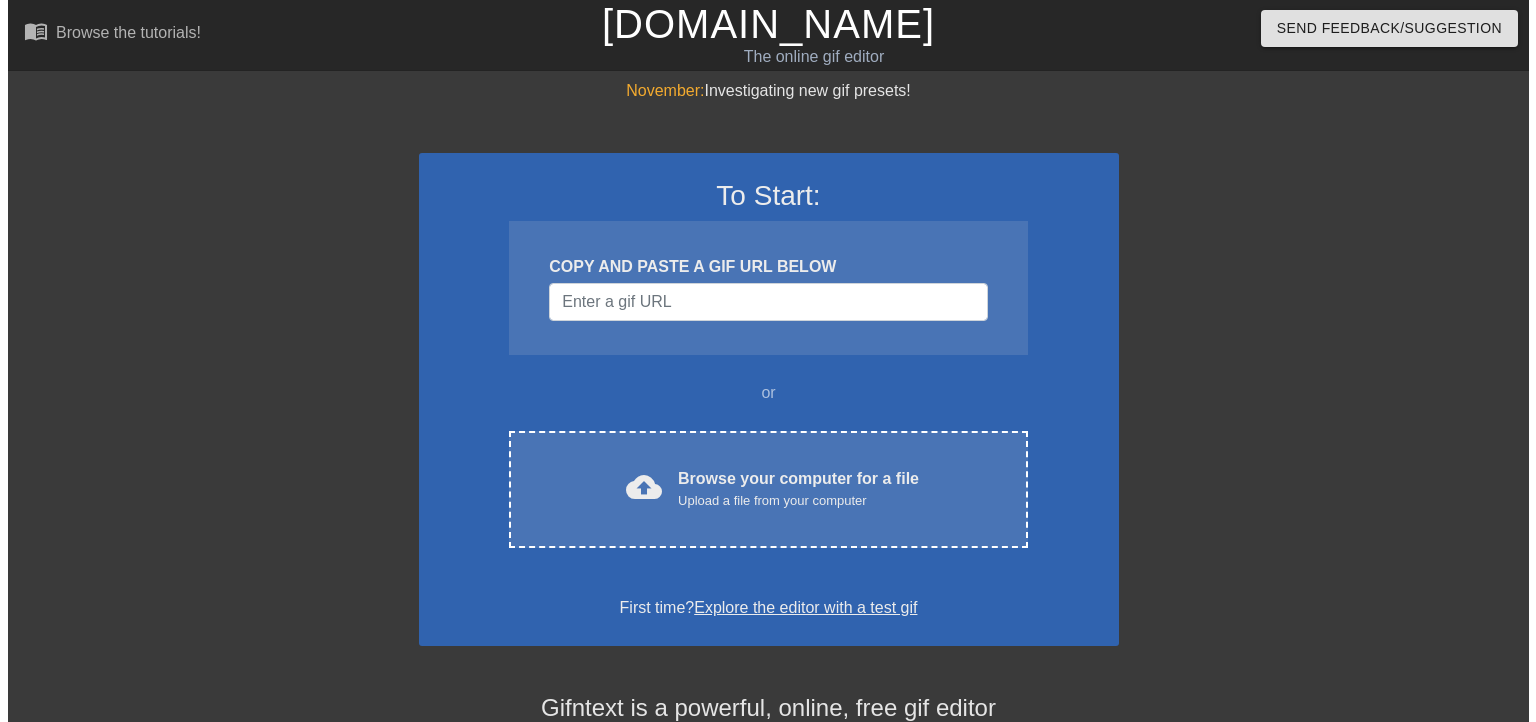 scroll, scrollTop: 0, scrollLeft: 0, axis: both 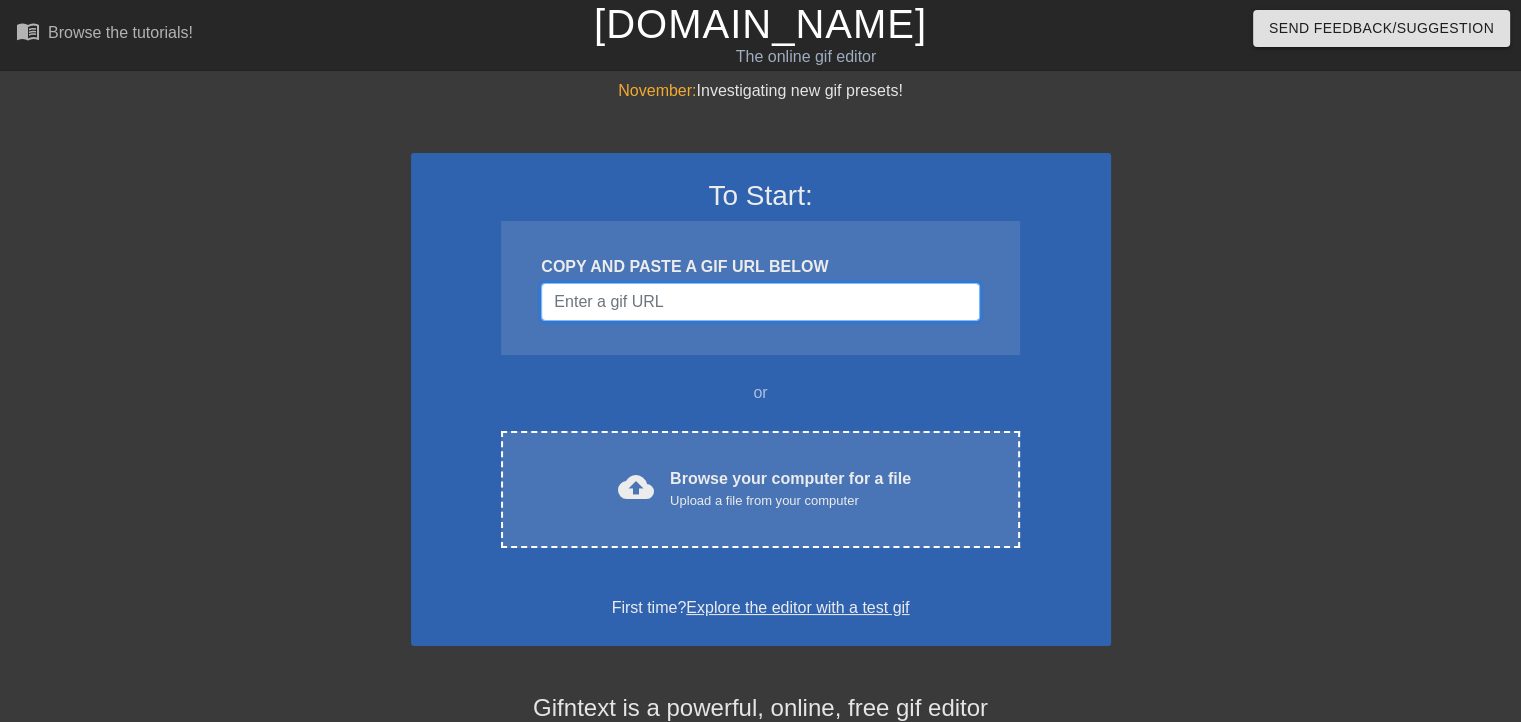 click at bounding box center (760, 302) 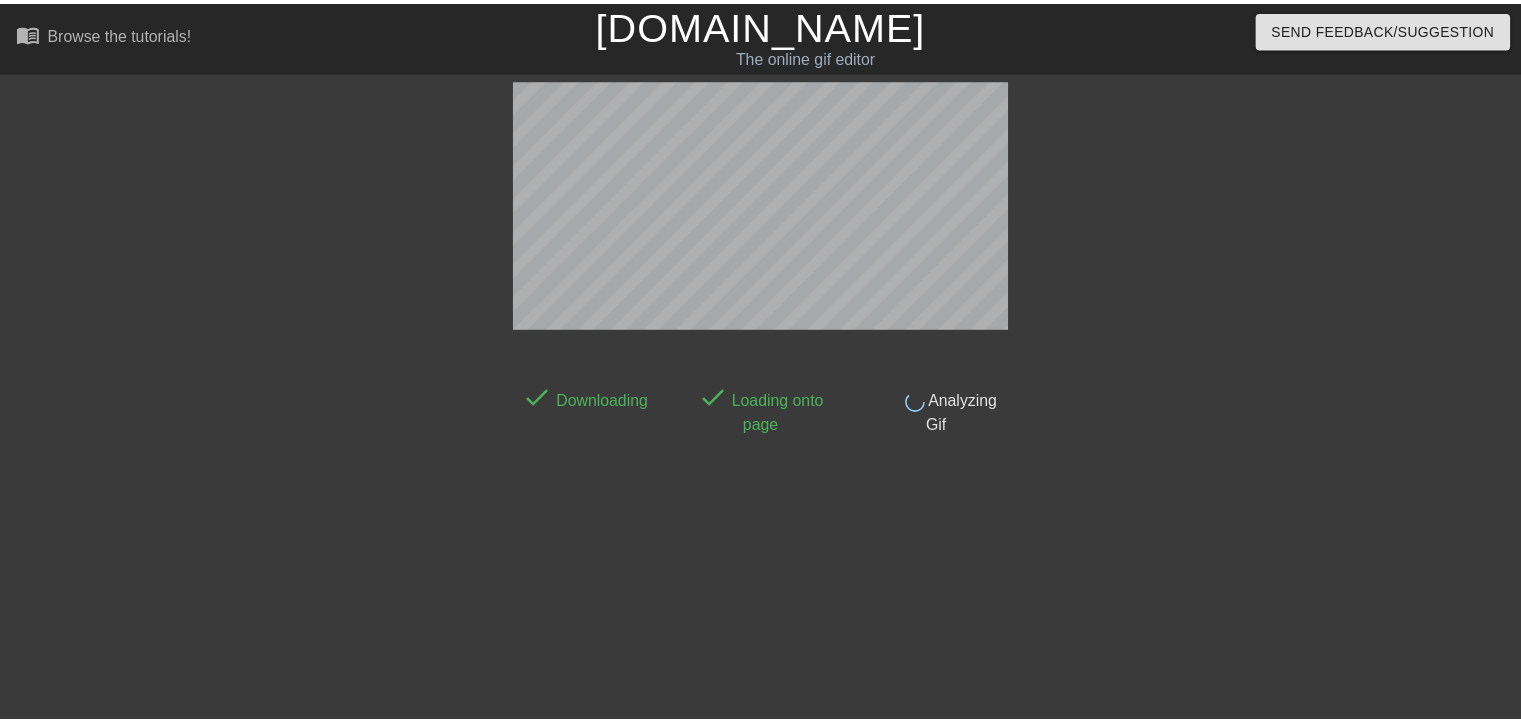 scroll, scrollTop: 48, scrollLeft: 0, axis: vertical 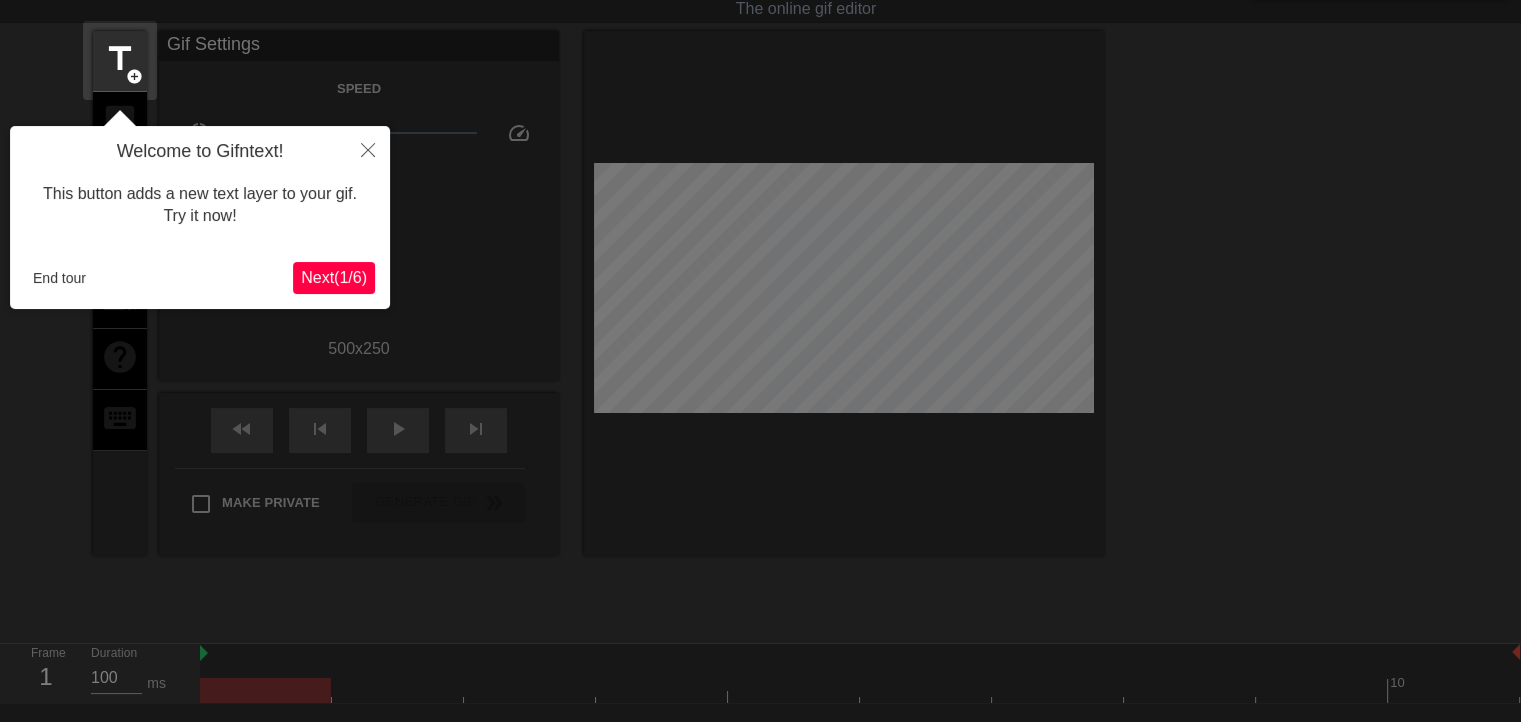 click on "Next  ( 1 / 6 )" at bounding box center [334, 277] 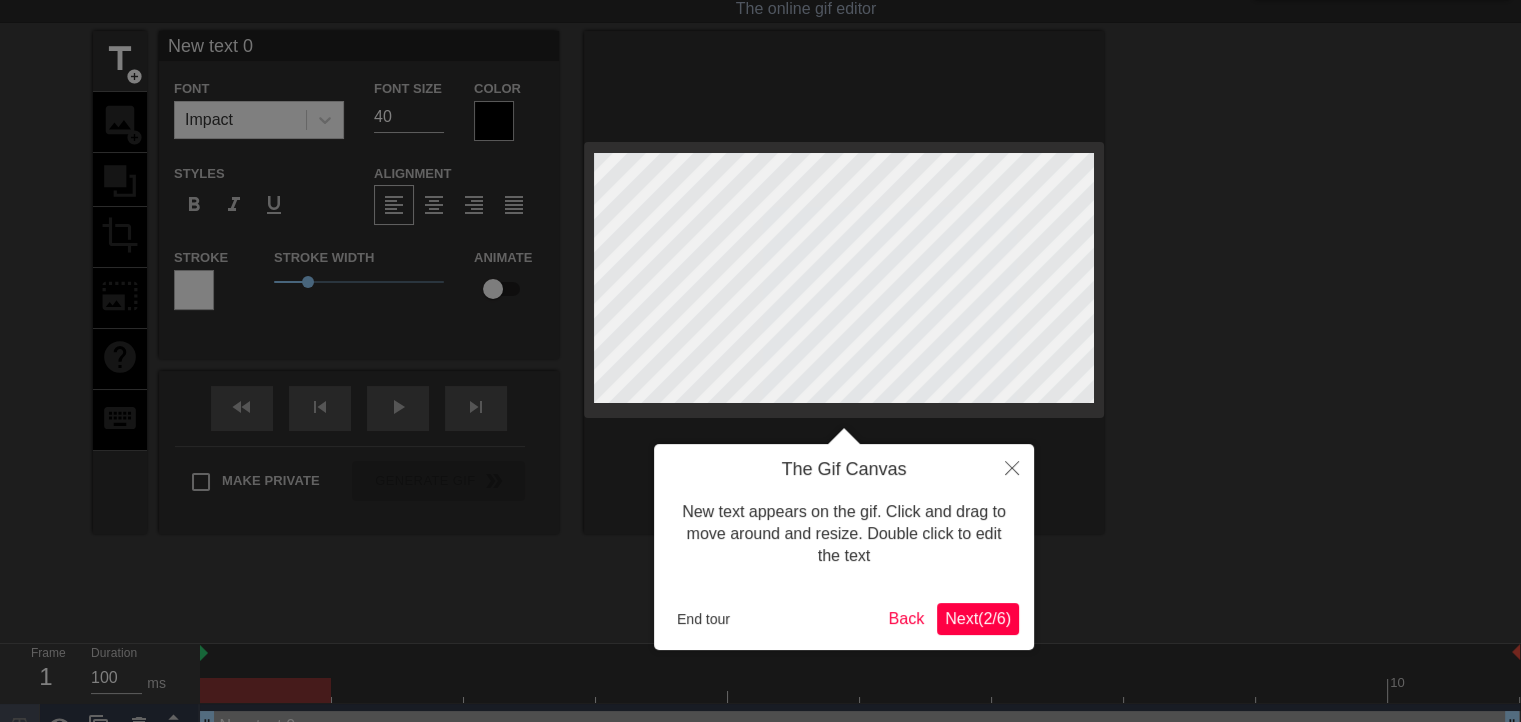 scroll, scrollTop: 0, scrollLeft: 0, axis: both 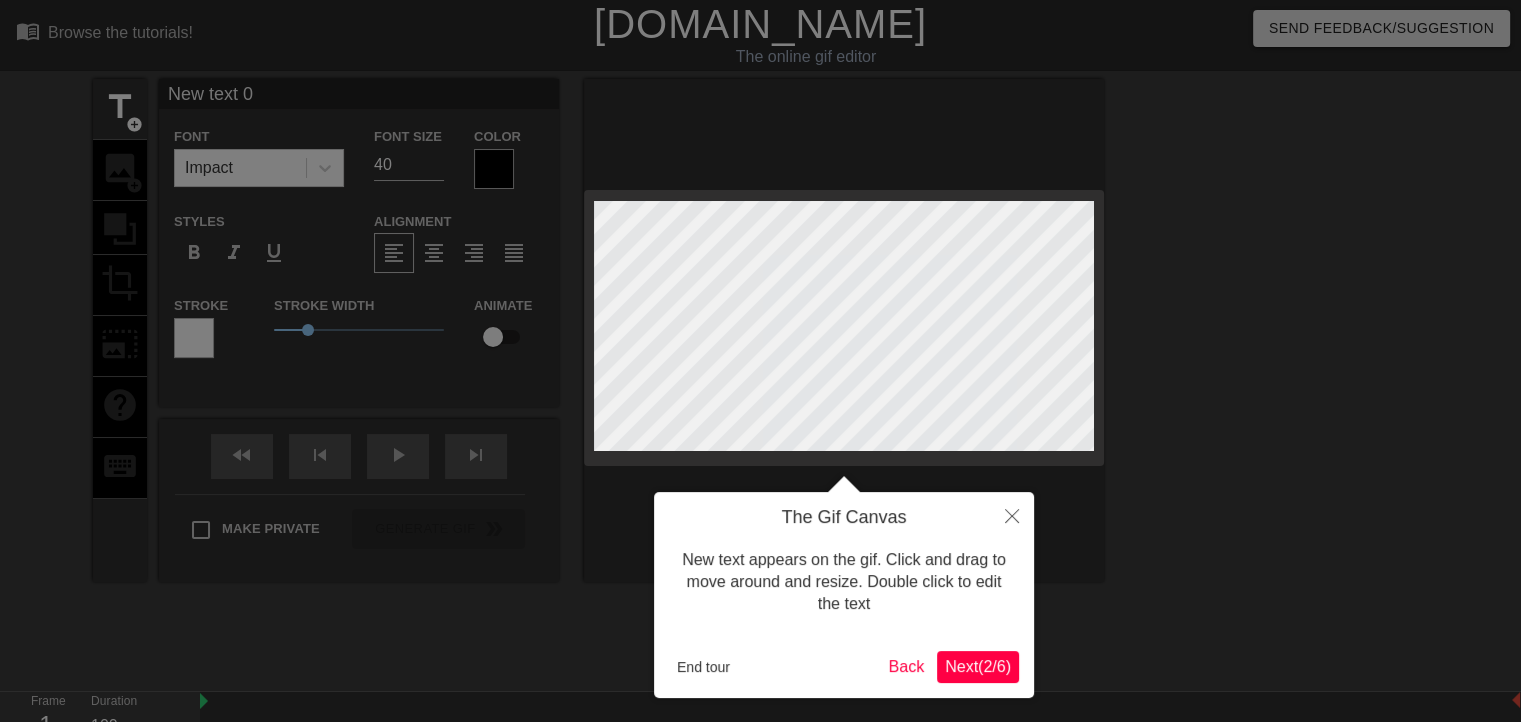 click on "Next  ( 2 / 6 )" at bounding box center [978, 666] 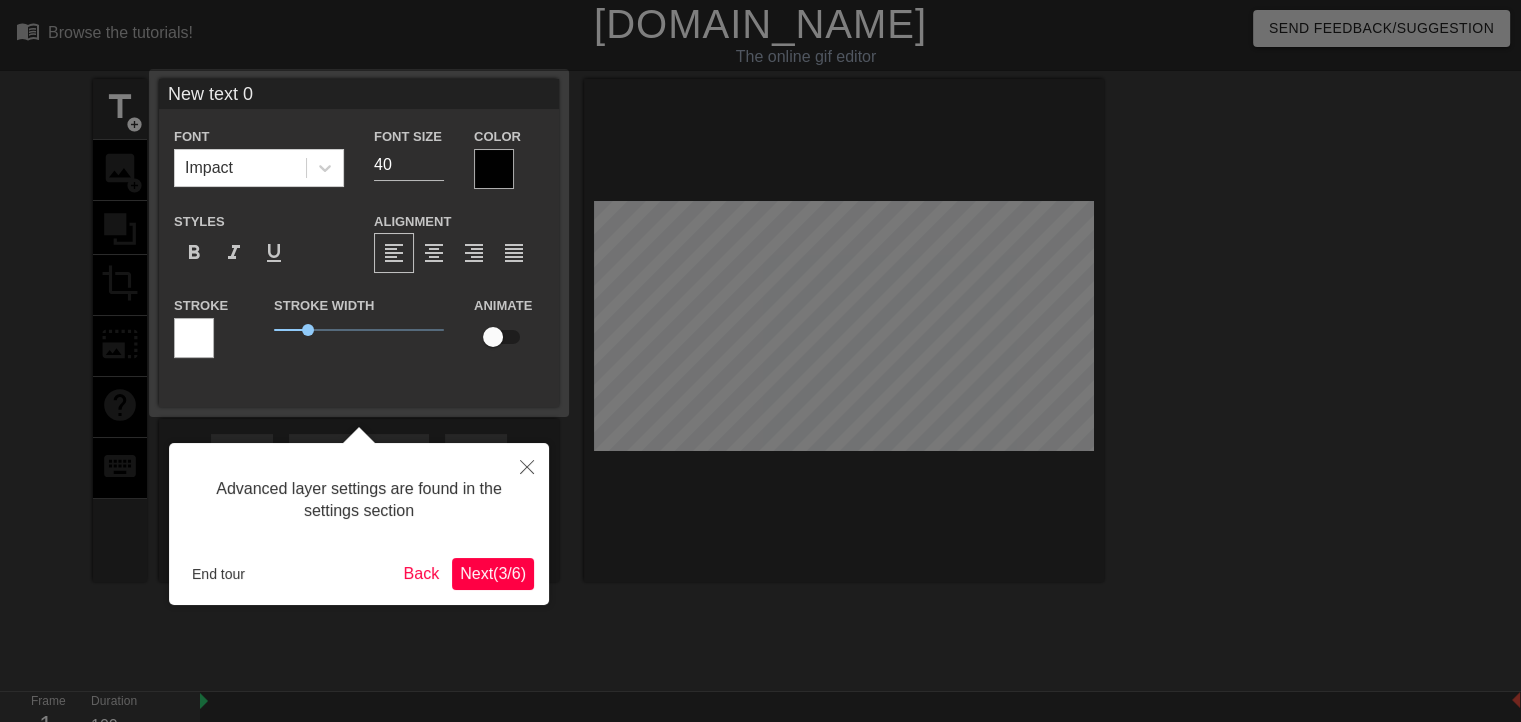 scroll, scrollTop: 48, scrollLeft: 0, axis: vertical 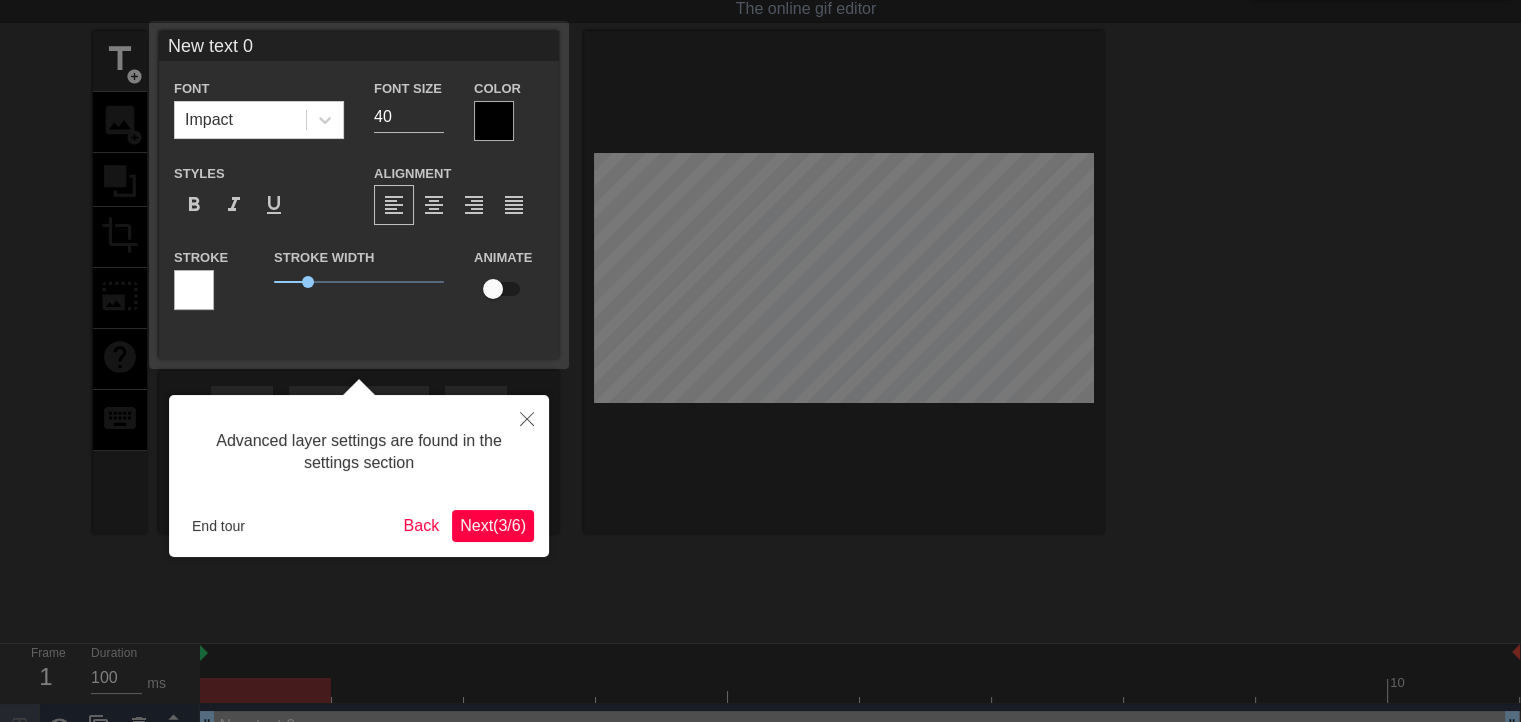 click on "Advanced layer settings are found in the settings section End tour Back Next  ( 3 / 6 )" at bounding box center [359, 476] 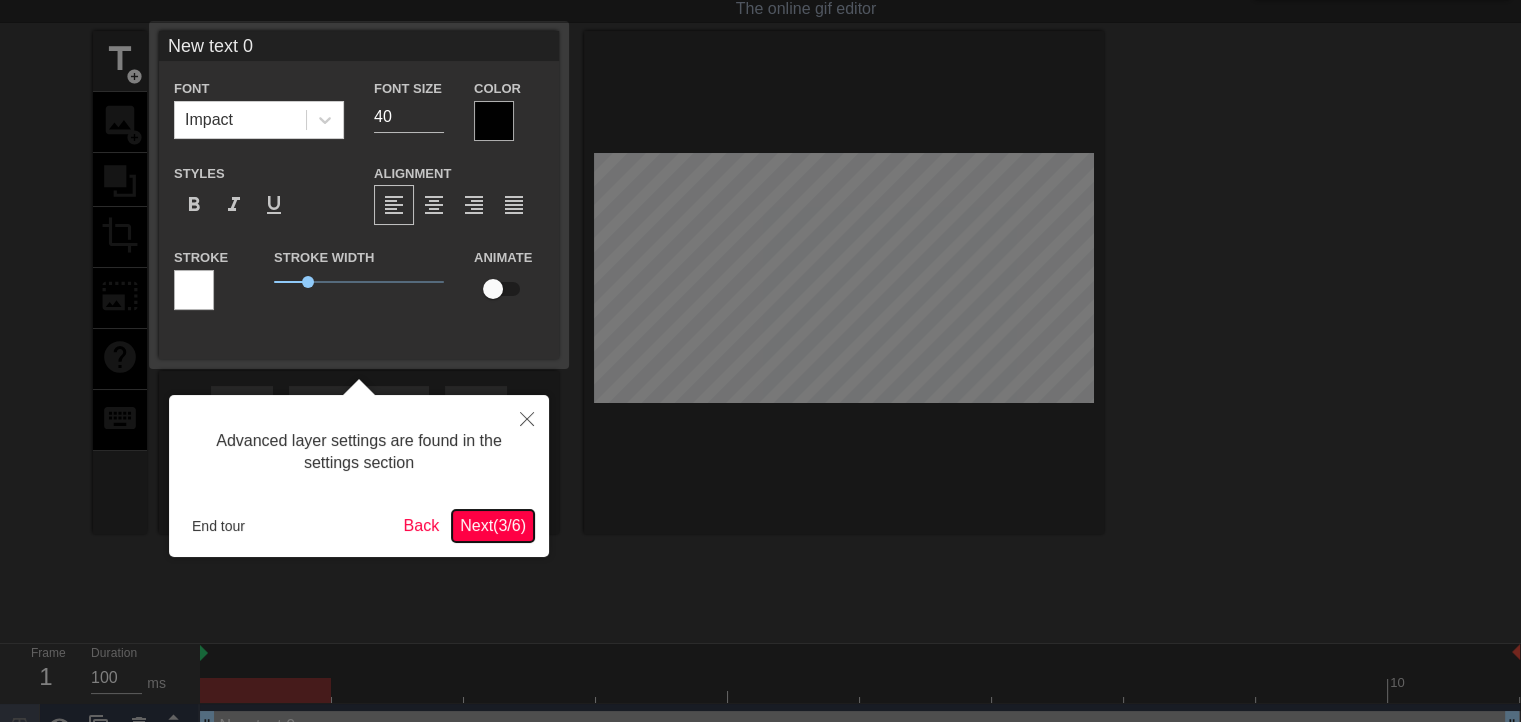 click on "Next  ( 3 / 6 )" at bounding box center [493, 526] 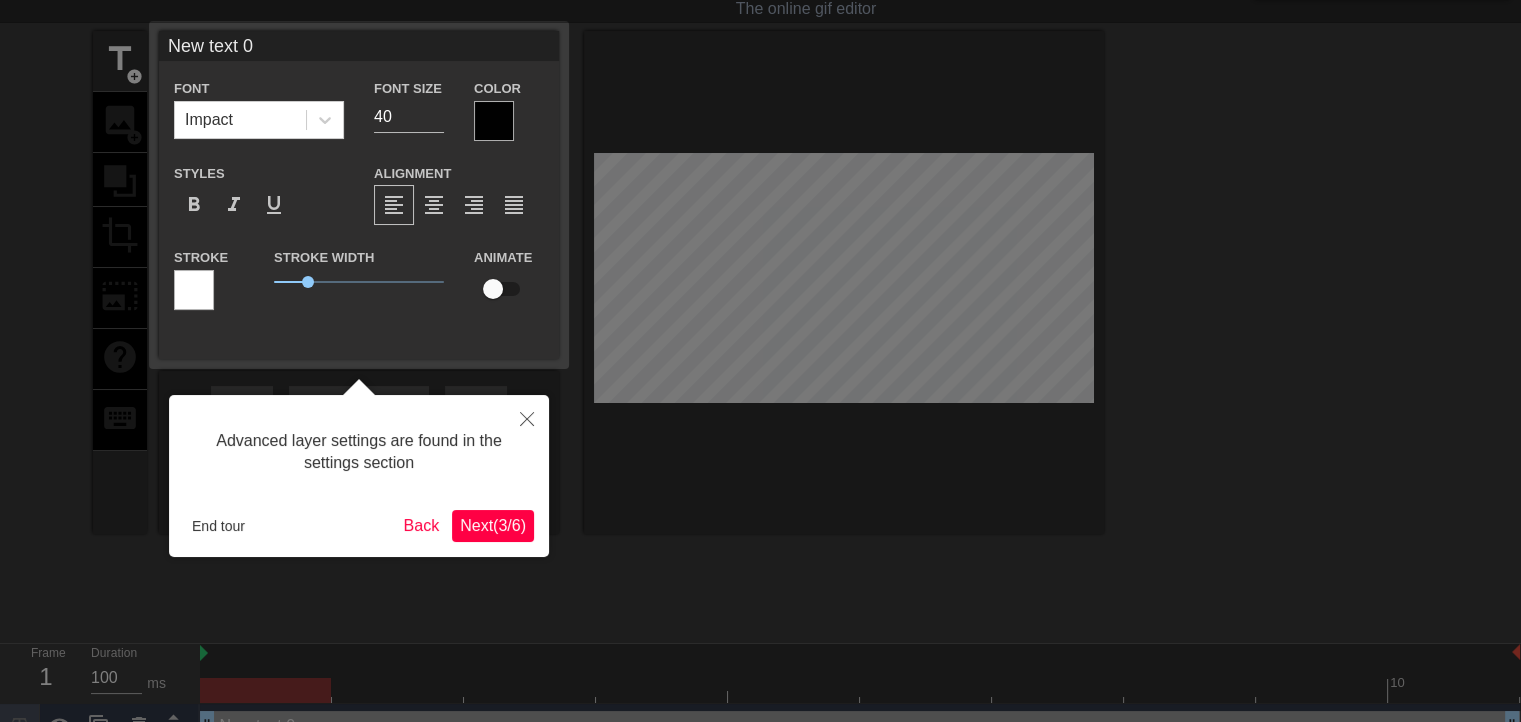 scroll, scrollTop: 0, scrollLeft: 0, axis: both 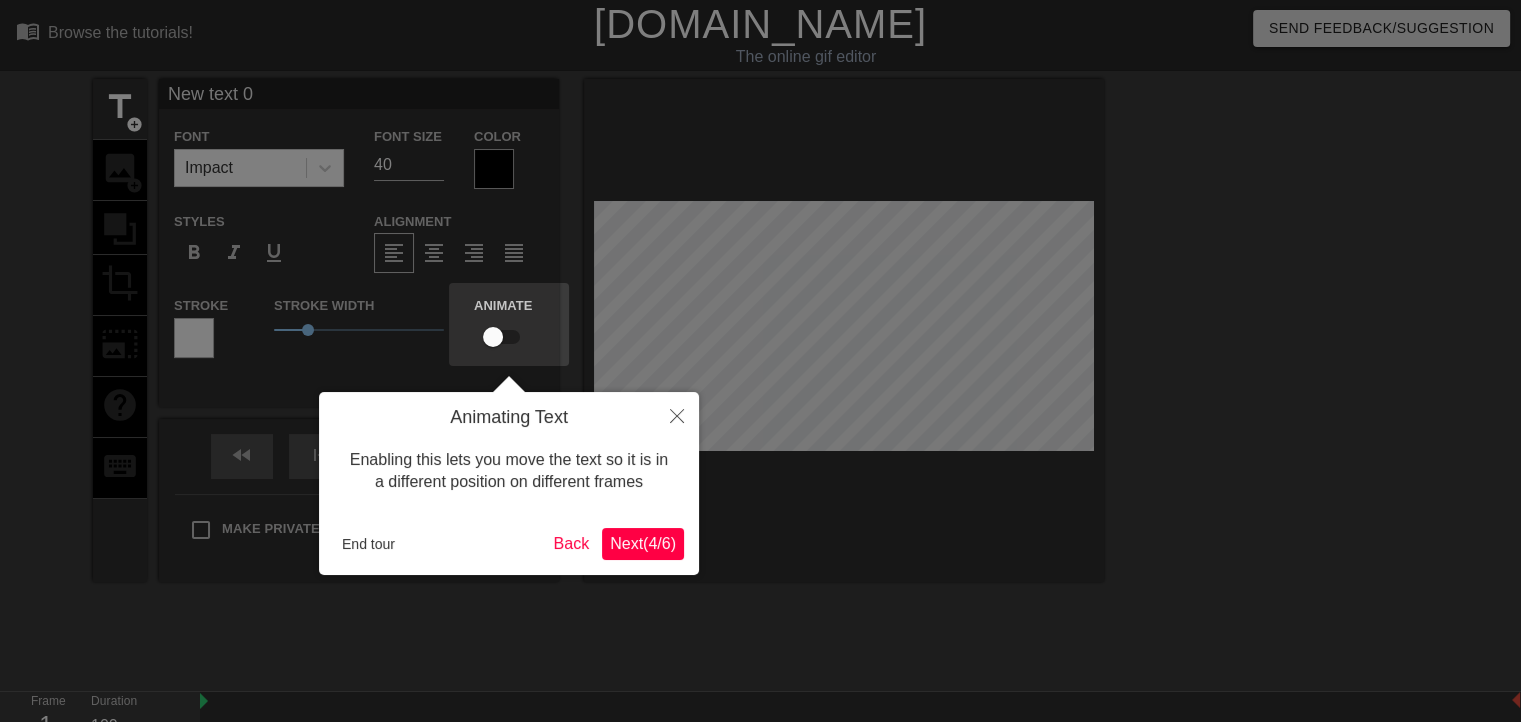 click on "Next  ( 4 / 6 )" at bounding box center [643, 543] 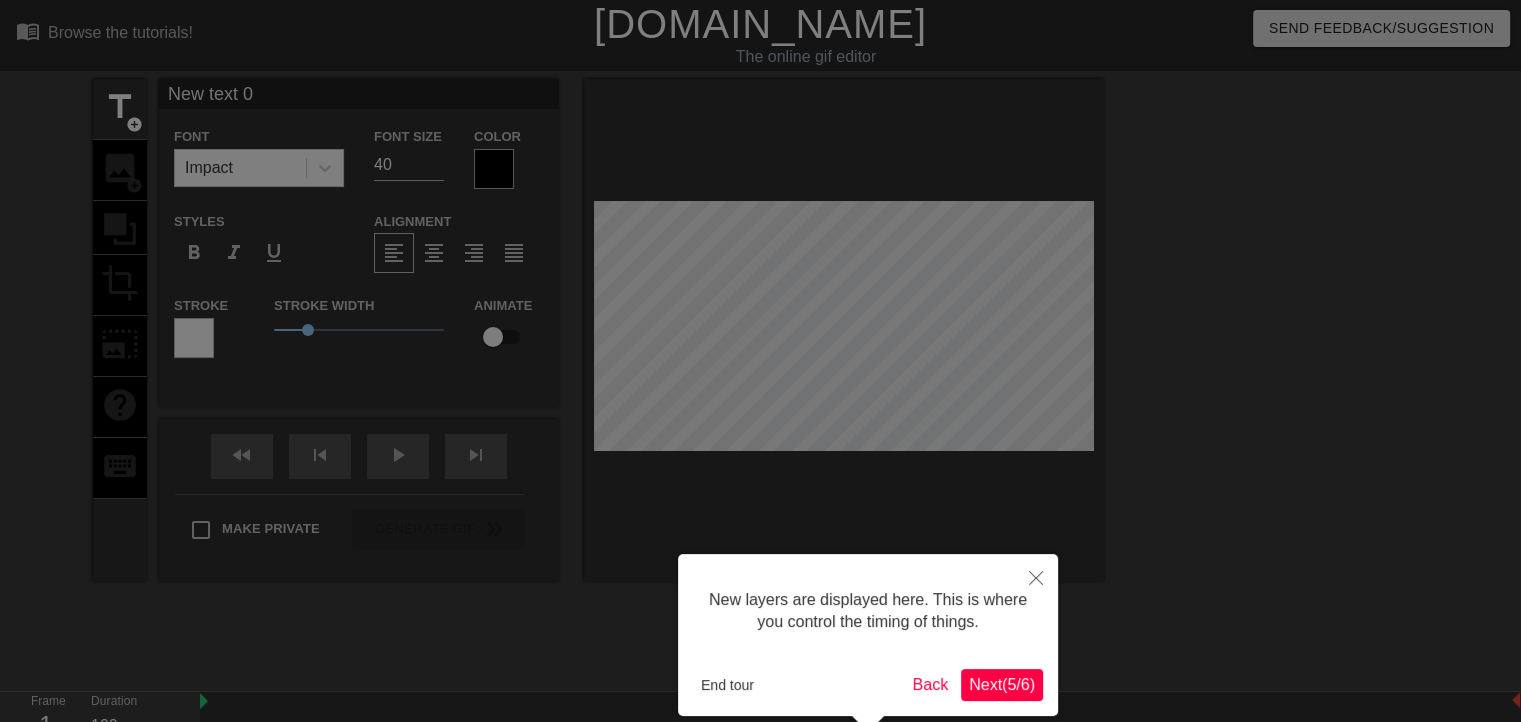 scroll, scrollTop: 92, scrollLeft: 0, axis: vertical 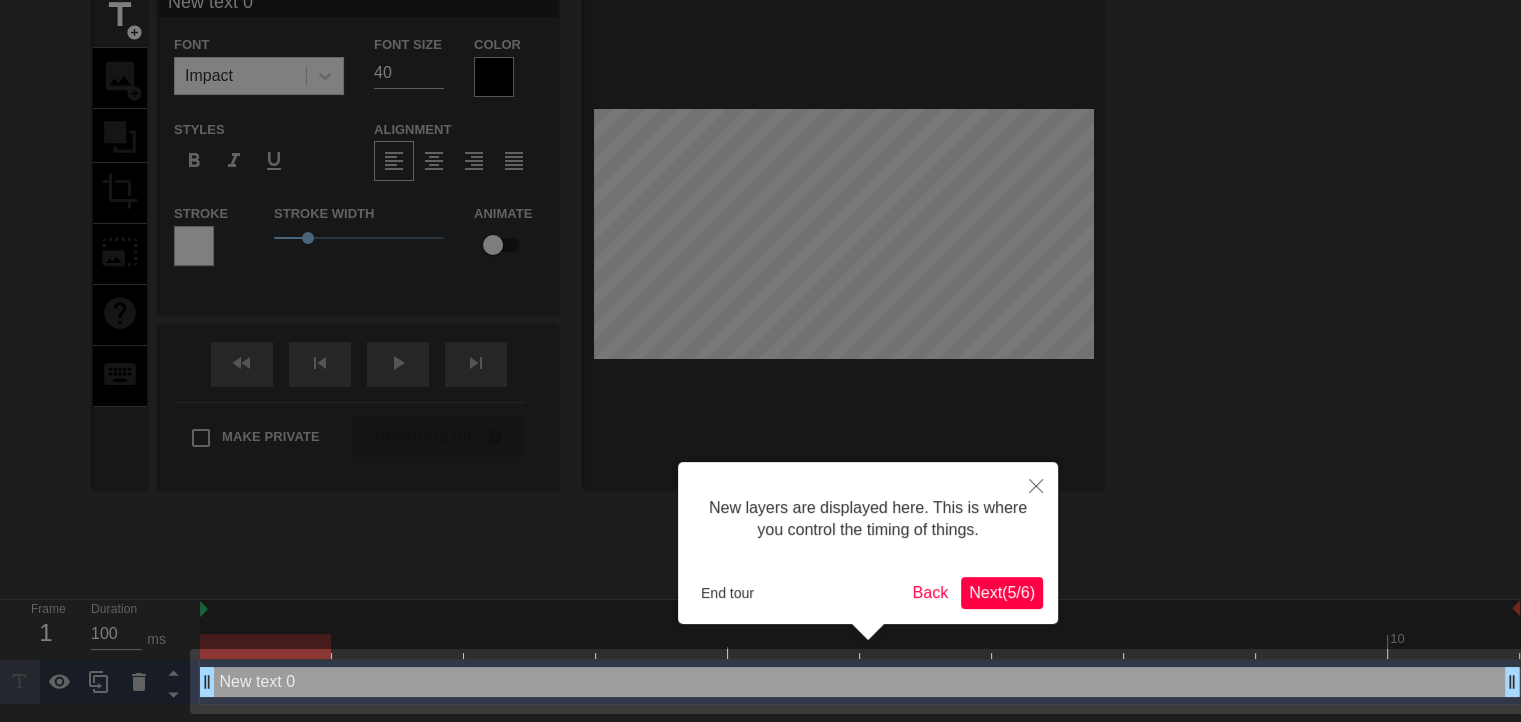 click on "Next  ( 5 / 6 )" at bounding box center (1002, 592) 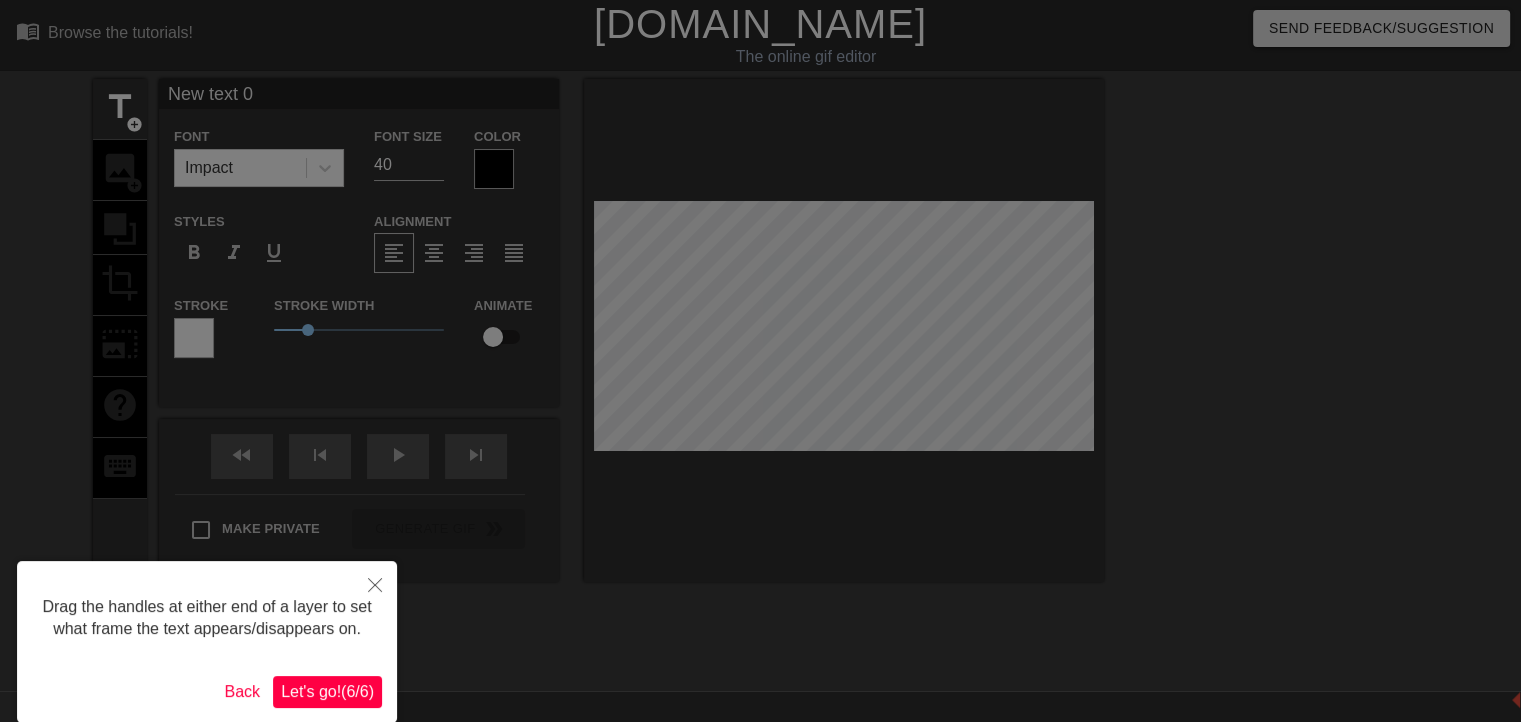 click on "Let's go!  ( 6 / 6 )" at bounding box center [327, 691] 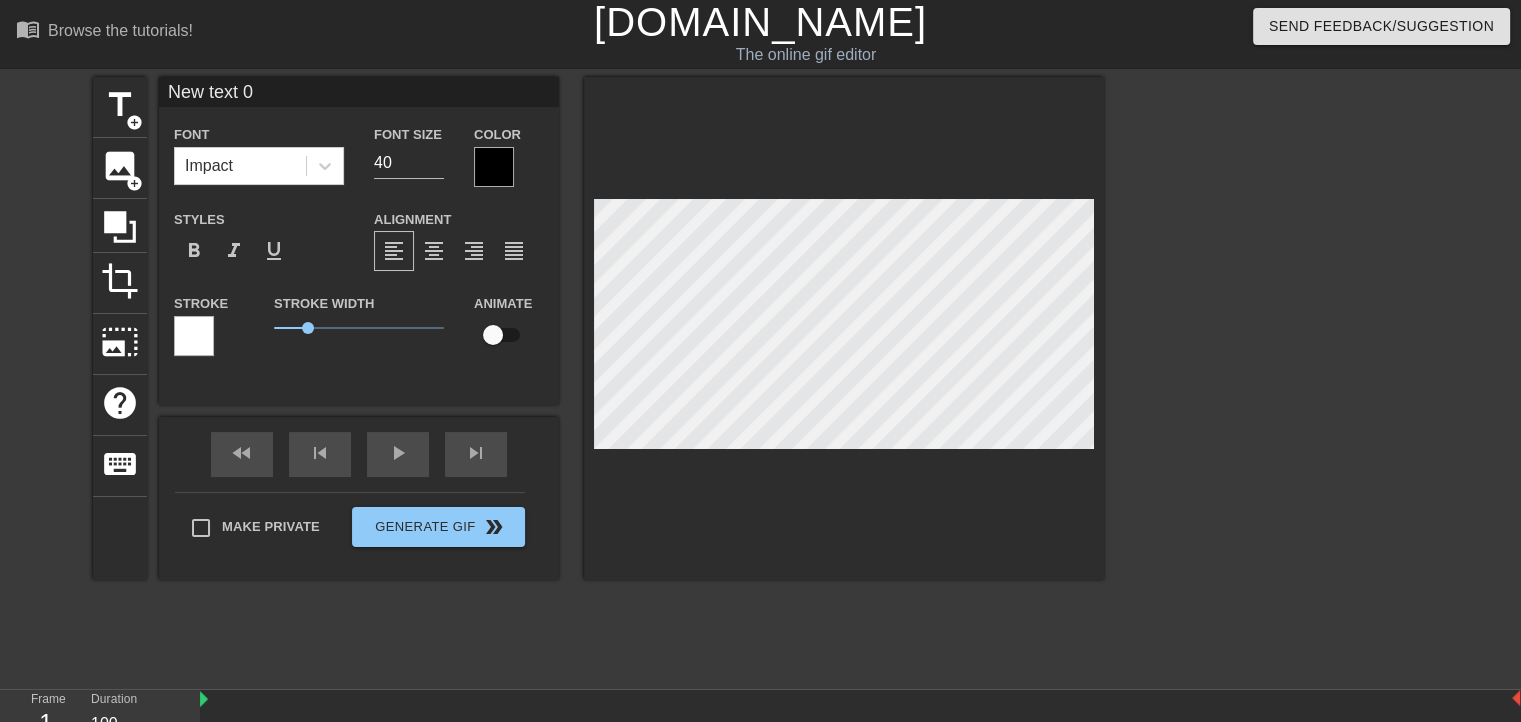 scroll, scrollTop: 0, scrollLeft: 0, axis: both 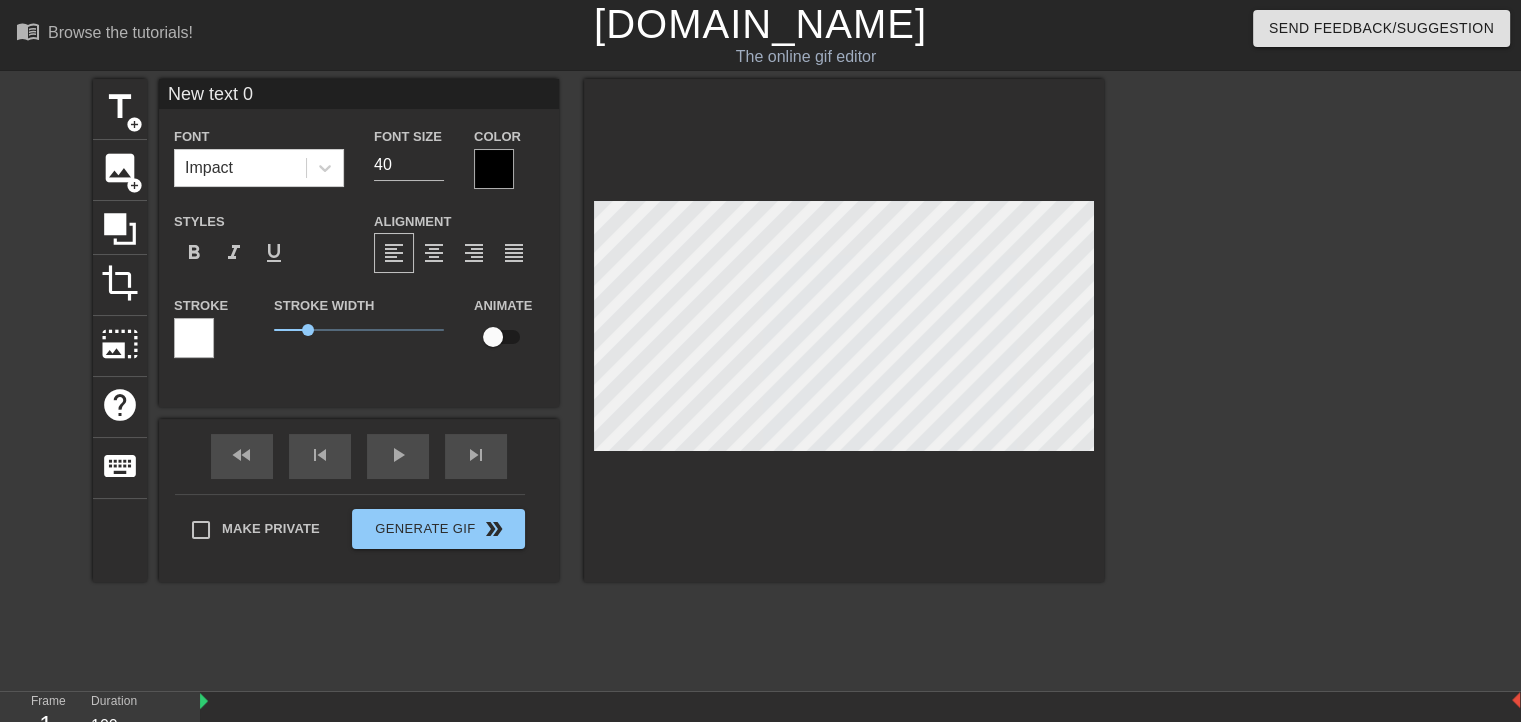click at bounding box center (844, 330) 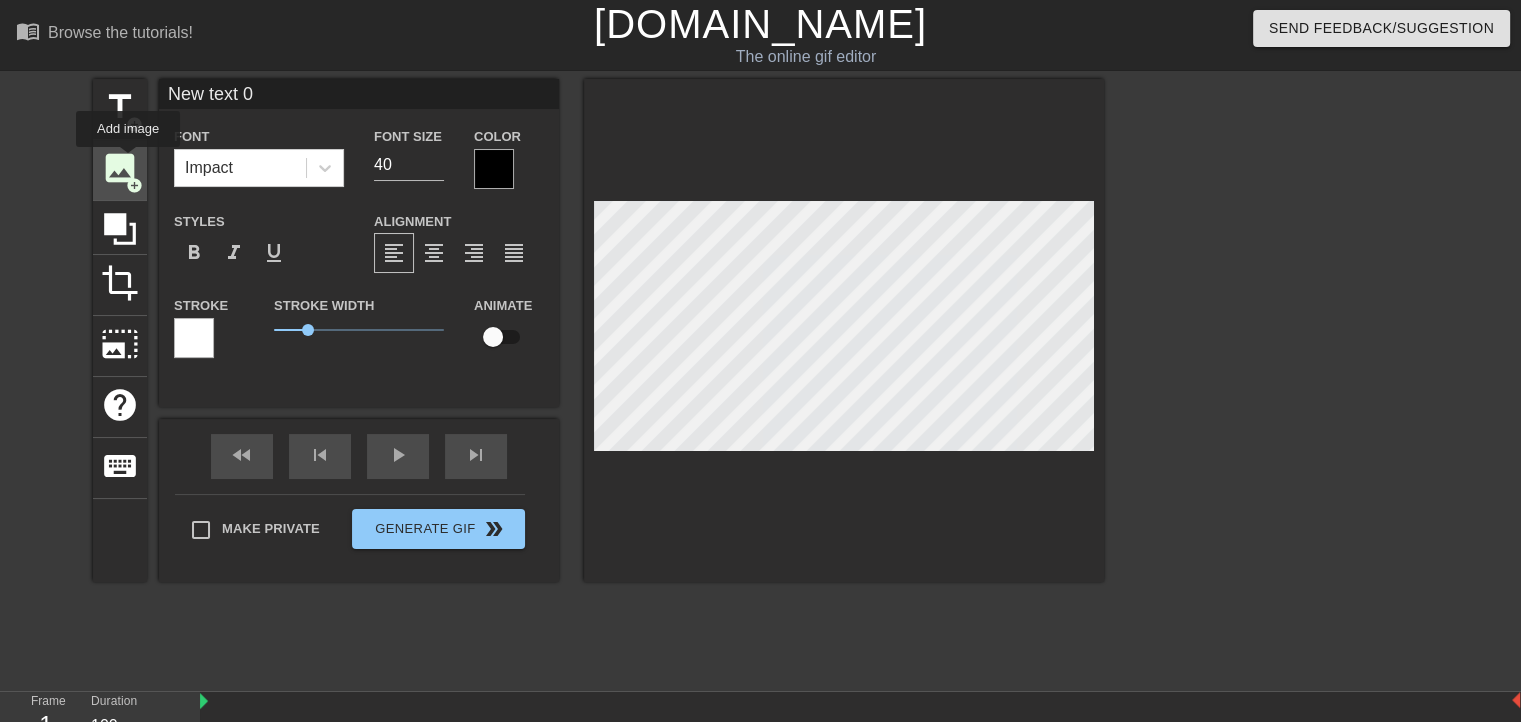 click on "image" at bounding box center [120, 168] 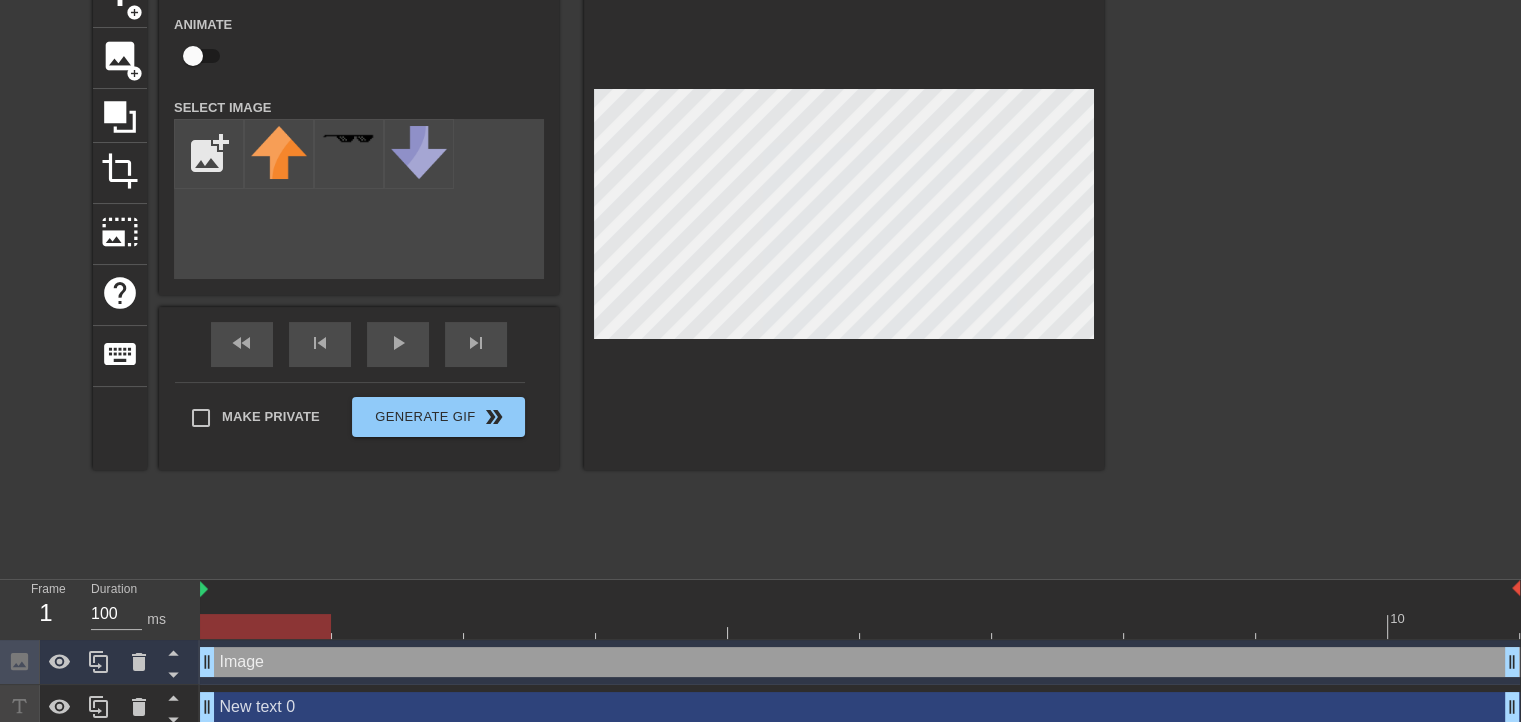 scroll, scrollTop: 123, scrollLeft: 0, axis: vertical 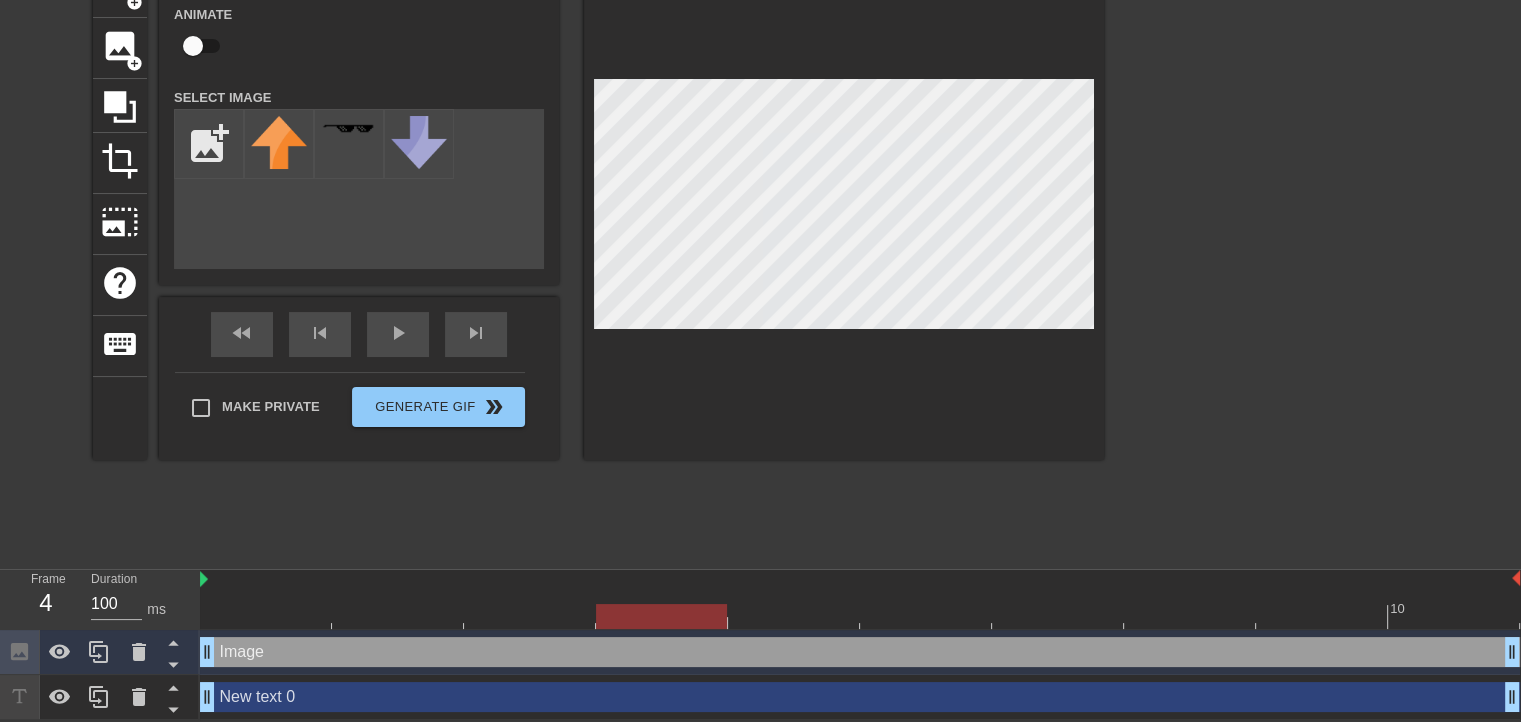 drag, startPoint x: 299, startPoint y: 612, endPoint x: 616, endPoint y: 605, distance: 317.07727 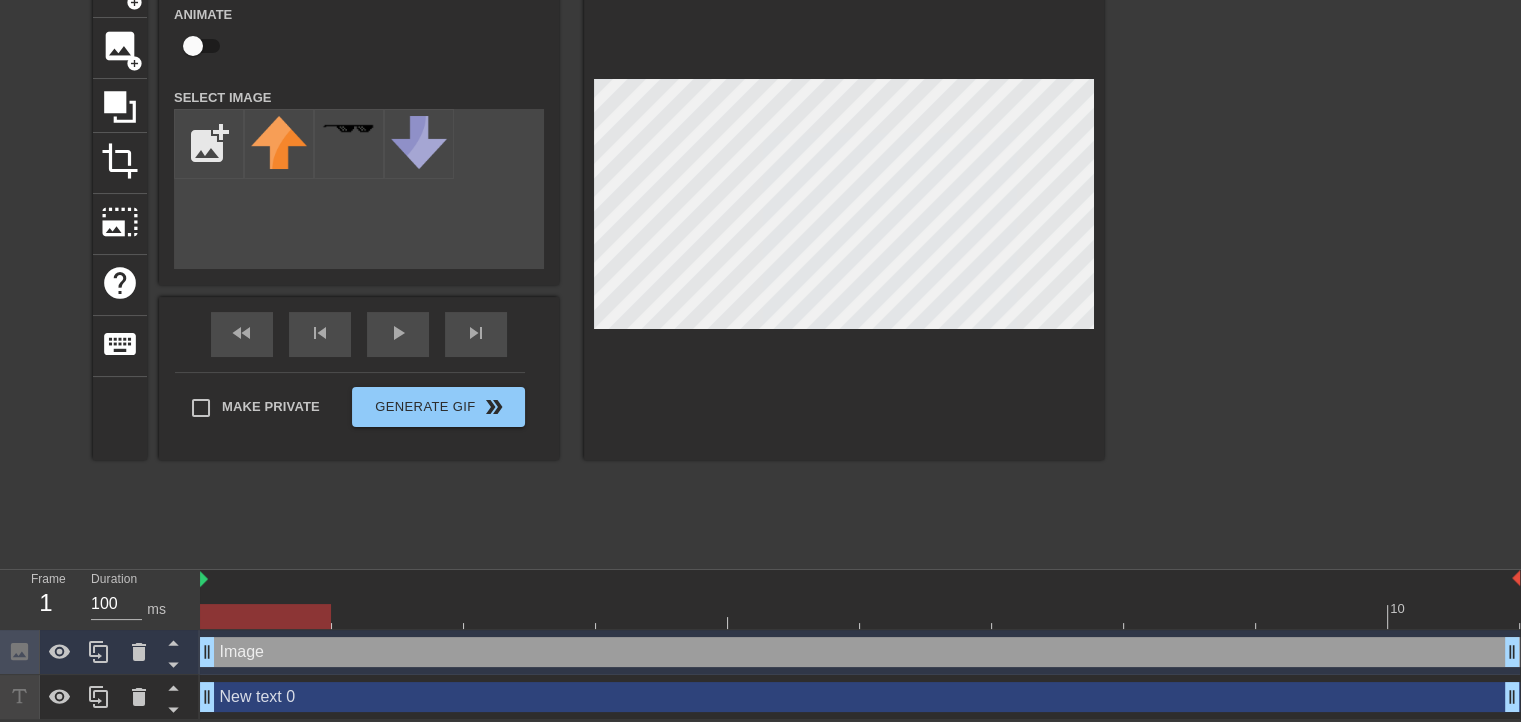 drag, startPoint x: 668, startPoint y: 612, endPoint x: 284, endPoint y: 621, distance: 384.10547 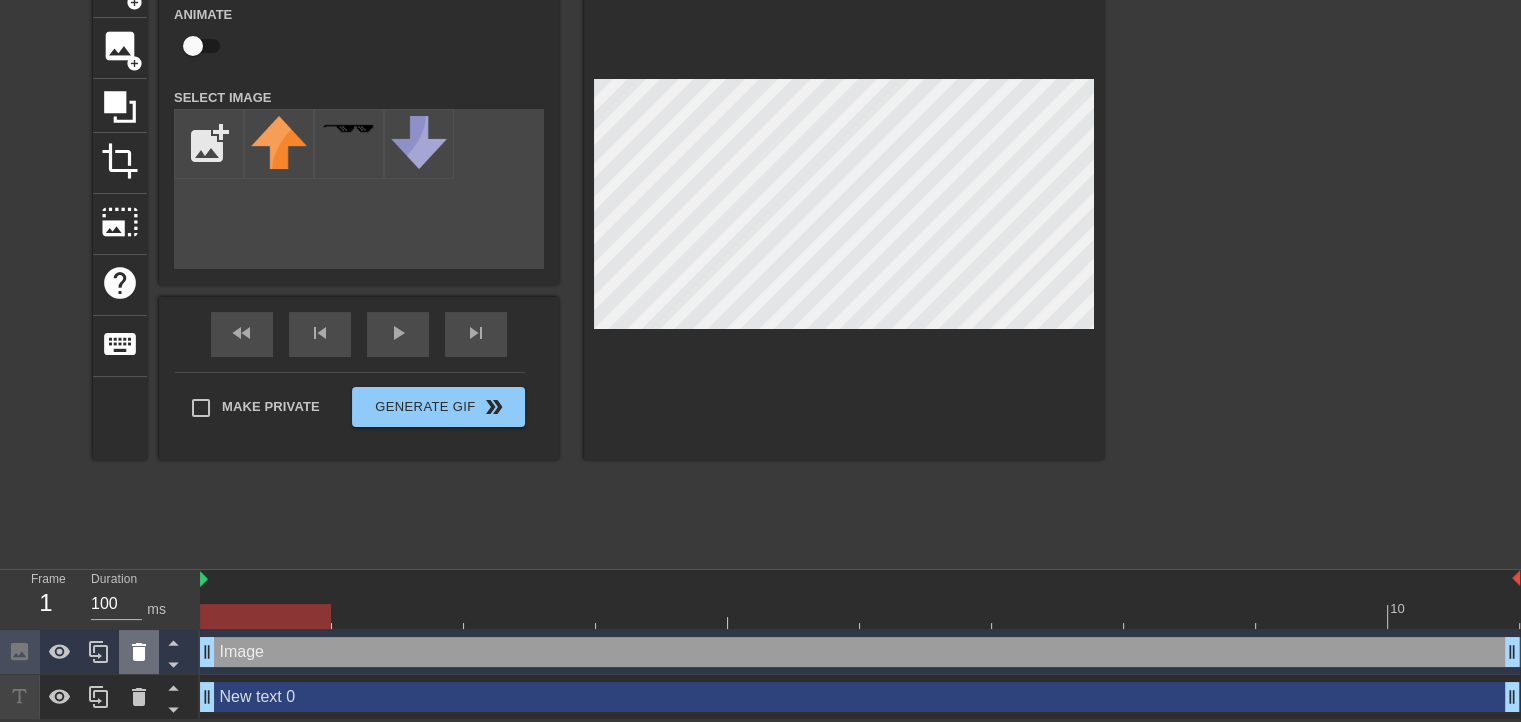 click at bounding box center [139, 652] 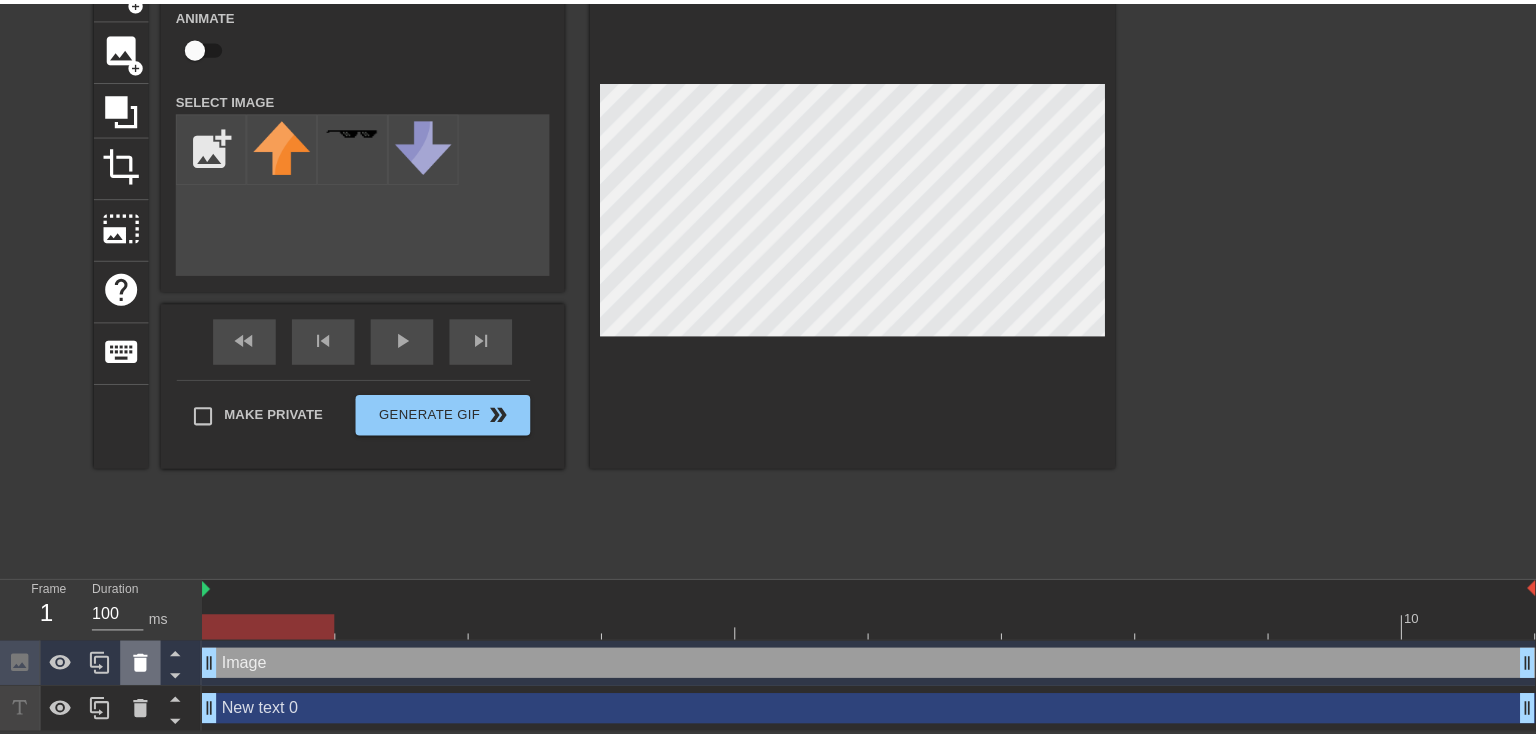 scroll, scrollTop: 108, scrollLeft: 0, axis: vertical 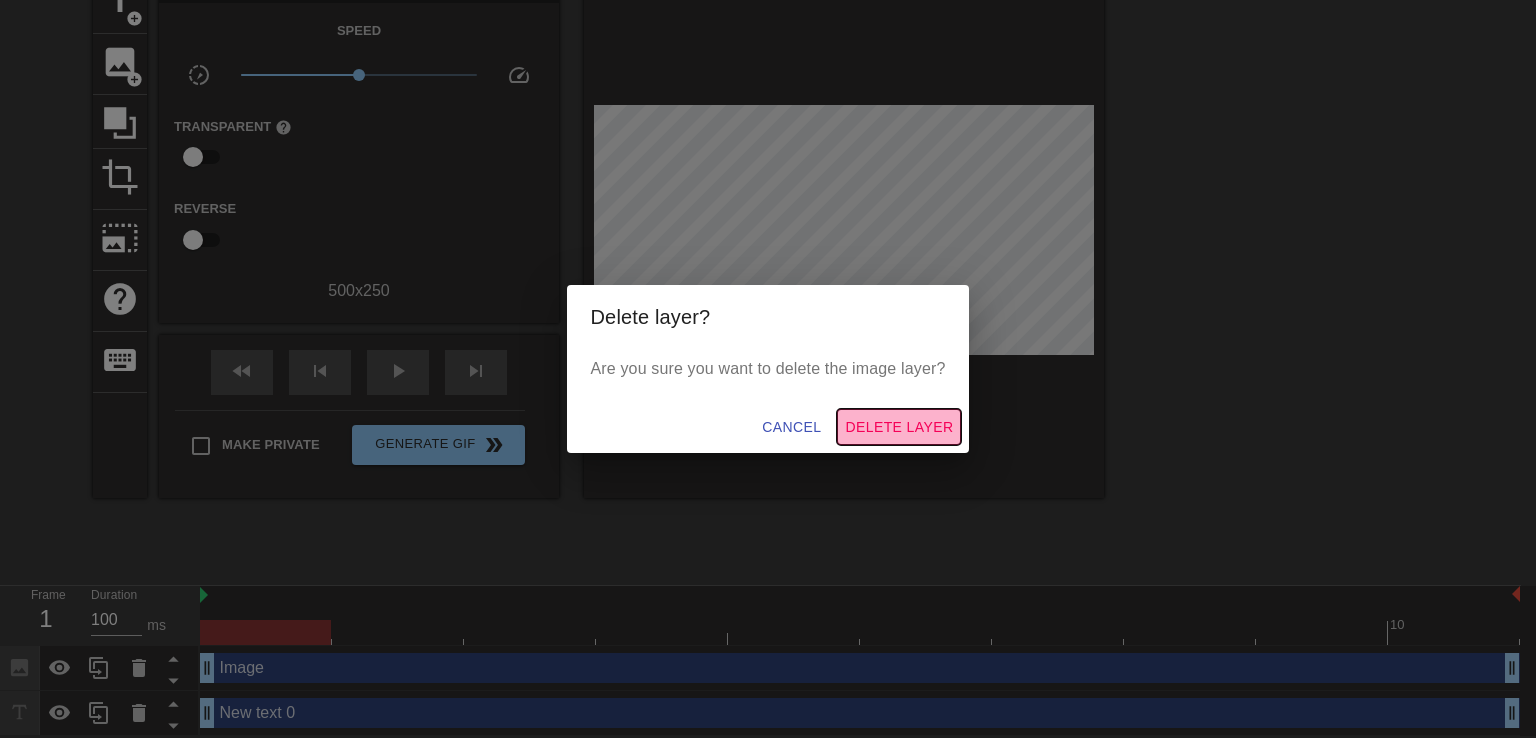 click on "Delete Layer" at bounding box center [899, 427] 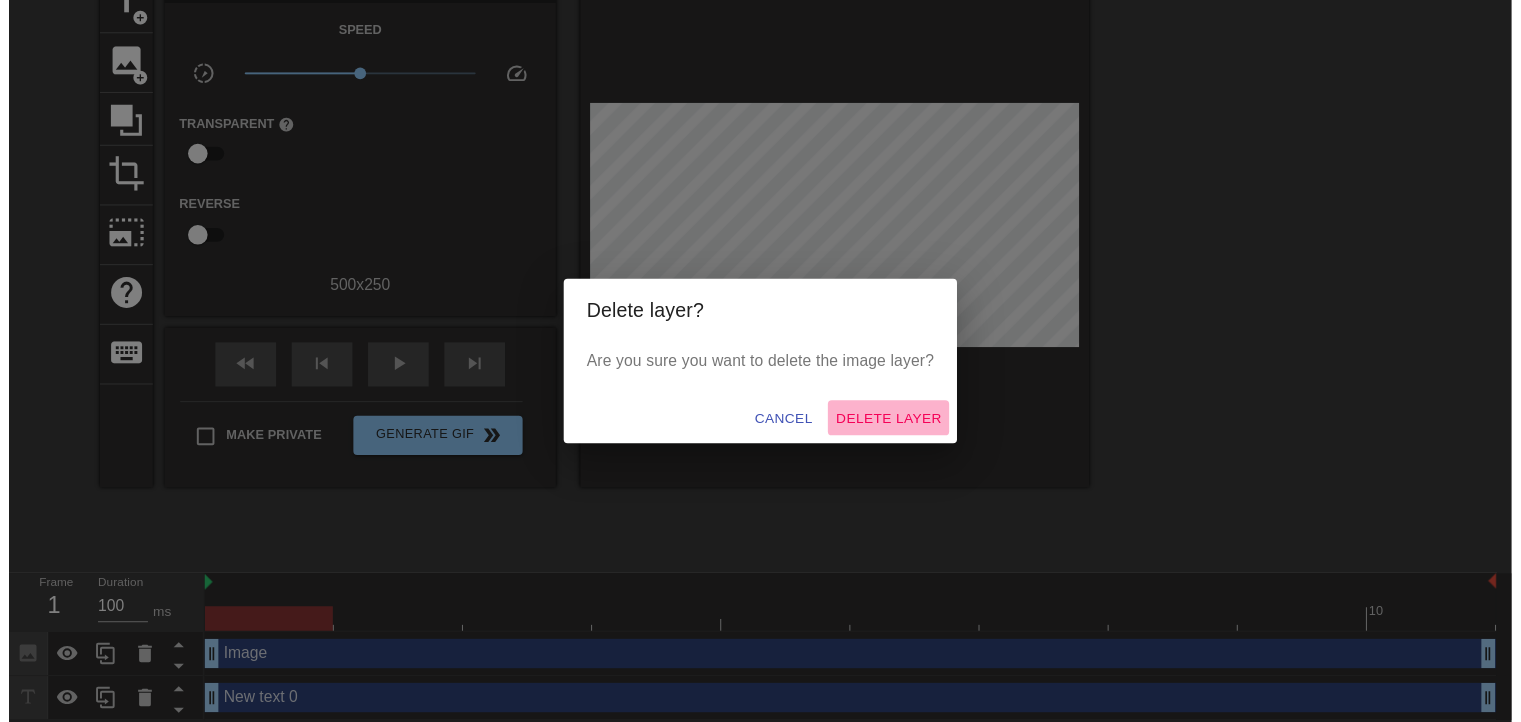 scroll, scrollTop: 78, scrollLeft: 0, axis: vertical 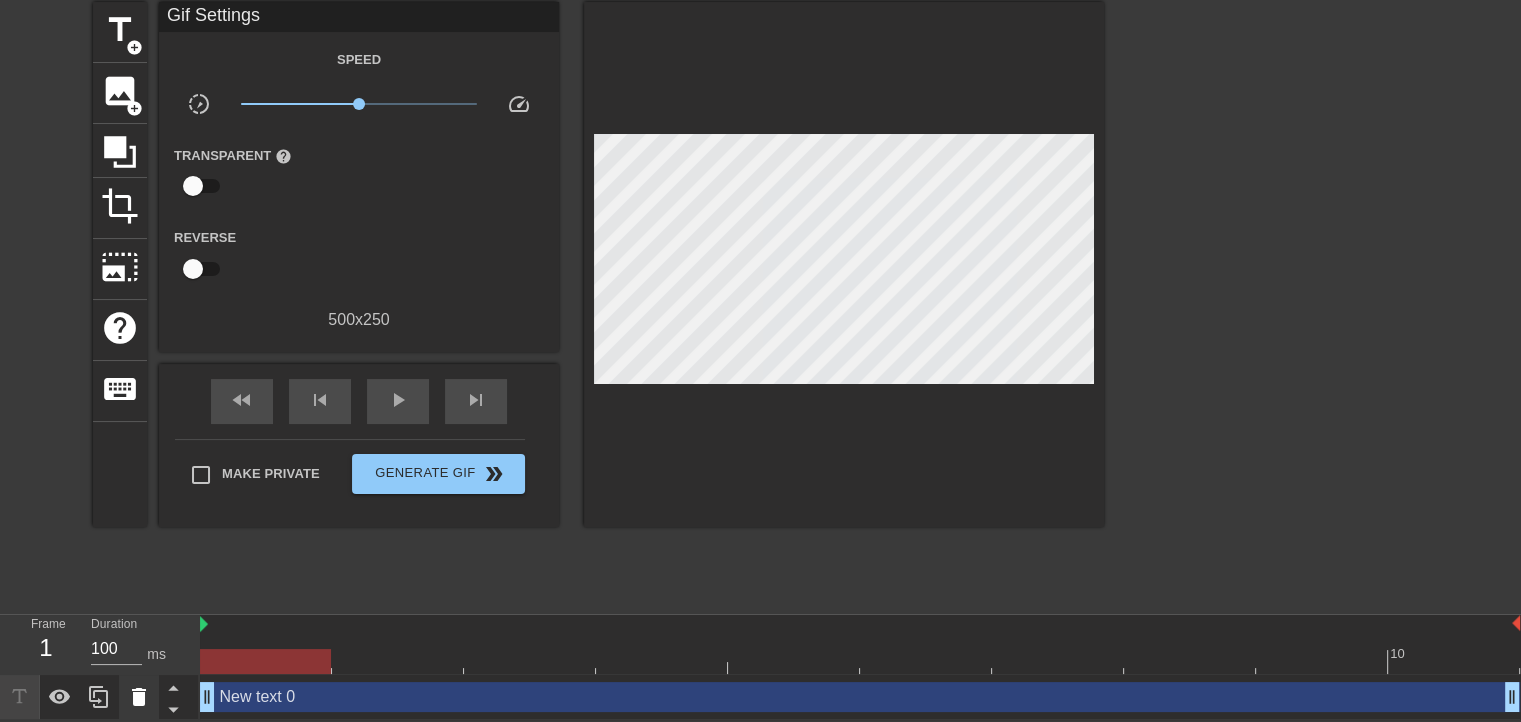 click 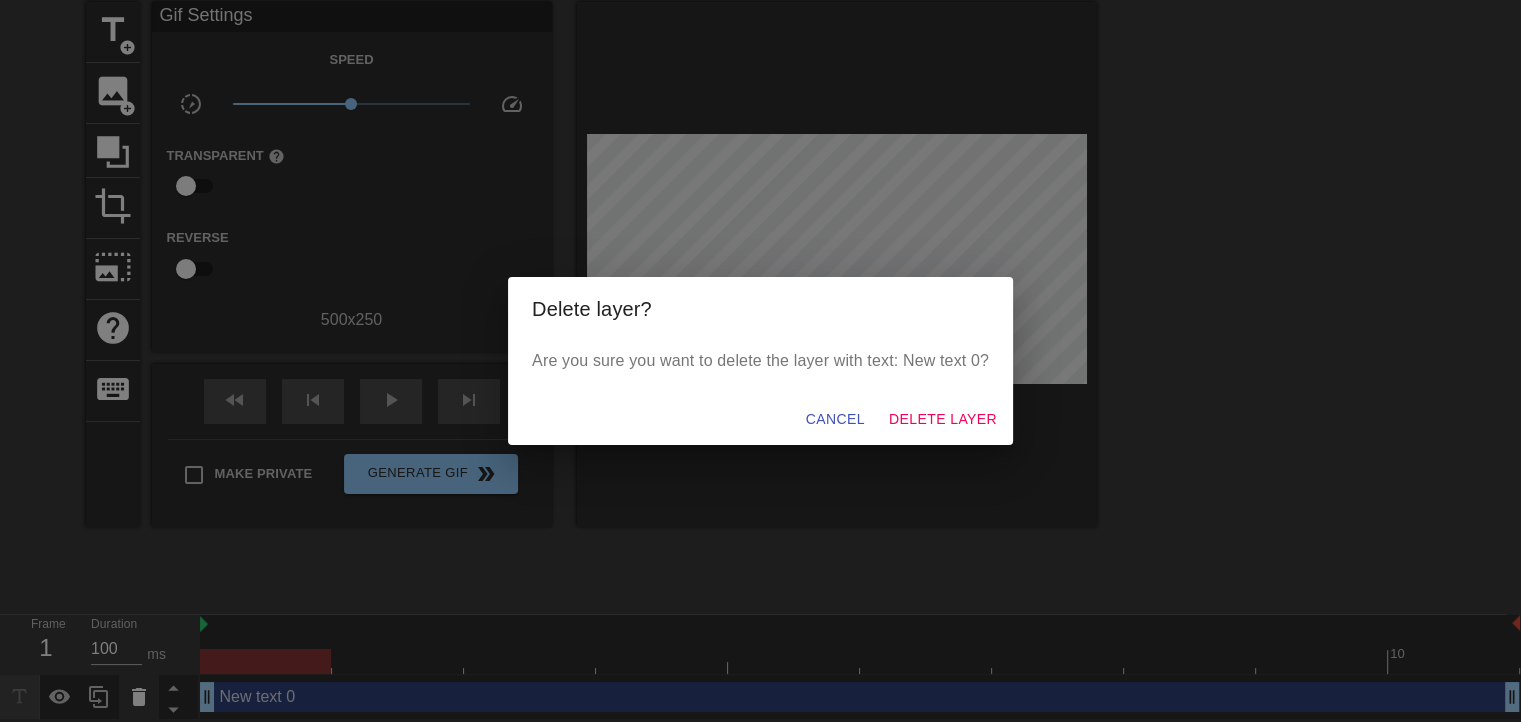 scroll, scrollTop: 63, scrollLeft: 0, axis: vertical 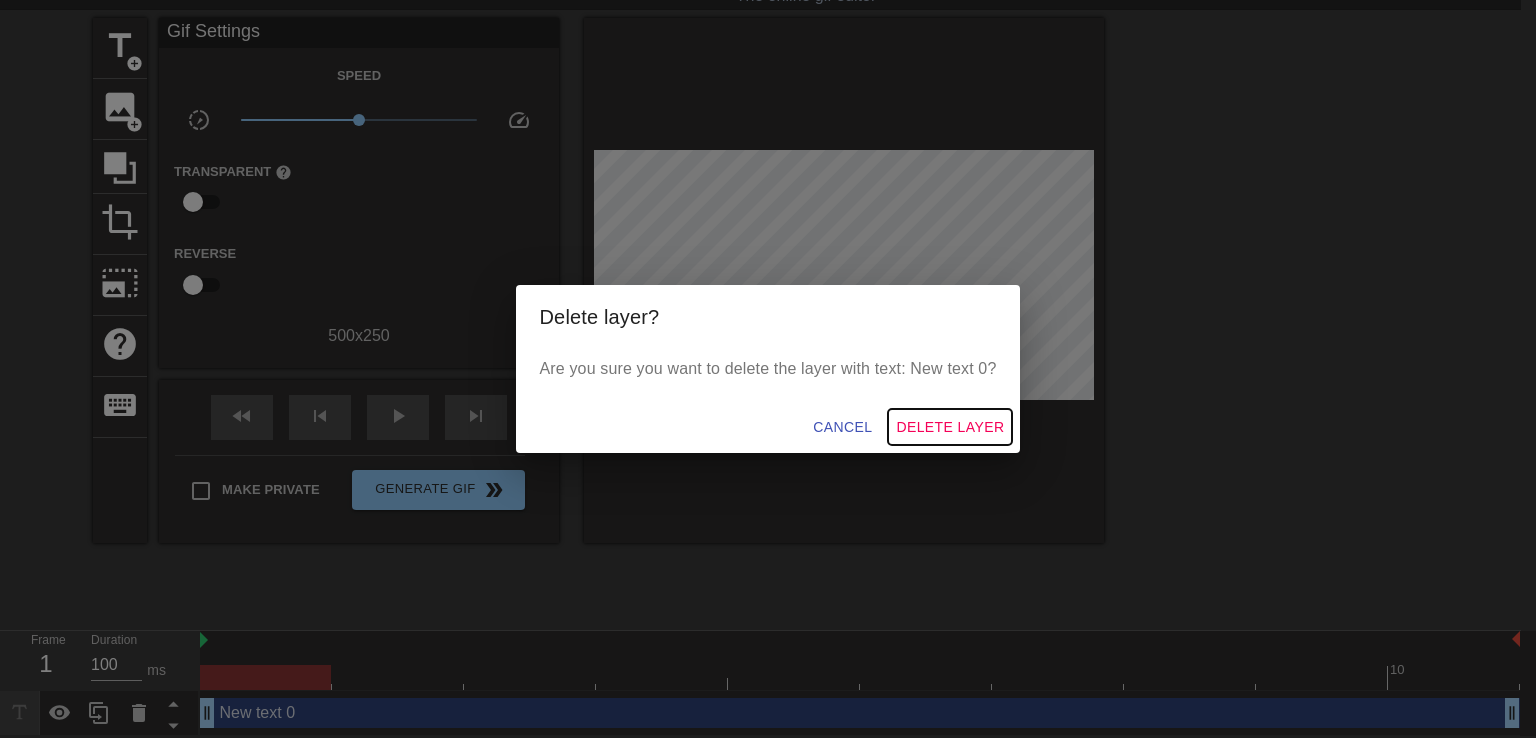 click on "Delete Layer" at bounding box center (950, 427) 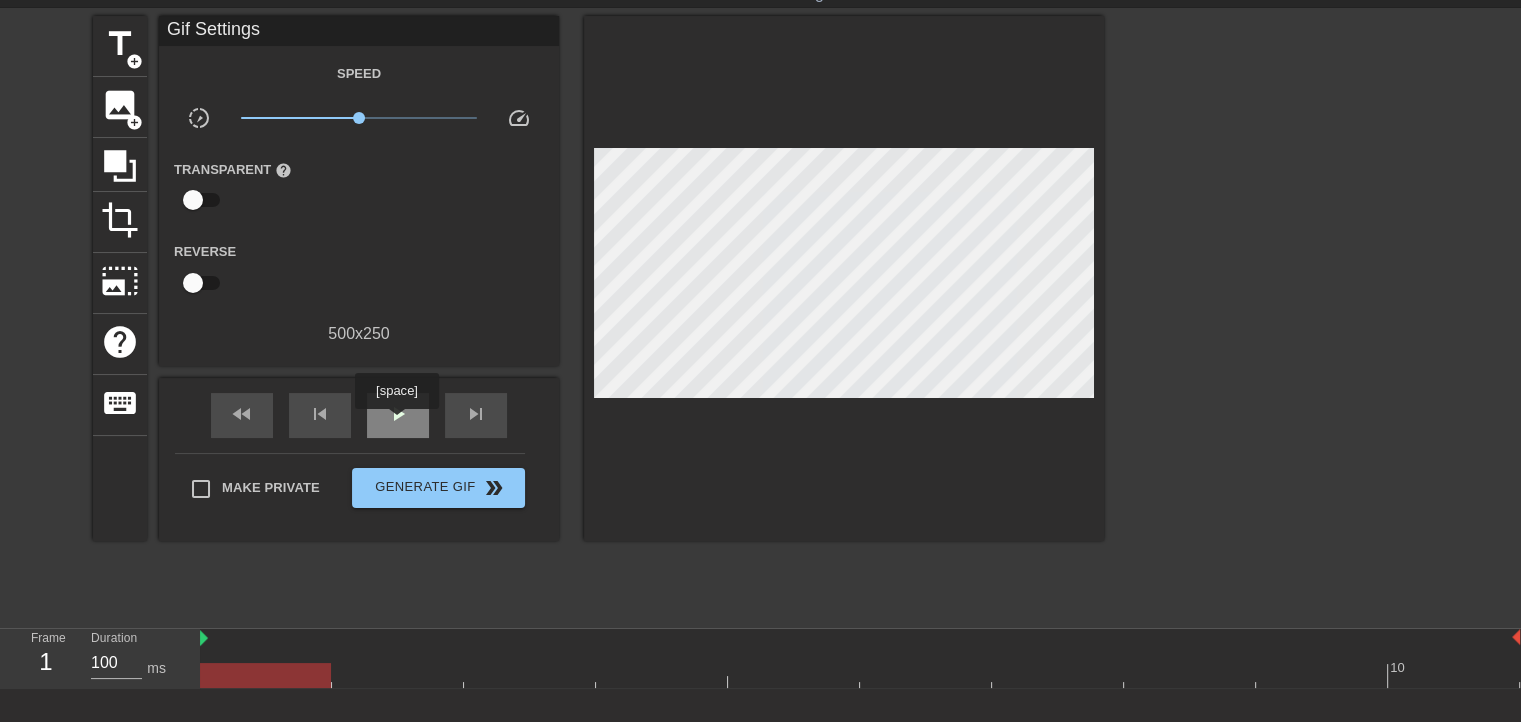 click on "play_arrow" at bounding box center (398, 414) 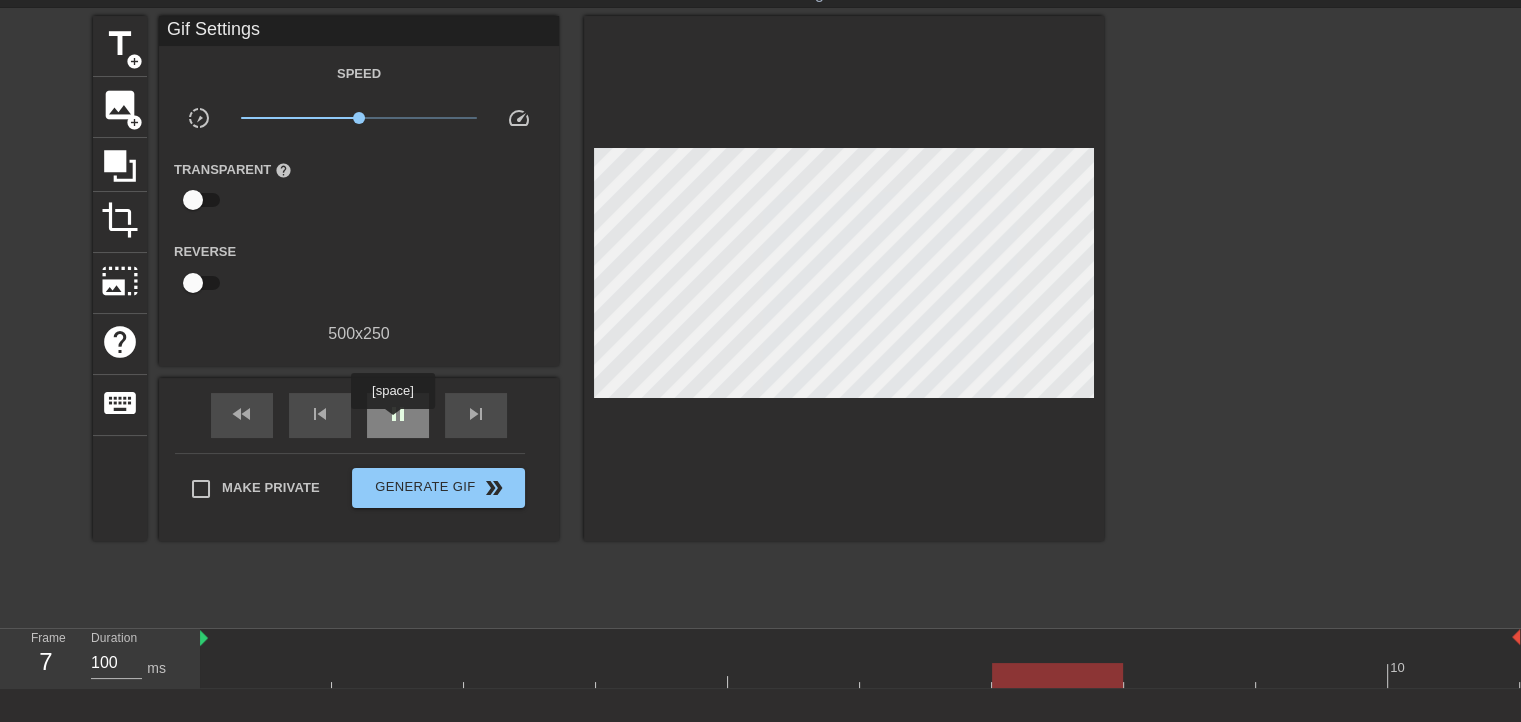 click on "pause" at bounding box center (398, 414) 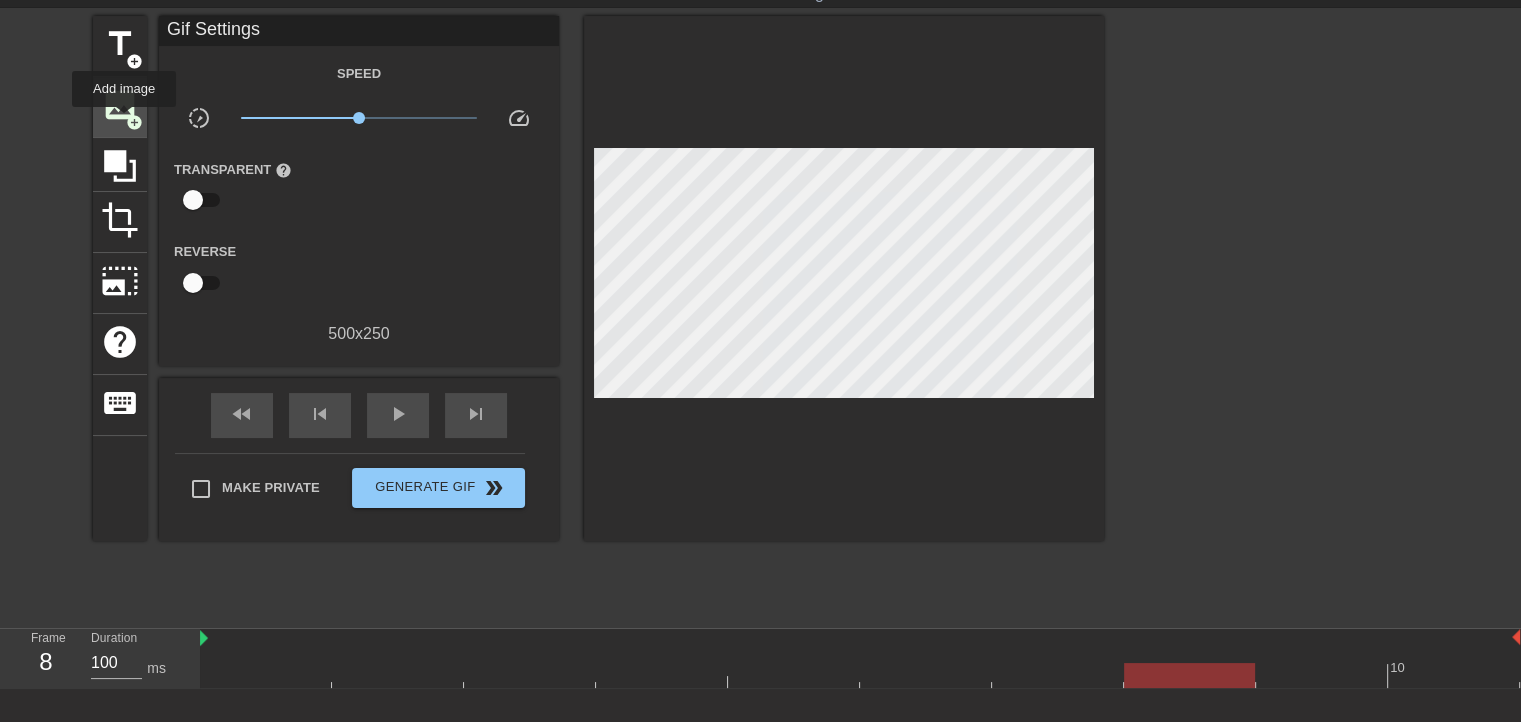 click on "image" at bounding box center [120, 105] 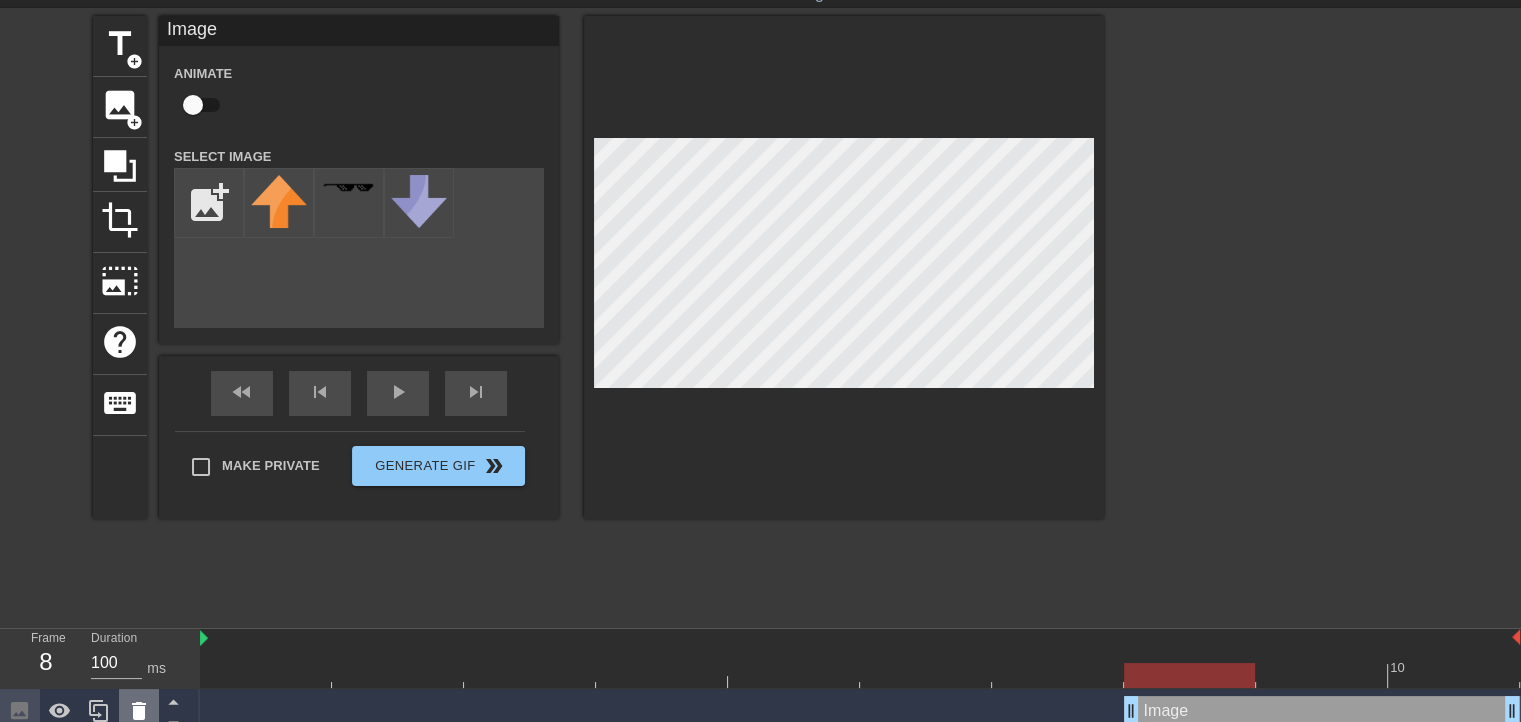 click 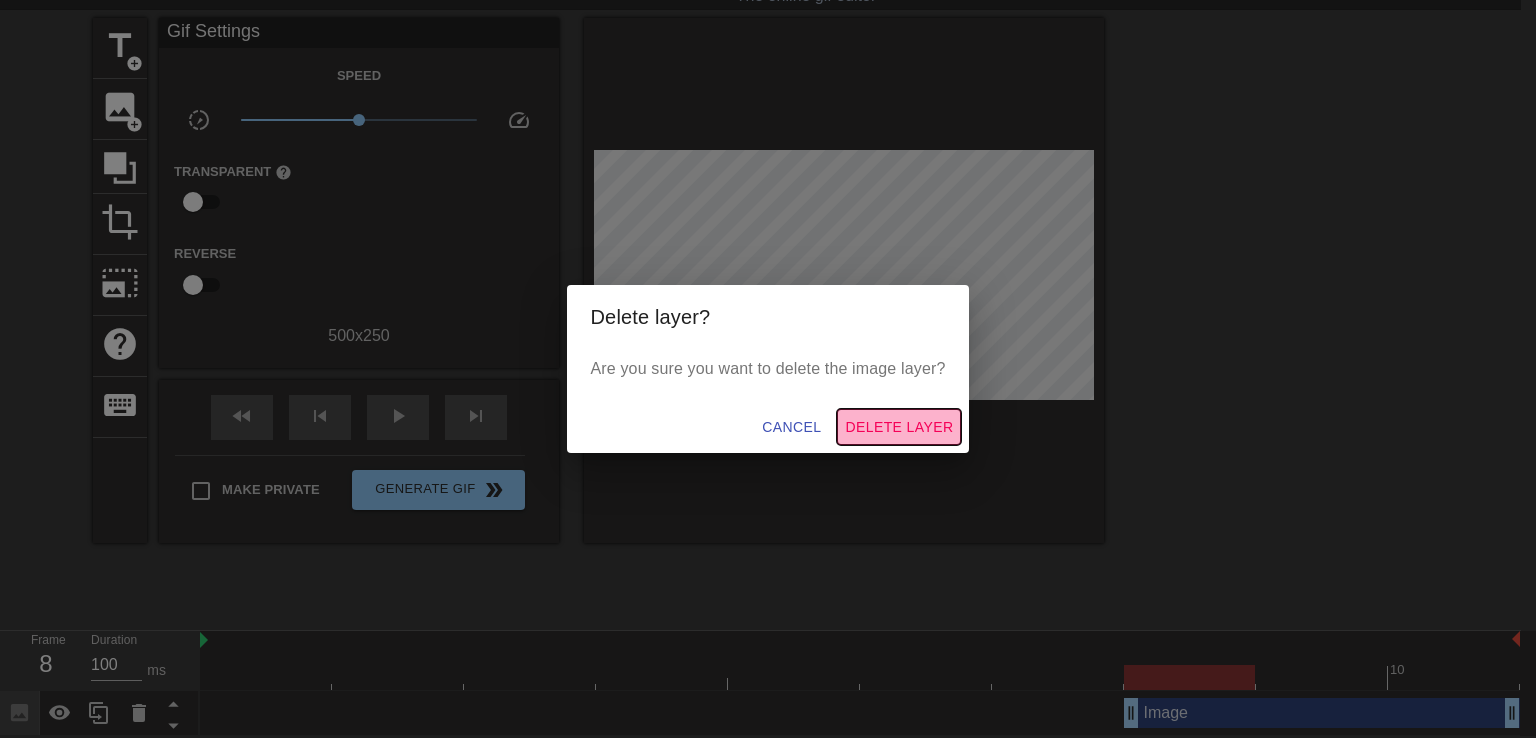 click on "Delete Layer" at bounding box center [899, 427] 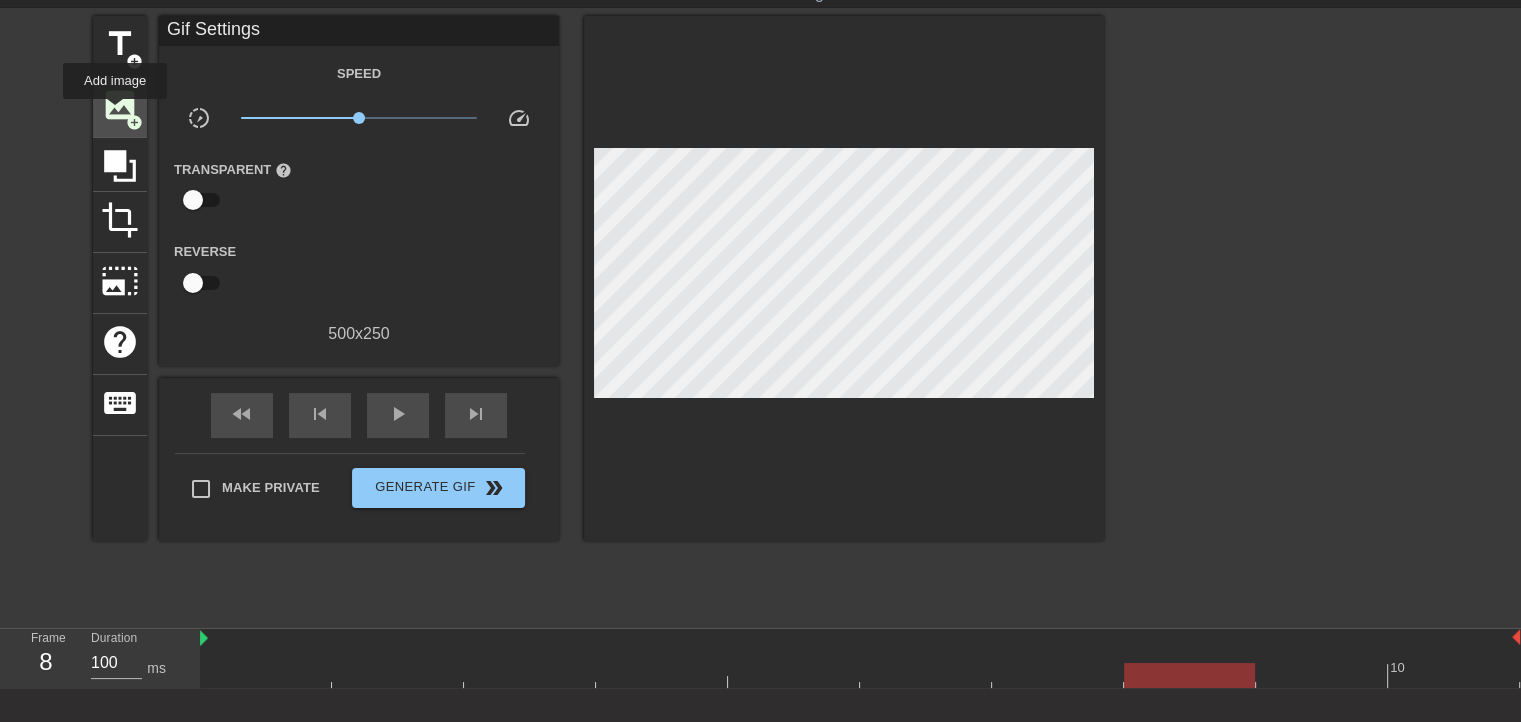 click on "image" at bounding box center [120, 105] 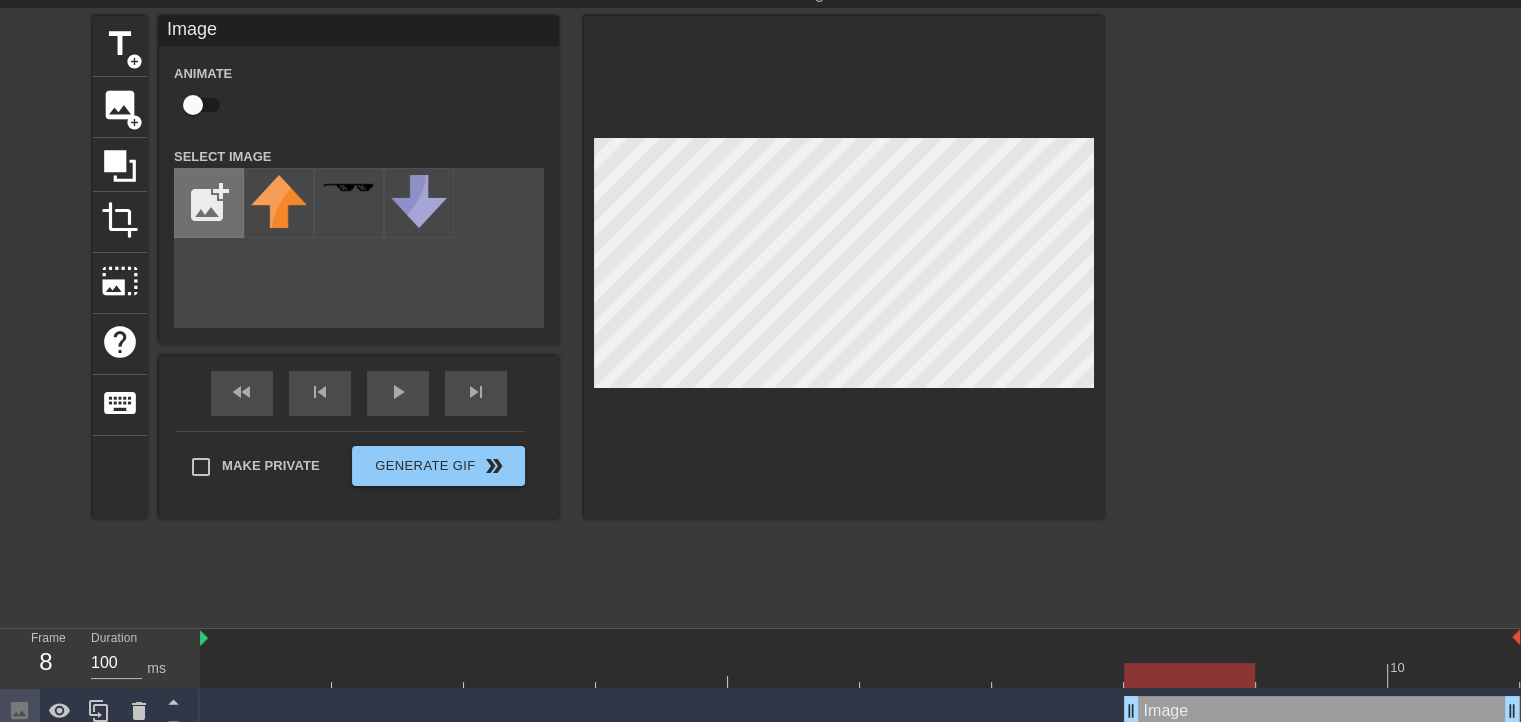 click at bounding box center [209, 203] 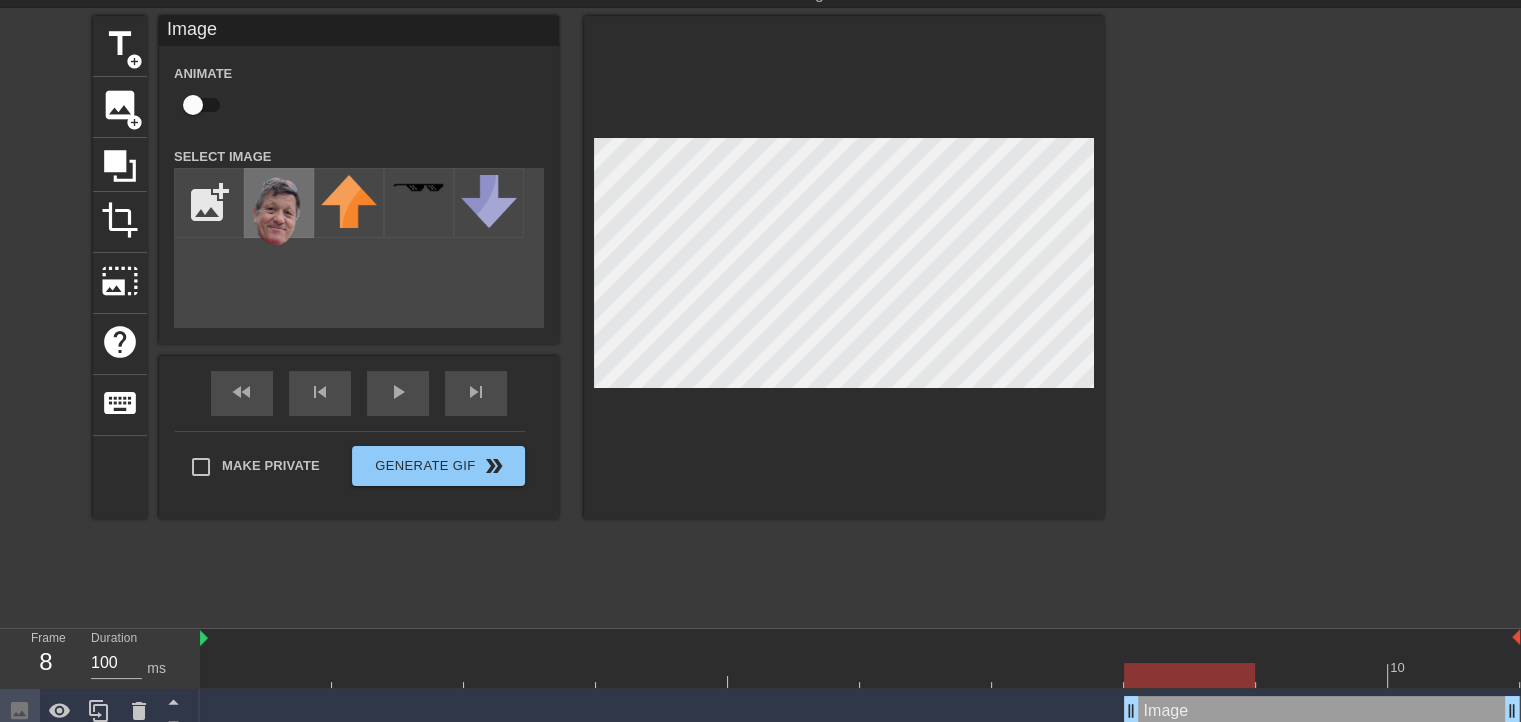 click at bounding box center [279, 212] 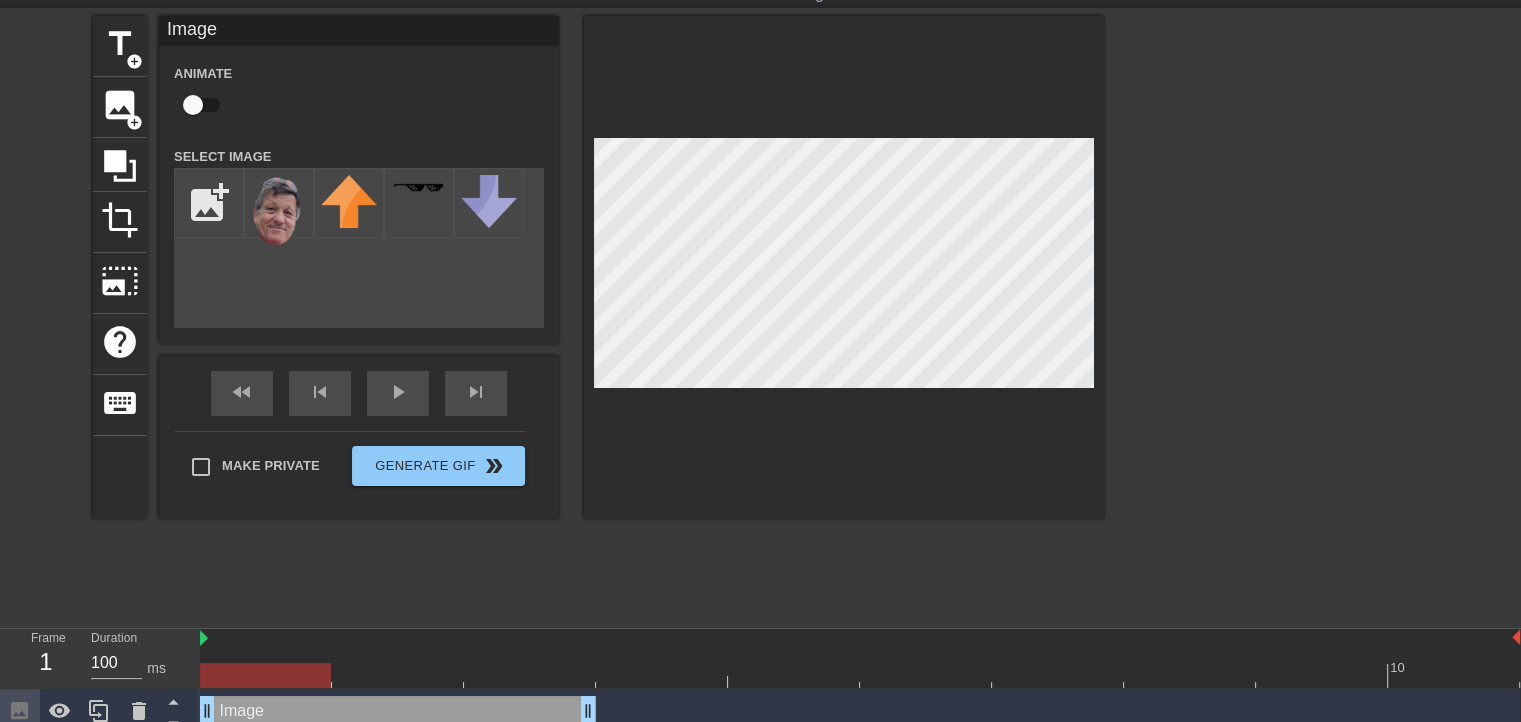 drag, startPoint x: 1183, startPoint y: 705, endPoint x: 229, endPoint y: 697, distance: 954.03357 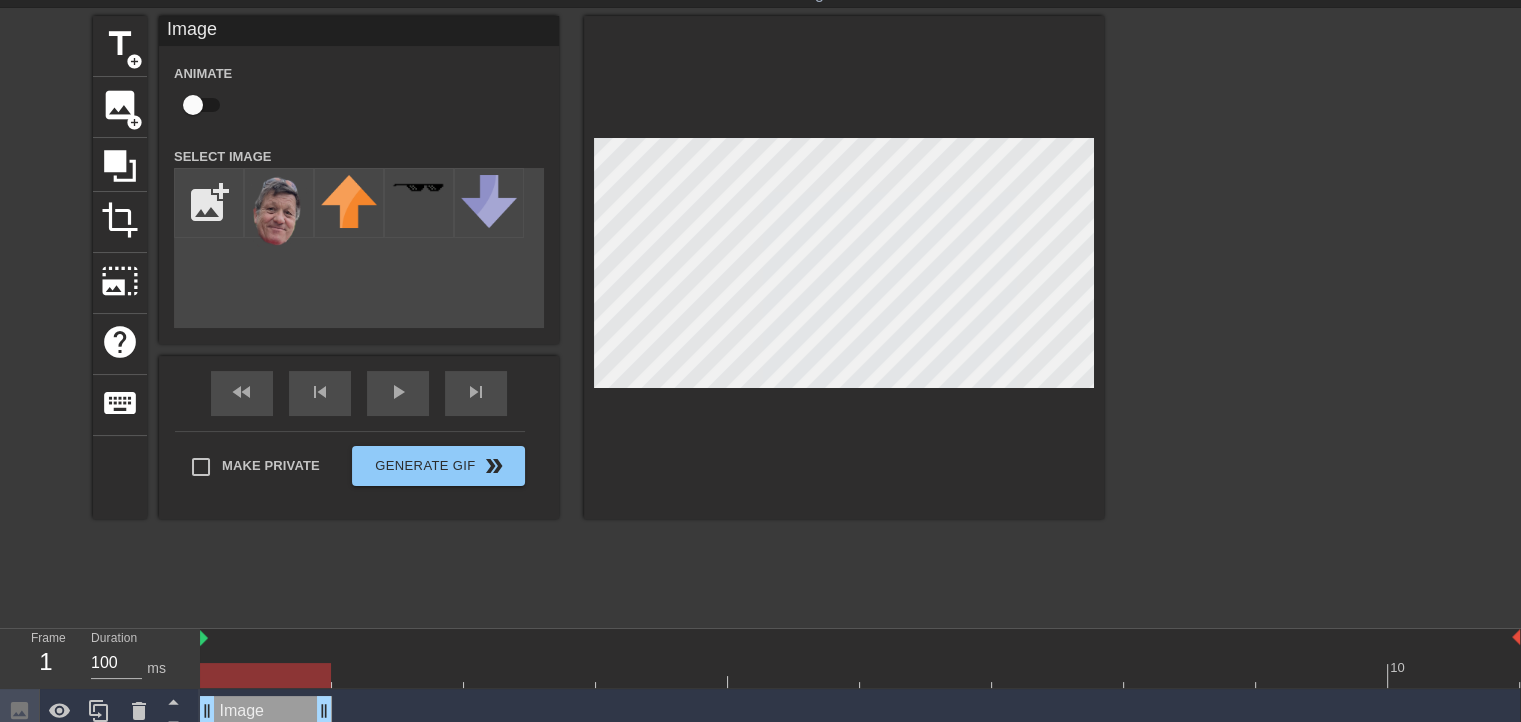 drag, startPoint x: 588, startPoint y: 713, endPoint x: 356, endPoint y: 697, distance: 232.55107 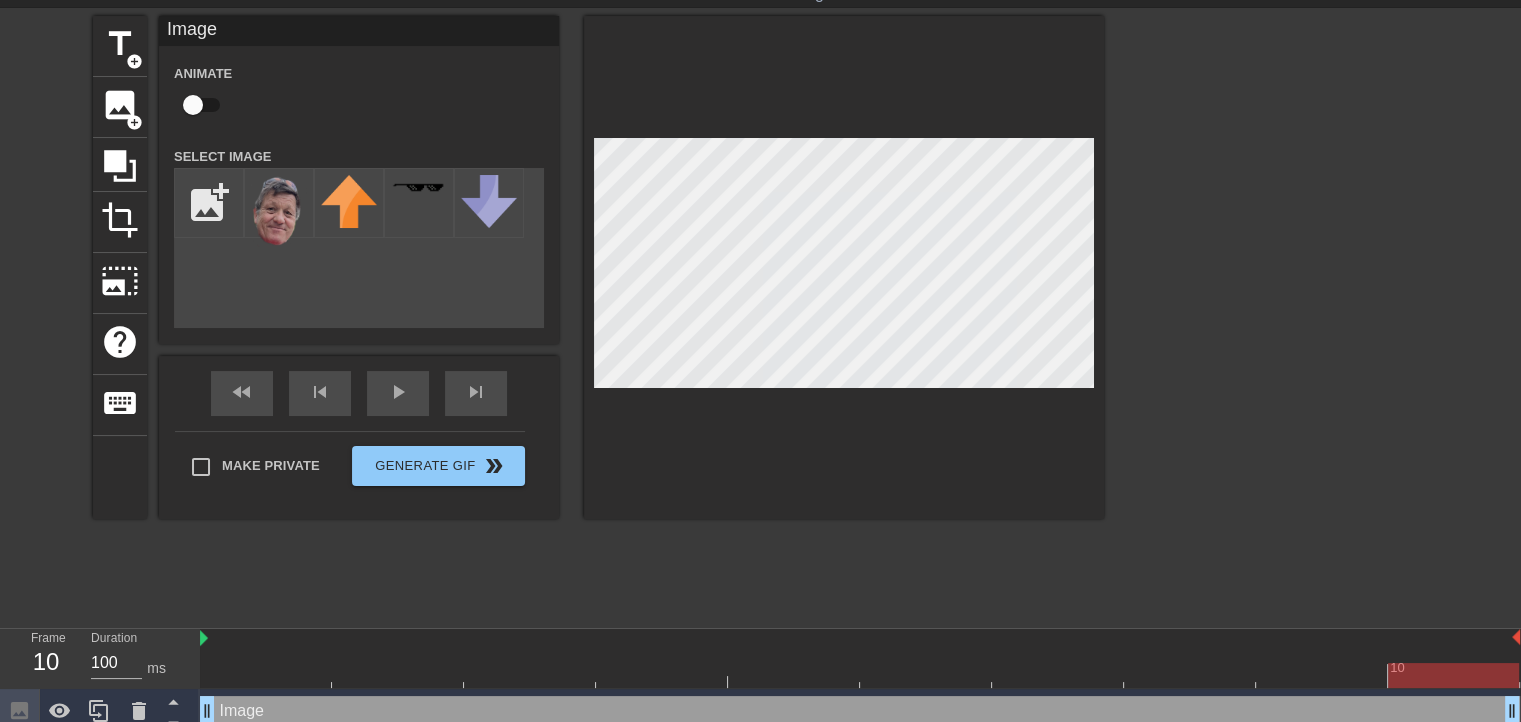 drag, startPoint x: 325, startPoint y: 708, endPoint x: 1518, endPoint y: 758, distance: 1194.0474 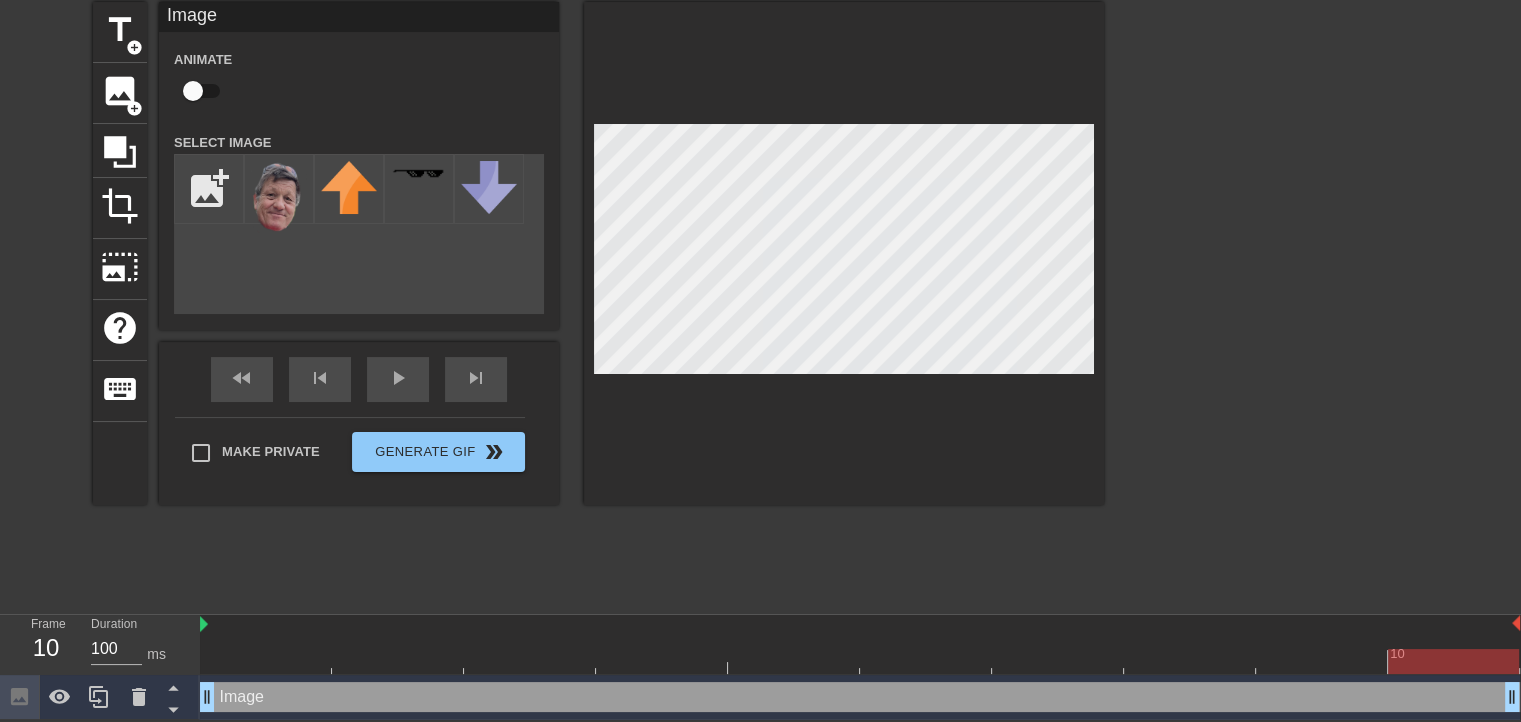 scroll, scrollTop: 78, scrollLeft: 0, axis: vertical 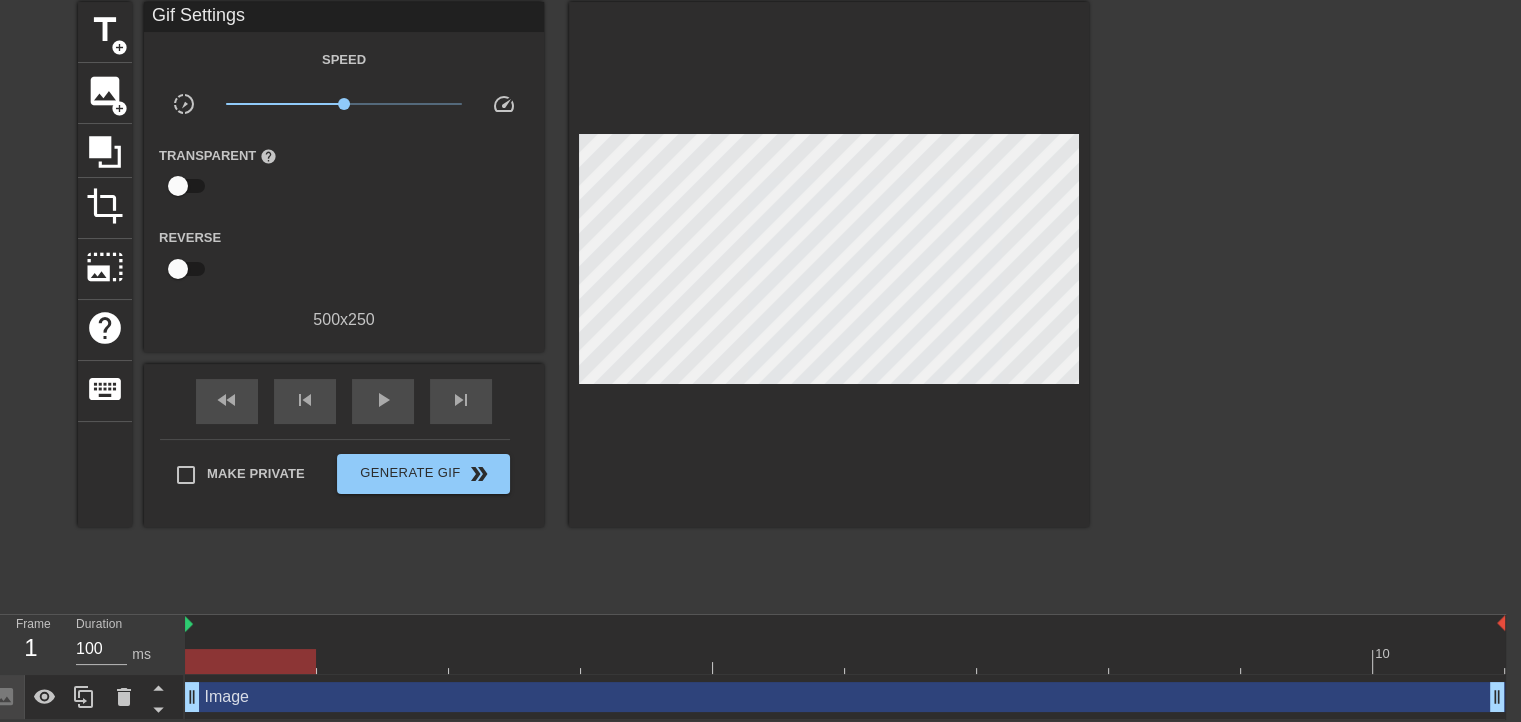 drag, startPoint x: 1435, startPoint y: 655, endPoint x: 151, endPoint y: 650, distance: 1284.0098 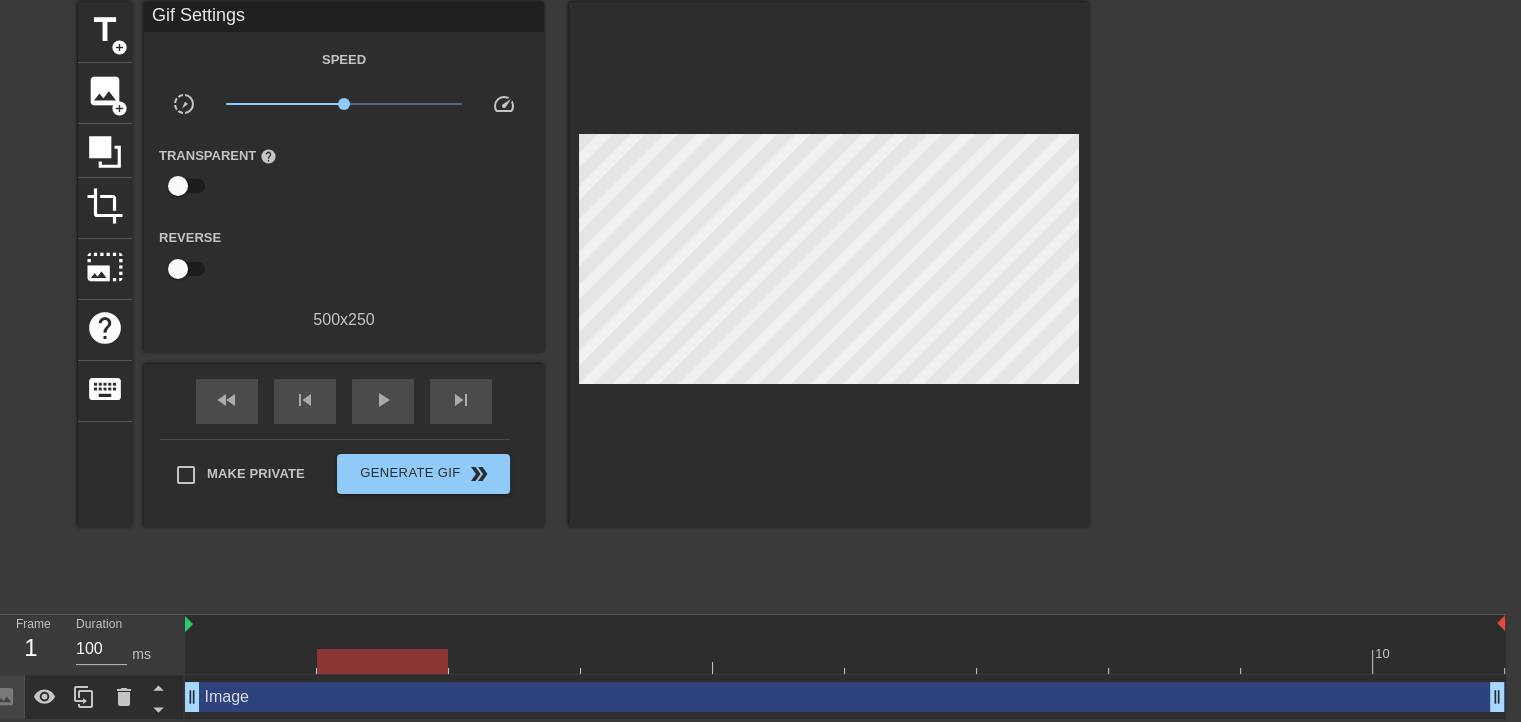 drag, startPoint x: 284, startPoint y: 653, endPoint x: 323, endPoint y: 653, distance: 39 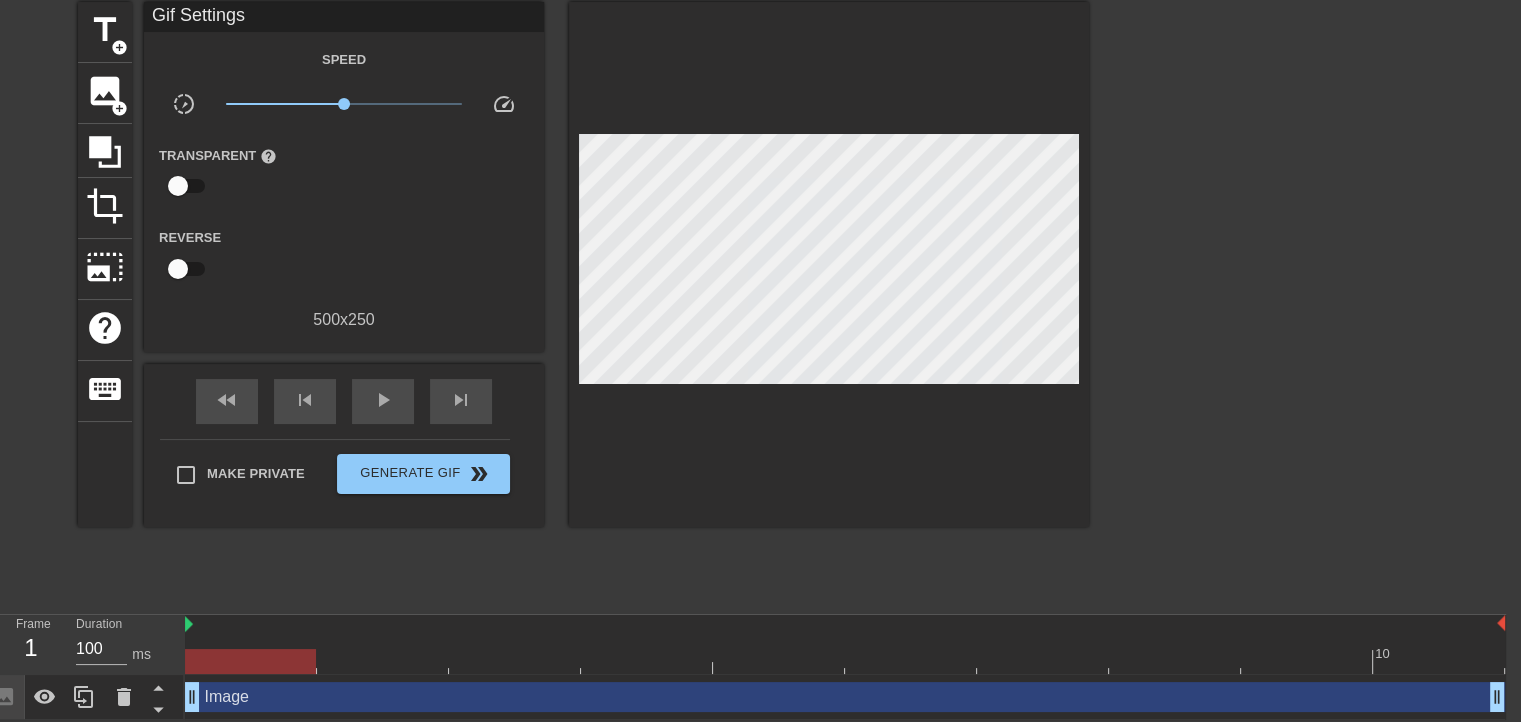click at bounding box center (178, 186) 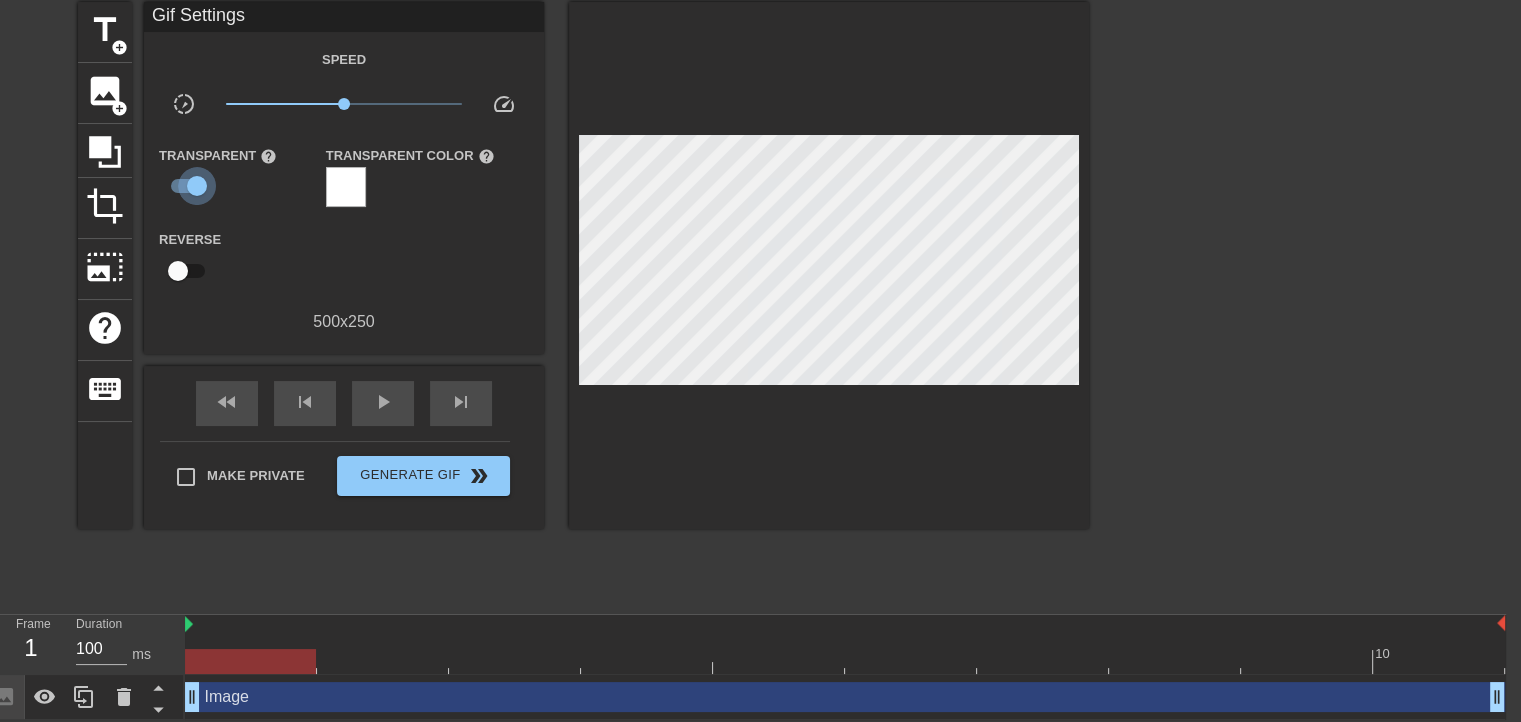 click at bounding box center [197, 186] 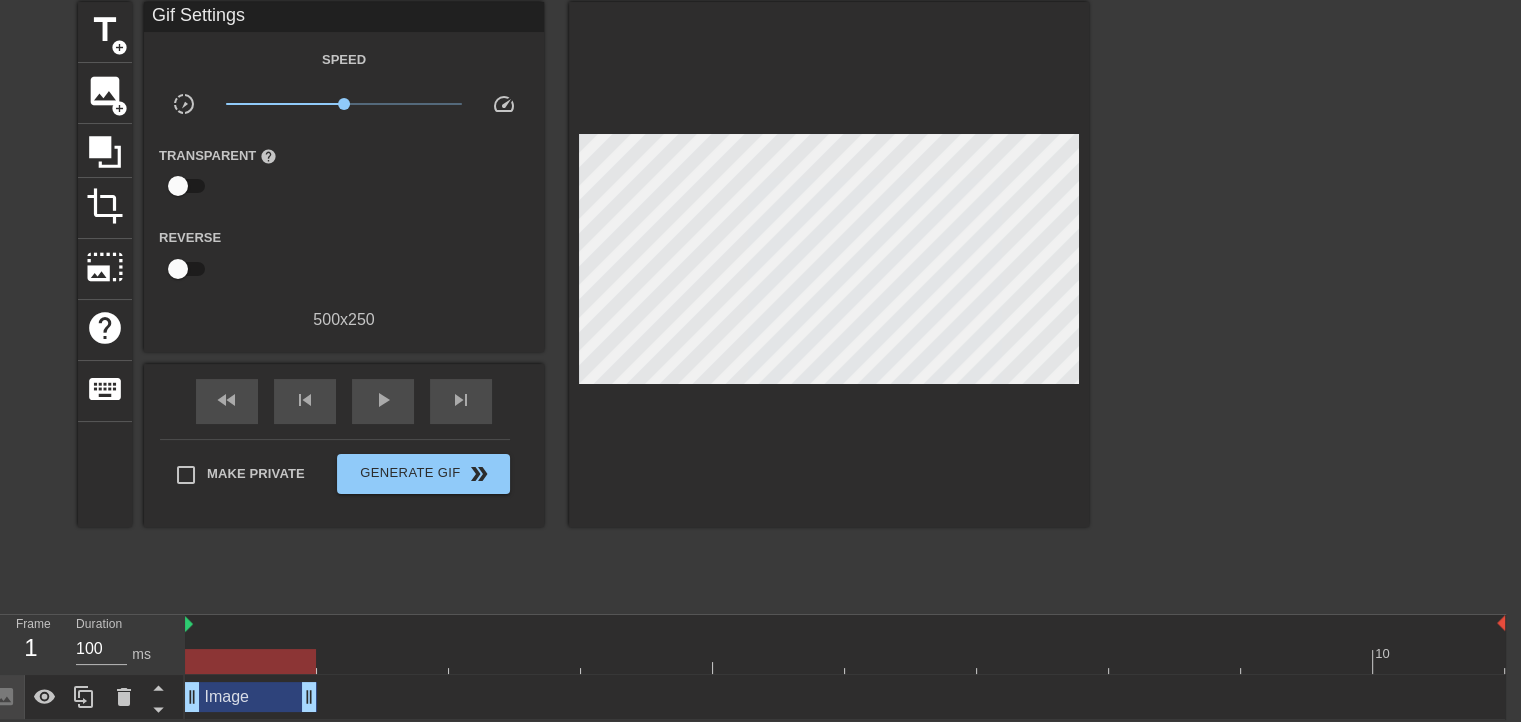 drag, startPoint x: 1496, startPoint y: 697, endPoint x: 280, endPoint y: 734, distance: 1216.5627 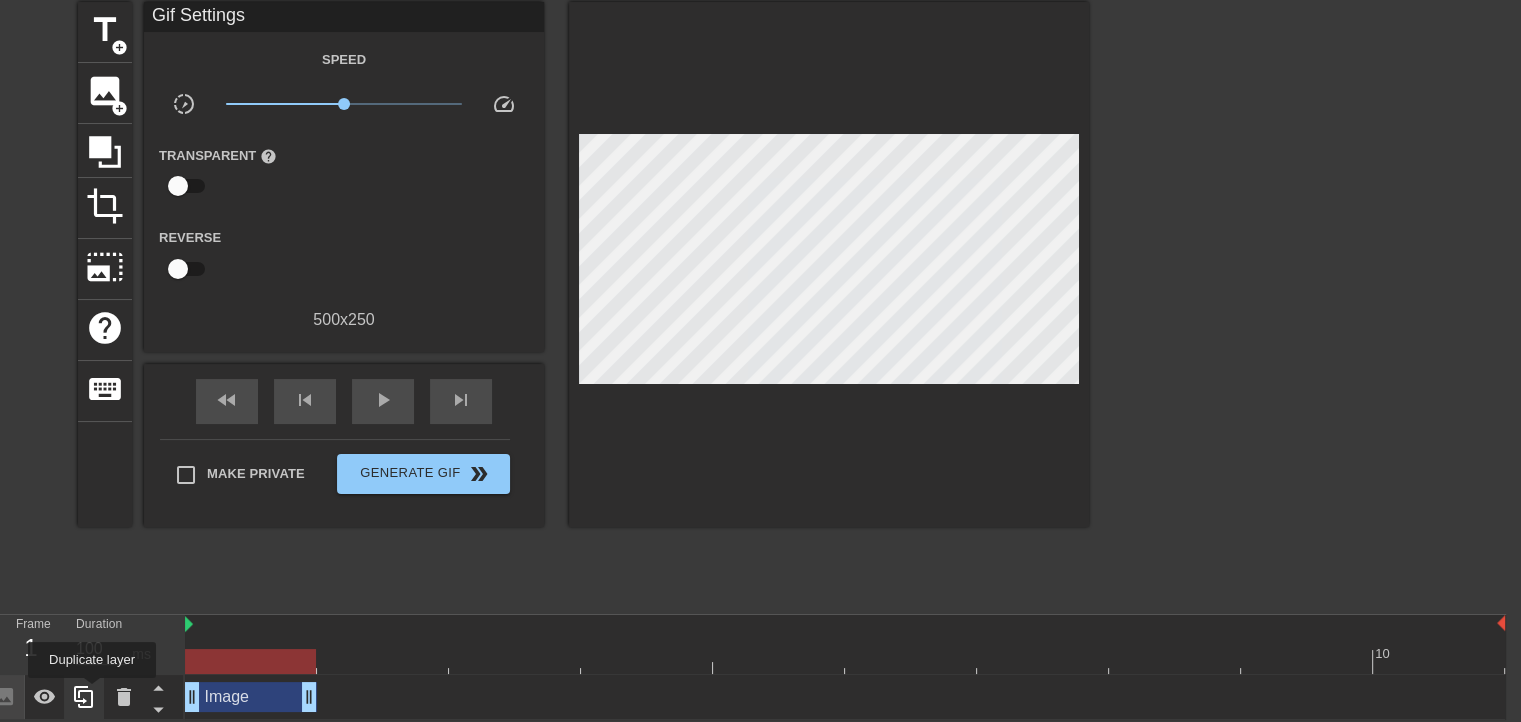click 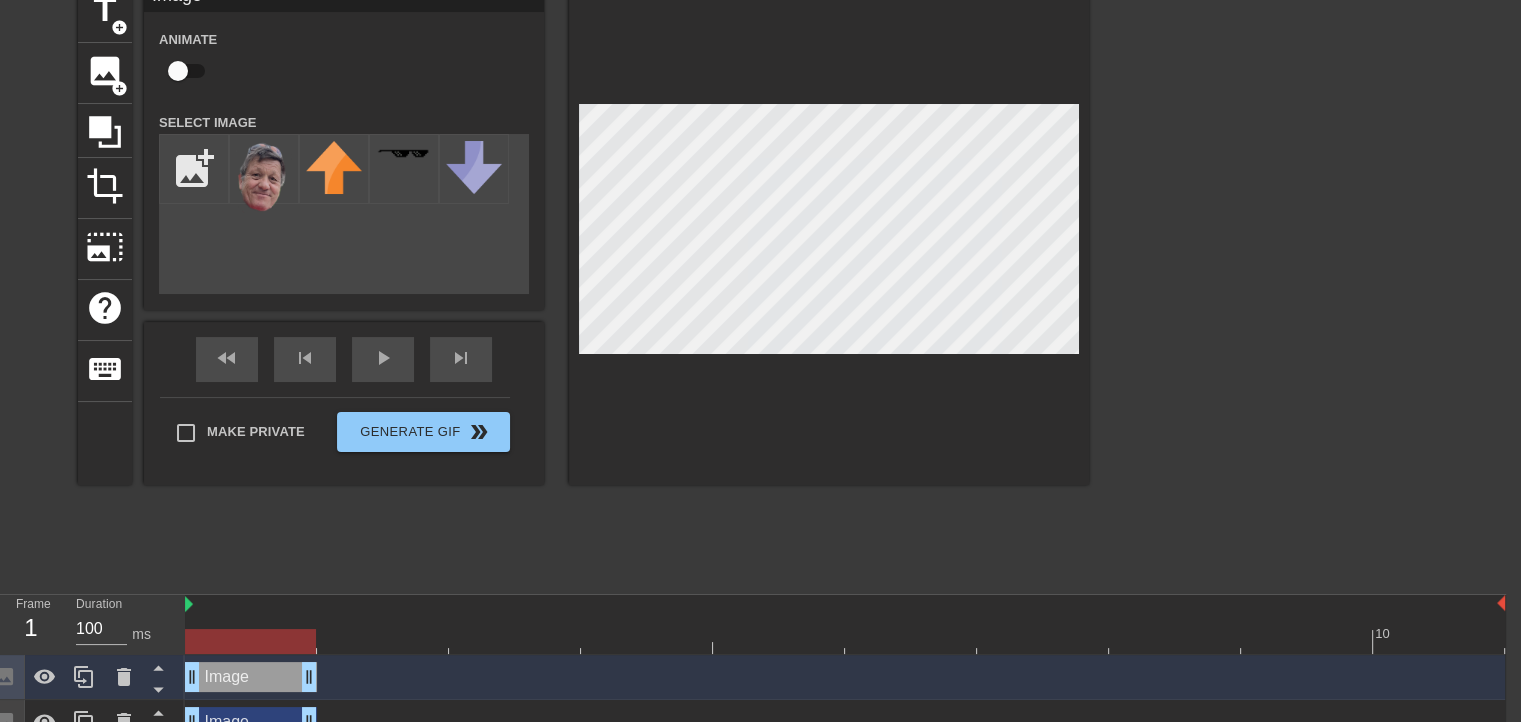 scroll, scrollTop: 123, scrollLeft: 15, axis: both 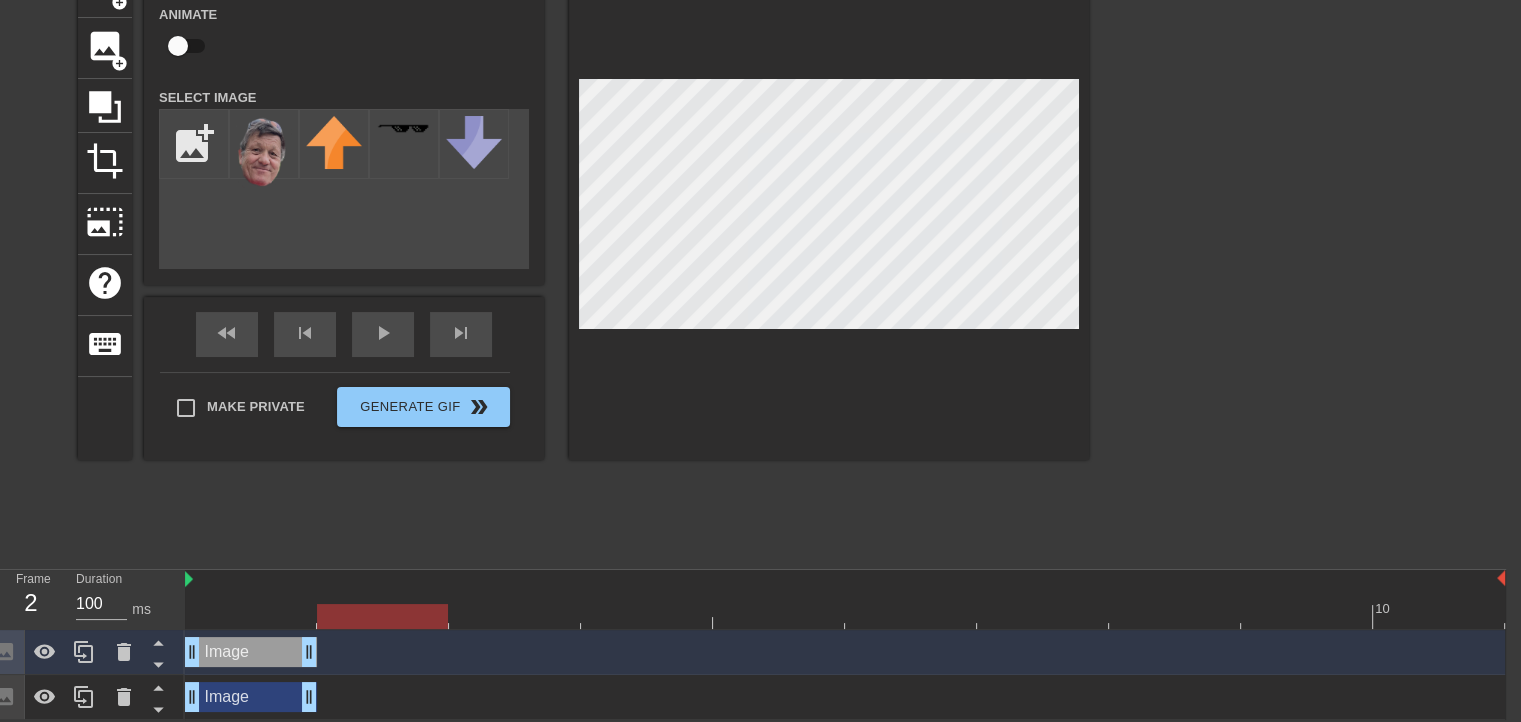 drag, startPoint x: 285, startPoint y: 616, endPoint x: 328, endPoint y: 617, distance: 43.011627 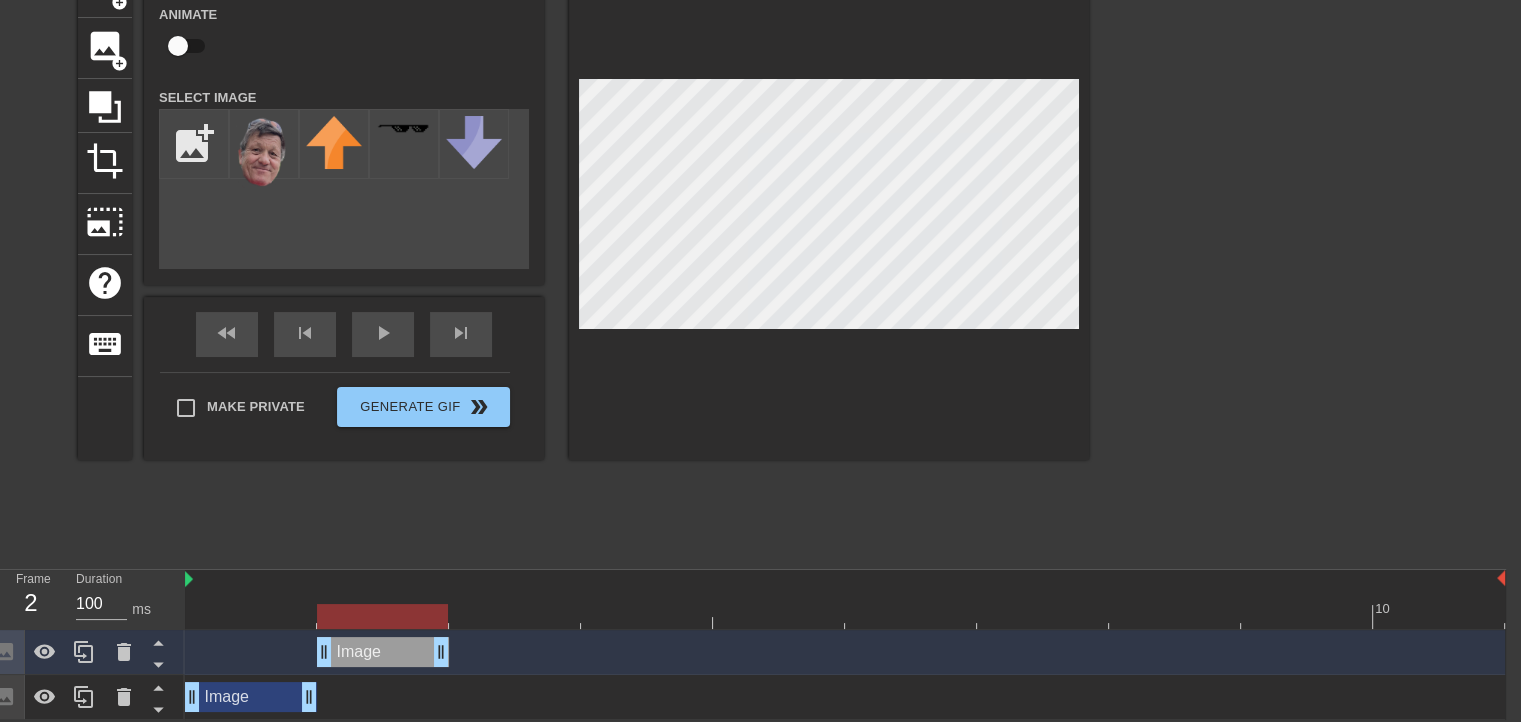 drag, startPoint x: 269, startPoint y: 662, endPoint x: 356, endPoint y: 658, distance: 87.0919 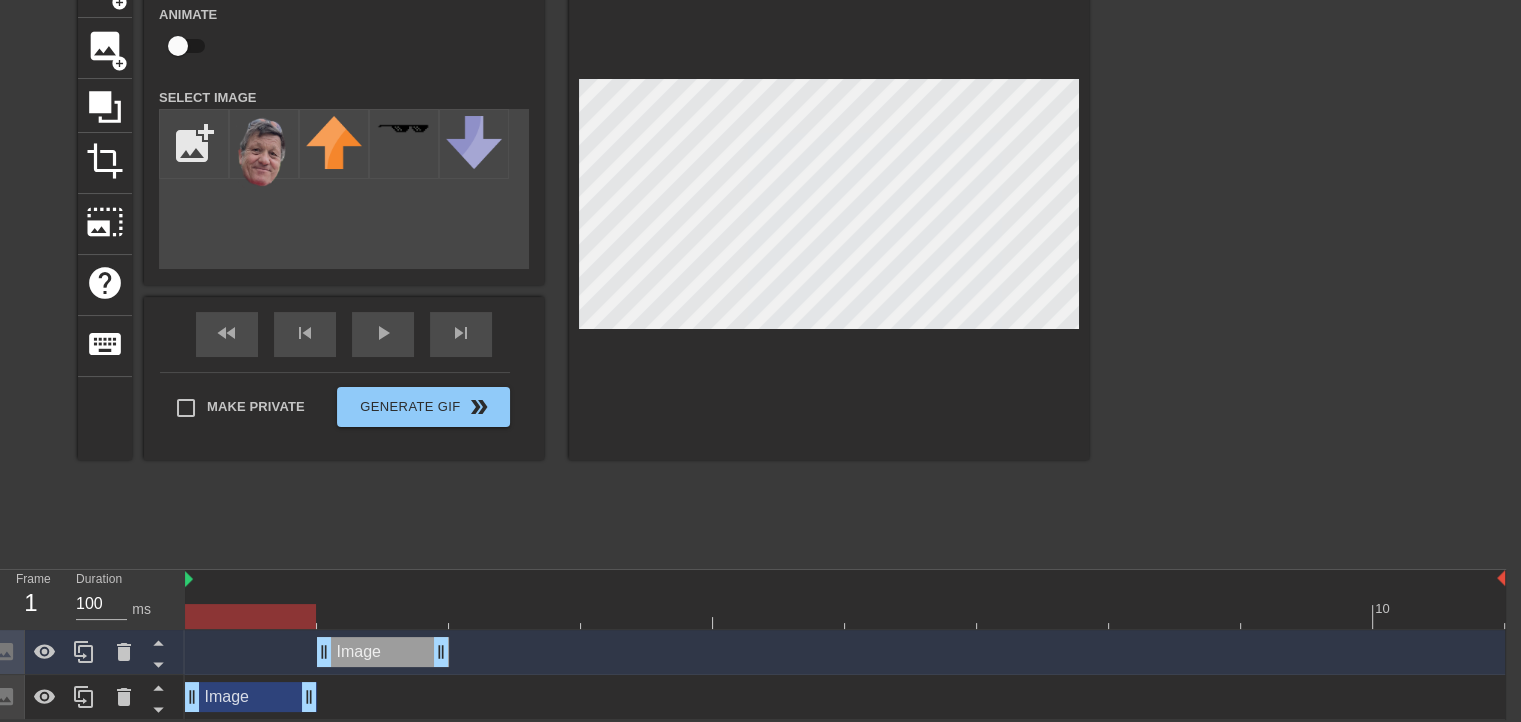 drag, startPoint x: 361, startPoint y: 617, endPoint x: 280, endPoint y: 614, distance: 81.055534 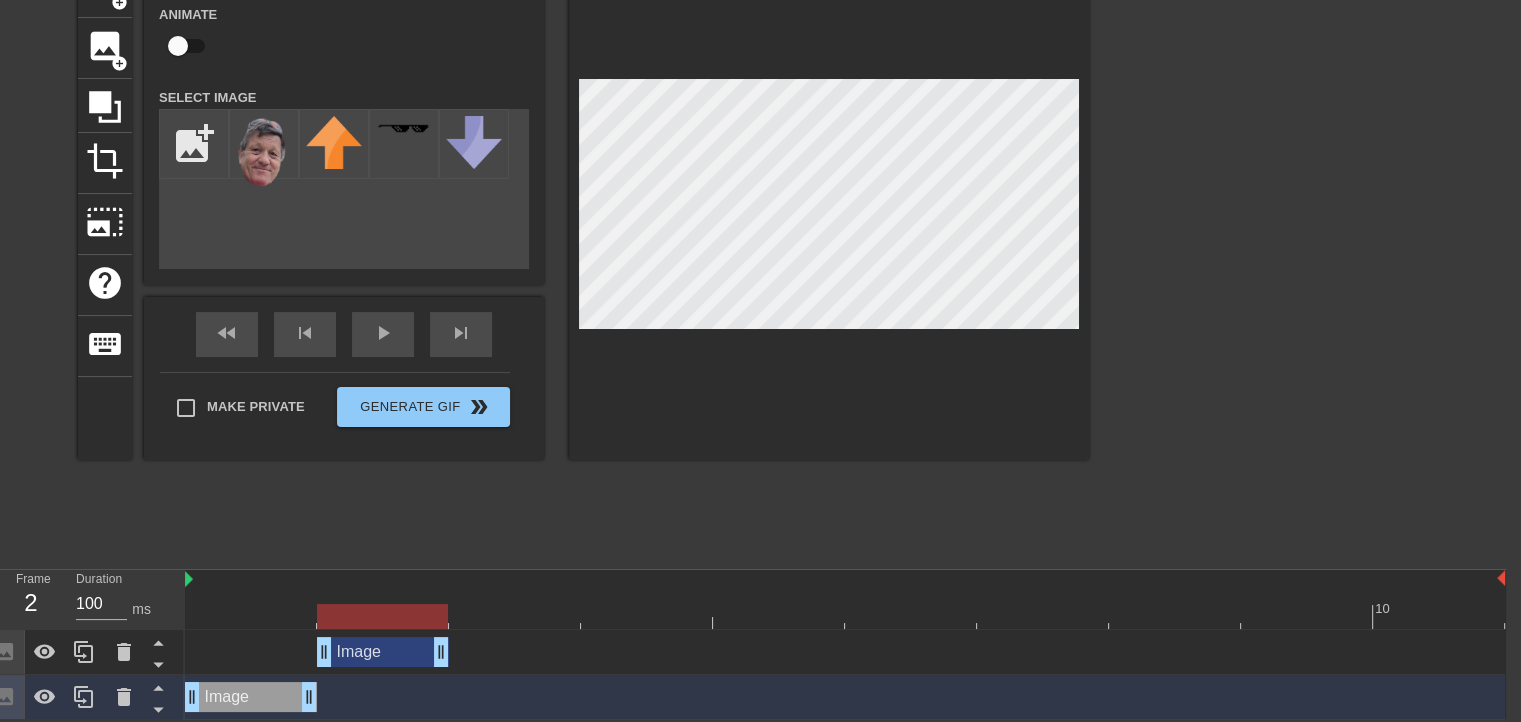 drag, startPoint x: 276, startPoint y: 609, endPoint x: 335, endPoint y: 652, distance: 73.00685 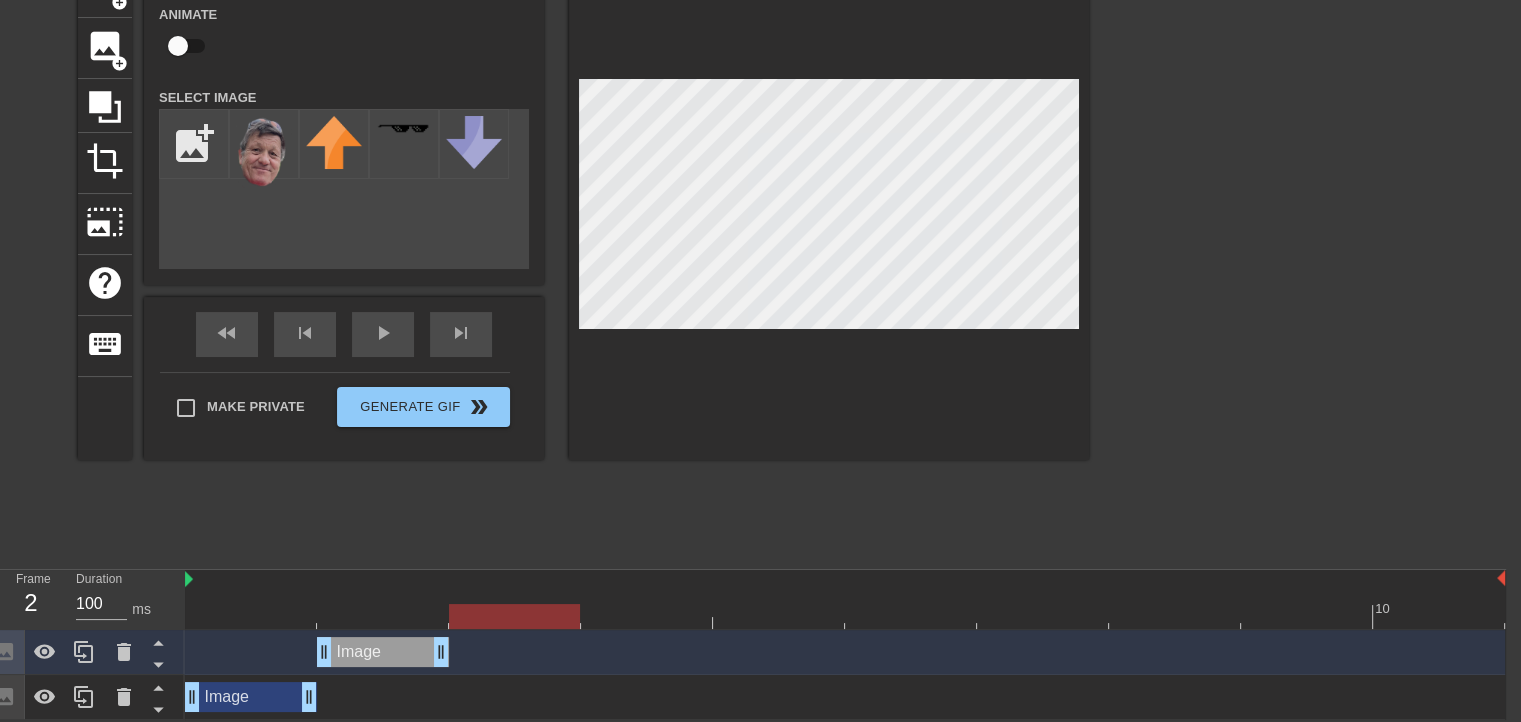 drag, startPoint x: 404, startPoint y: 605, endPoint x: 440, endPoint y: 609, distance: 36.221542 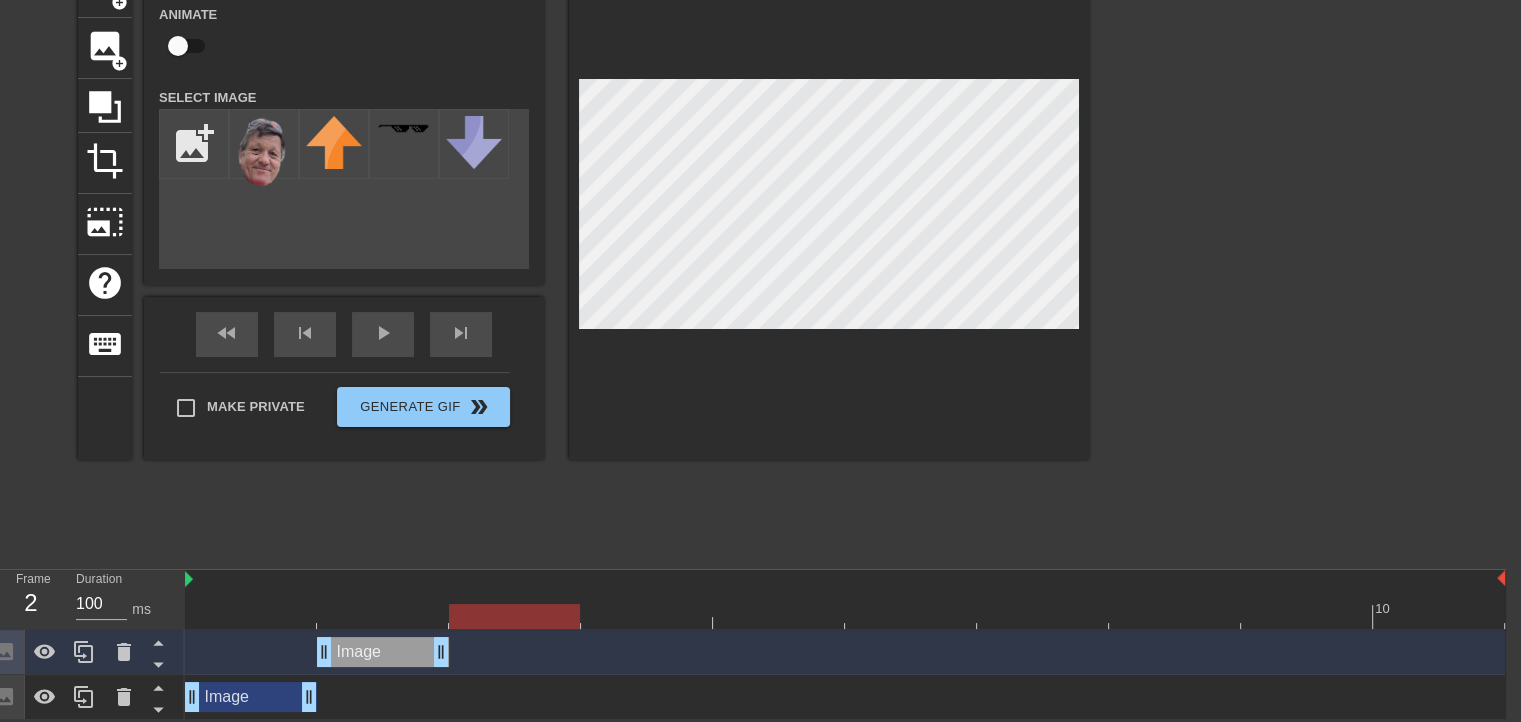 drag, startPoint x: 367, startPoint y: 613, endPoint x: 456, endPoint y: 617, distance: 89.08984 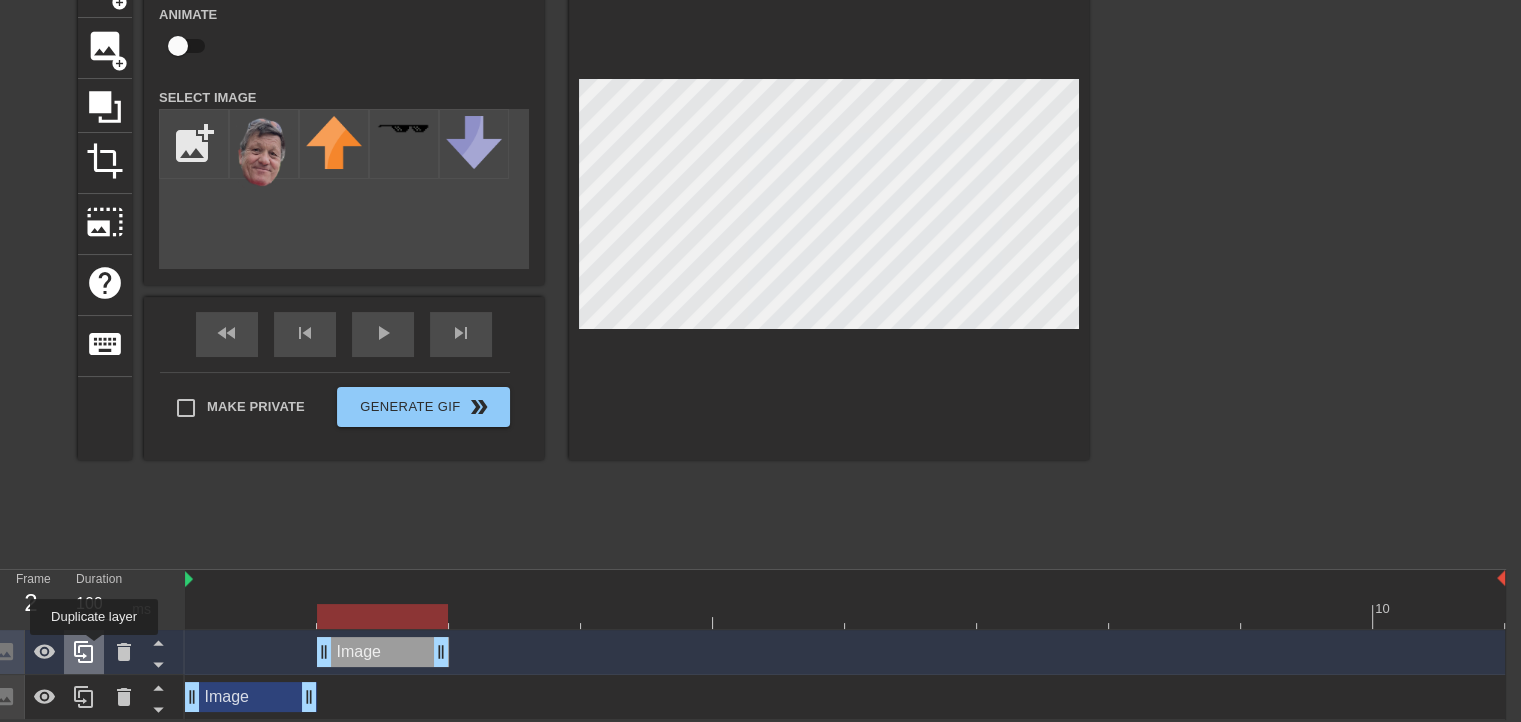 click 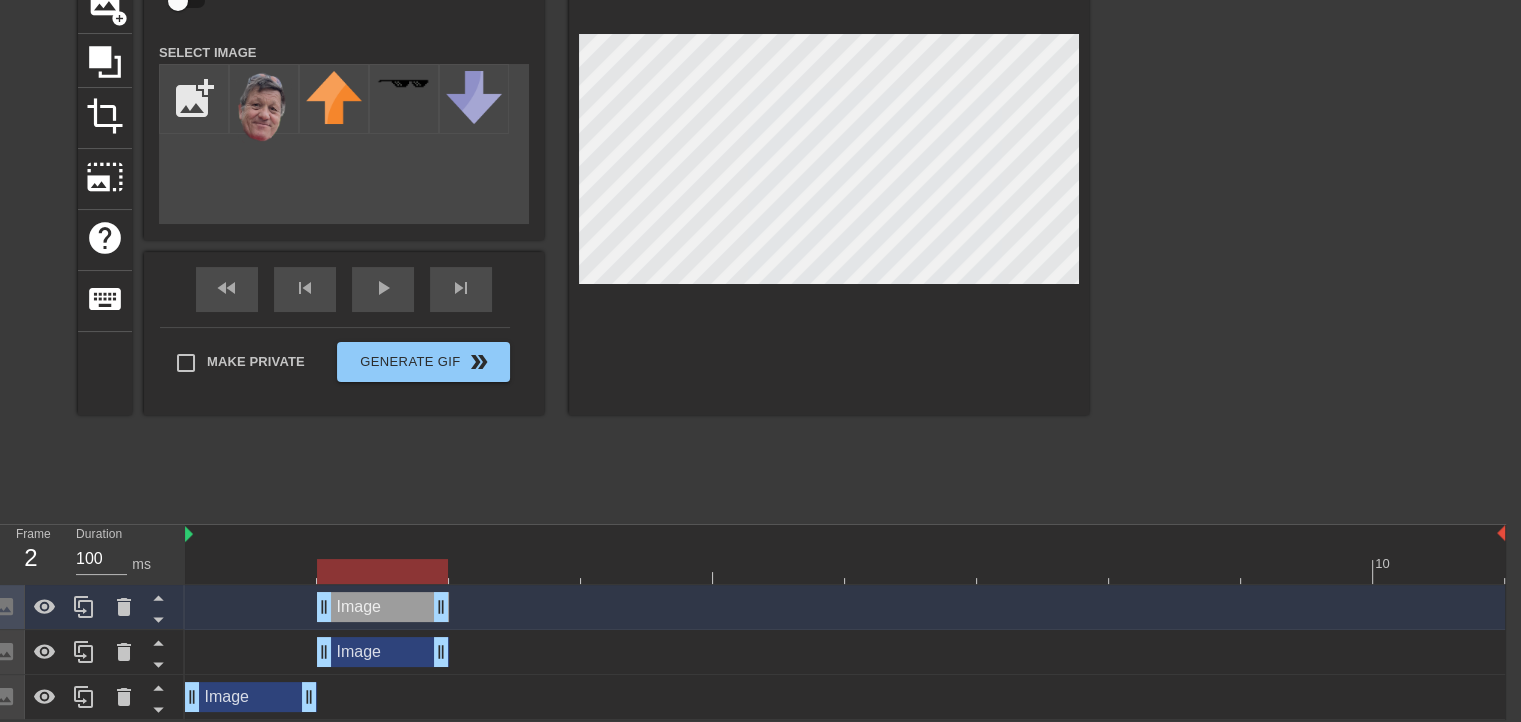 scroll, scrollTop: 168, scrollLeft: 15, axis: both 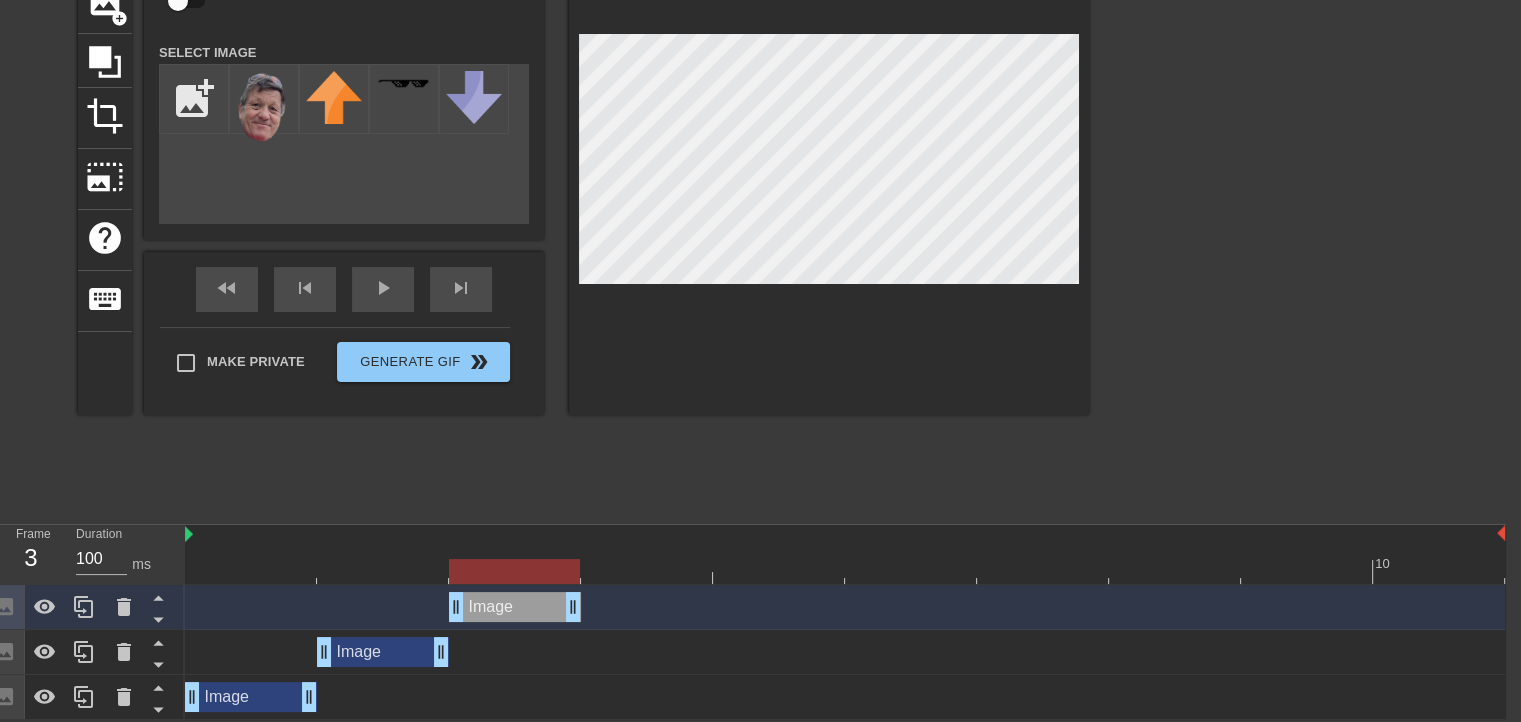 drag, startPoint x: 392, startPoint y: 599, endPoint x: 492, endPoint y: 605, distance: 100.17984 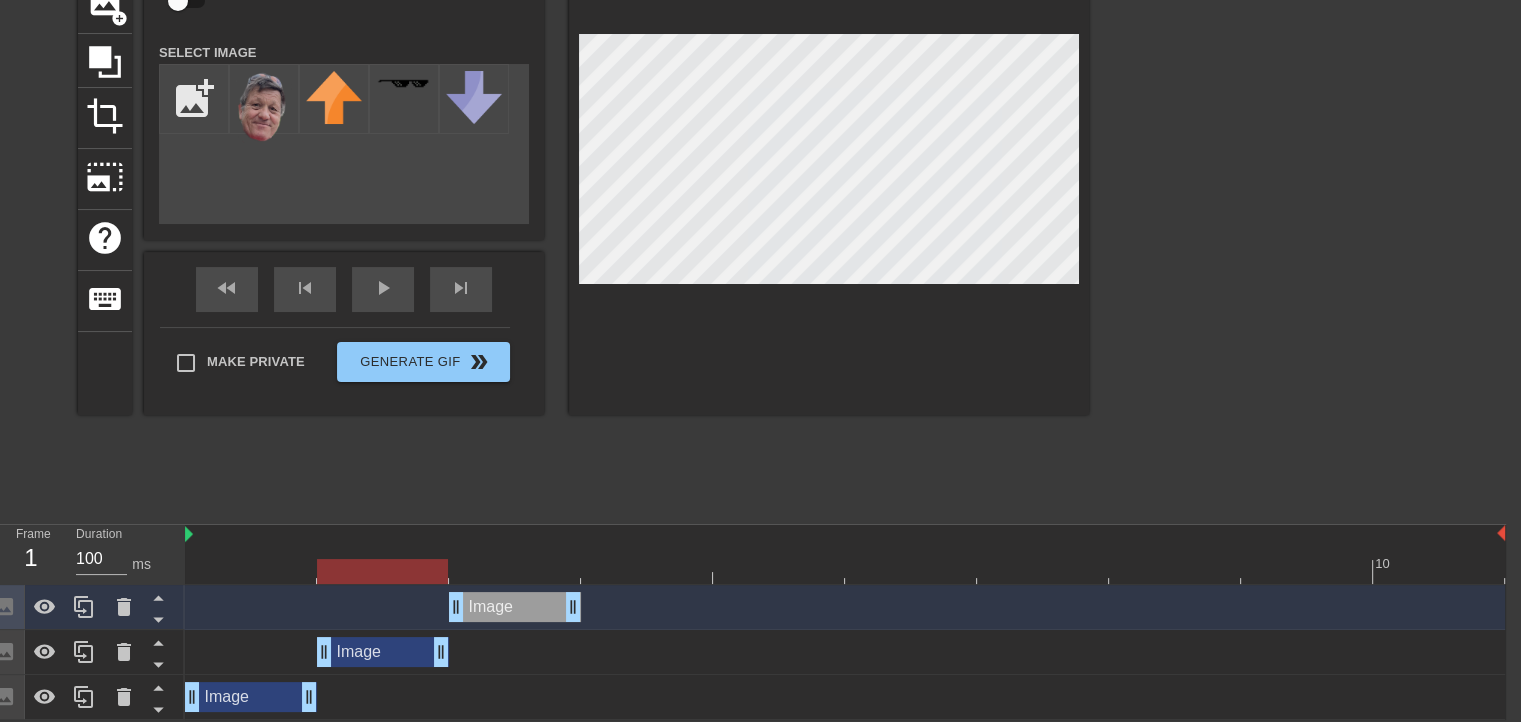 drag, startPoint x: 525, startPoint y: 574, endPoint x: 226, endPoint y: 567, distance: 299.08194 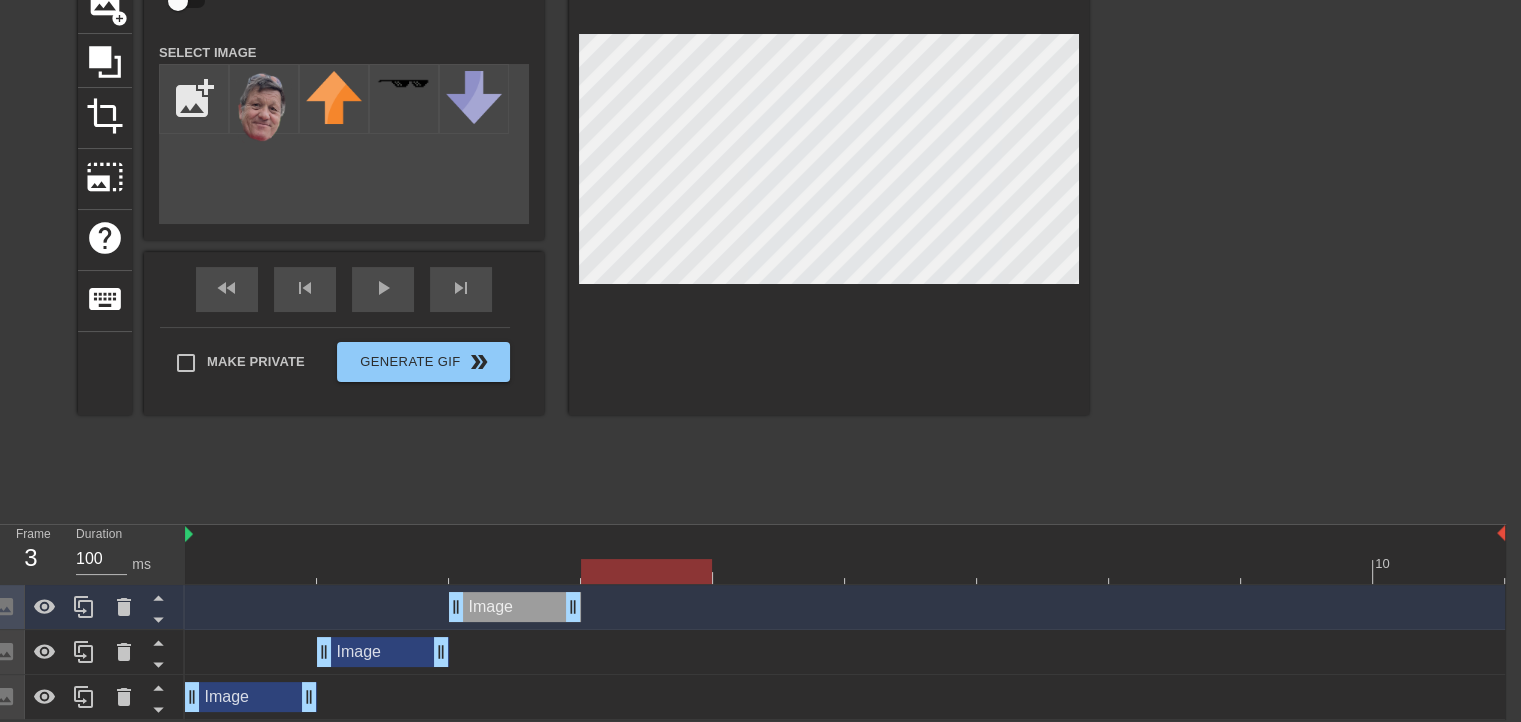 drag, startPoint x: 260, startPoint y: 565, endPoint x: 487, endPoint y: 578, distance: 227.37195 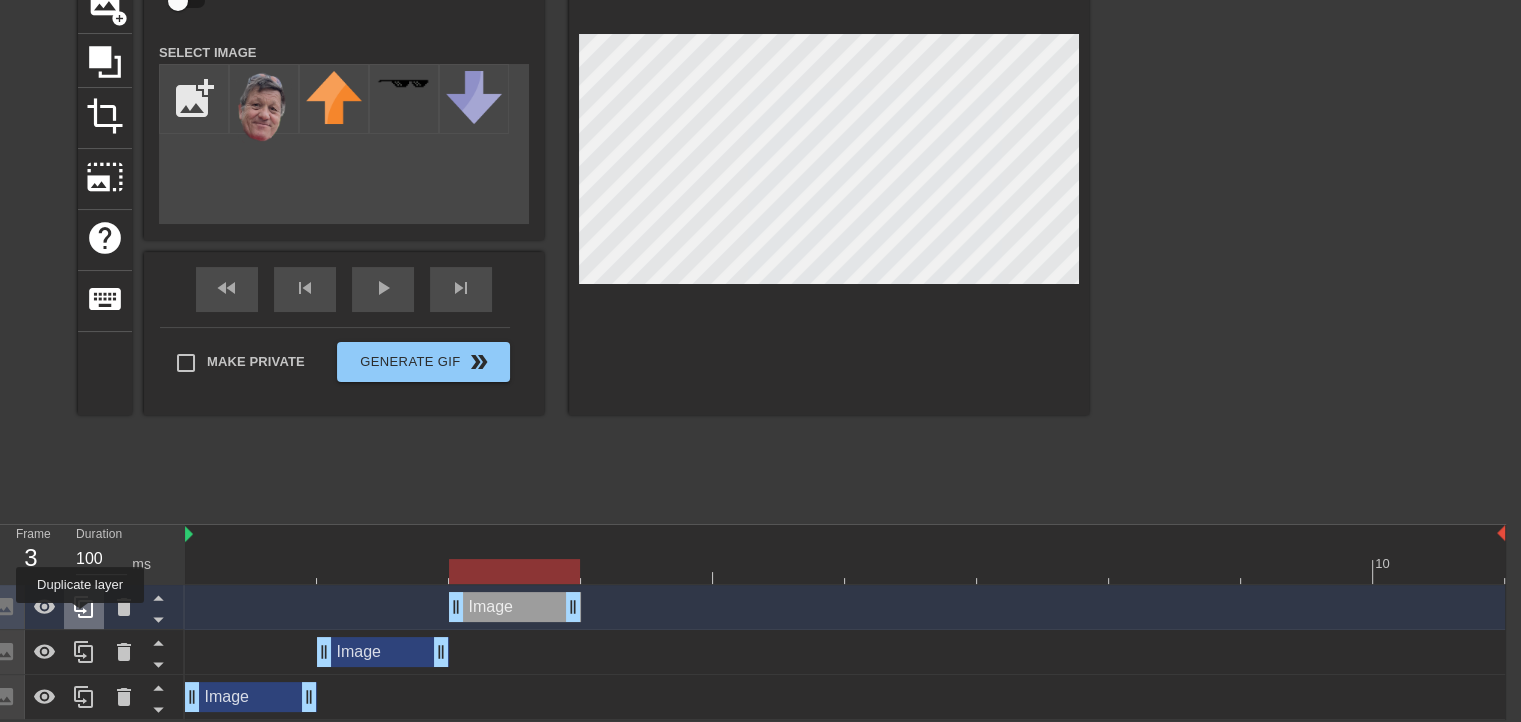 click 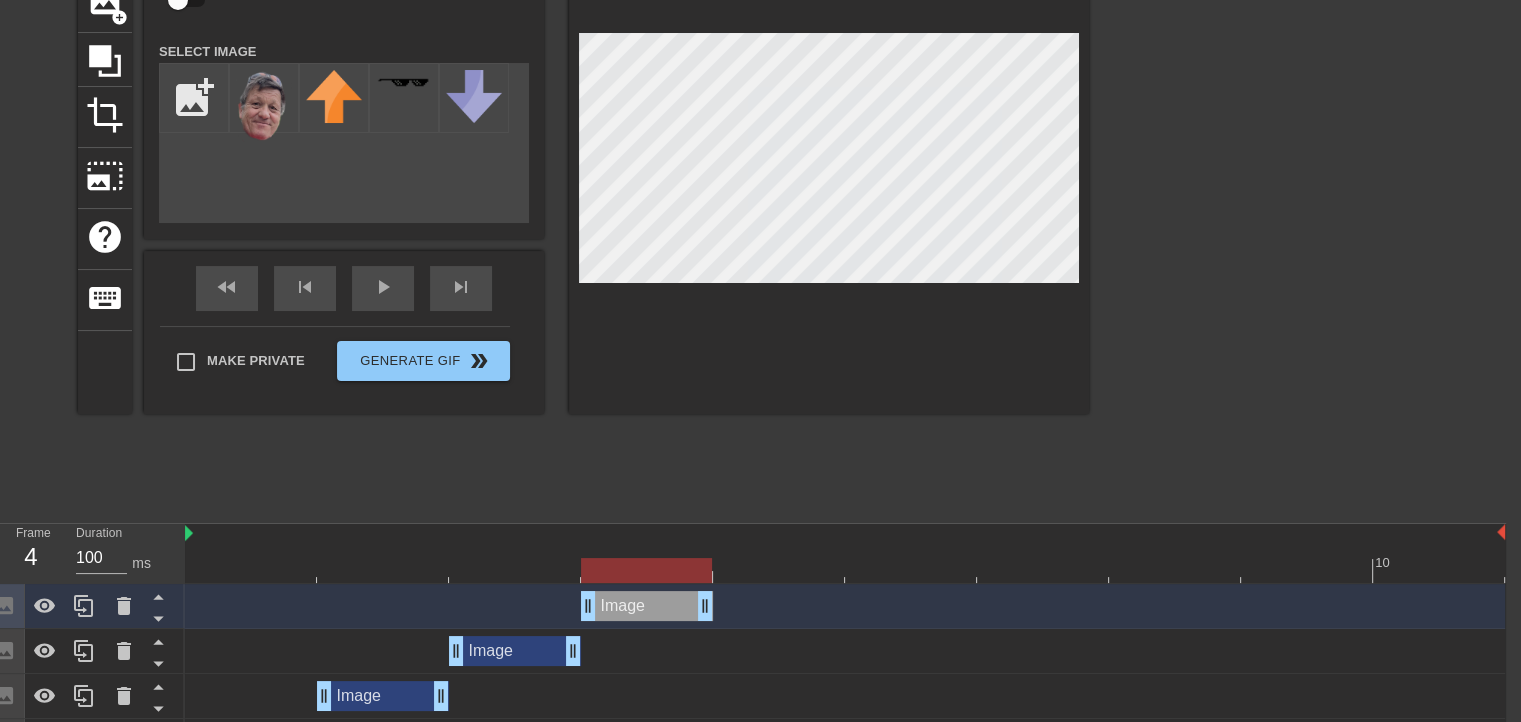 drag, startPoint x: 512, startPoint y: 609, endPoint x: 602, endPoint y: 599, distance: 90.55385 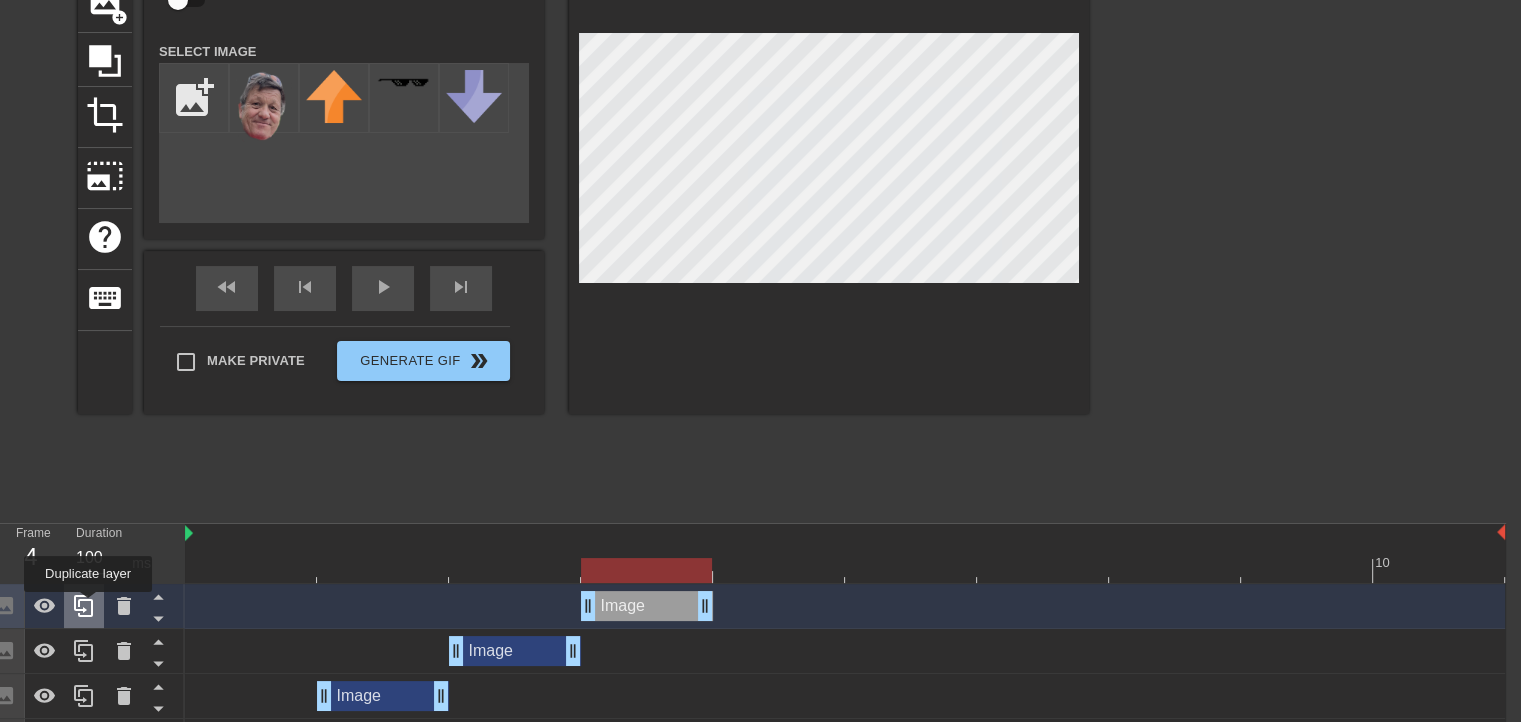 click 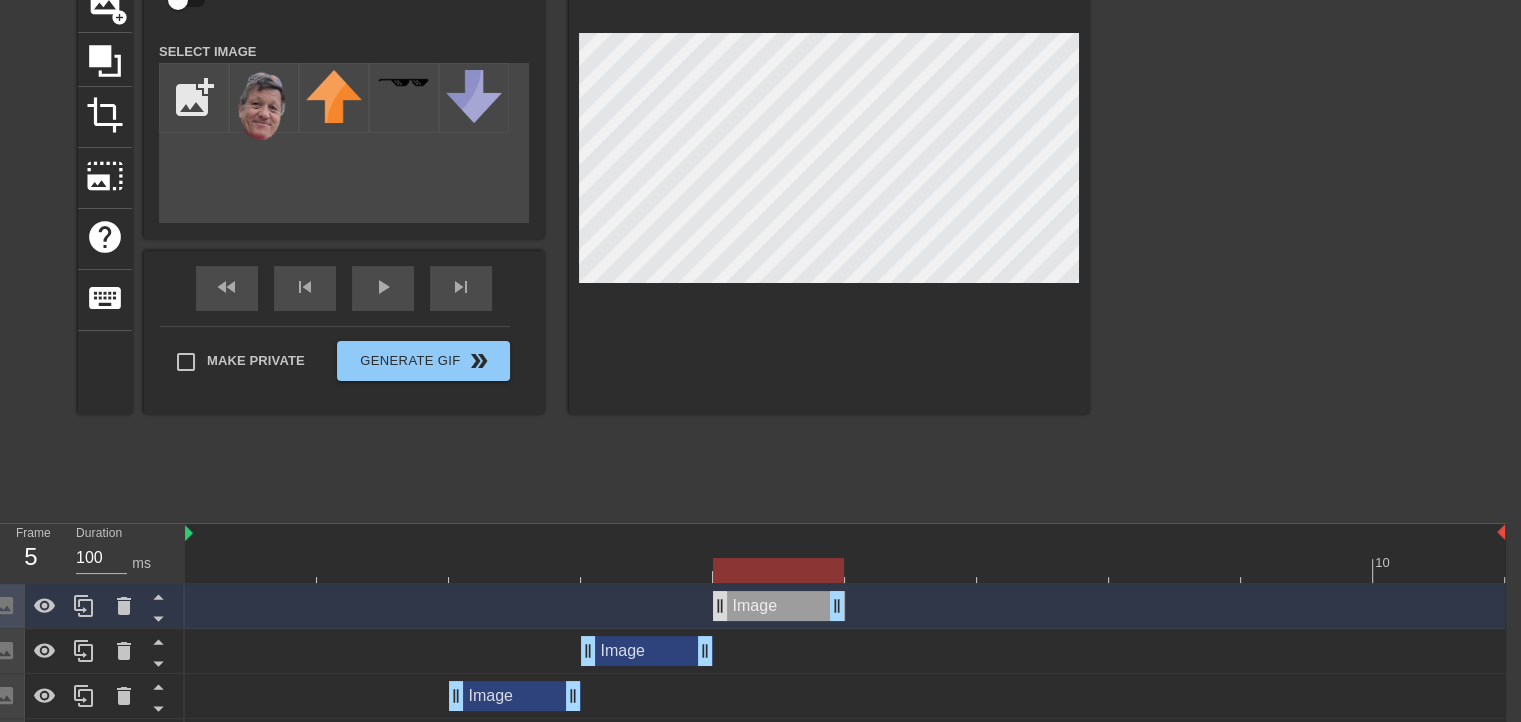 drag, startPoint x: 621, startPoint y: 605, endPoint x: 726, endPoint y: 599, distance: 105.17129 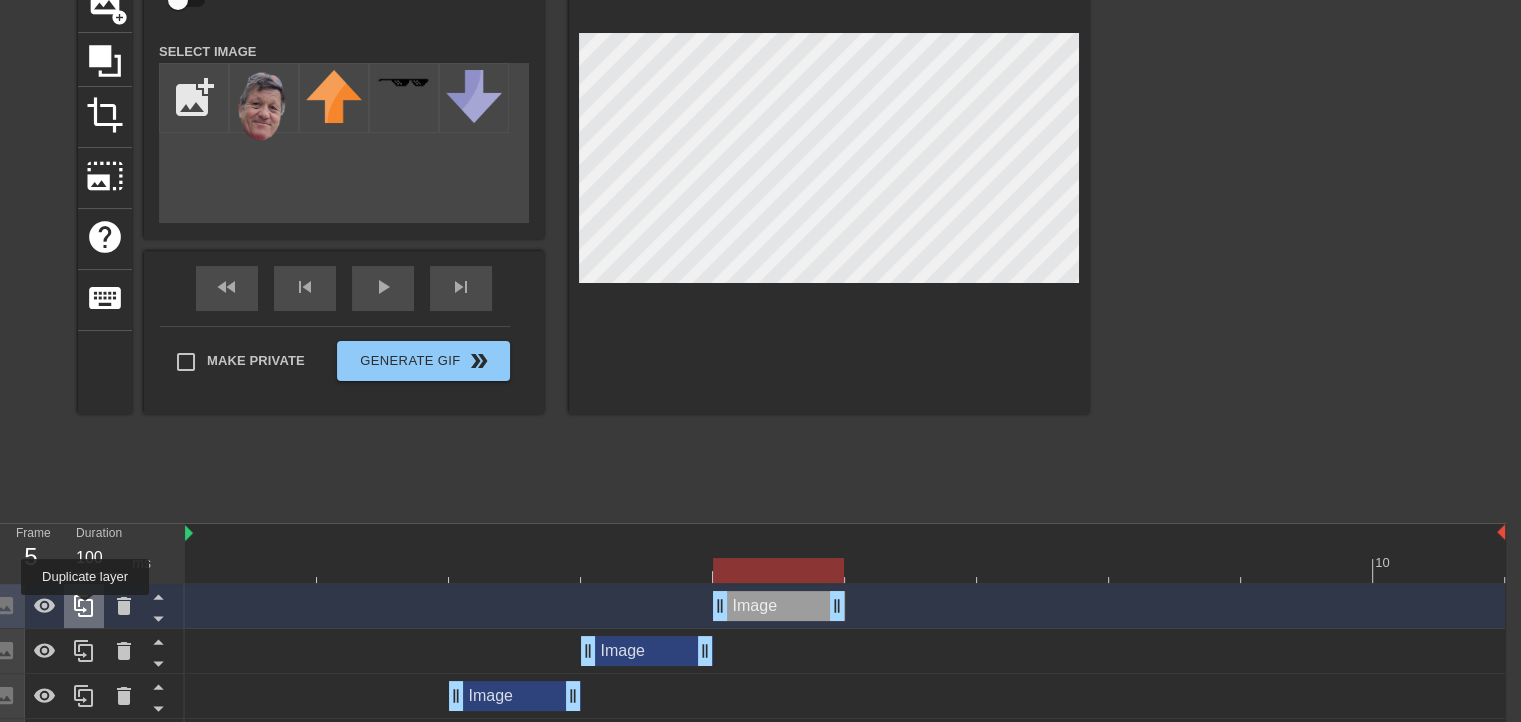 click 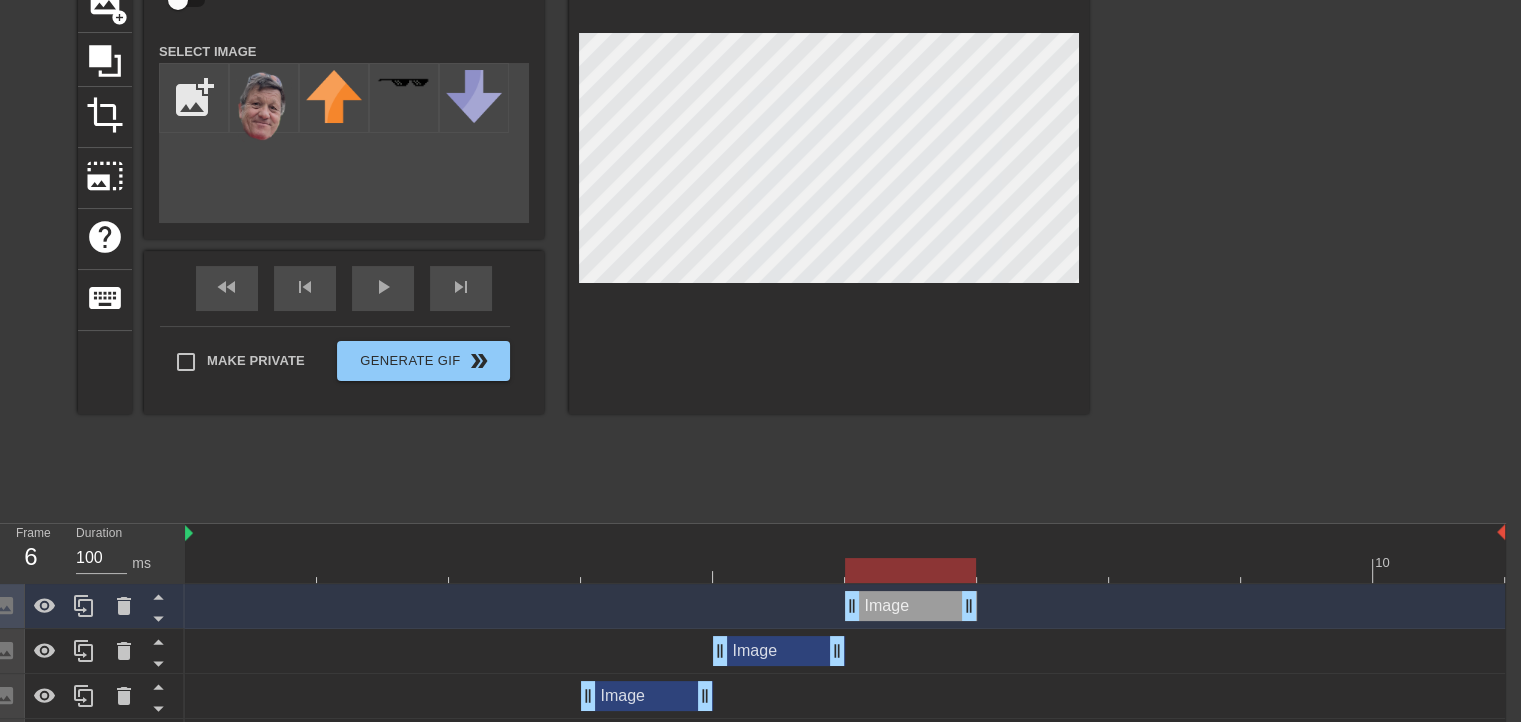 drag, startPoint x: 802, startPoint y: 606, endPoint x: 895, endPoint y: 611, distance: 93.13431 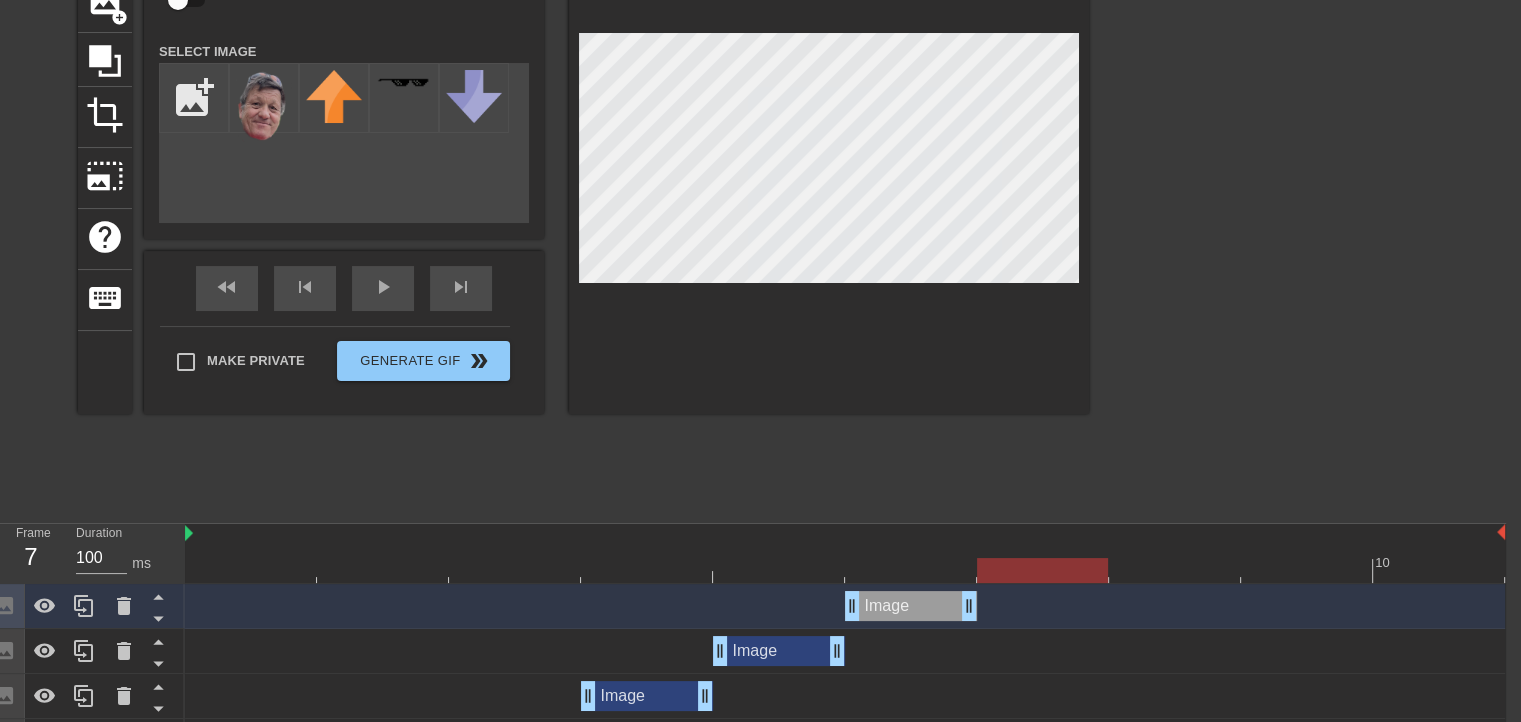 drag, startPoint x: 900, startPoint y: 577, endPoint x: 988, endPoint y: 577, distance: 88 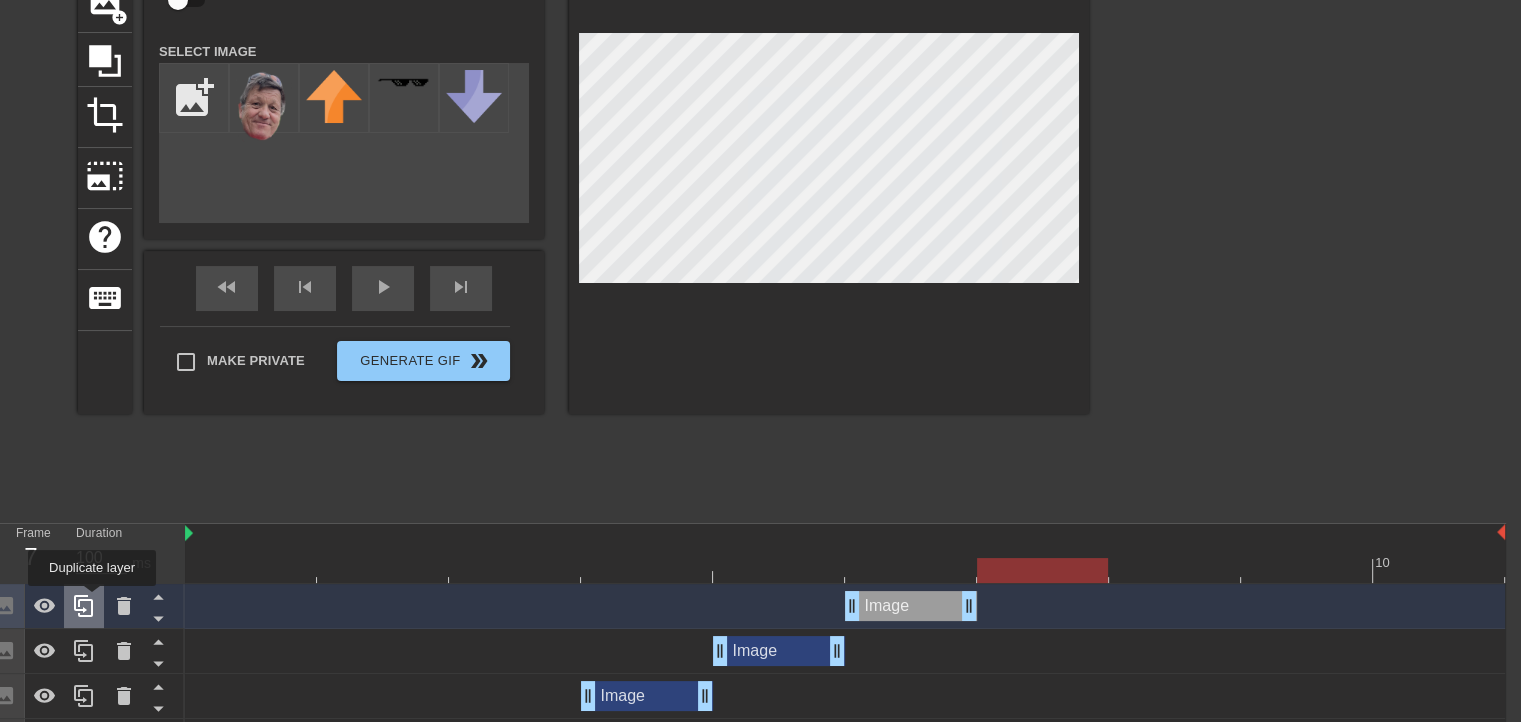 click 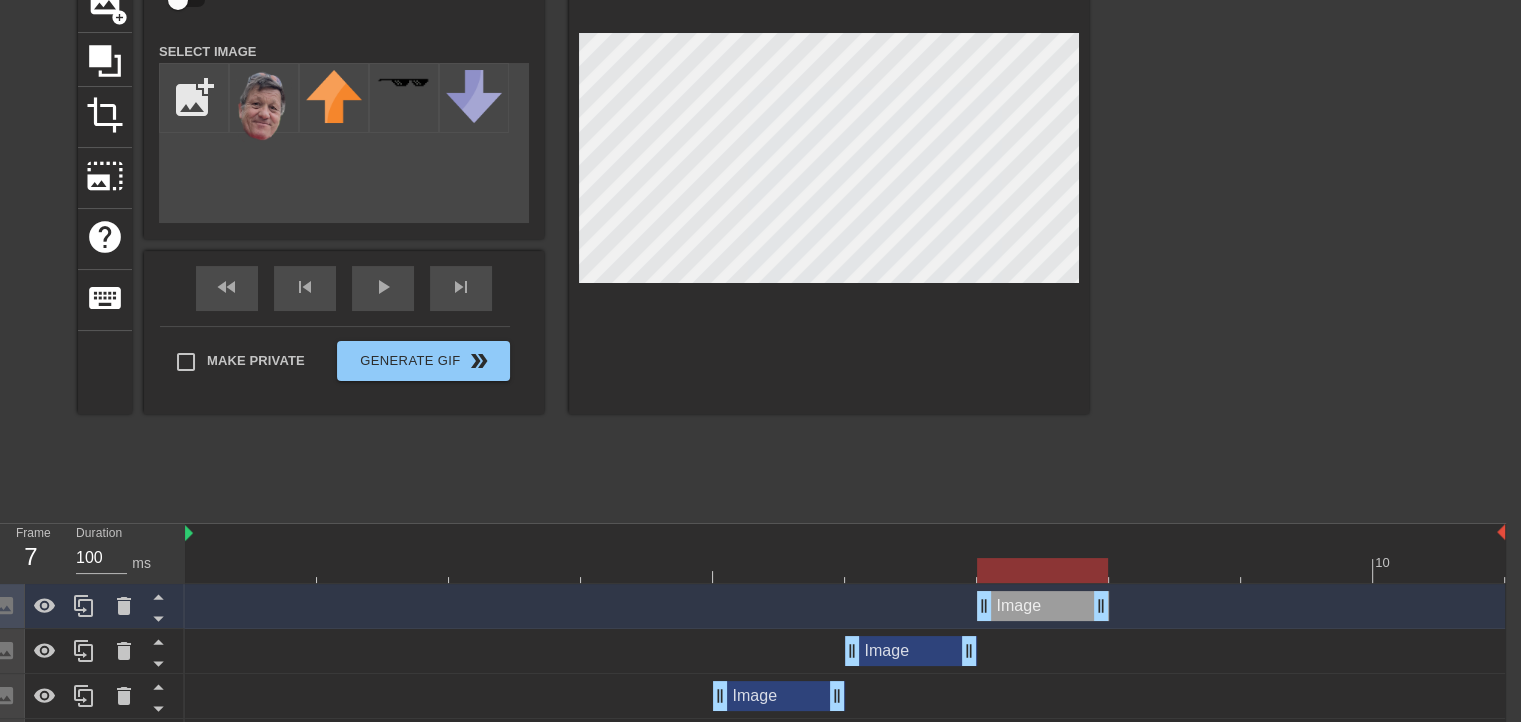 drag, startPoint x: 912, startPoint y: 609, endPoint x: 1014, endPoint y: 613, distance: 102.0784 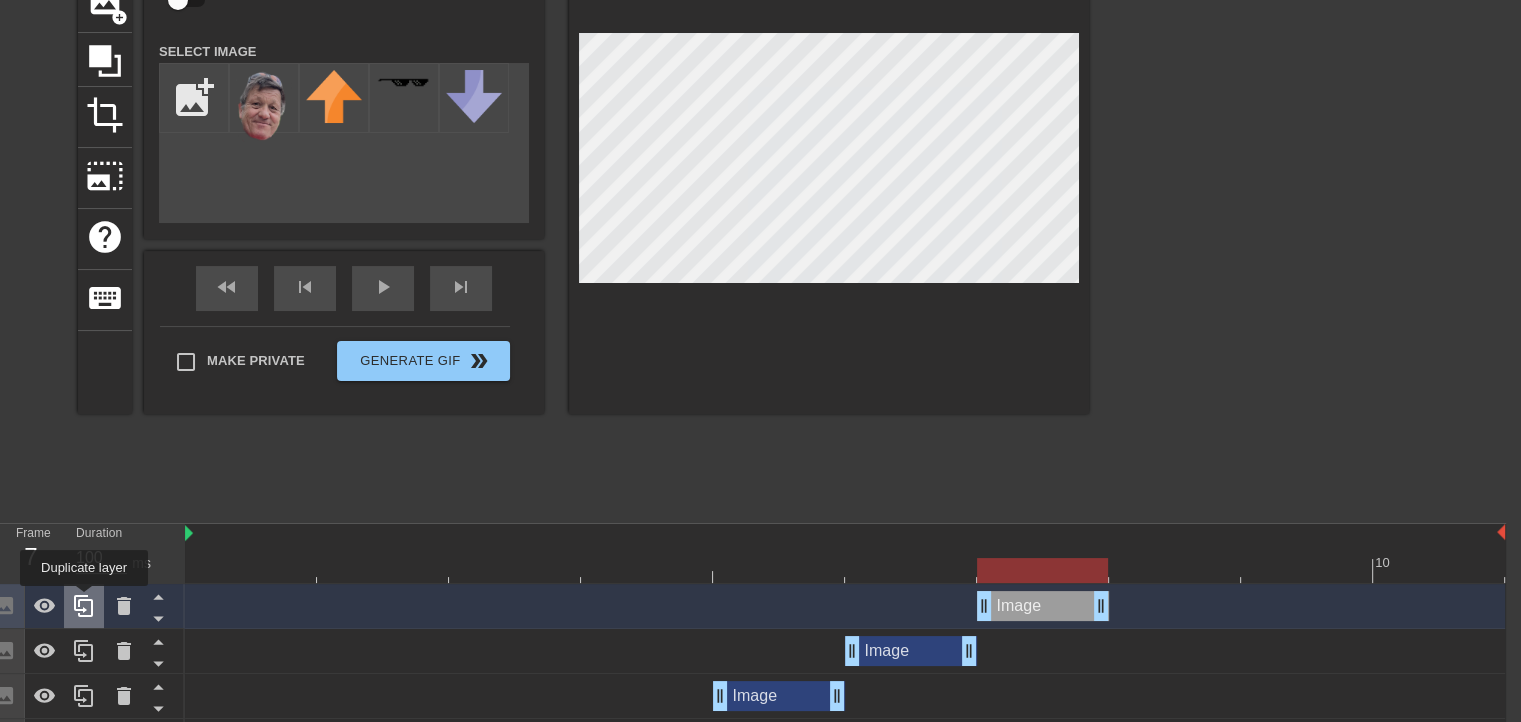 click 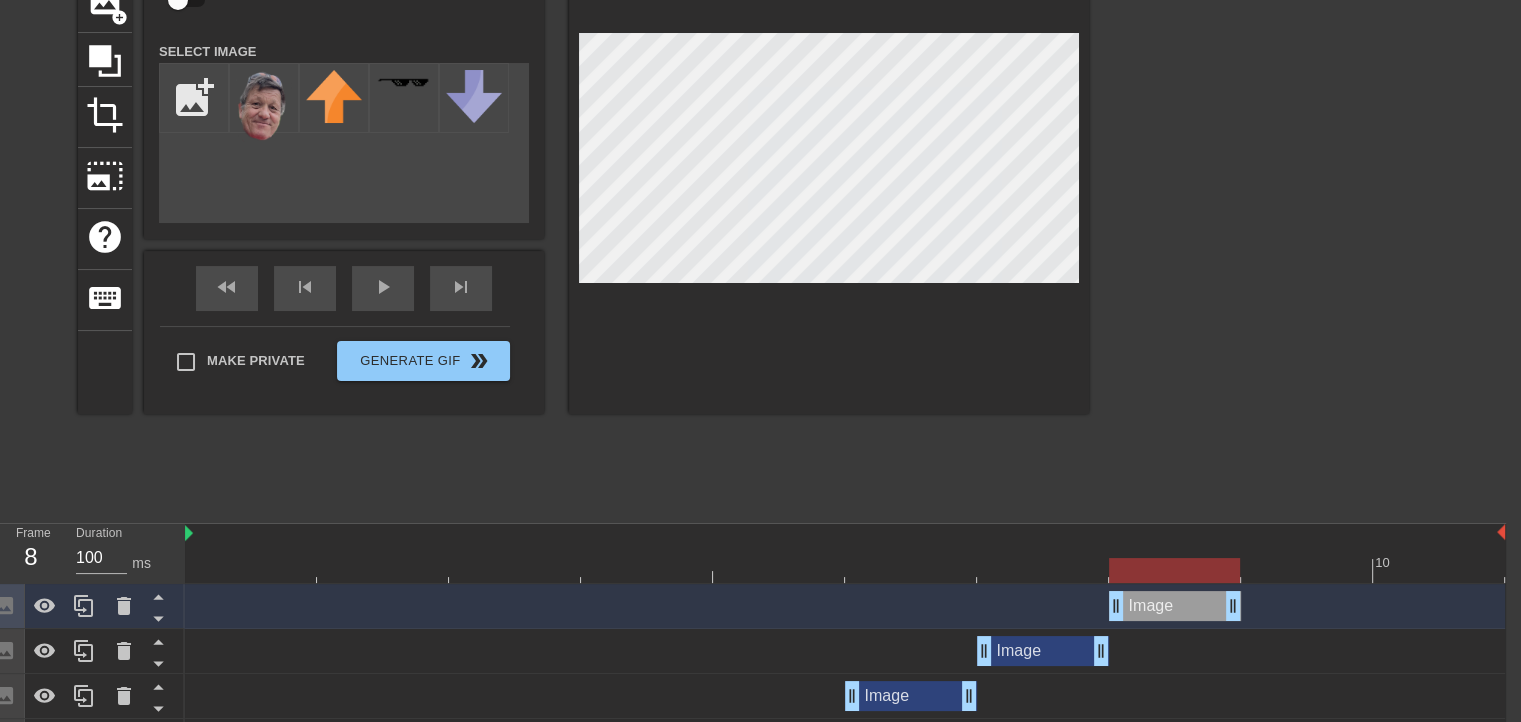 drag, startPoint x: 1019, startPoint y: 599, endPoint x: 1133, endPoint y: 609, distance: 114.43776 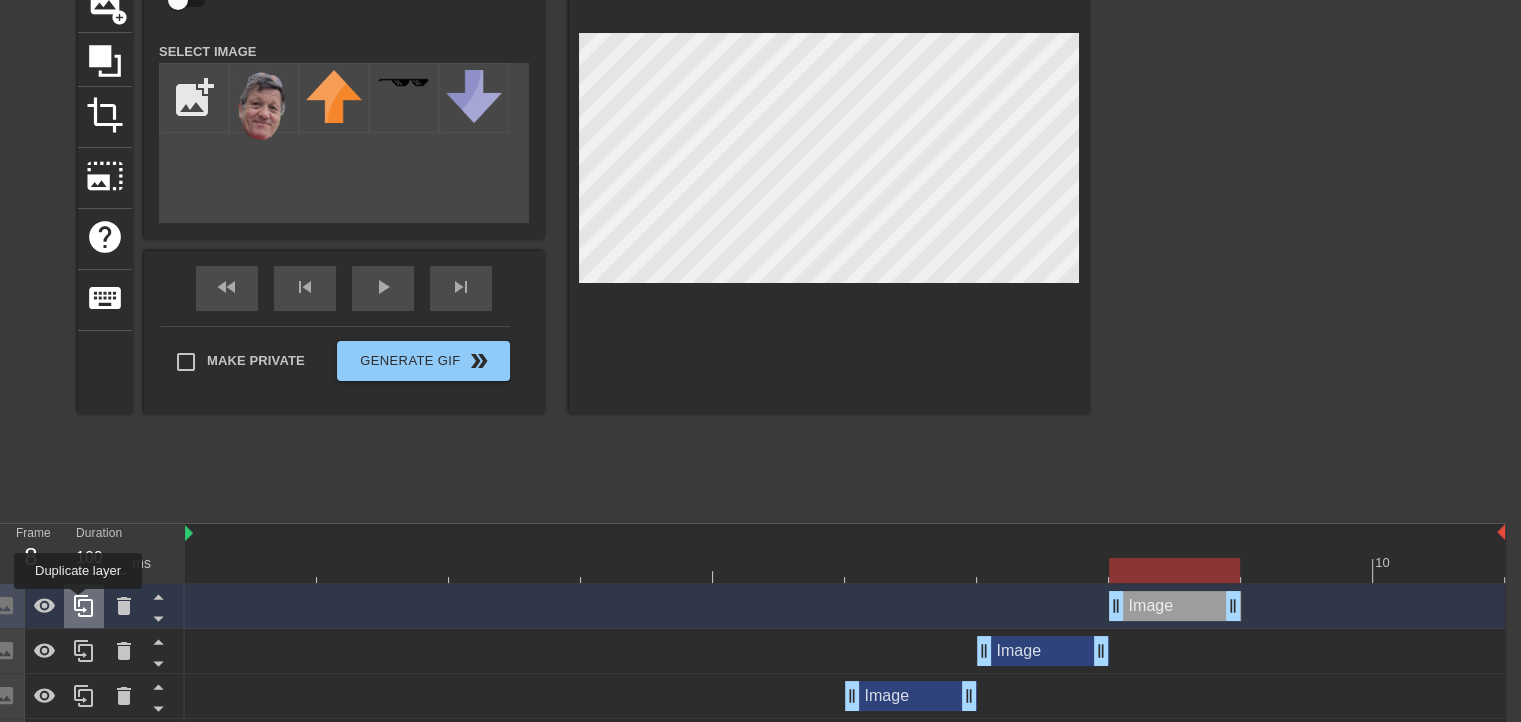 click 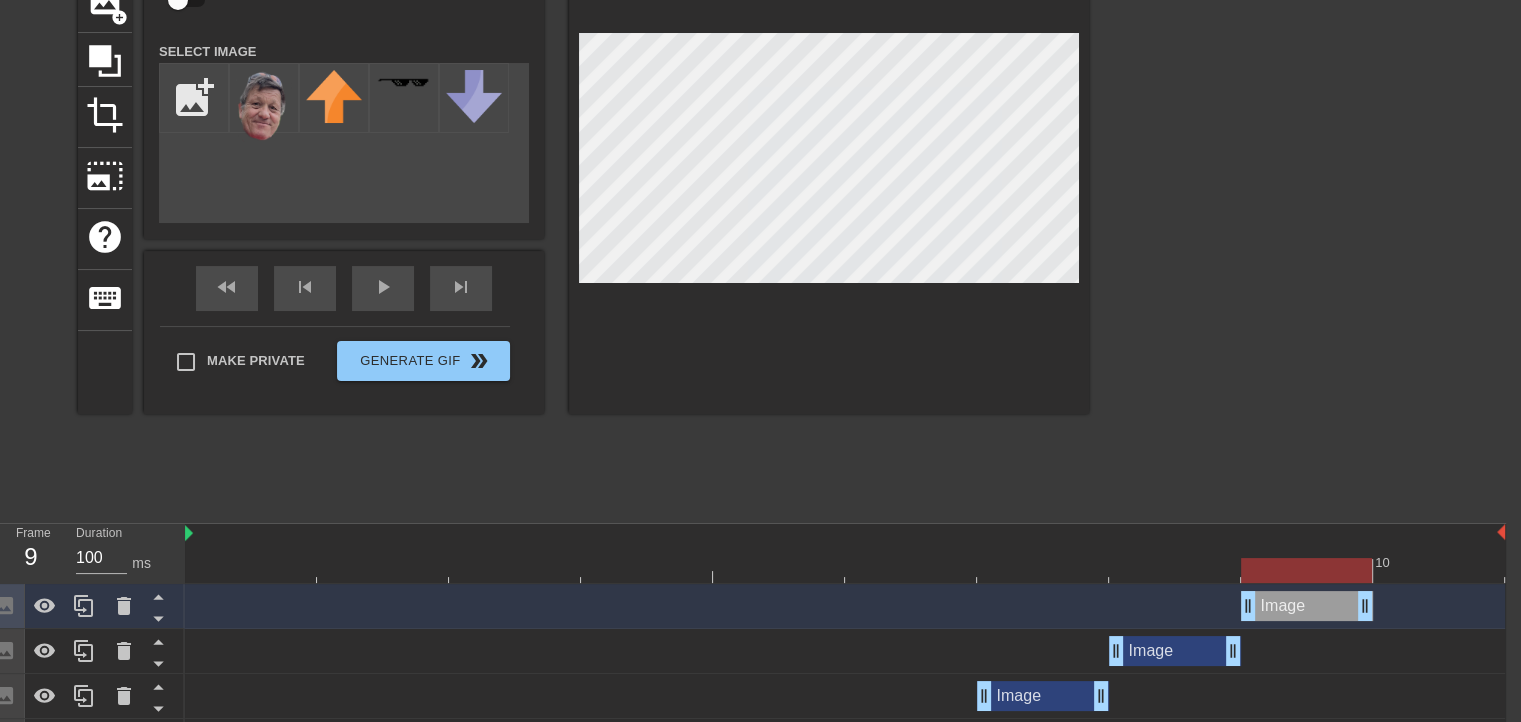 drag, startPoint x: 1180, startPoint y: 605, endPoint x: 1264, endPoint y: 608, distance: 84.05355 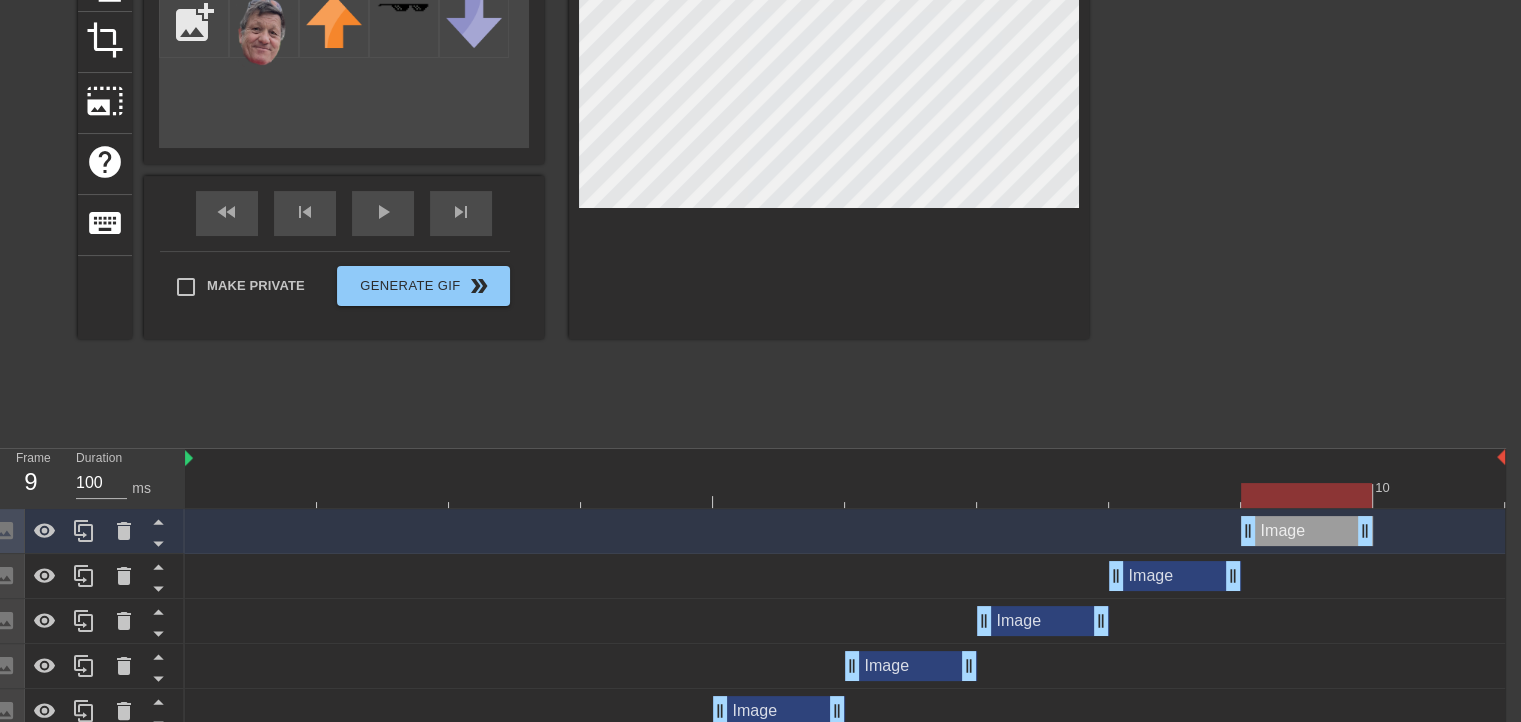 scroll, scrollTop: 238, scrollLeft: 15, axis: both 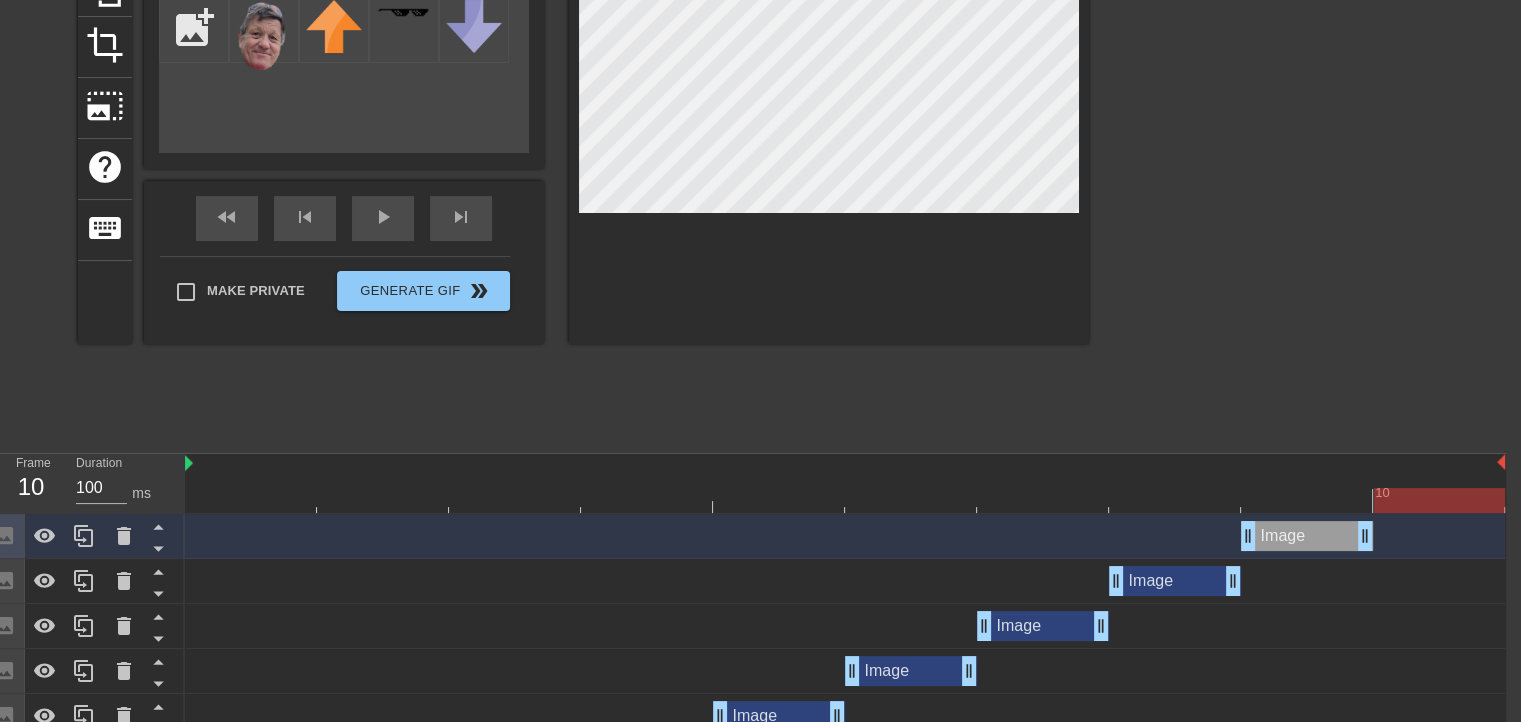 drag, startPoint x: 1328, startPoint y: 495, endPoint x: 1398, endPoint y: 493, distance: 70.028564 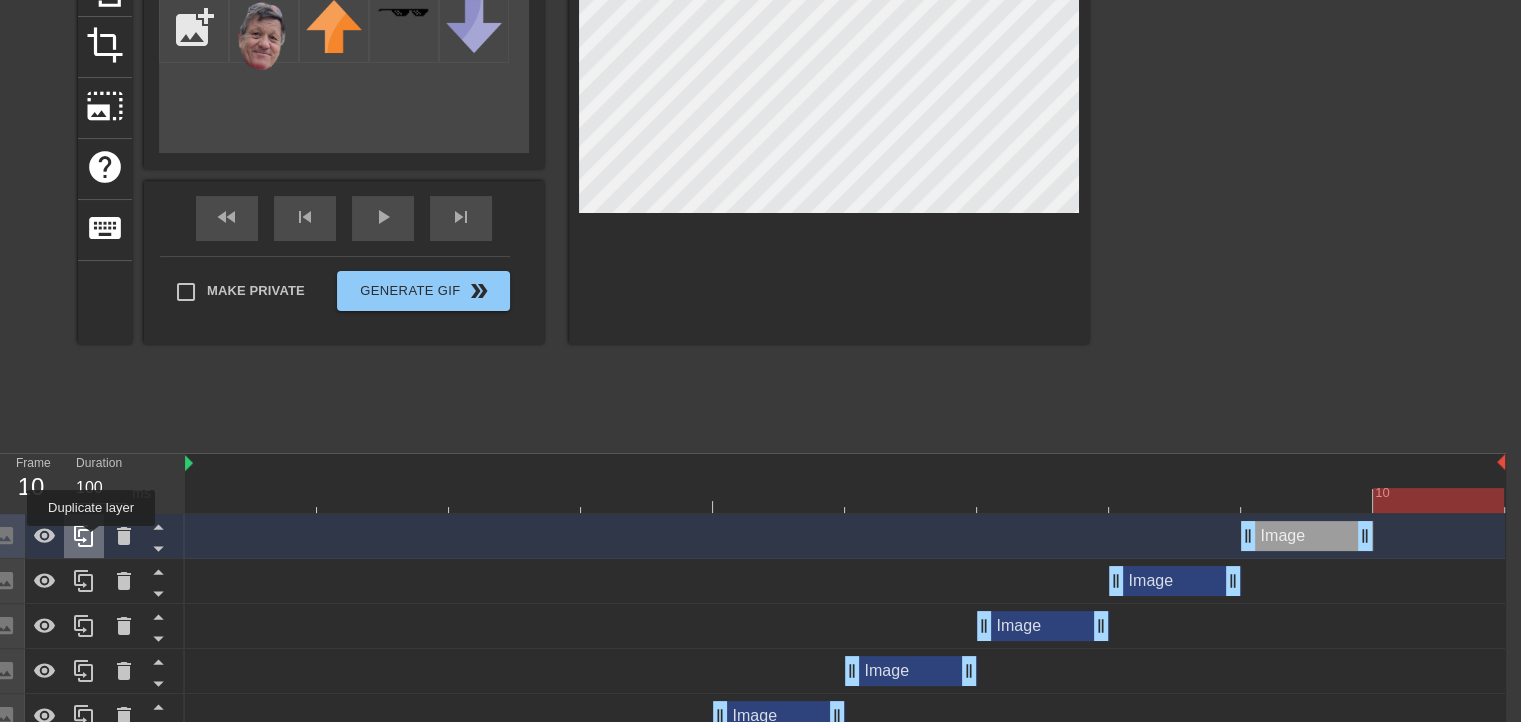 click 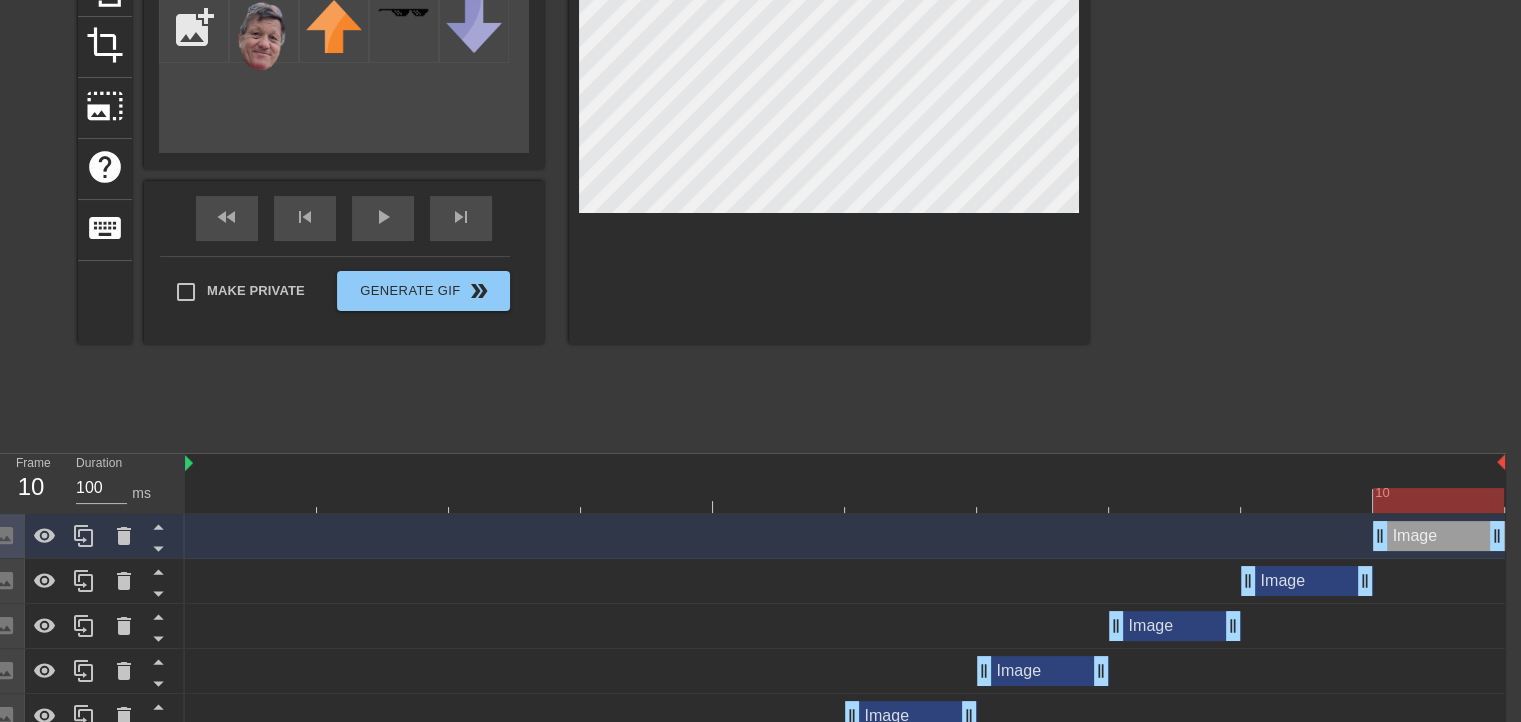 drag, startPoint x: 1324, startPoint y: 539, endPoint x: 1417, endPoint y: 541, distance: 93.0215 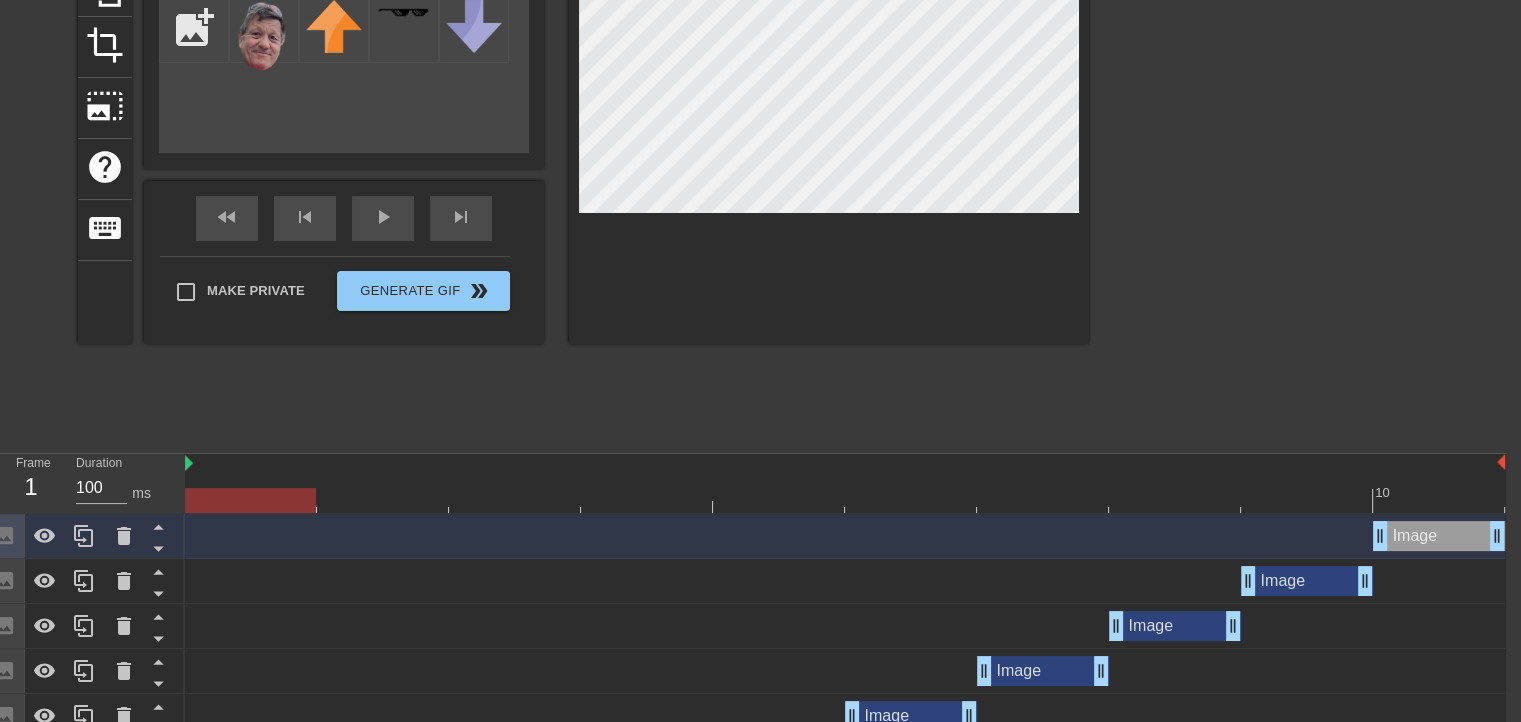 drag, startPoint x: 1404, startPoint y: 505, endPoint x: 168, endPoint y: 500, distance: 1236.0101 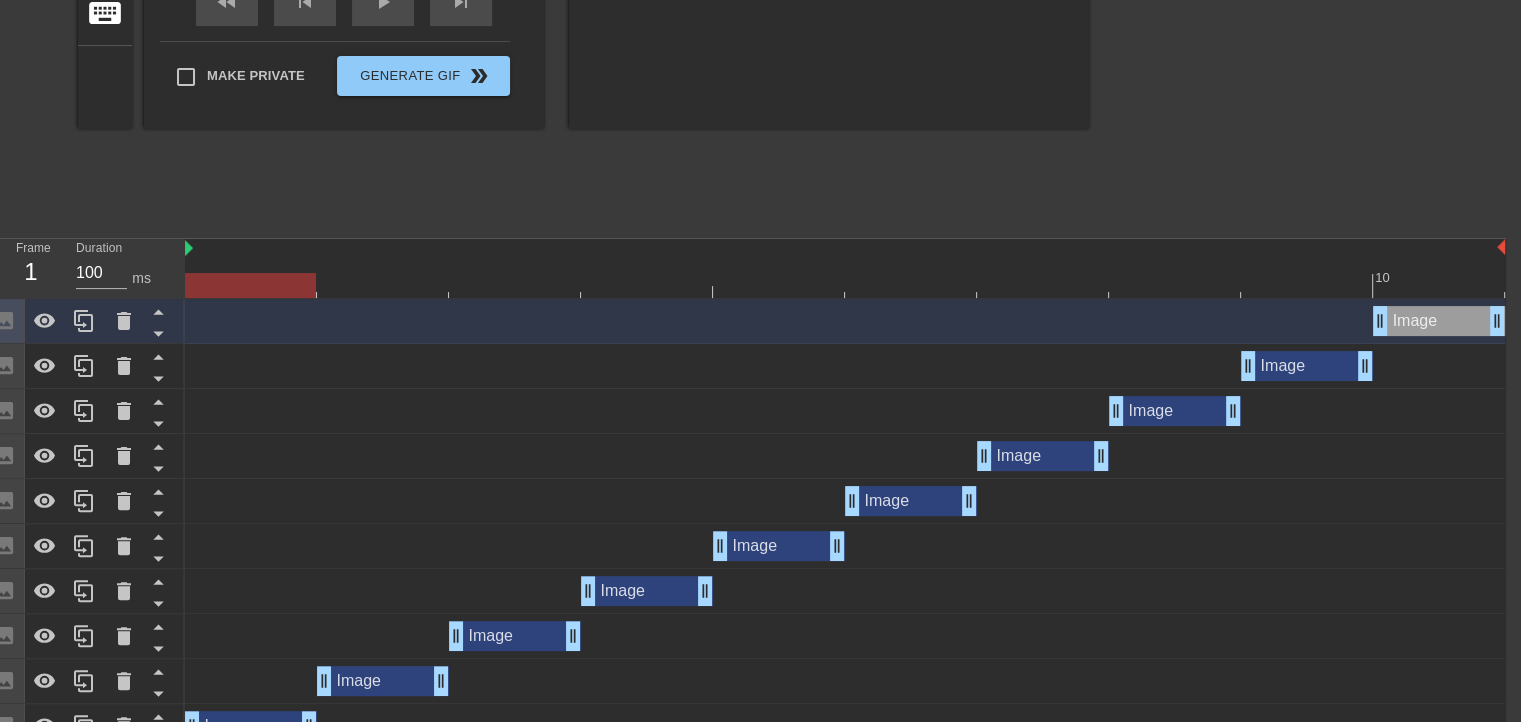 scroll, scrollTop: 483, scrollLeft: 15, axis: both 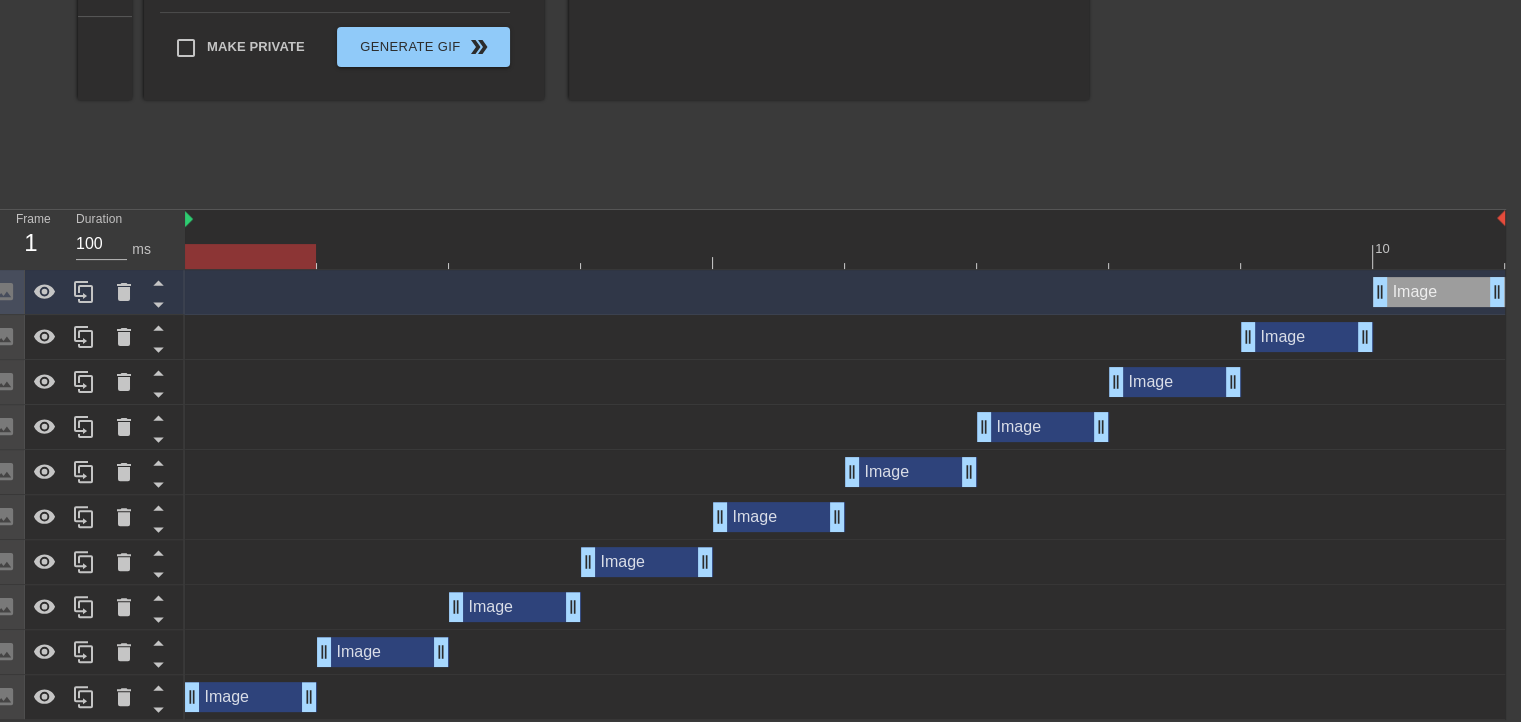 click on "Image drag_handle drag_handle" at bounding box center (251, 697) 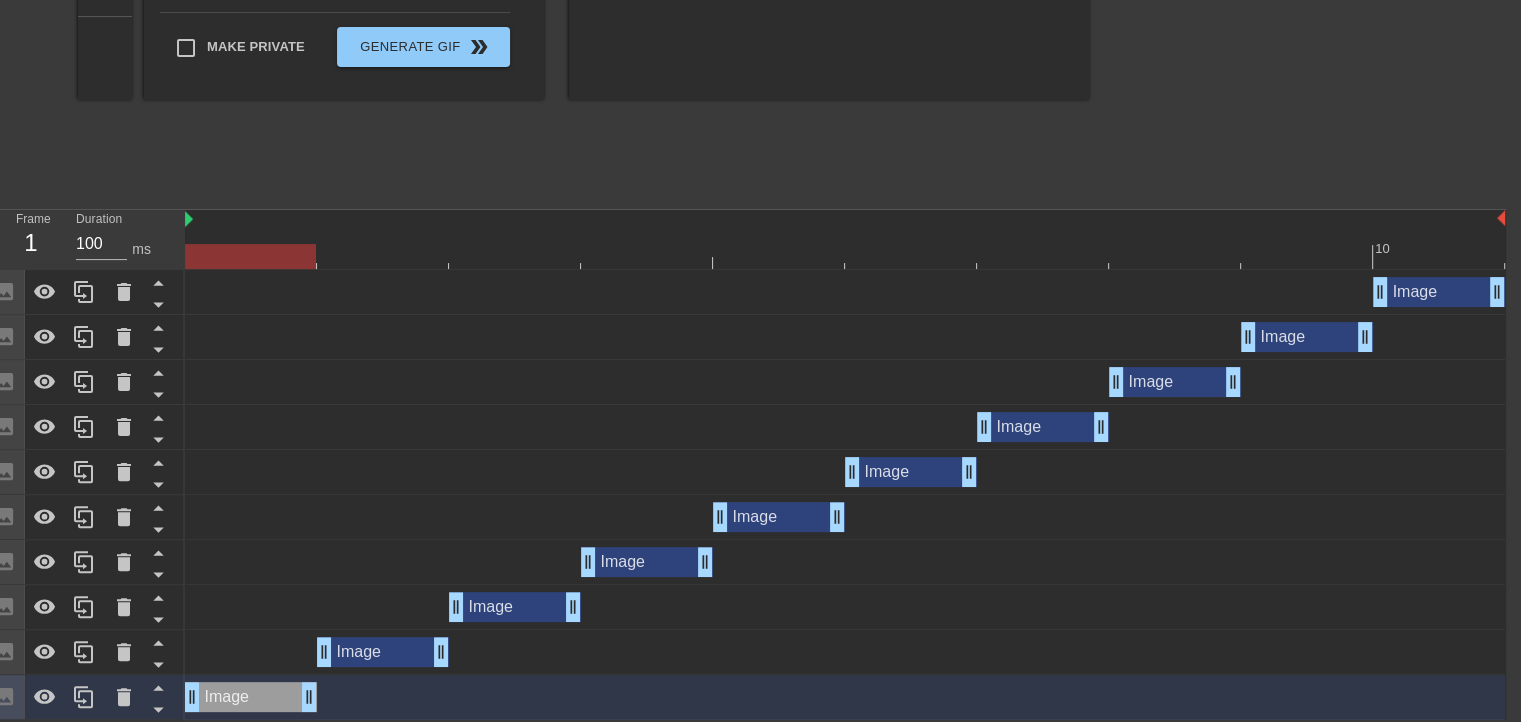 click on "Image drag_handle drag_handle" at bounding box center [383, 652] 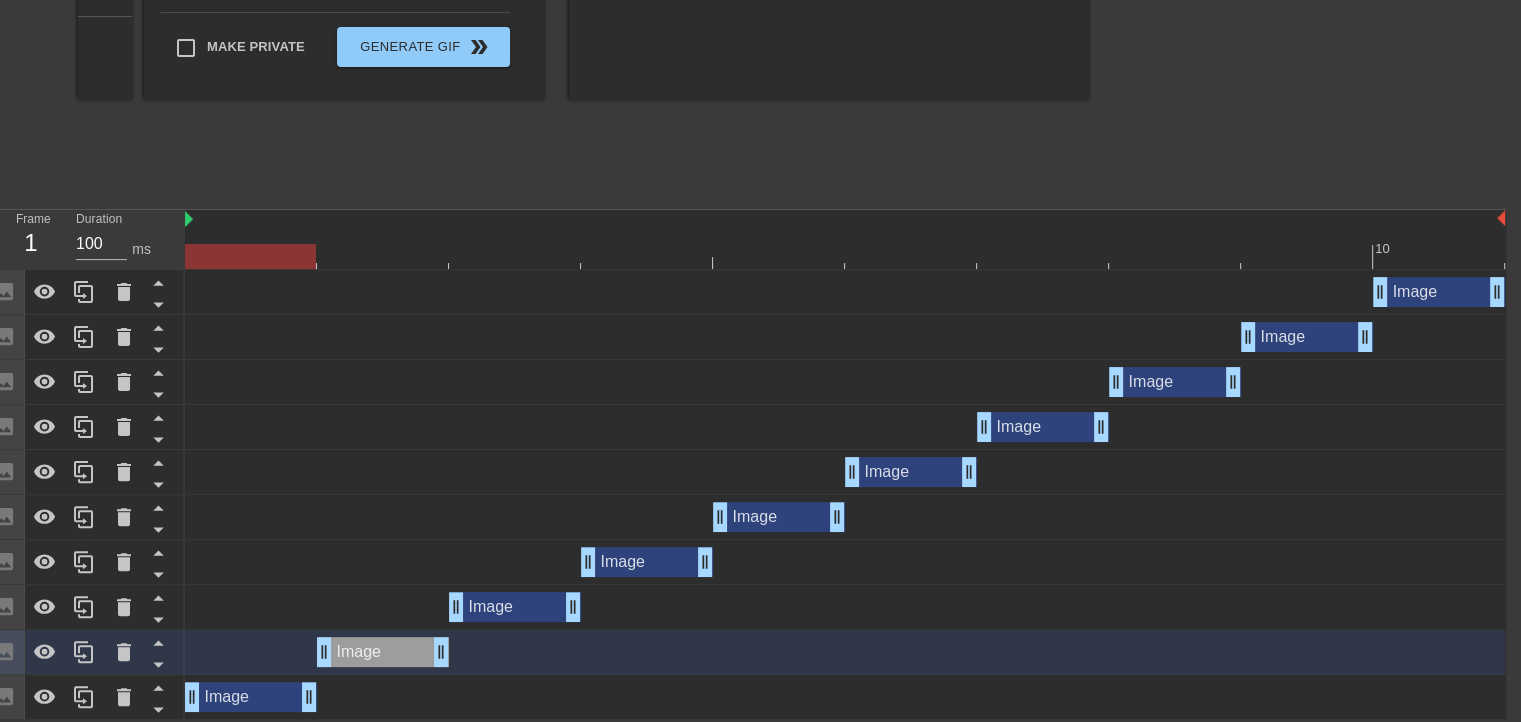 click on "Image drag_handle drag_handle" at bounding box center (515, 607) 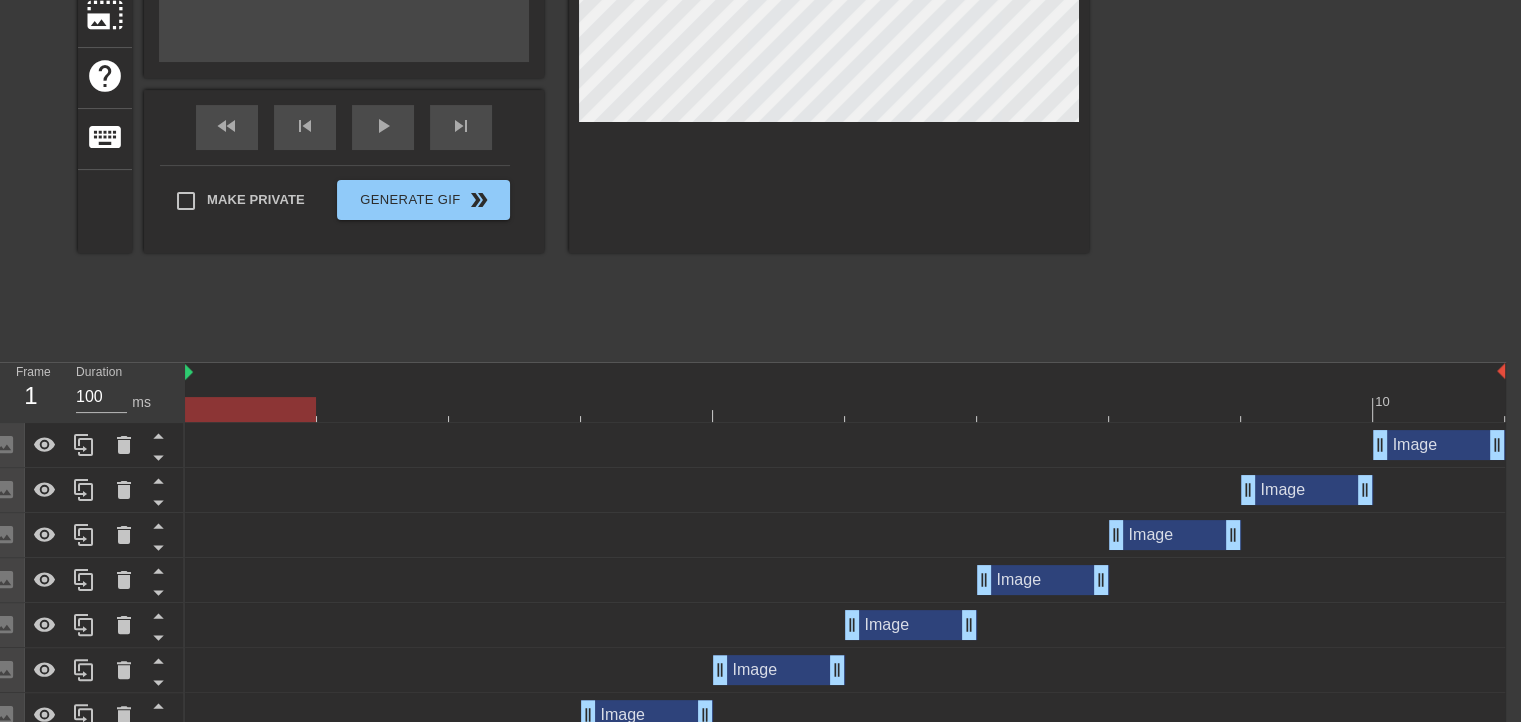 scroll, scrollTop: 383, scrollLeft: 15, axis: both 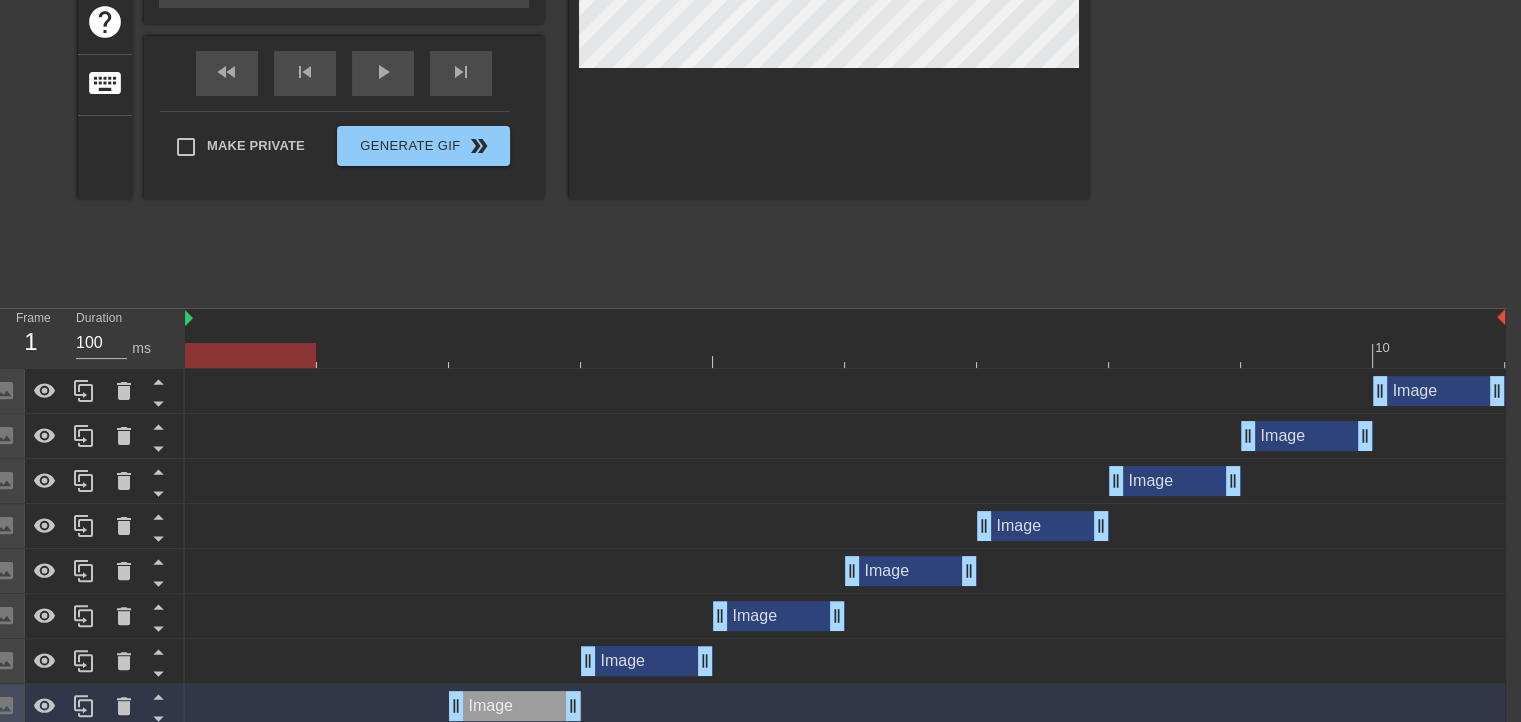 click on "Image drag_handle drag_handle" at bounding box center (647, 661) 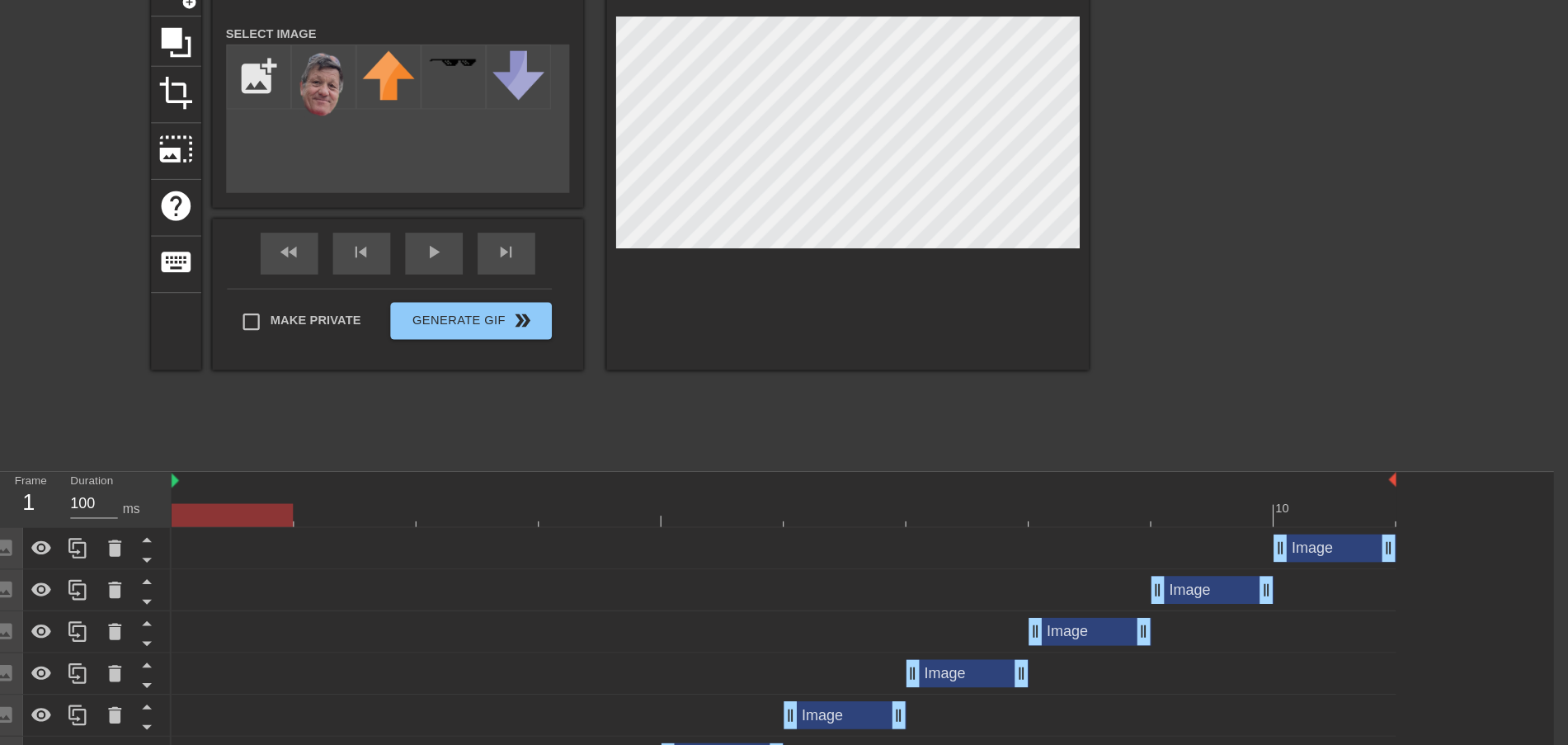 scroll, scrollTop: 151, scrollLeft: 12, axis: both 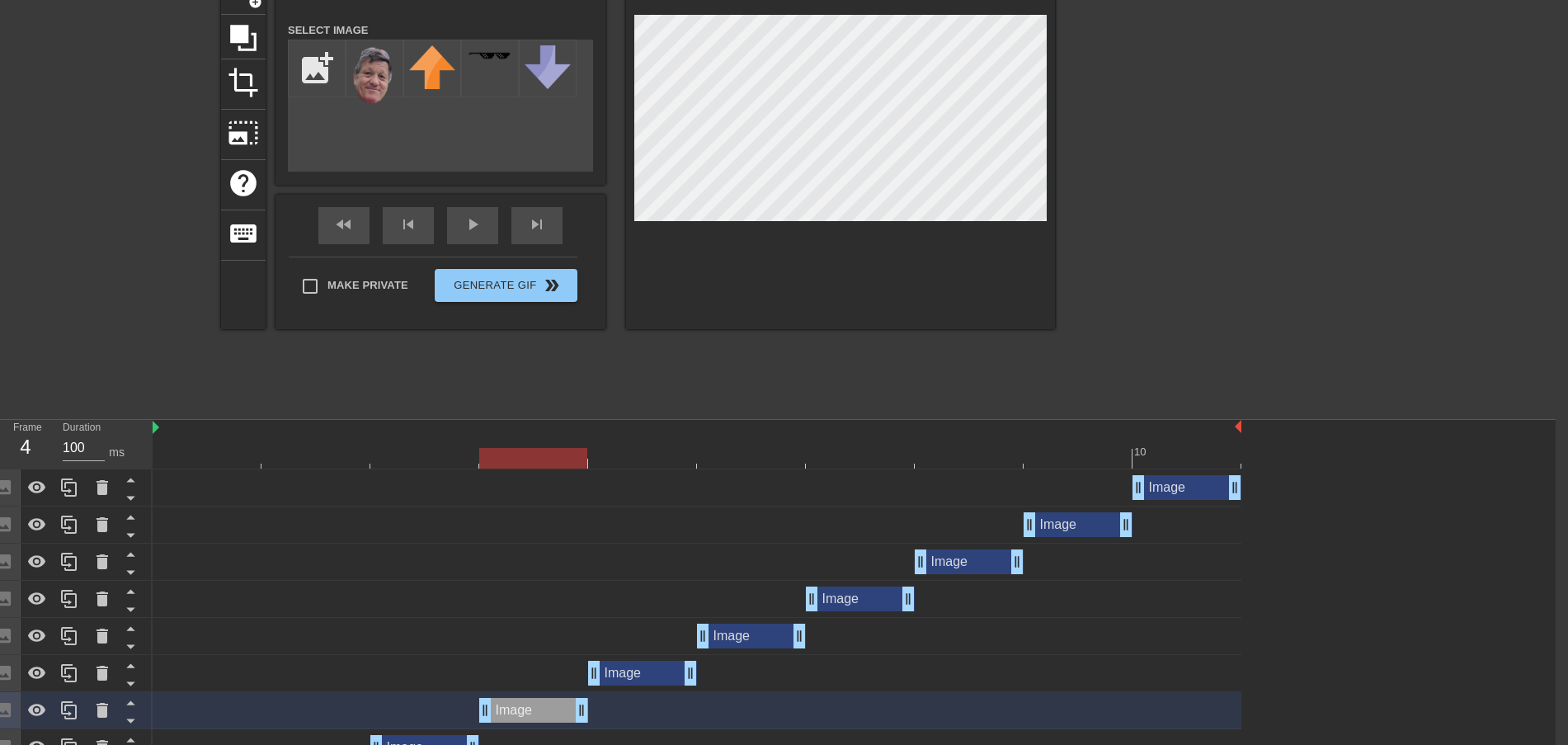 drag, startPoint x: 210, startPoint y: 452, endPoint x: 492, endPoint y: 484, distance: 283.8098 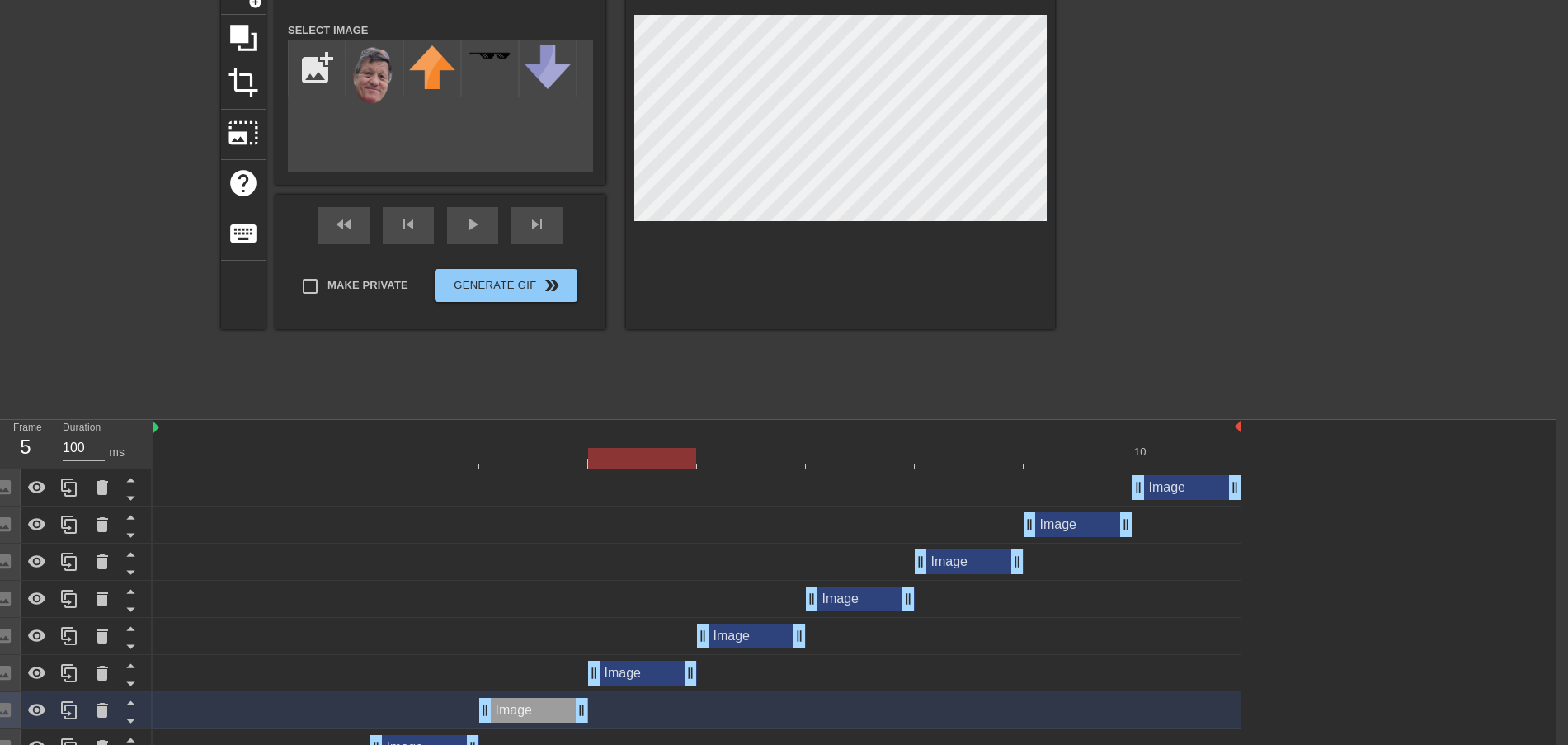 drag, startPoint x: 555, startPoint y: 455, endPoint x: 608, endPoint y: 504, distance: 72.18033 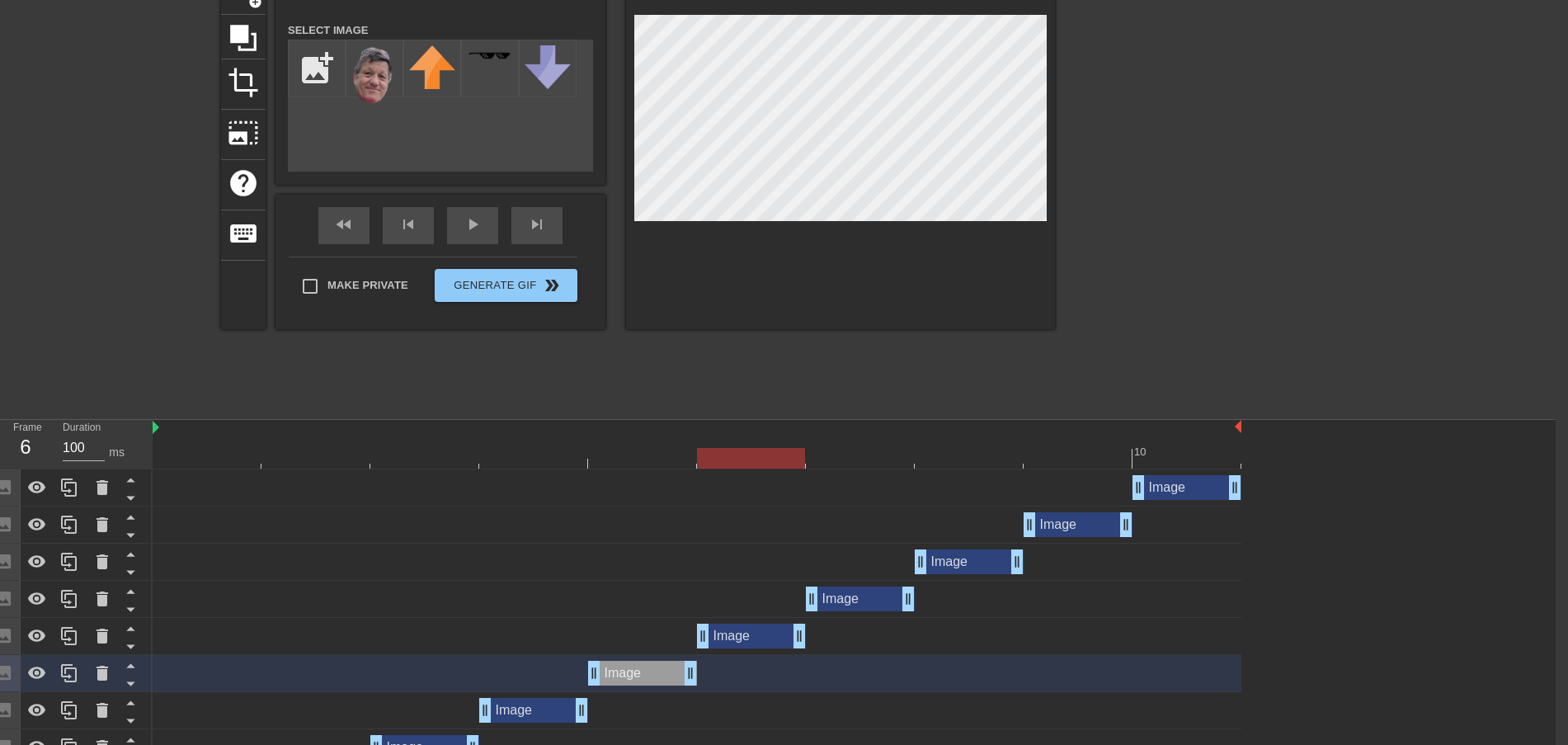 drag, startPoint x: 654, startPoint y: 455, endPoint x: 700, endPoint y: 460, distance: 46.27094 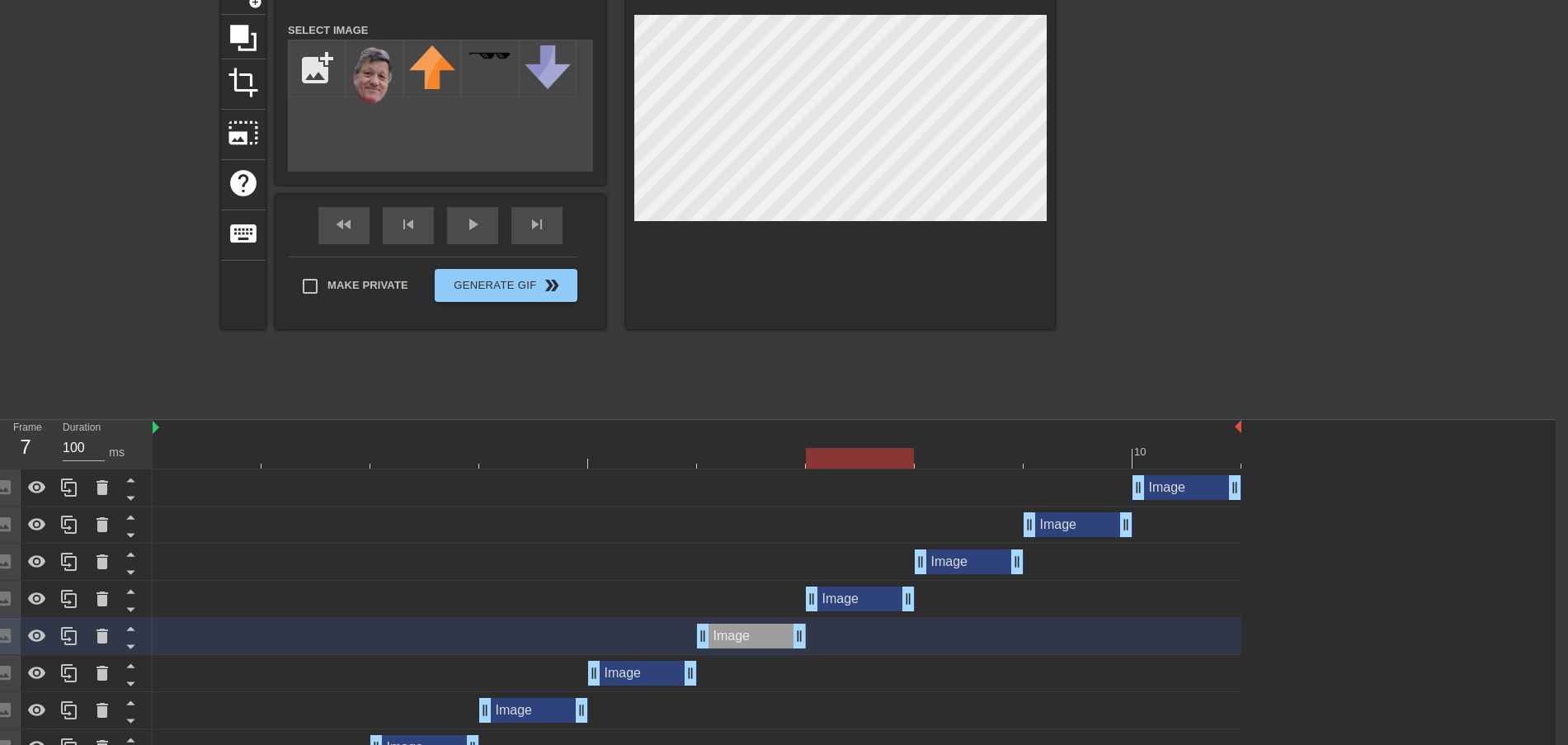drag, startPoint x: 761, startPoint y: 446, endPoint x: 878, endPoint y: 500, distance: 128.86039 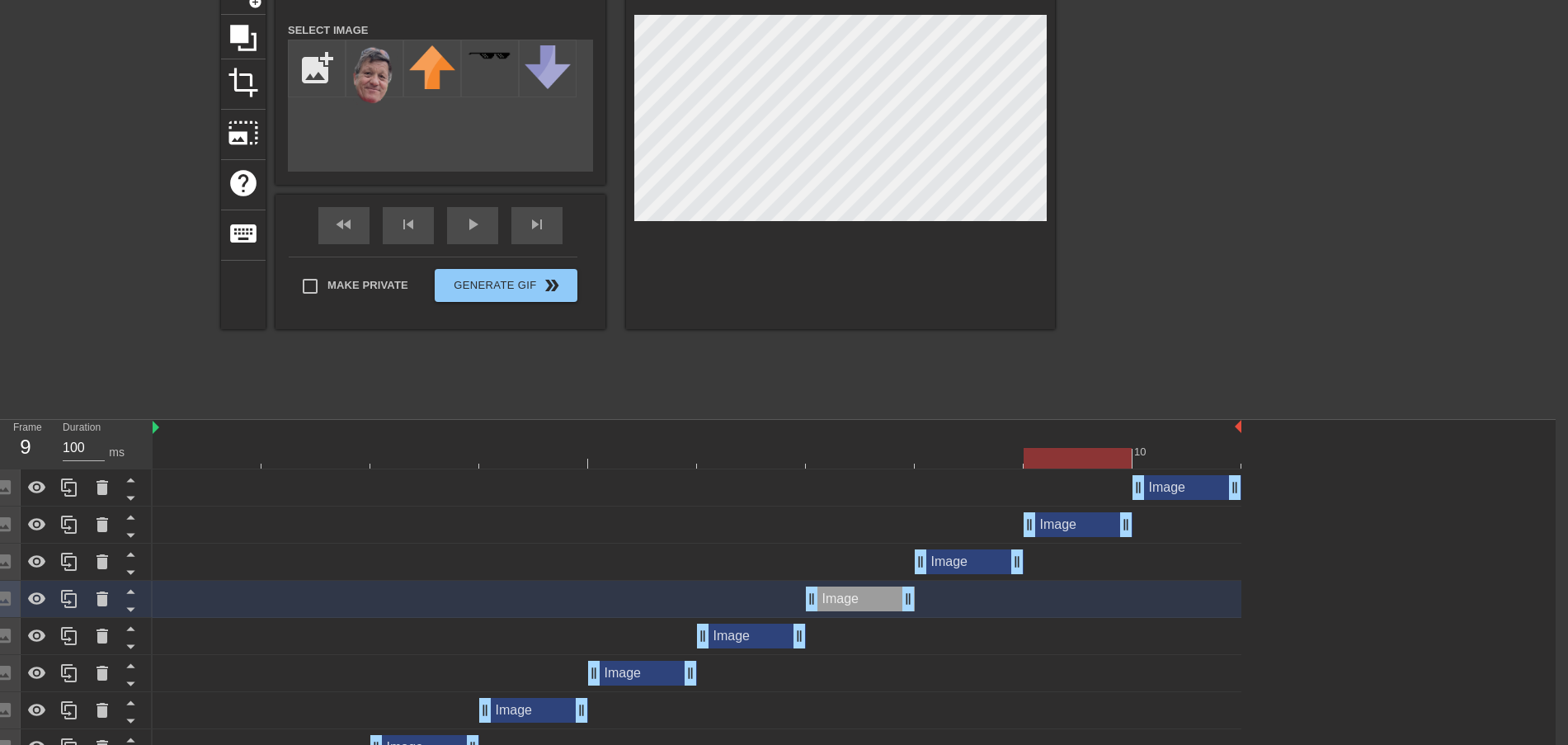 drag, startPoint x: 859, startPoint y: 460, endPoint x: 1043, endPoint y: 467, distance: 184.1331 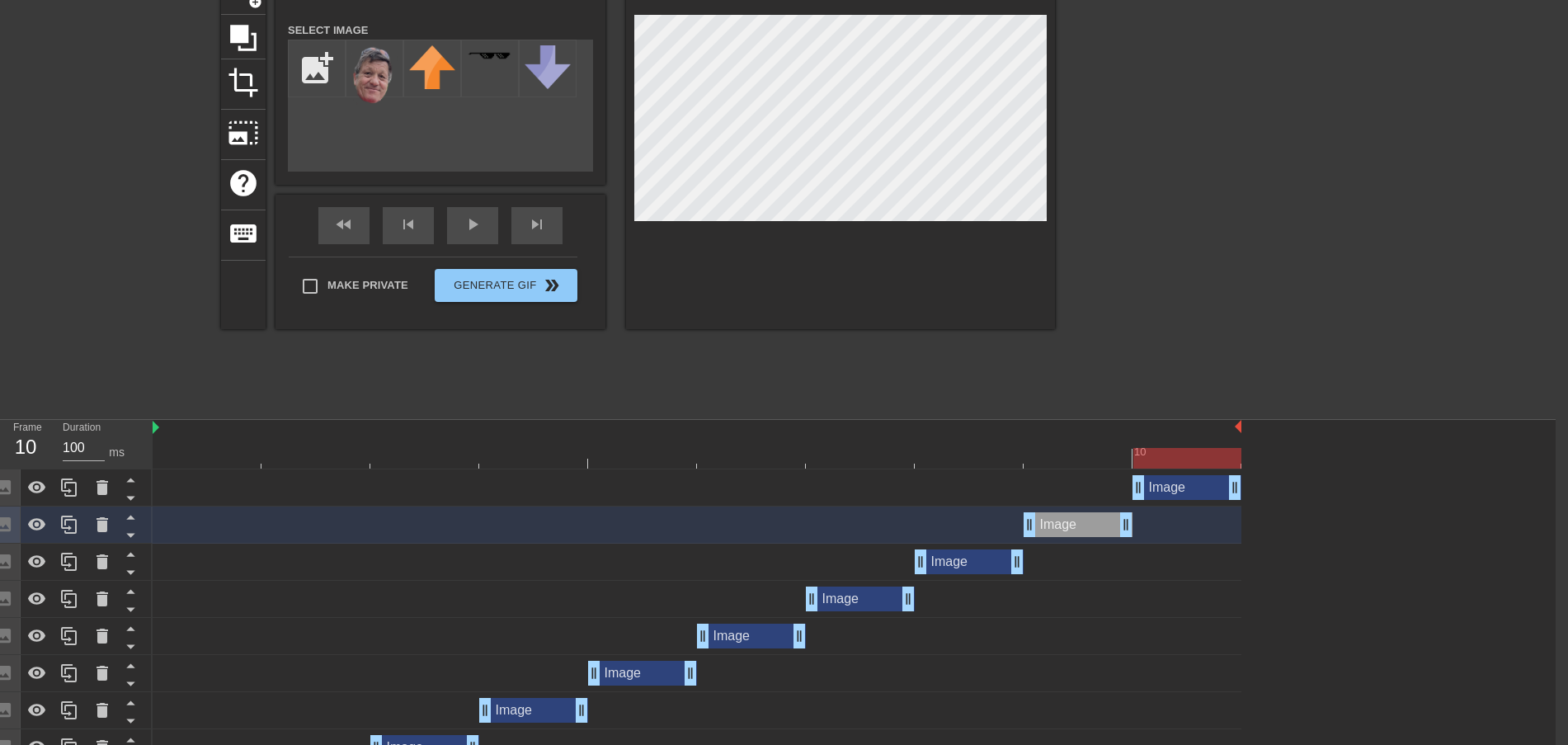 drag, startPoint x: 1081, startPoint y: 459, endPoint x: 1169, endPoint y: 512, distance: 102.7278 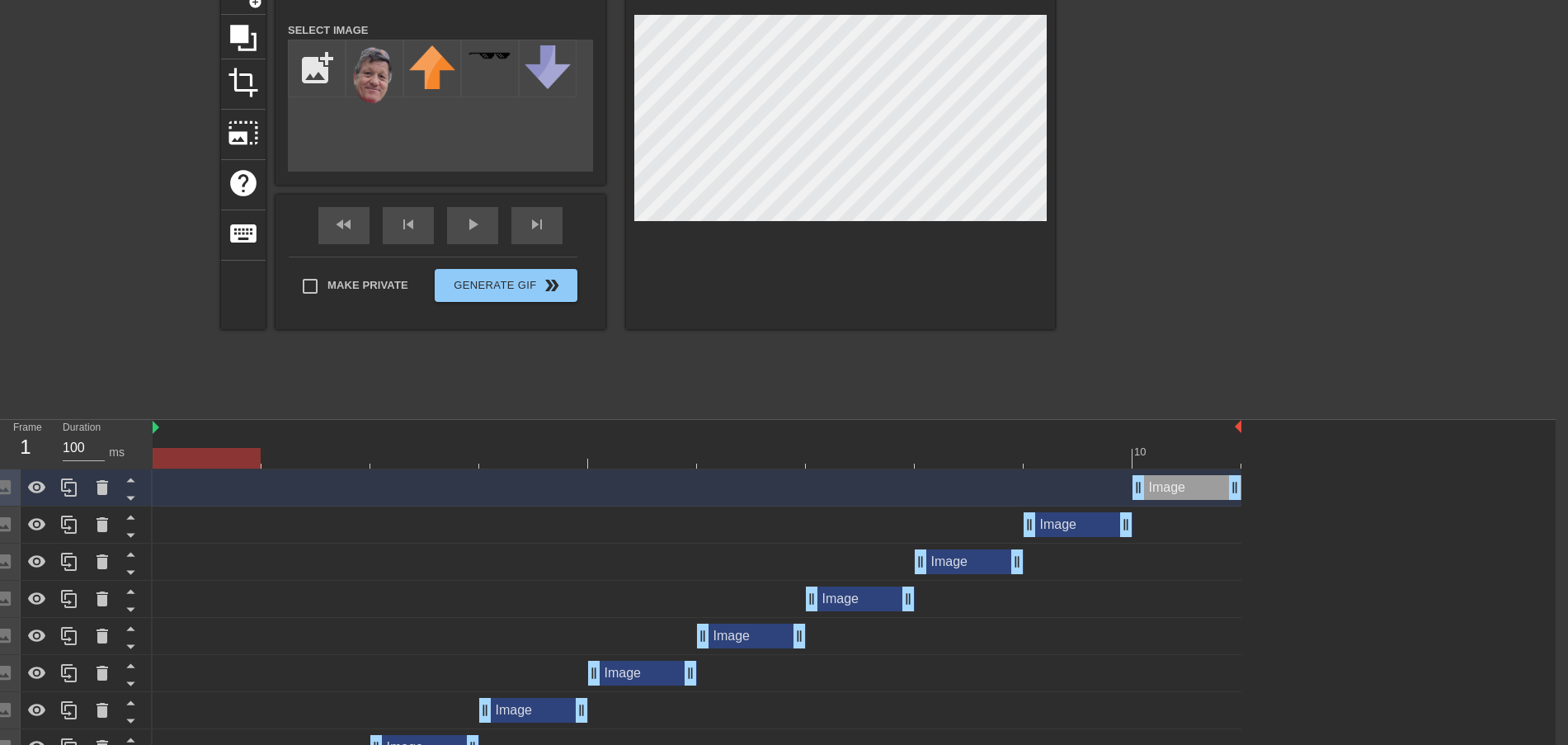 drag, startPoint x: 1159, startPoint y: 465, endPoint x: 136, endPoint y: 418, distance: 1024.0791 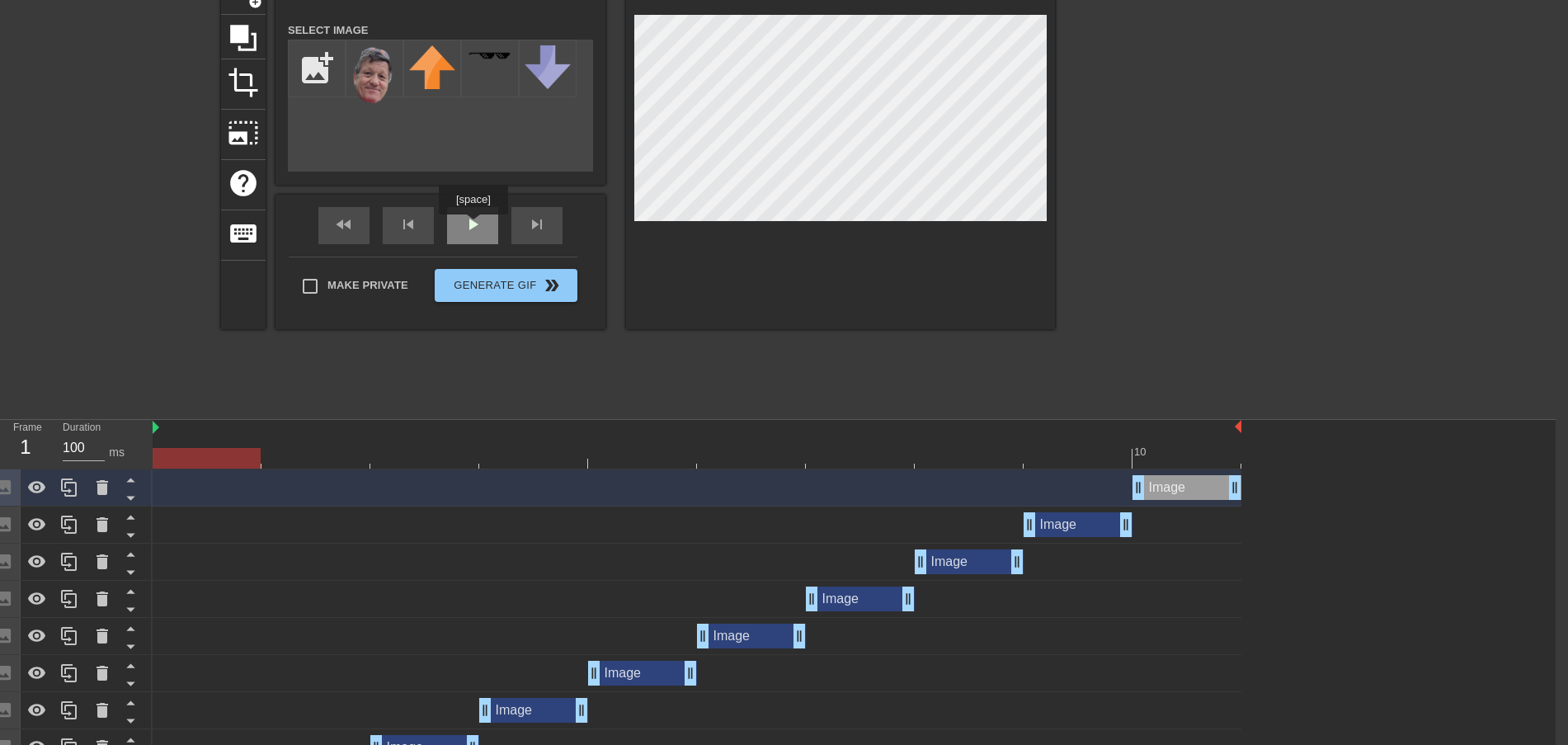 click on "play_arrow" at bounding box center (473, 225) 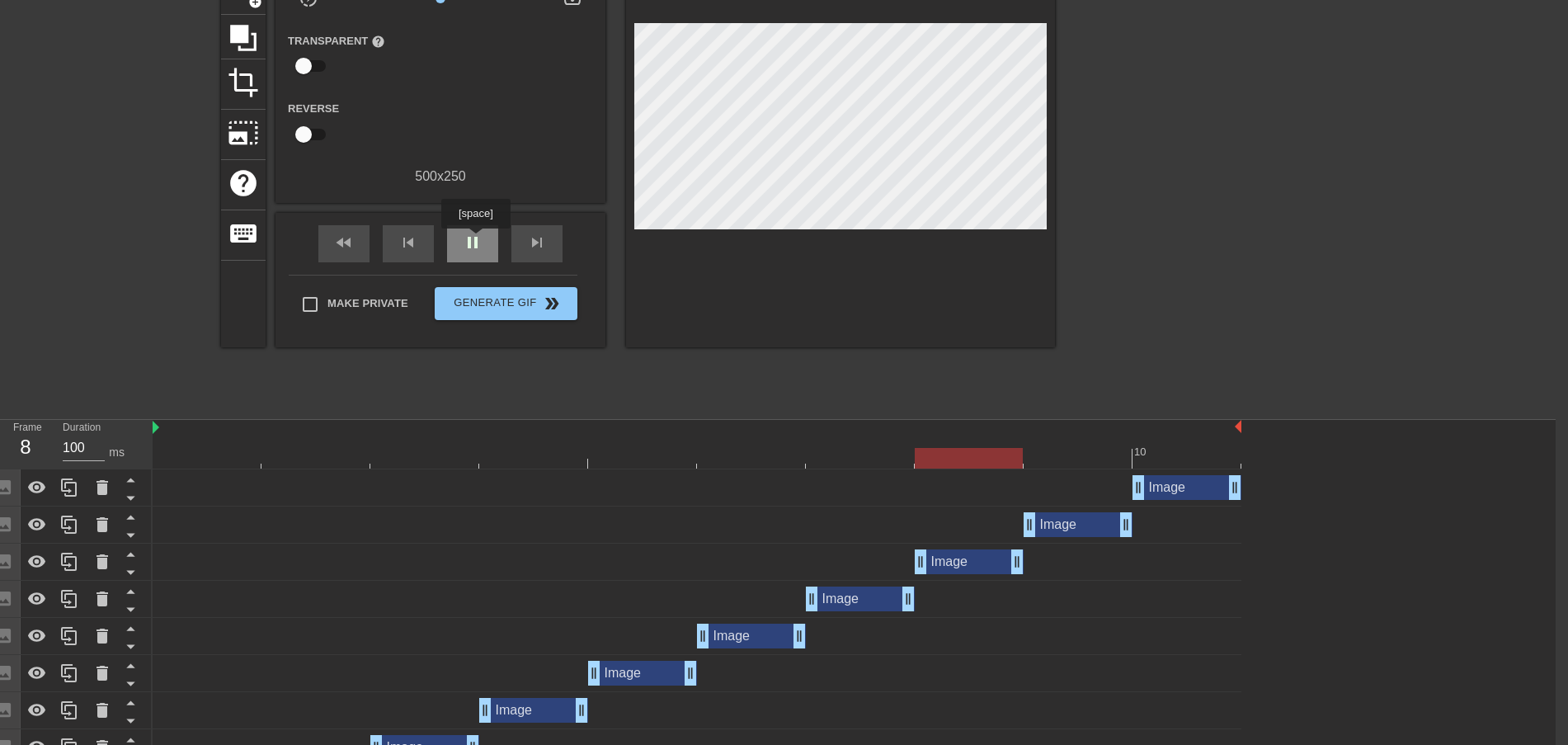 click on "pause" at bounding box center (473, 243) 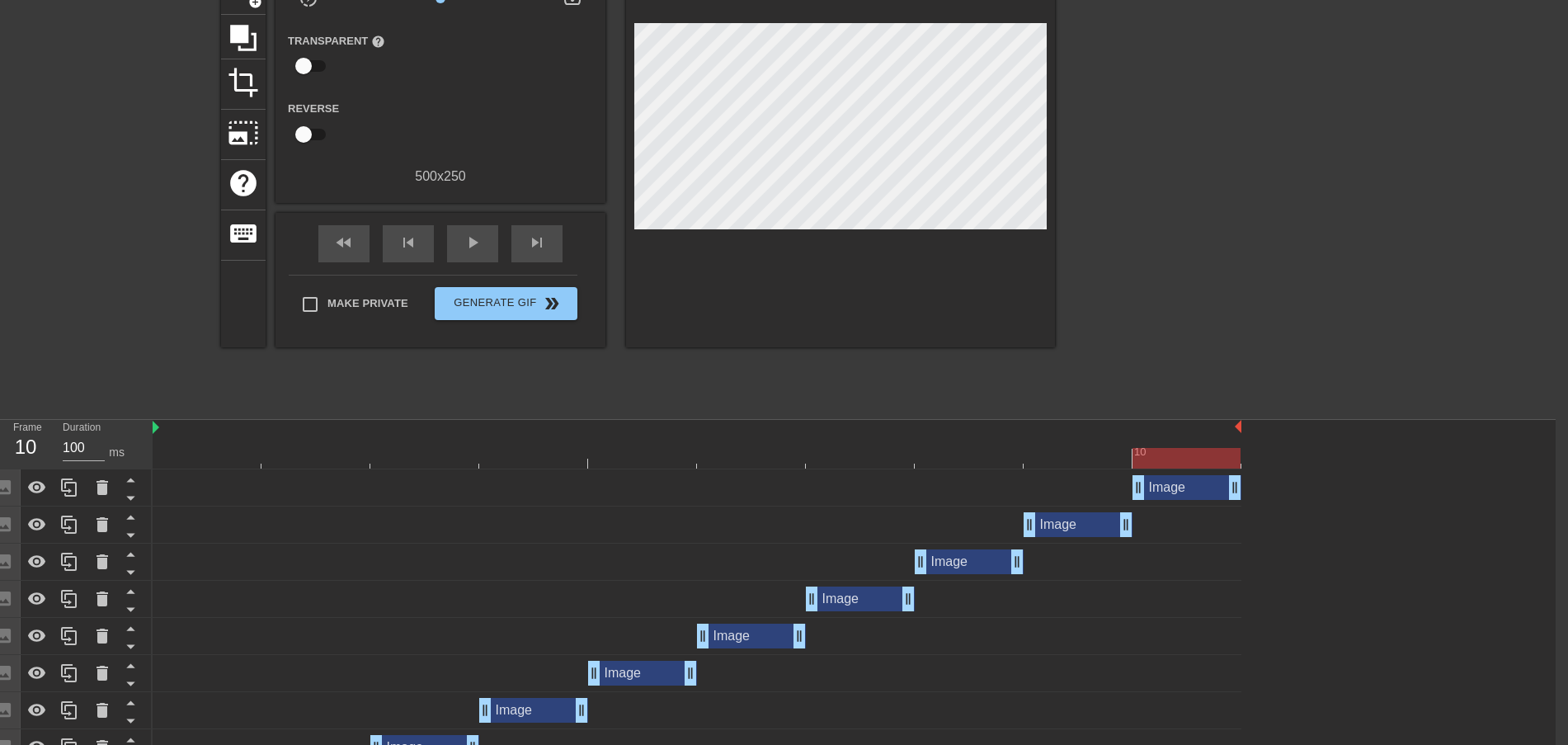 drag, startPoint x: 1060, startPoint y: 464, endPoint x: 1146, endPoint y: 460, distance: 86.092973 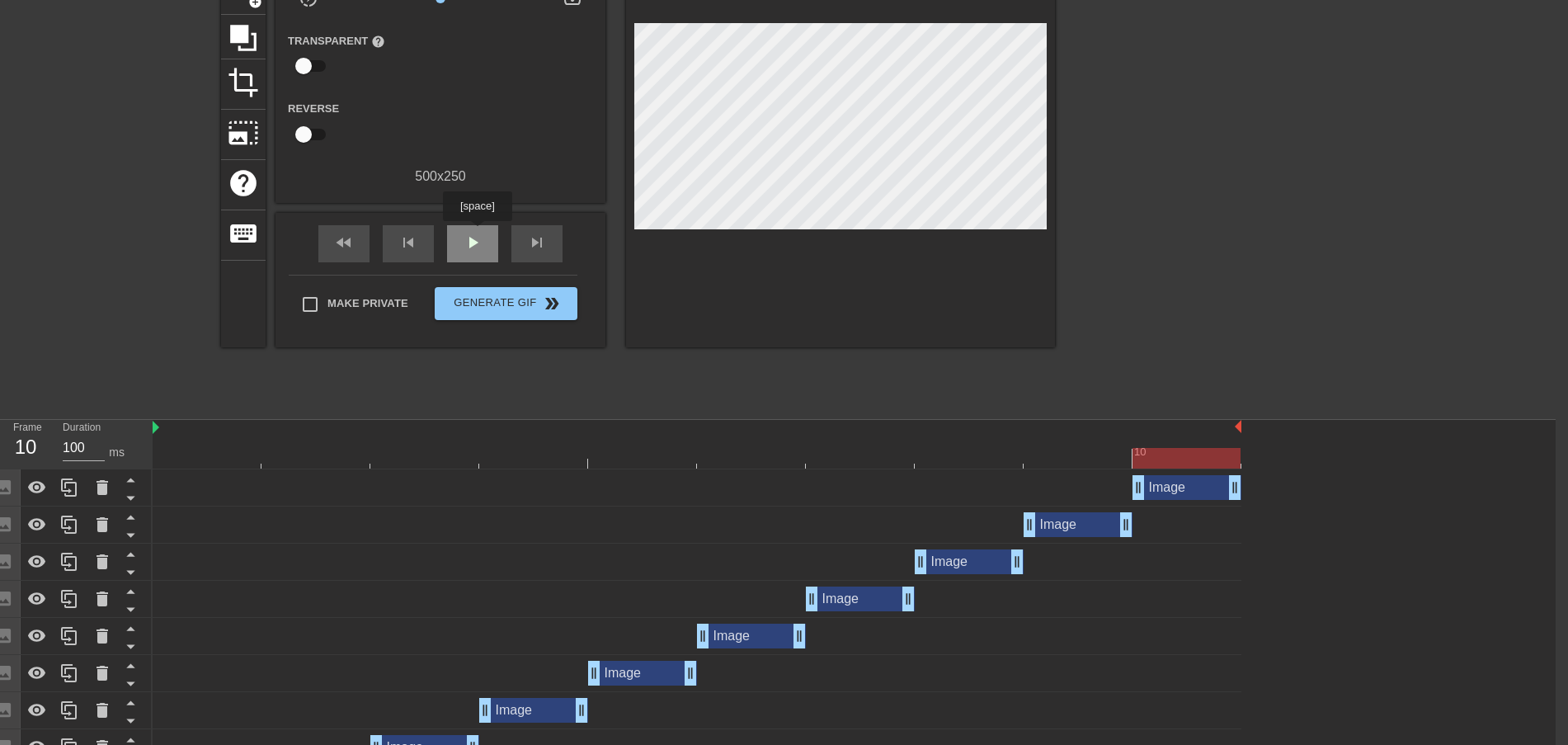 click on "play_arrow" at bounding box center (473, 243) 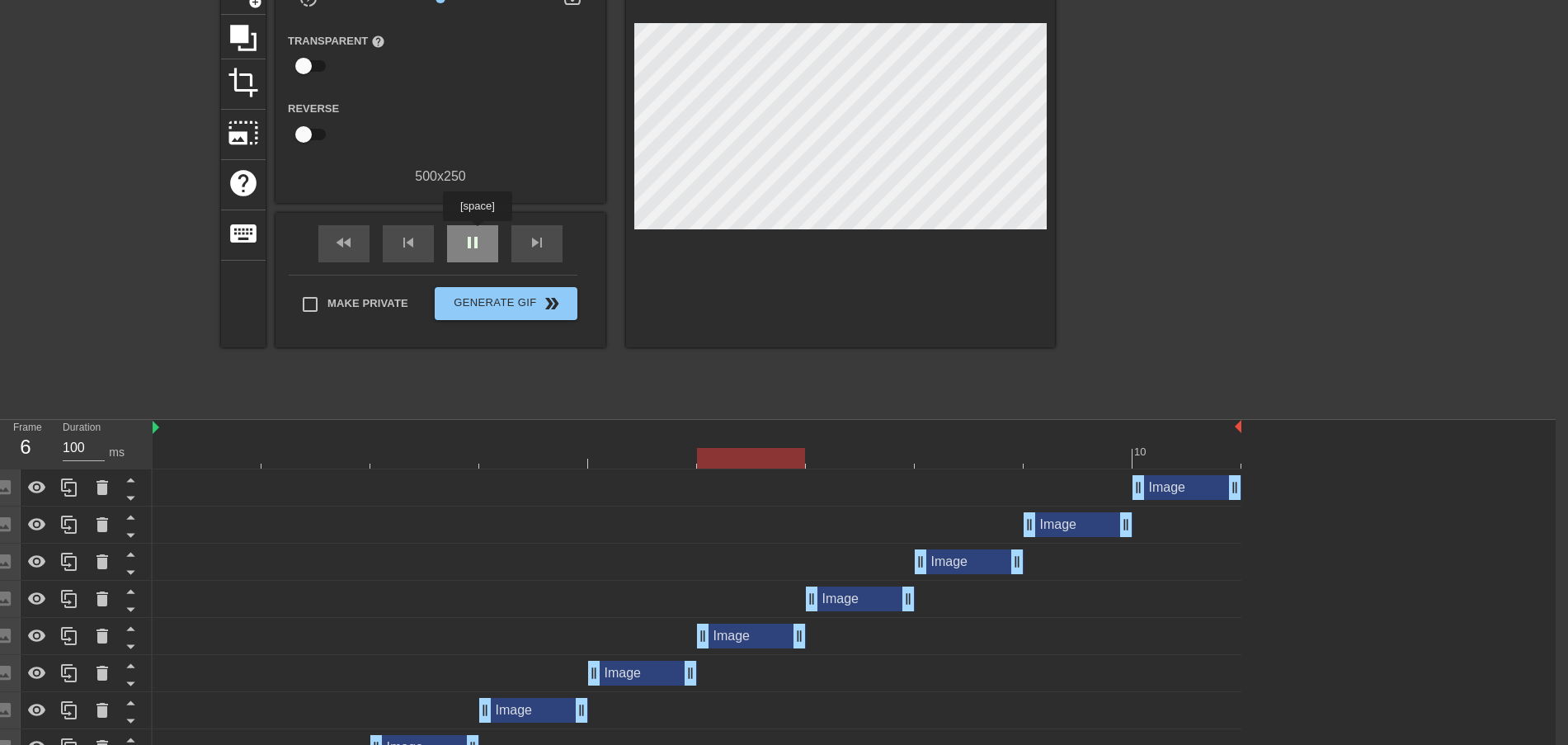 click on "pause" at bounding box center (473, 243) 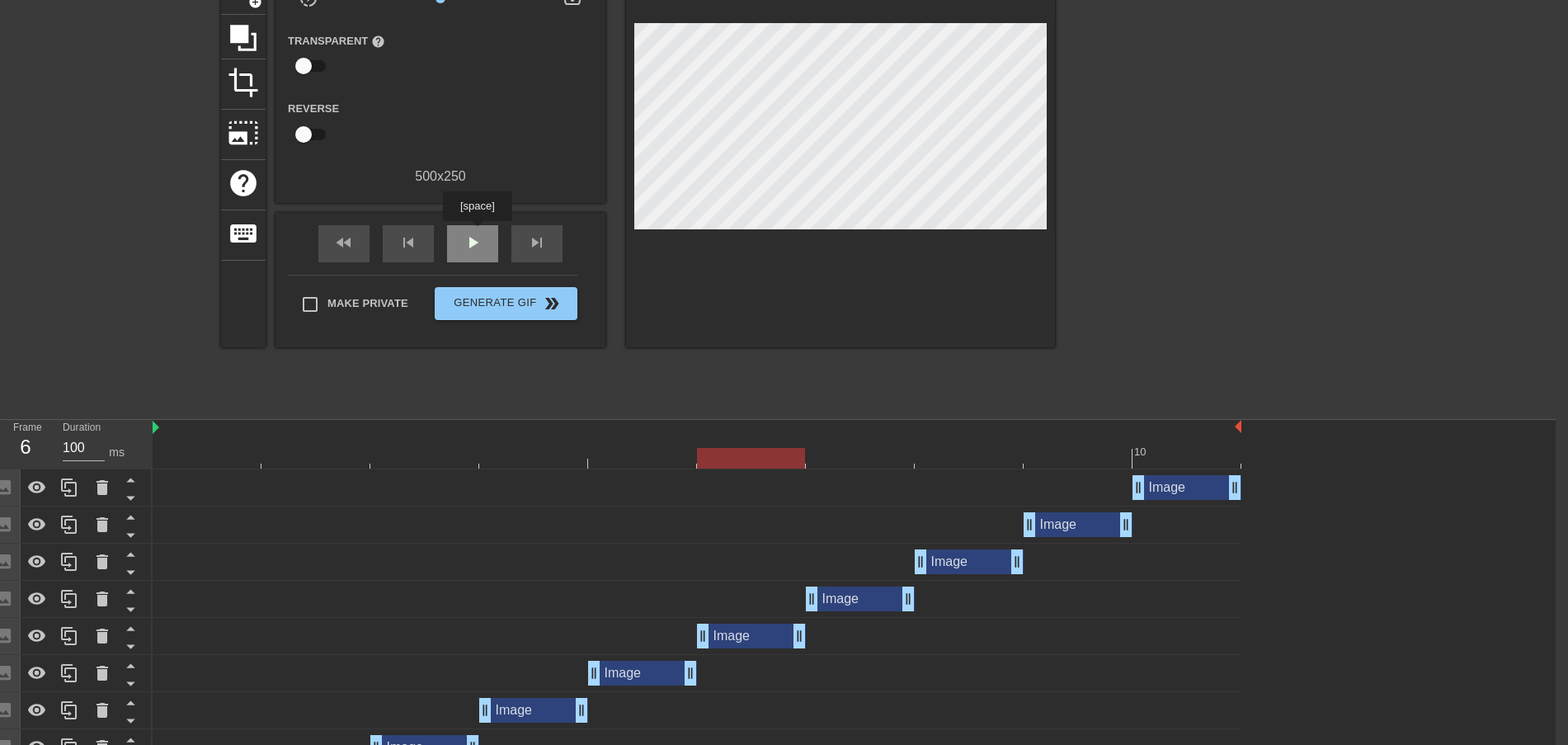 click on "play_arrow" at bounding box center [473, 243] 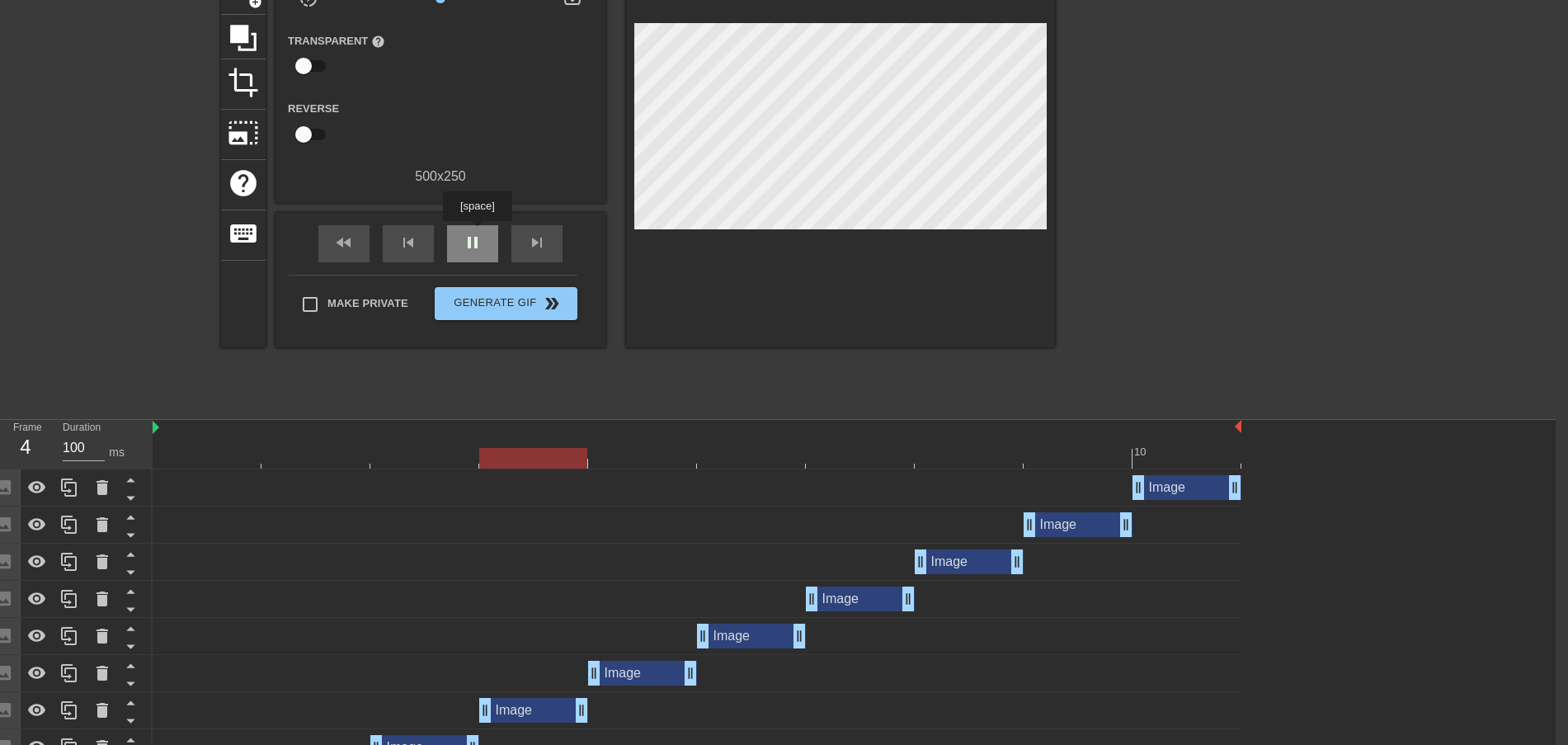 click on "pause" at bounding box center [473, 243] 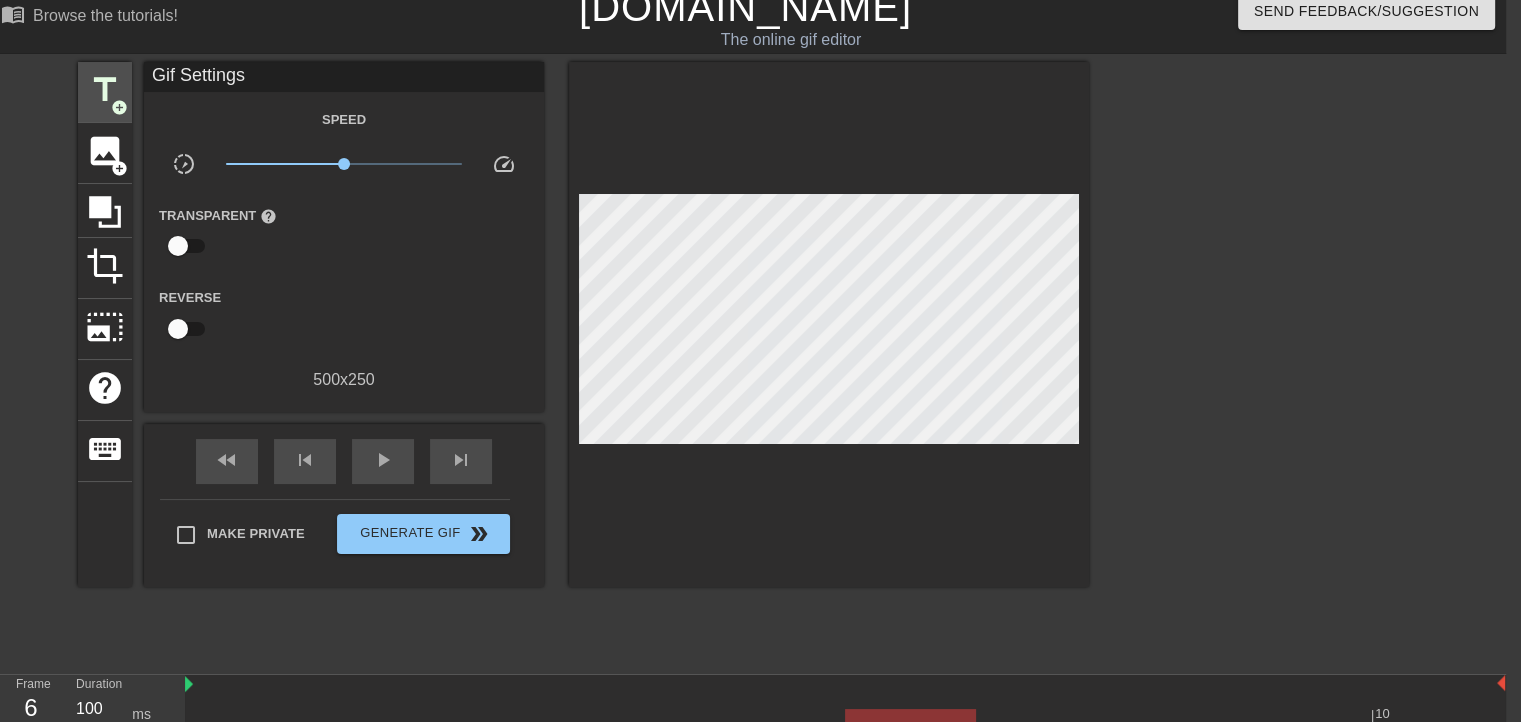 scroll, scrollTop: 0, scrollLeft: 15, axis: horizontal 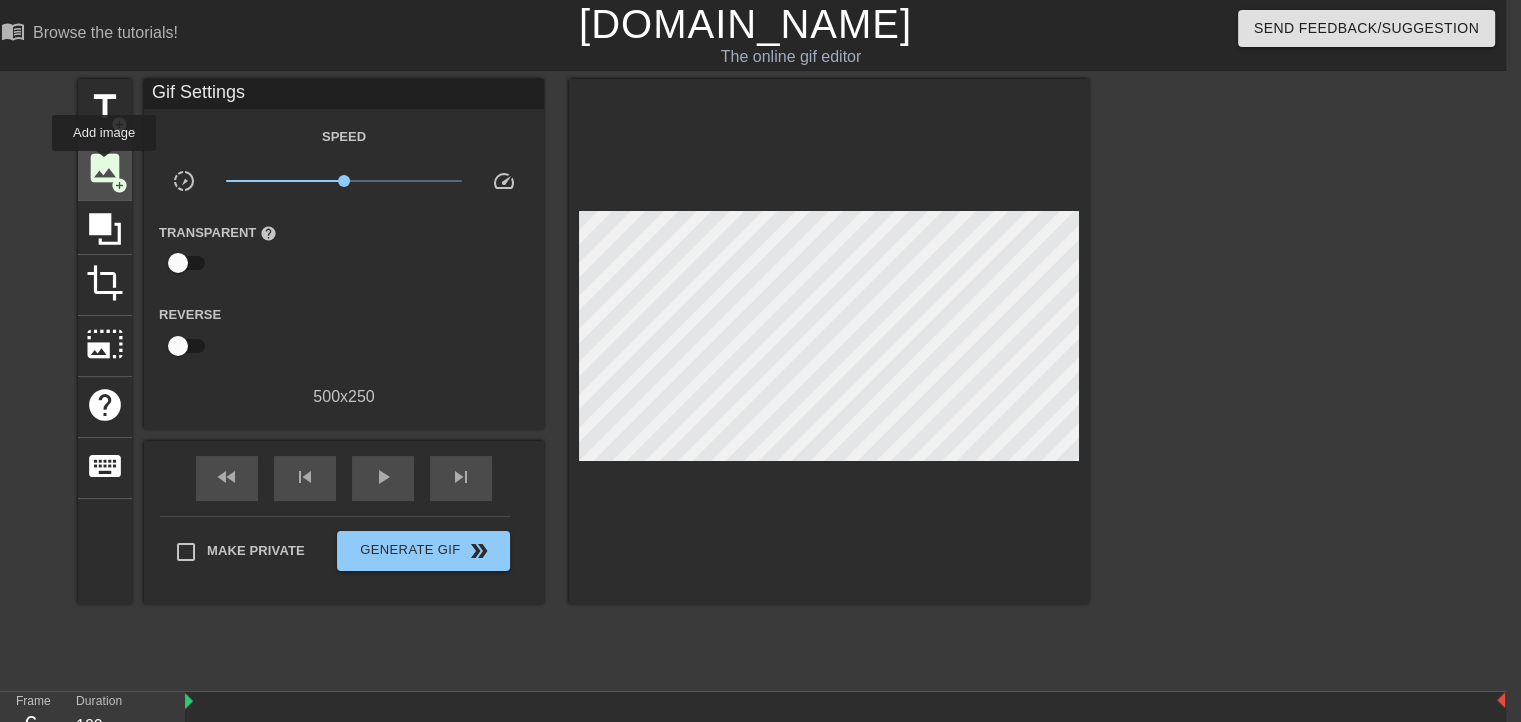 click on "image" at bounding box center (105, 168) 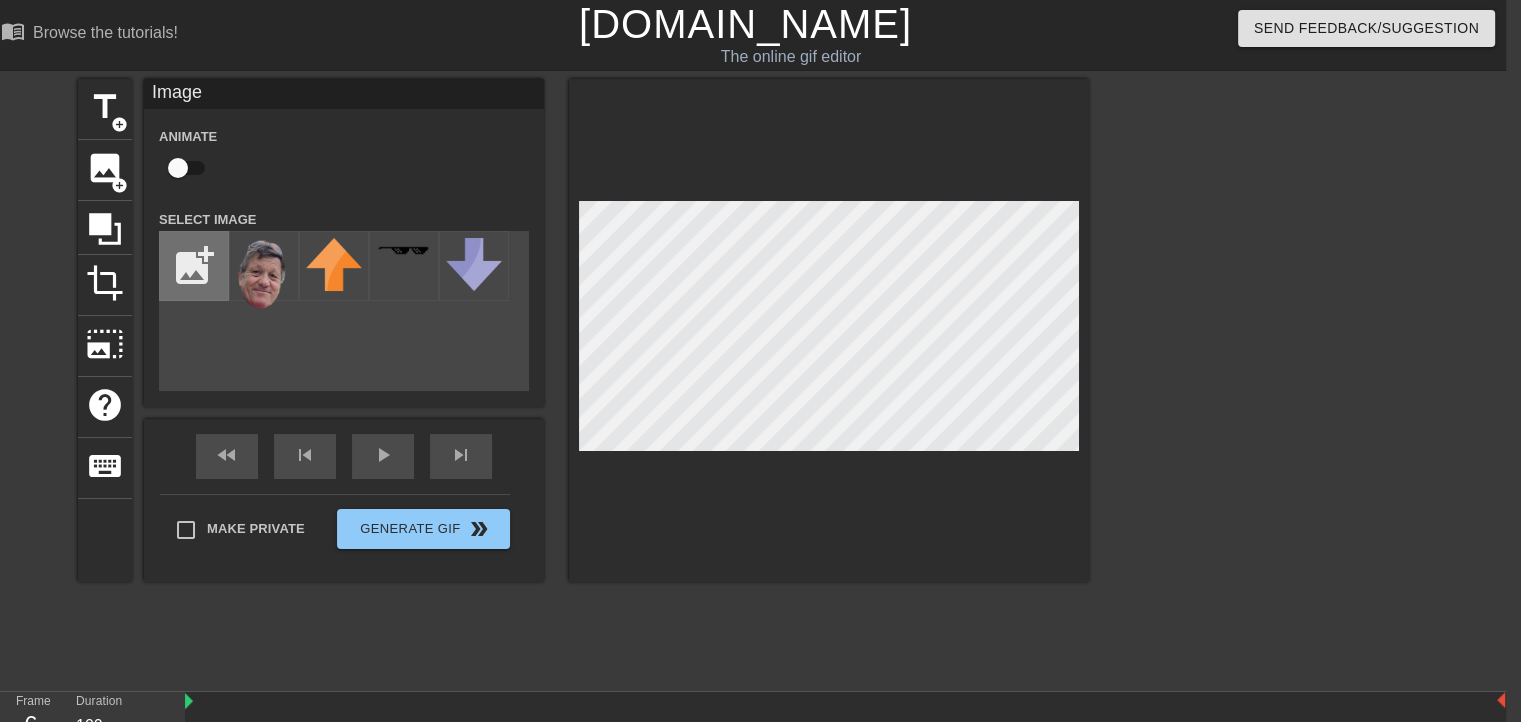 click at bounding box center [194, 266] 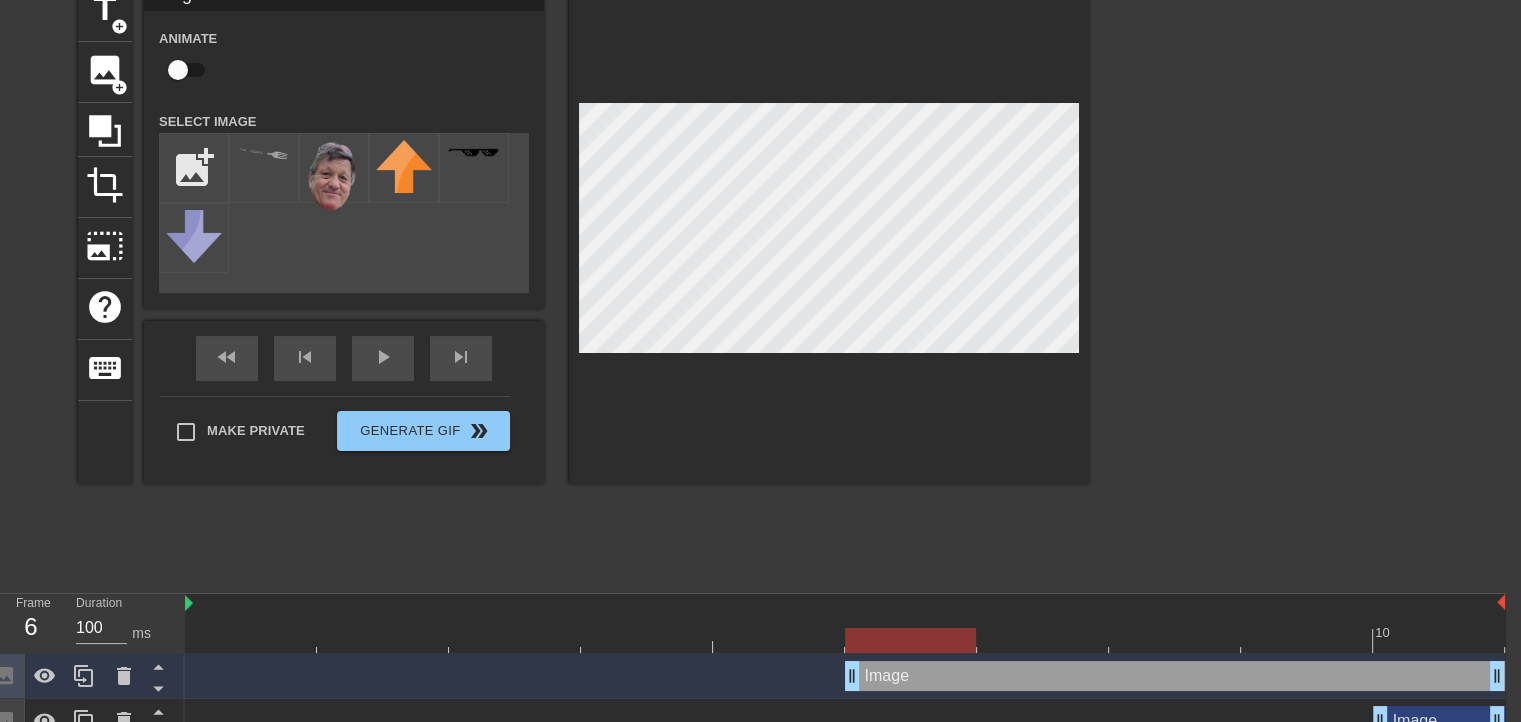 scroll, scrollTop: 100, scrollLeft: 15, axis: both 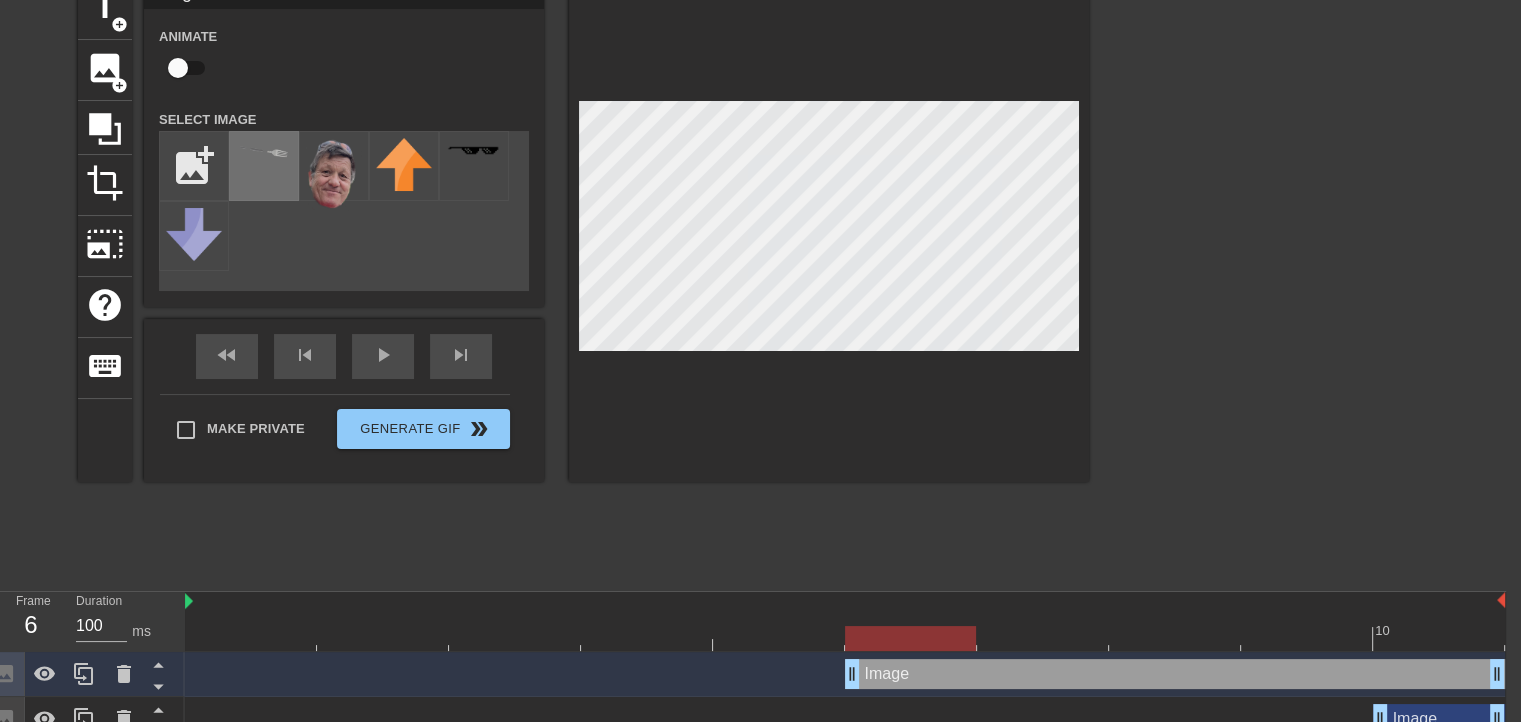 click at bounding box center (264, 166) 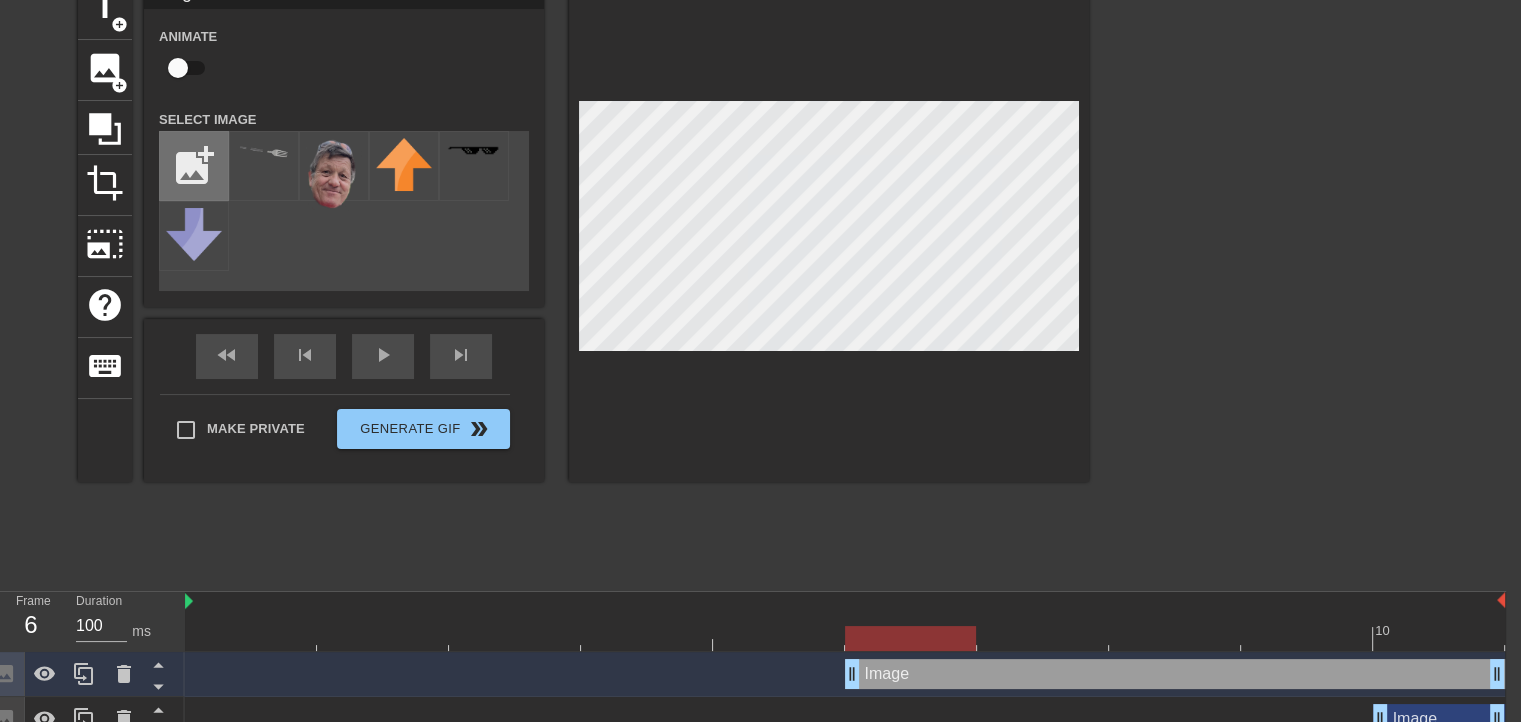 click at bounding box center [194, 166] 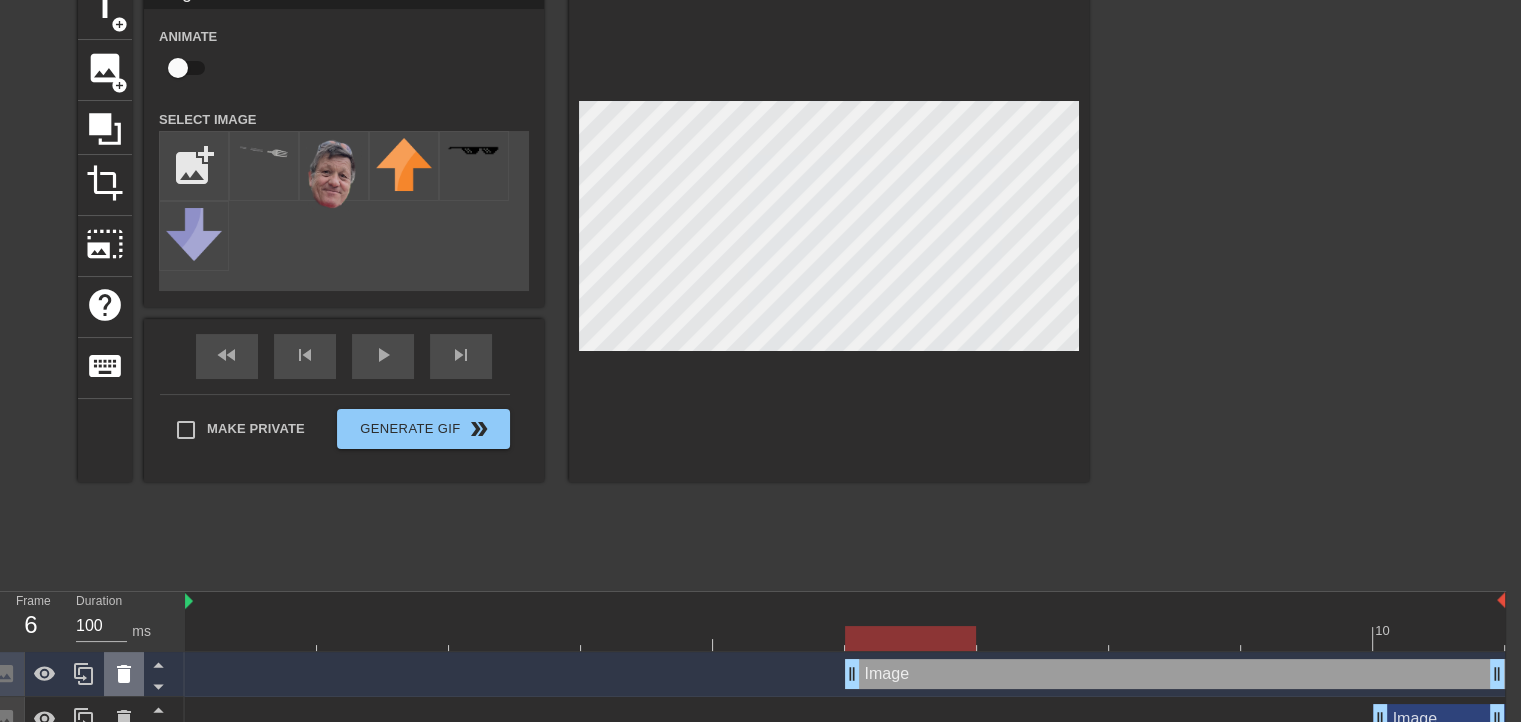 click 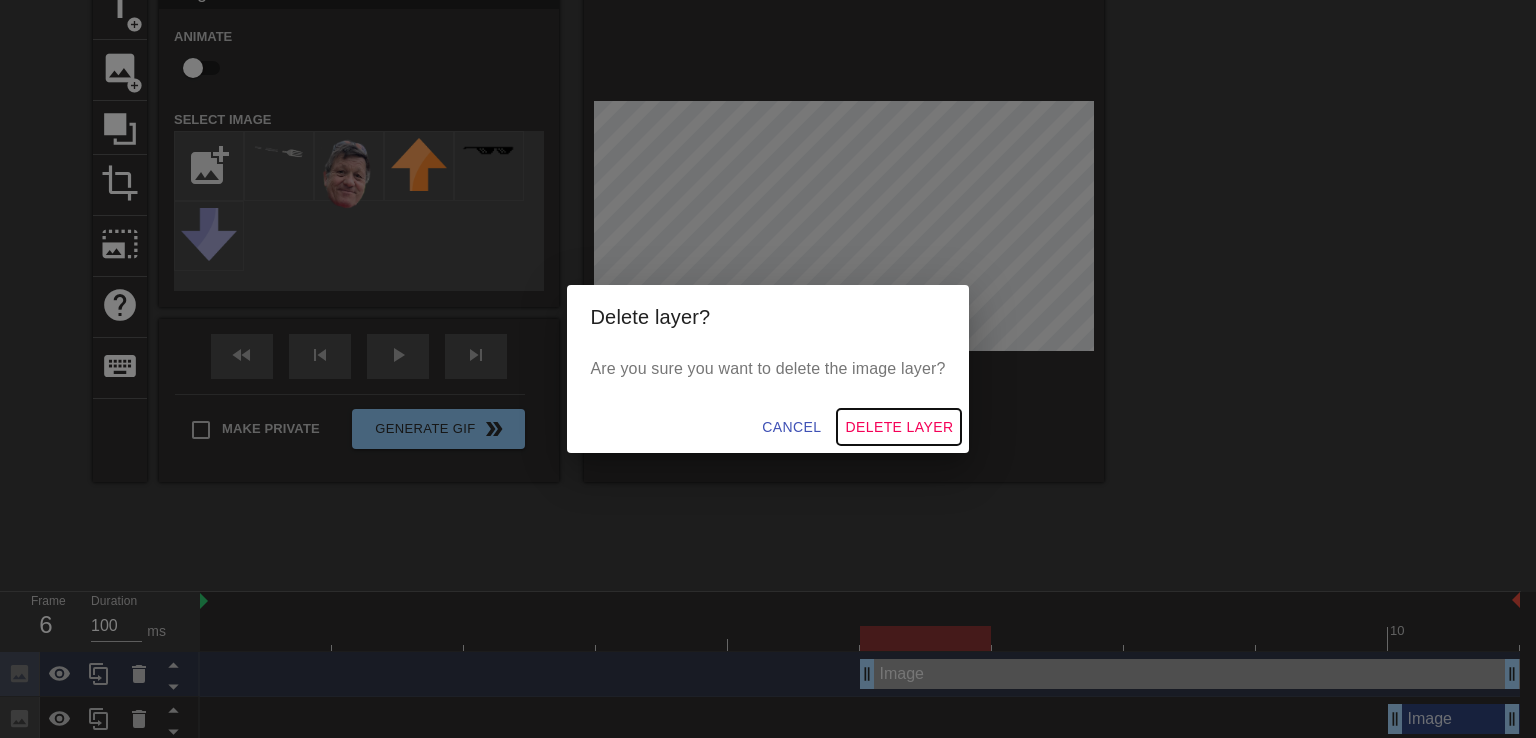 click on "Delete Layer" at bounding box center (899, 427) 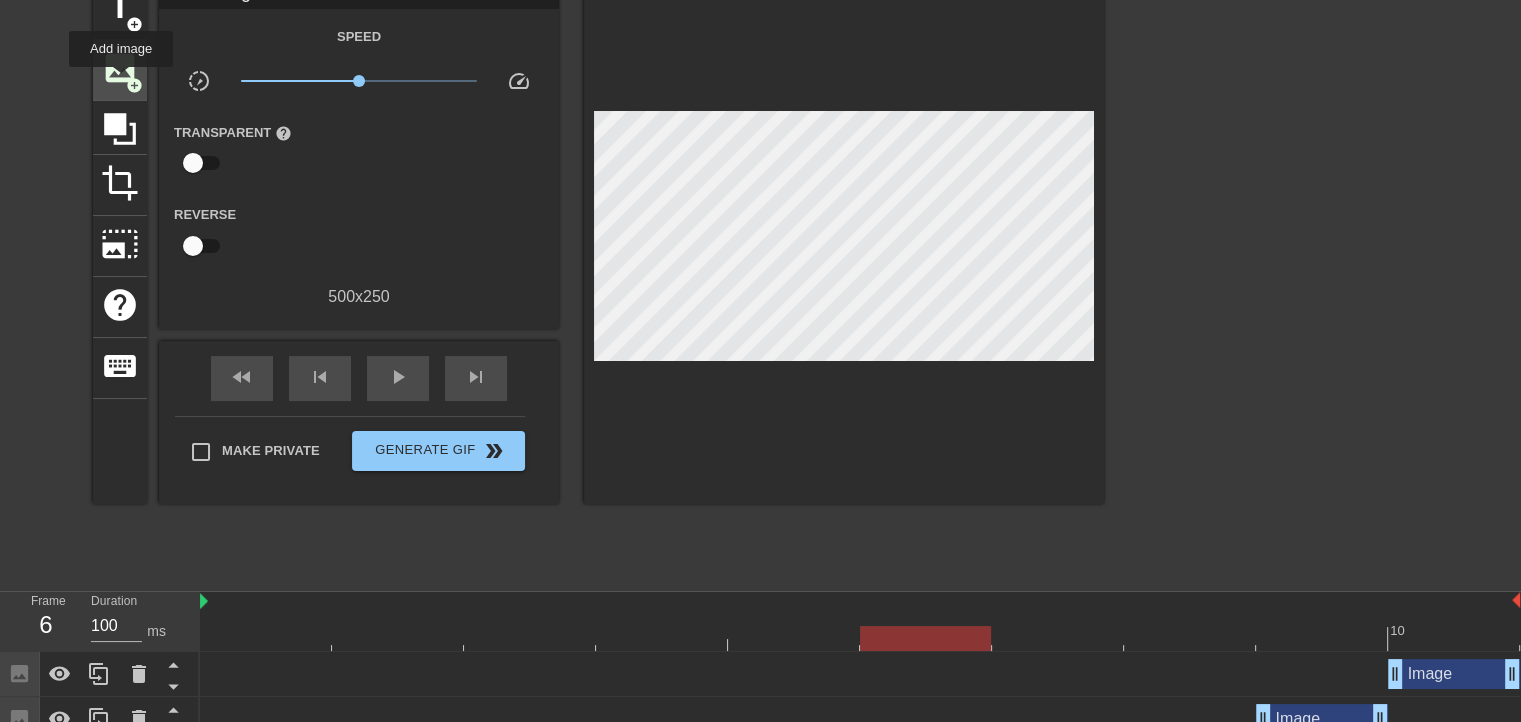 click on "image" at bounding box center (120, 68) 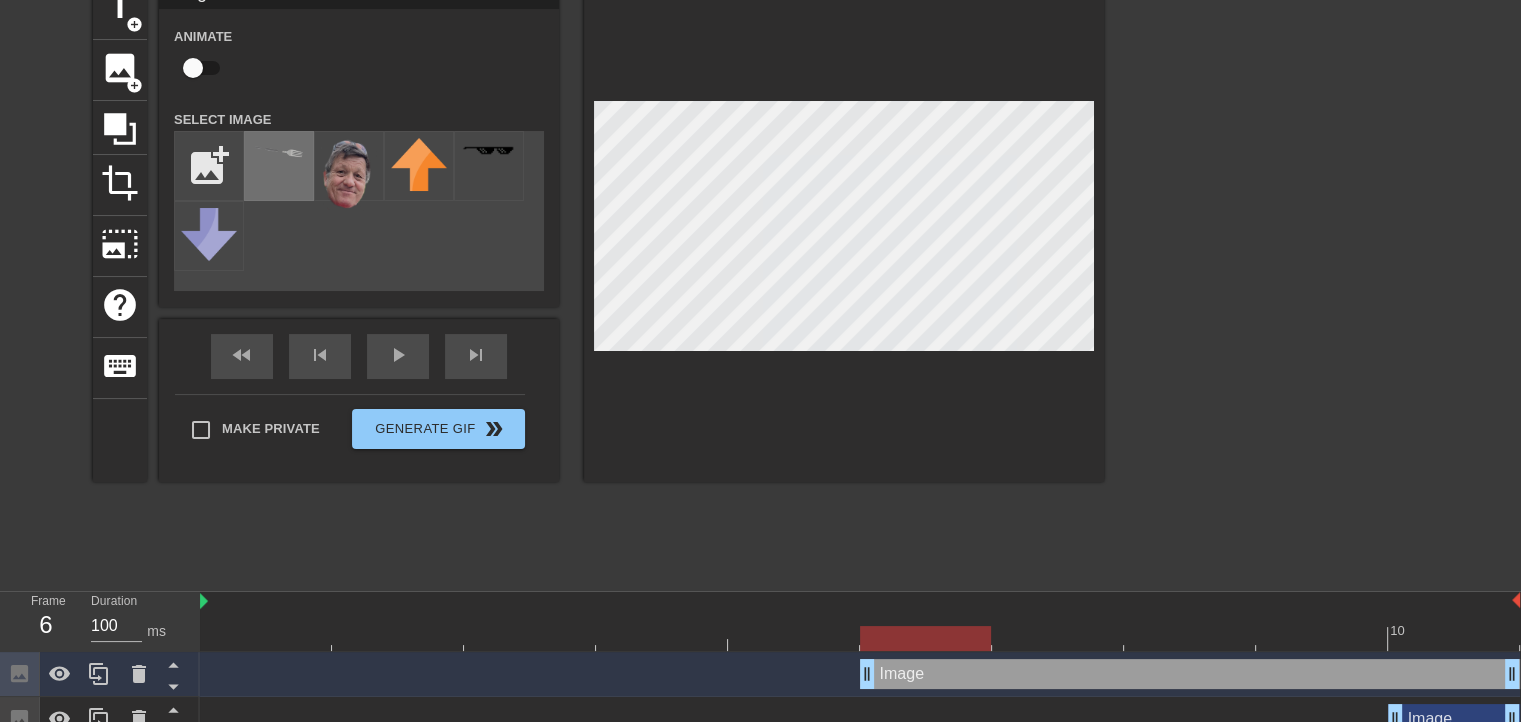click at bounding box center (279, 166) 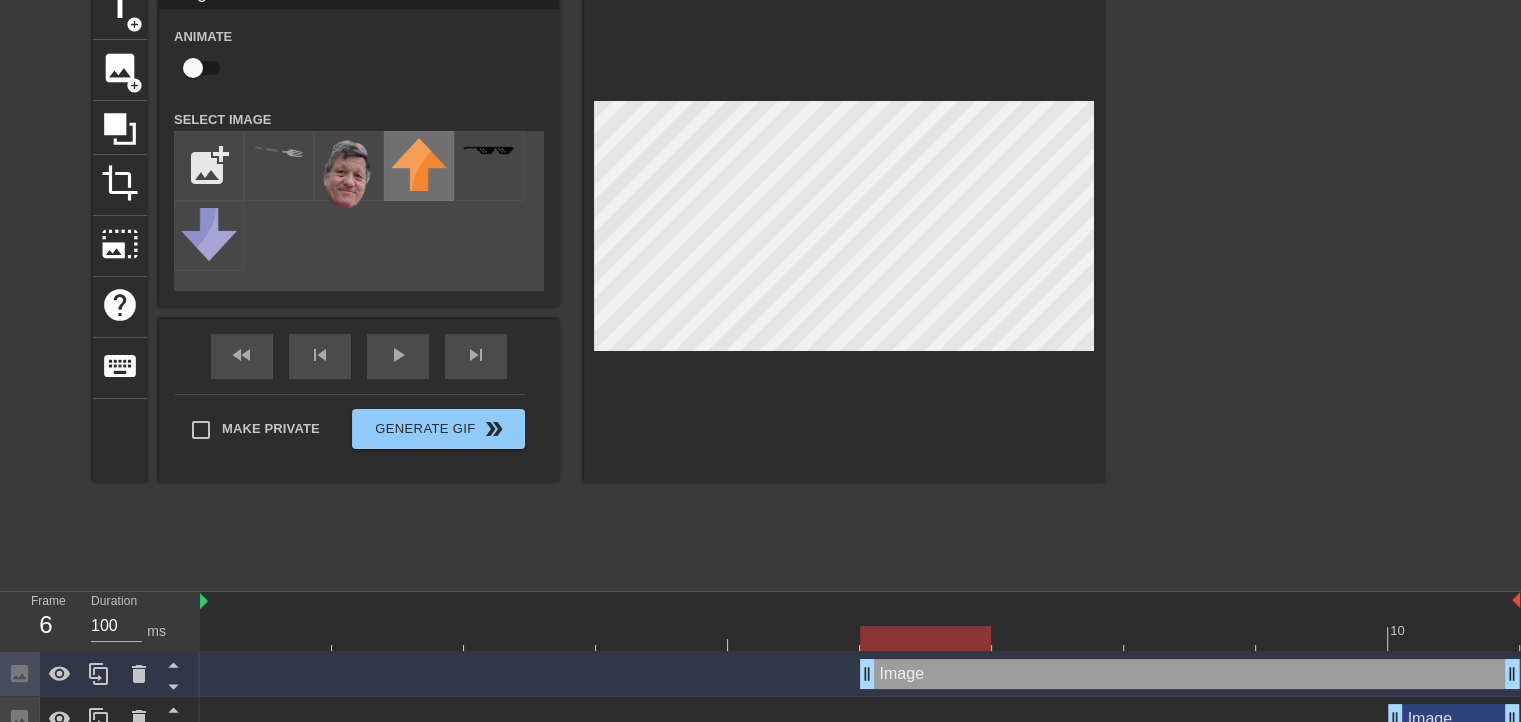 click at bounding box center (419, 164) 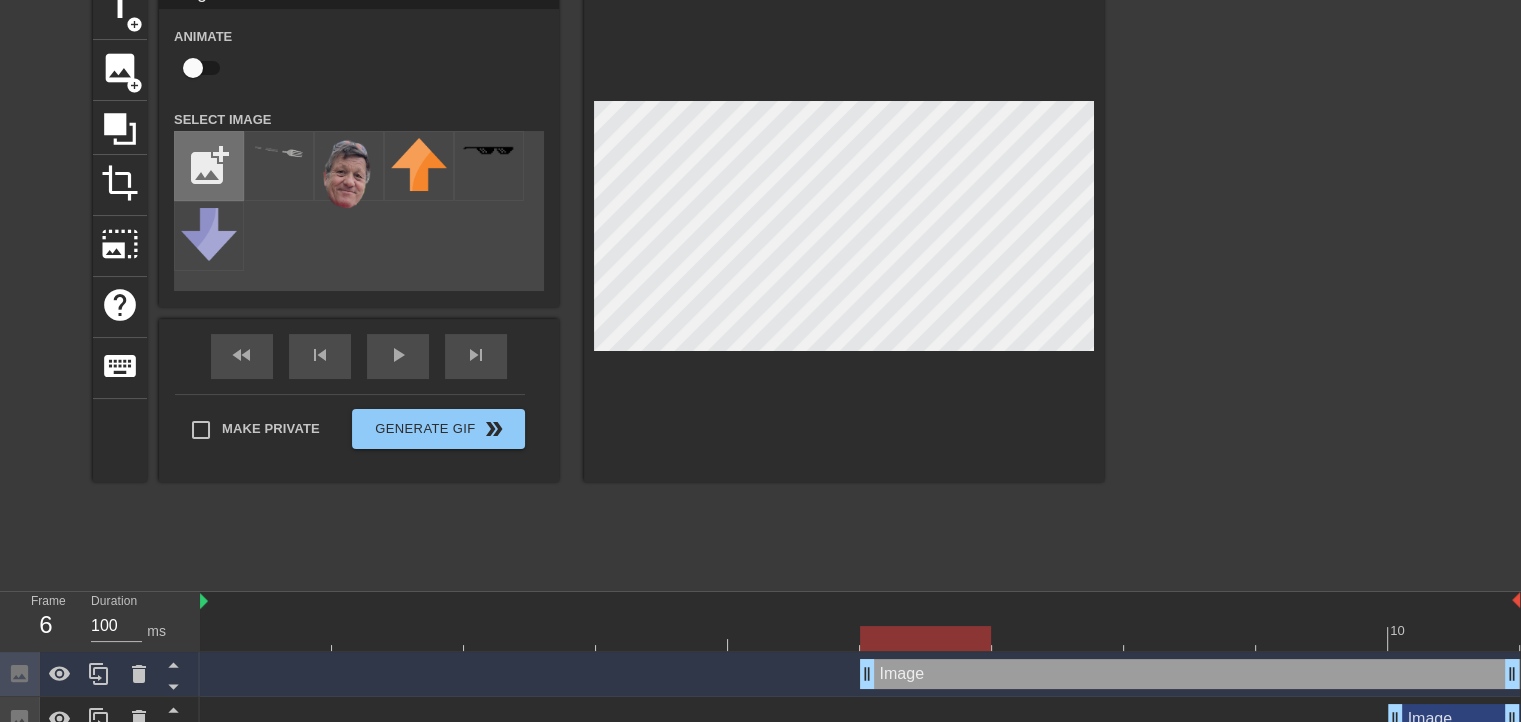 click at bounding box center [209, 166] 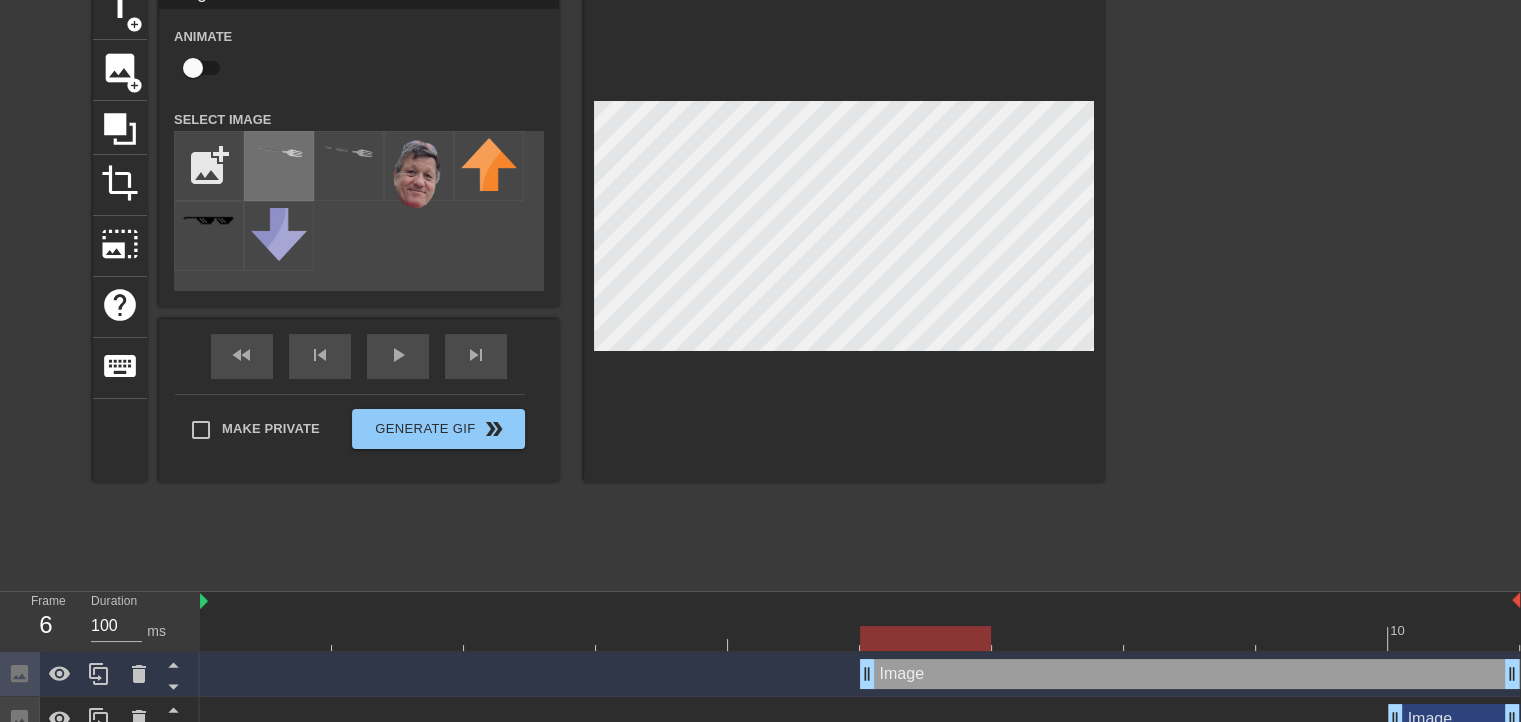 click at bounding box center [279, 151] 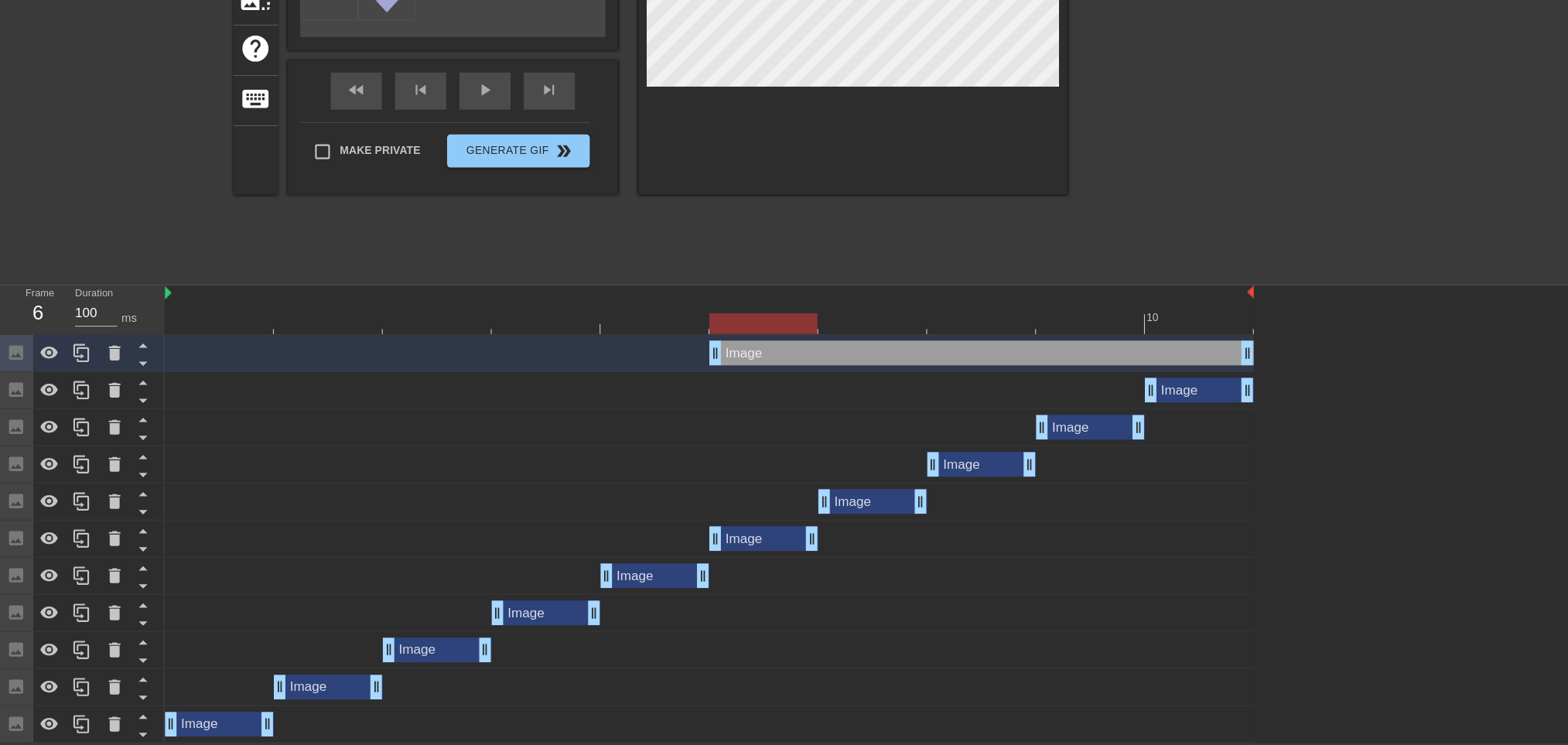 scroll, scrollTop: 223, scrollLeft: 0, axis: vertical 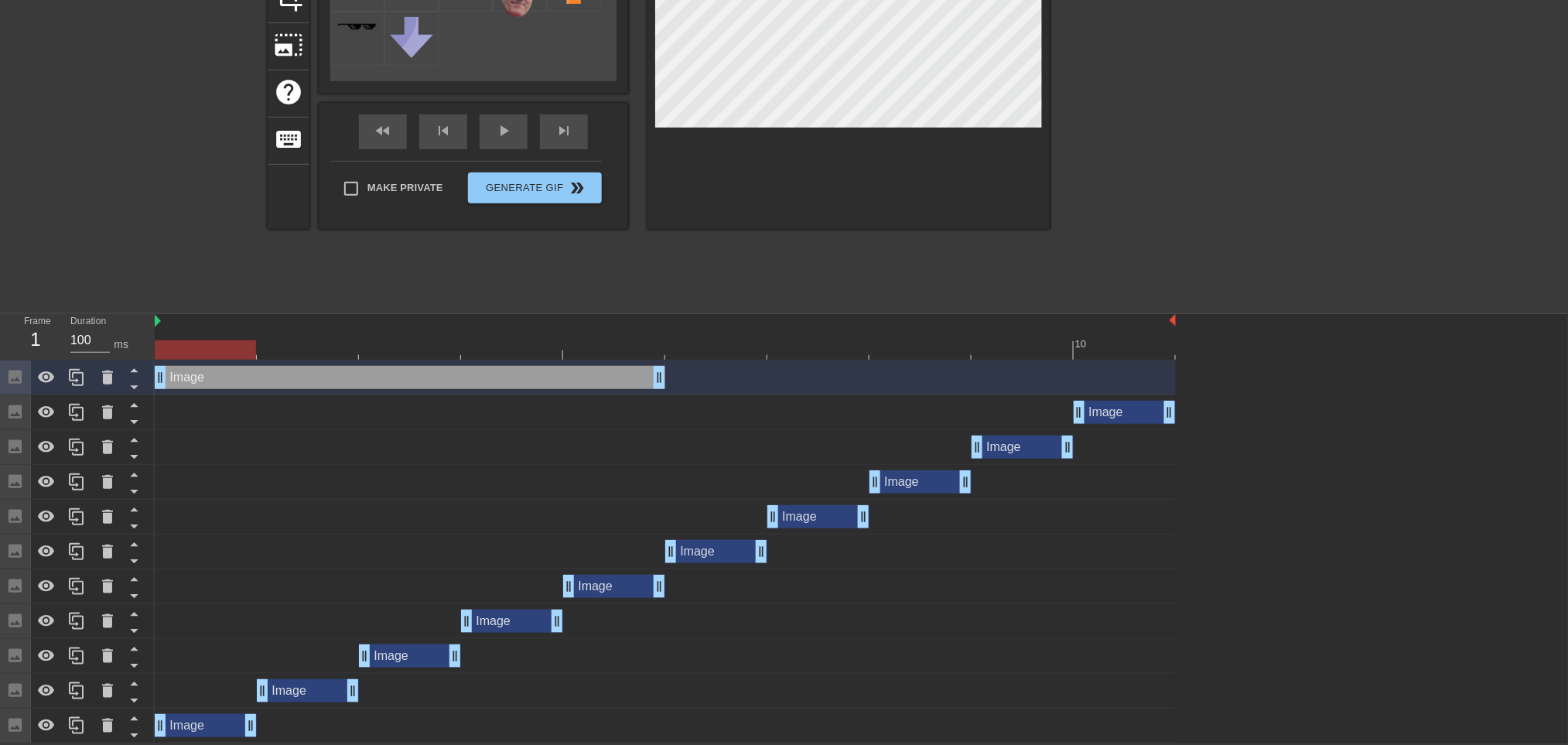 drag, startPoint x: 863, startPoint y: 370, endPoint x: 363, endPoint y: 360, distance: 500.1 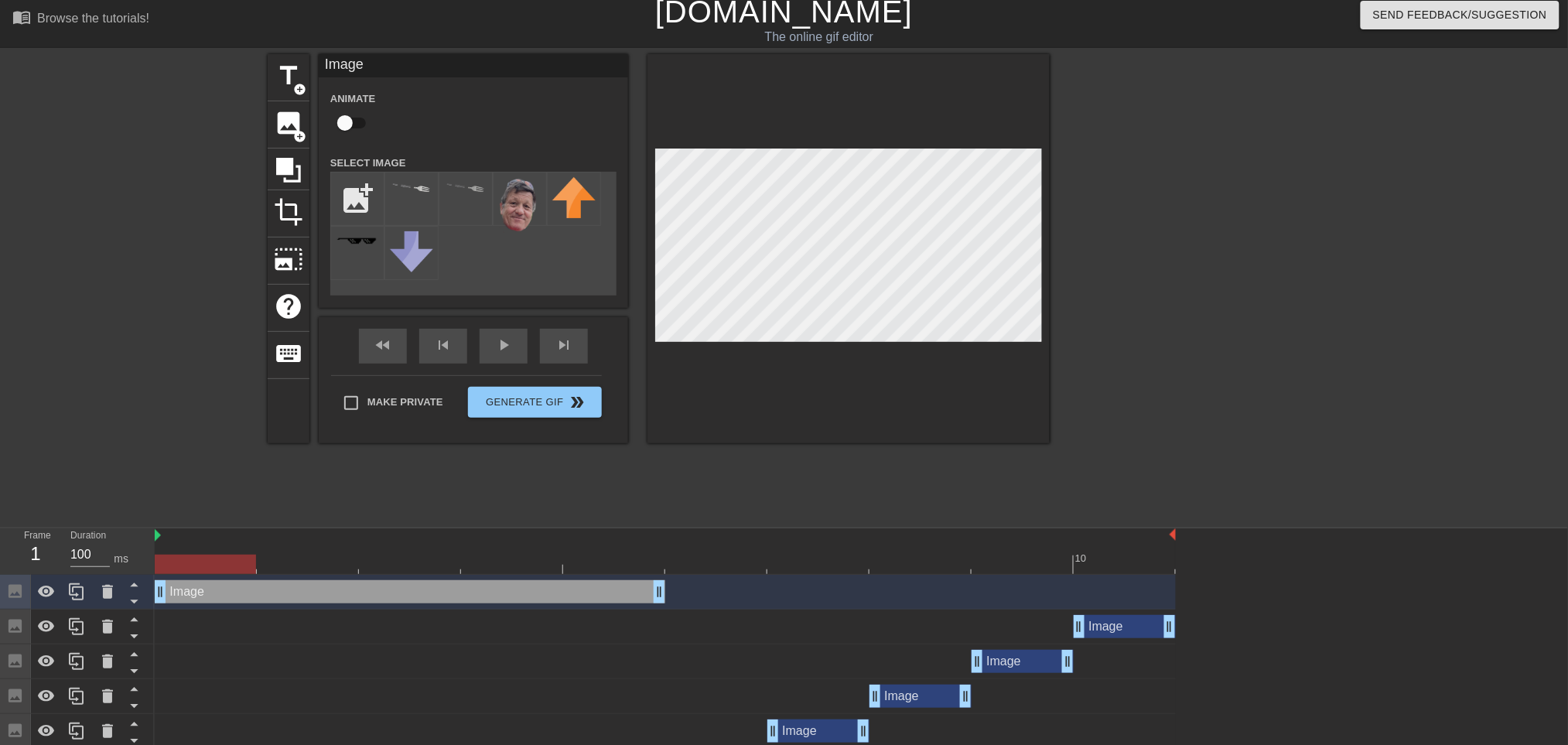 scroll, scrollTop: 0, scrollLeft: 0, axis: both 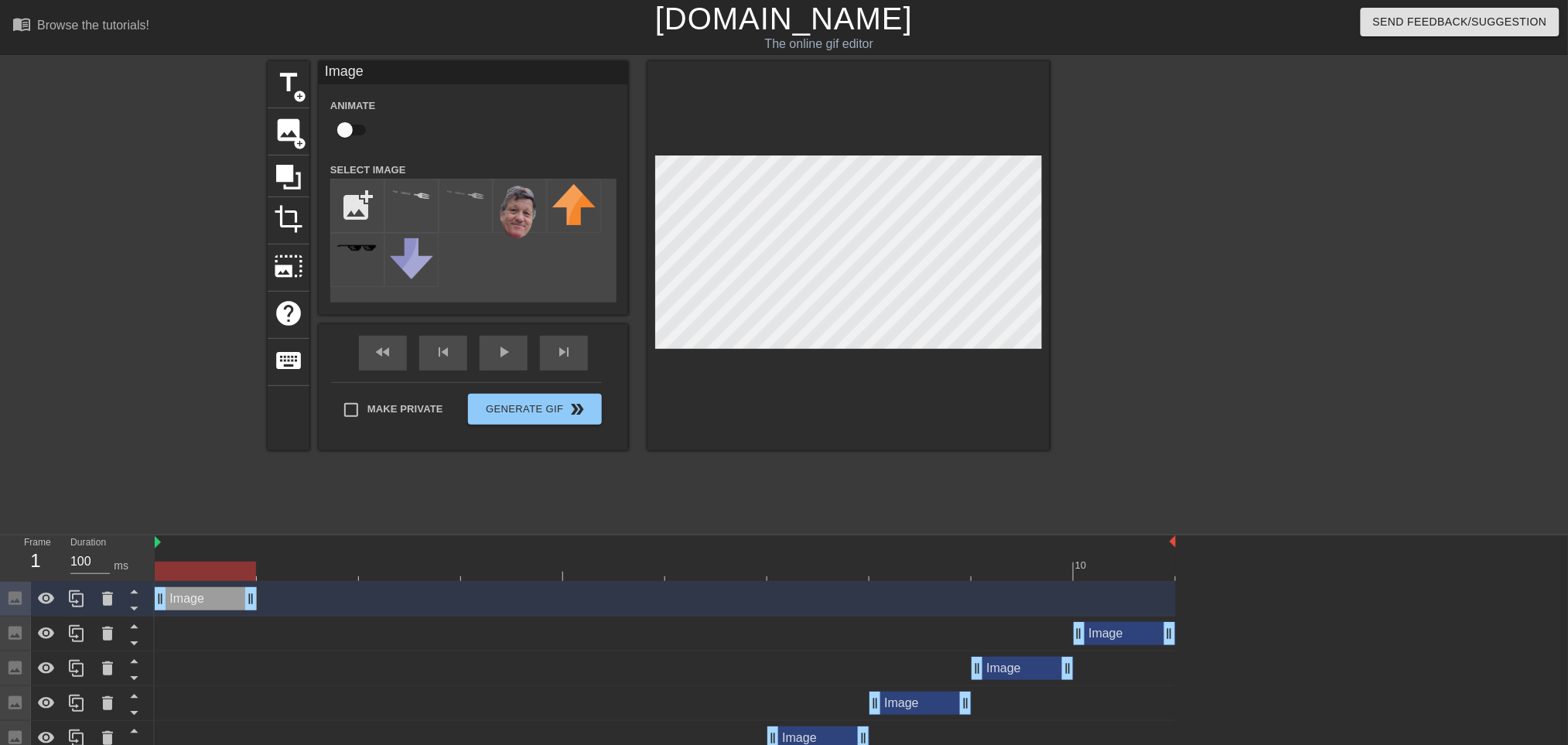 drag, startPoint x: 661, startPoint y: 598, endPoint x: 280, endPoint y: 608, distance: 381.13121 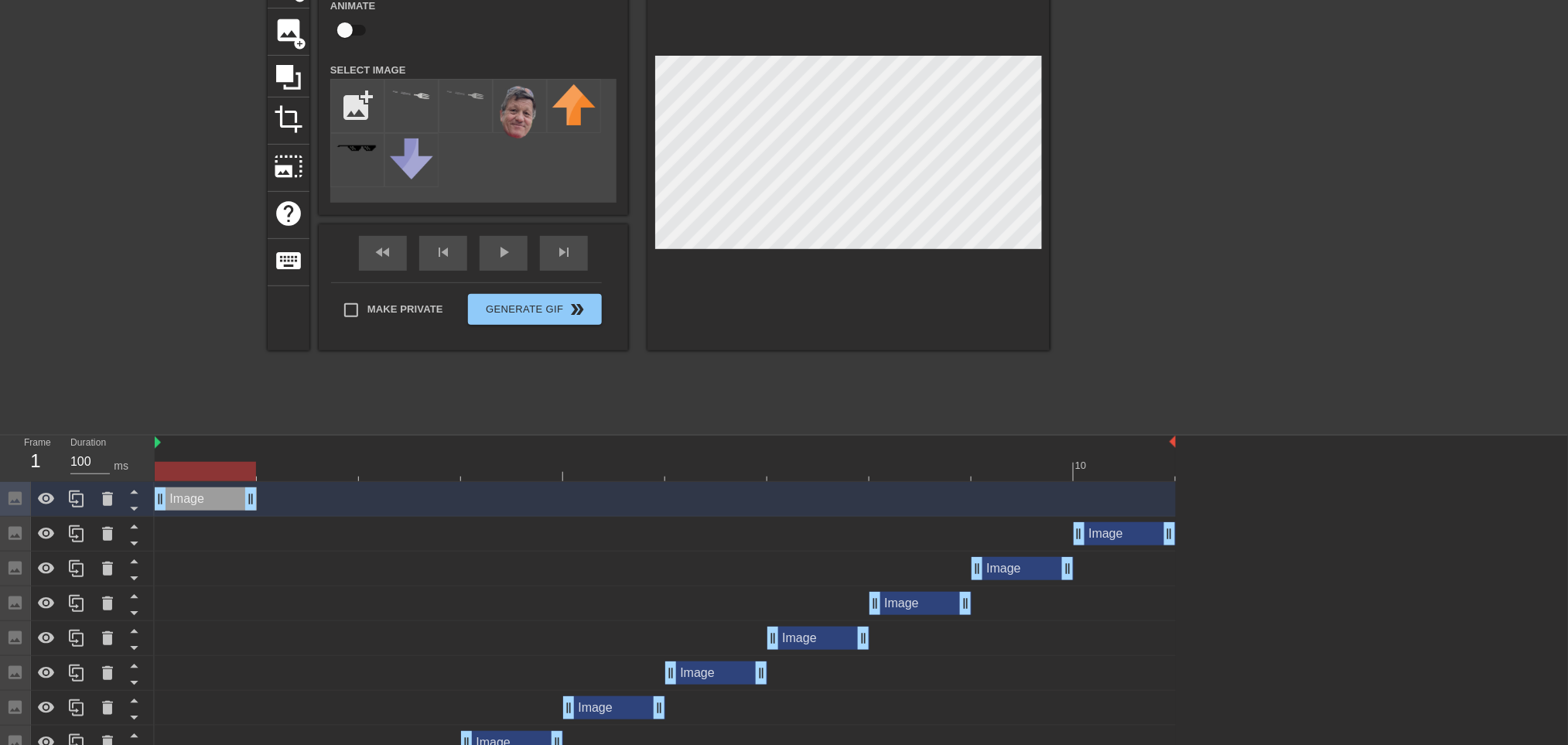 scroll, scrollTop: 103, scrollLeft: 0, axis: vertical 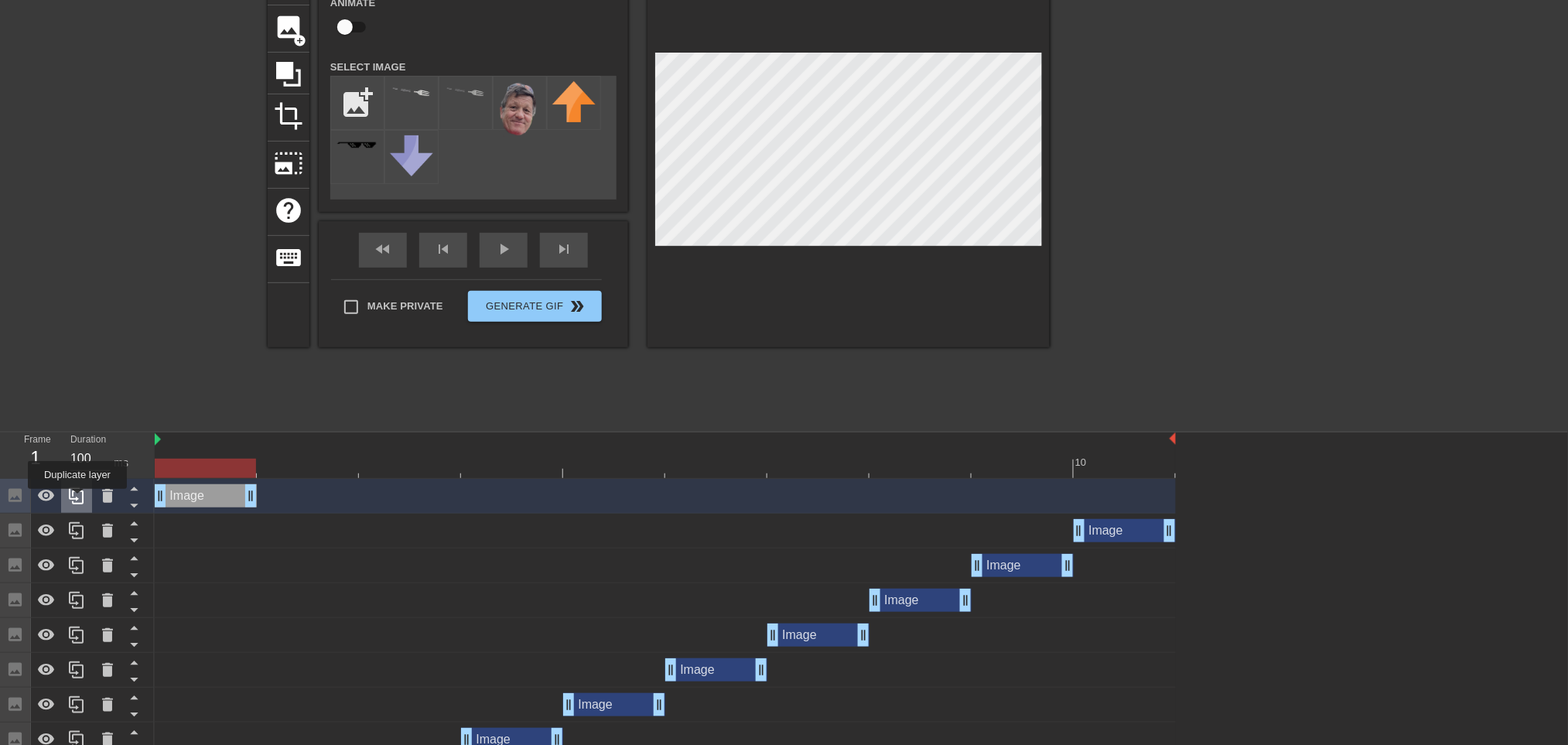 click 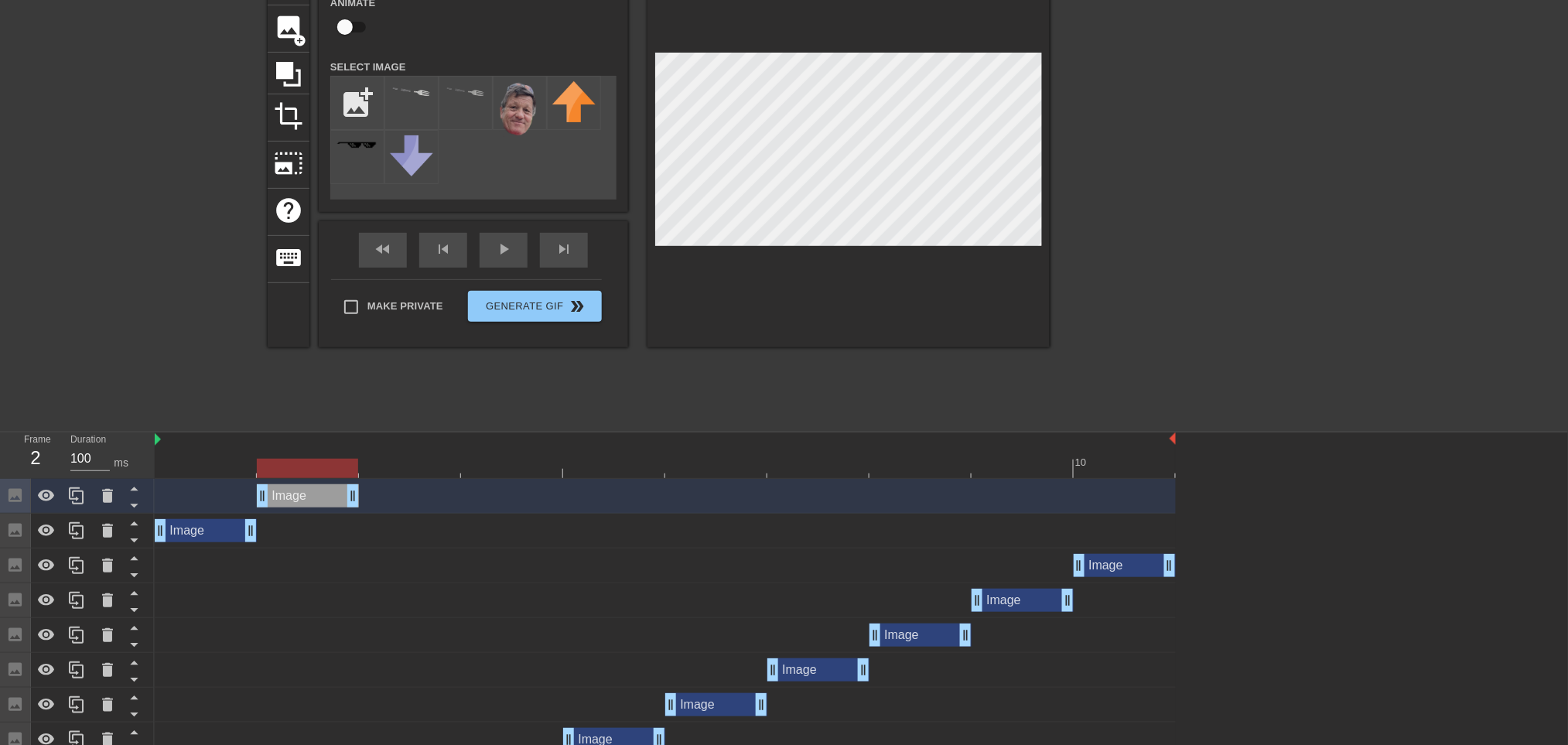 drag, startPoint x: 195, startPoint y: 494, endPoint x: 291, endPoint y: 484, distance: 96.51943 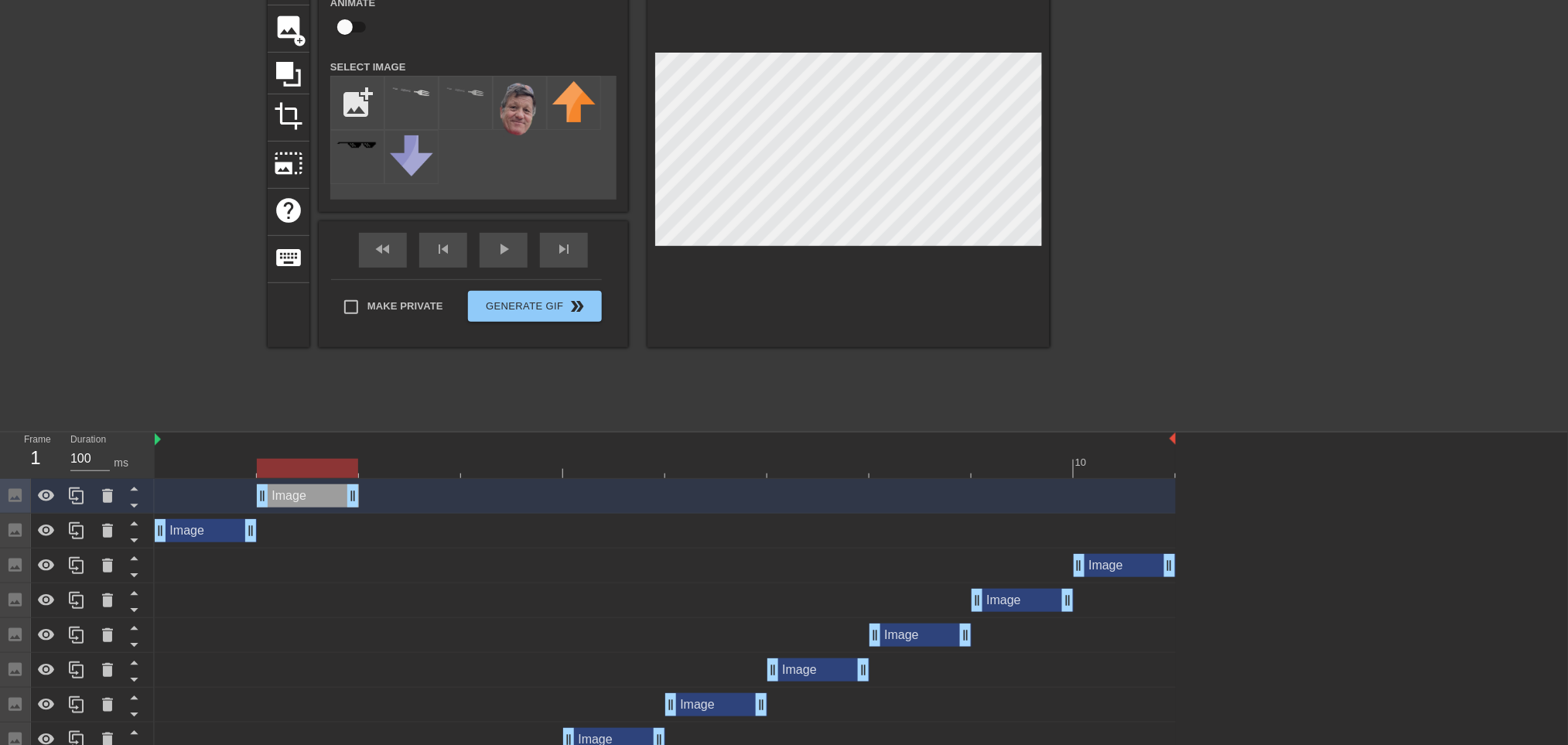 drag, startPoint x: 331, startPoint y: 472, endPoint x: 255, endPoint y: 462, distance: 76.65507 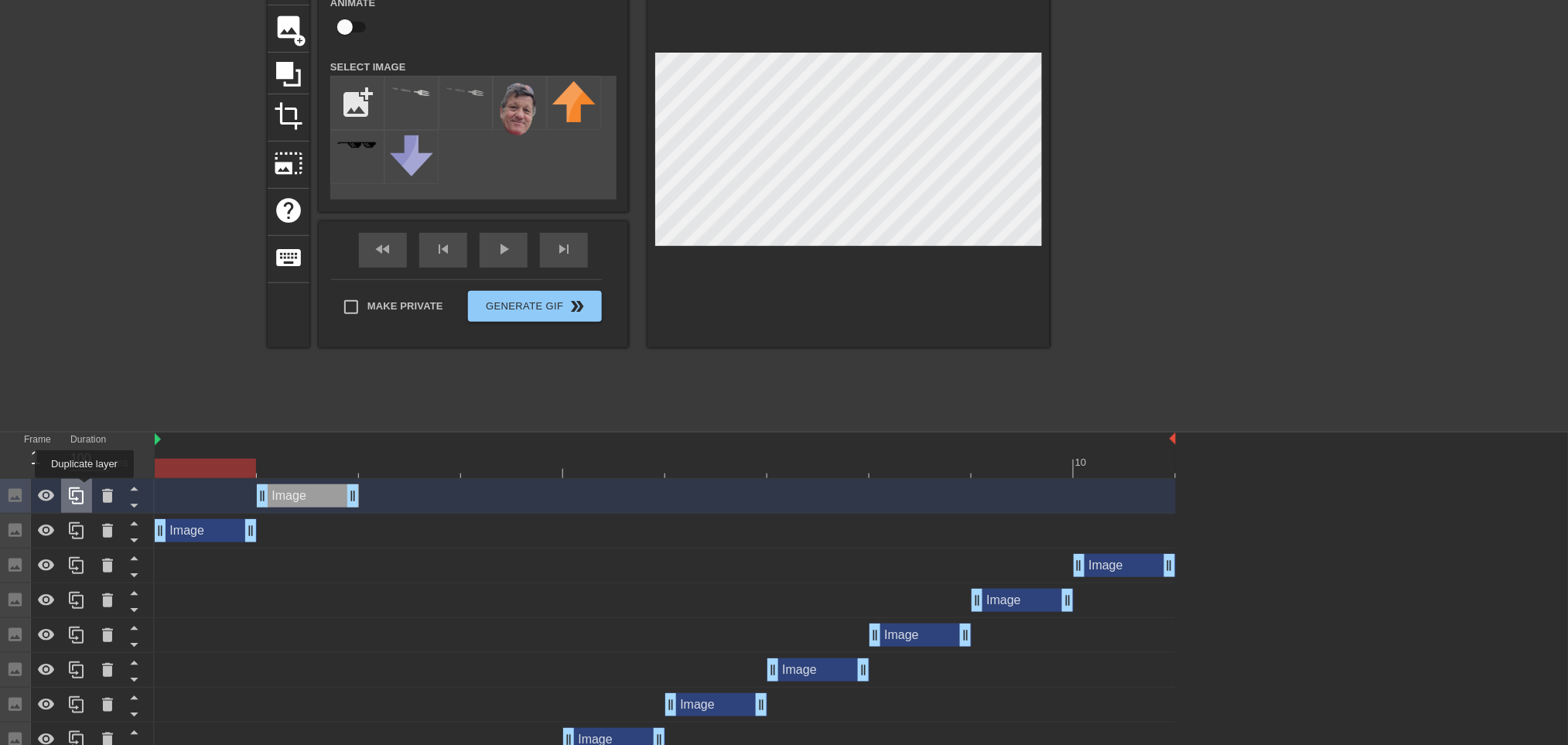 click 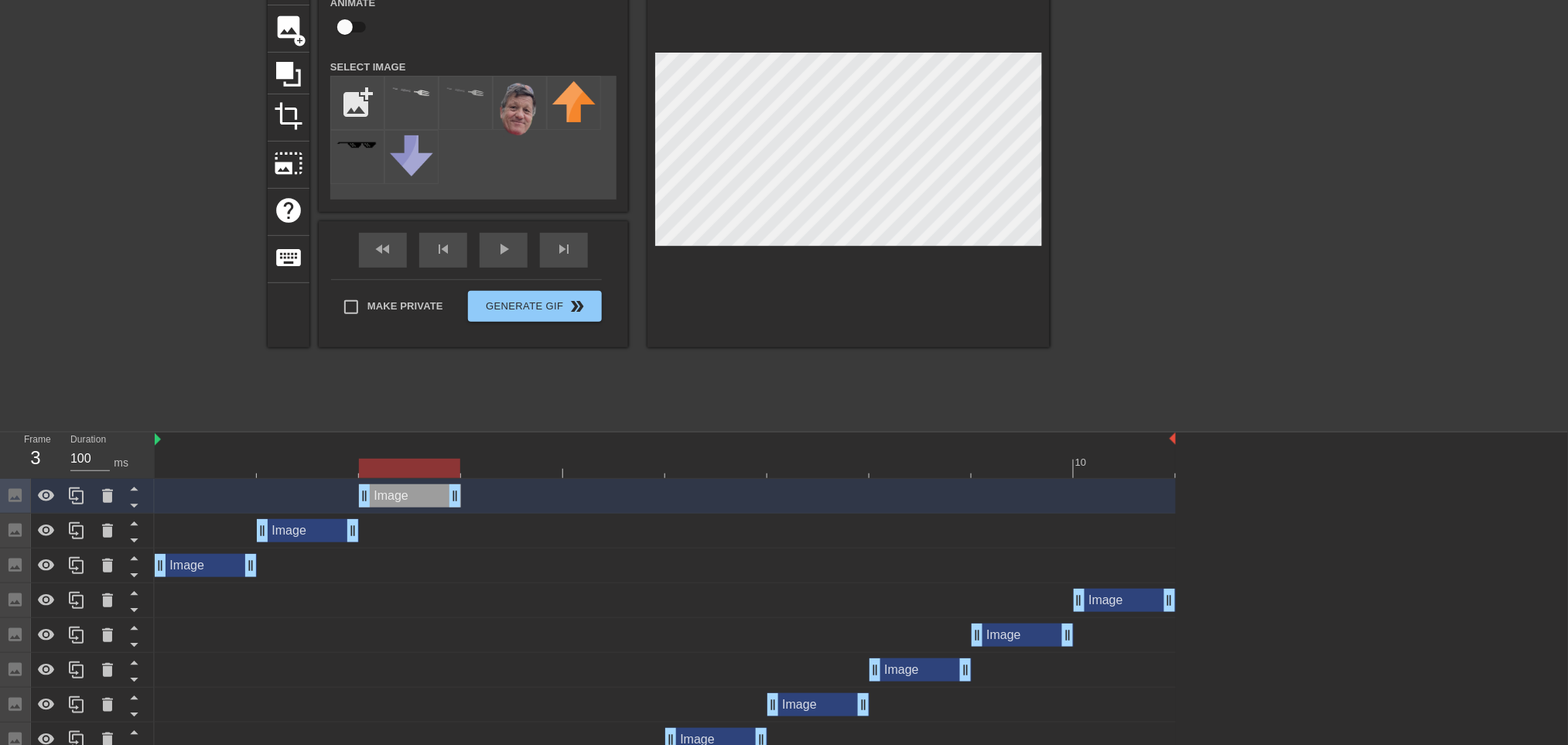 drag, startPoint x: 327, startPoint y: 497, endPoint x: 421, endPoint y: 502, distance: 94.13288 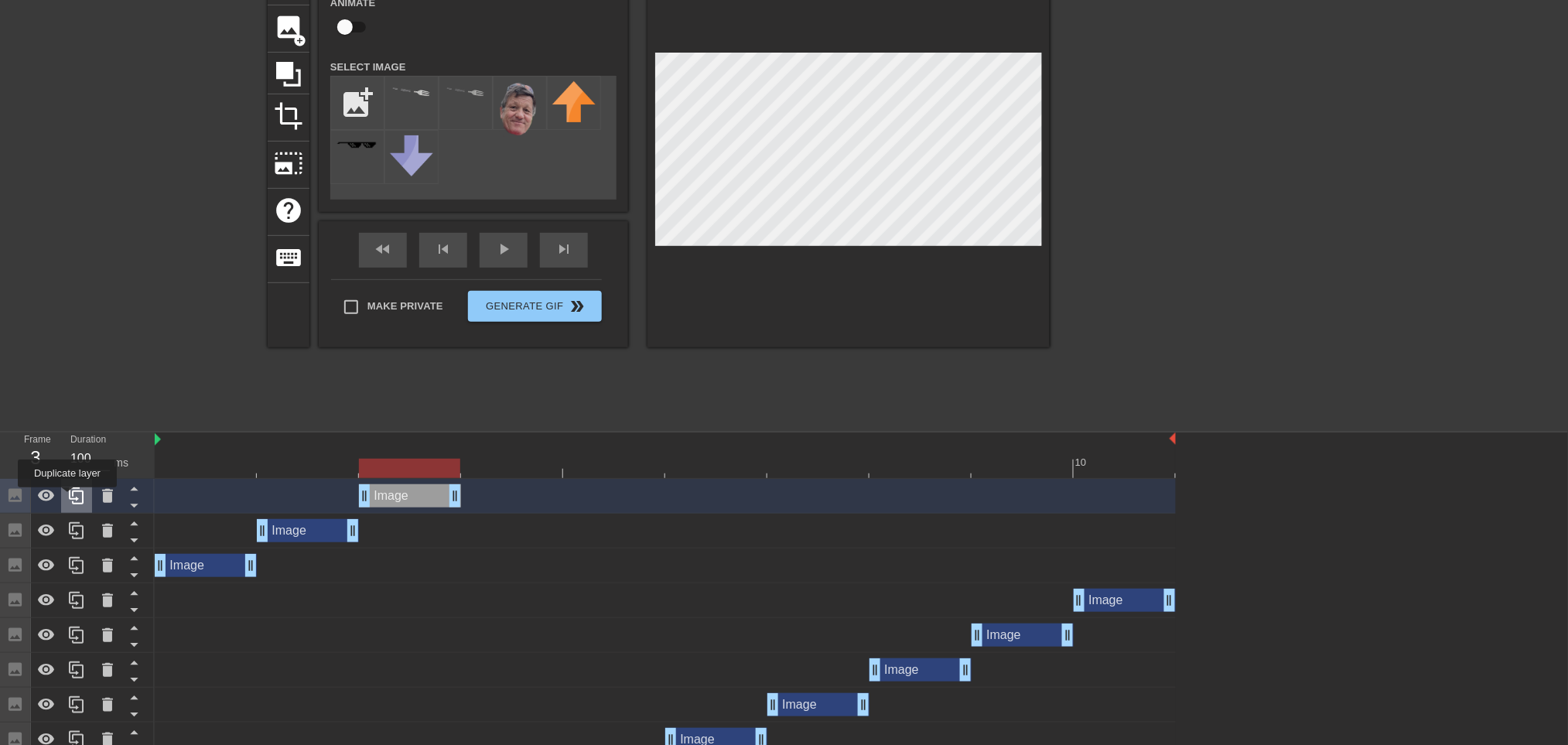 click 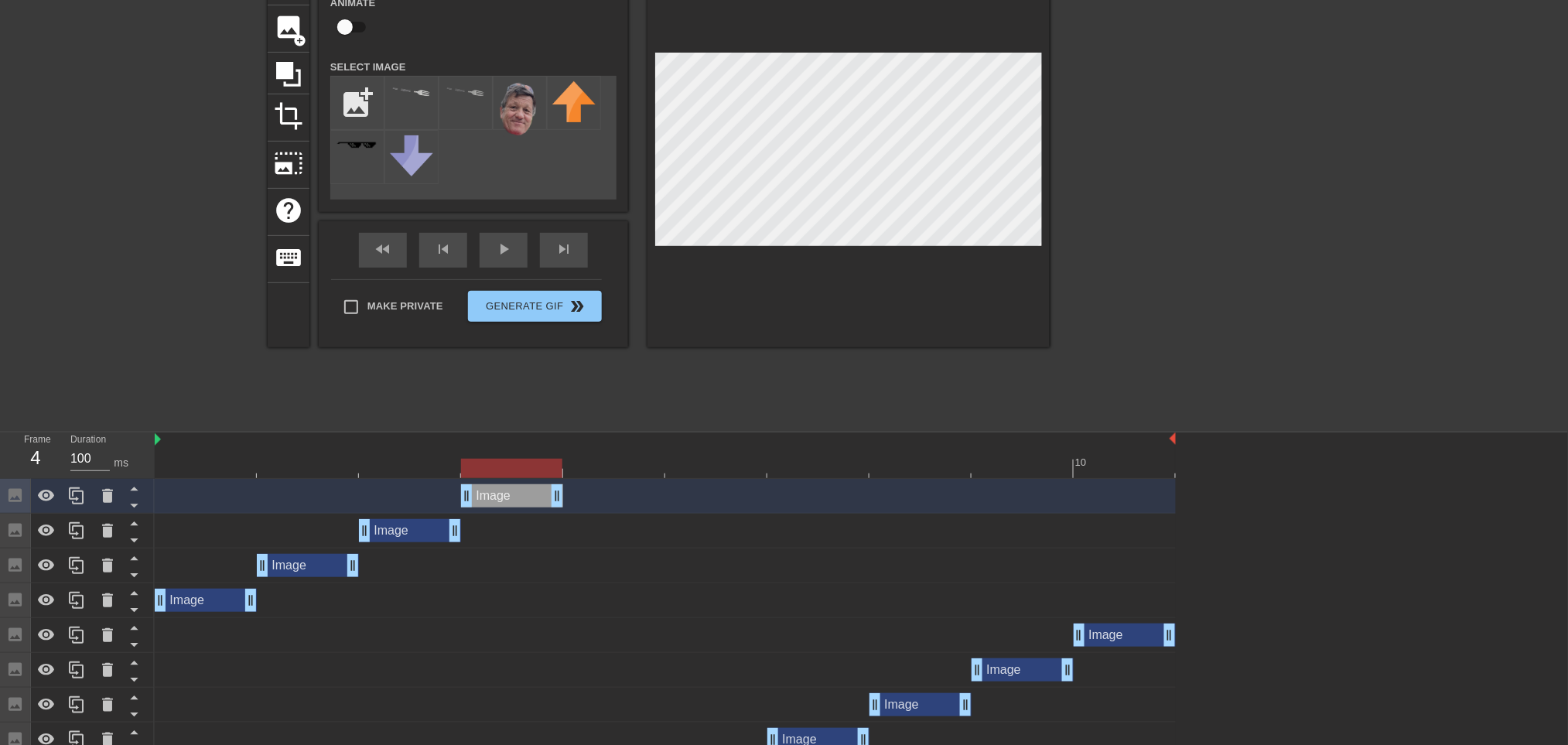 drag, startPoint x: 405, startPoint y: 493, endPoint x: 480, endPoint y: 490, distance: 75.059976 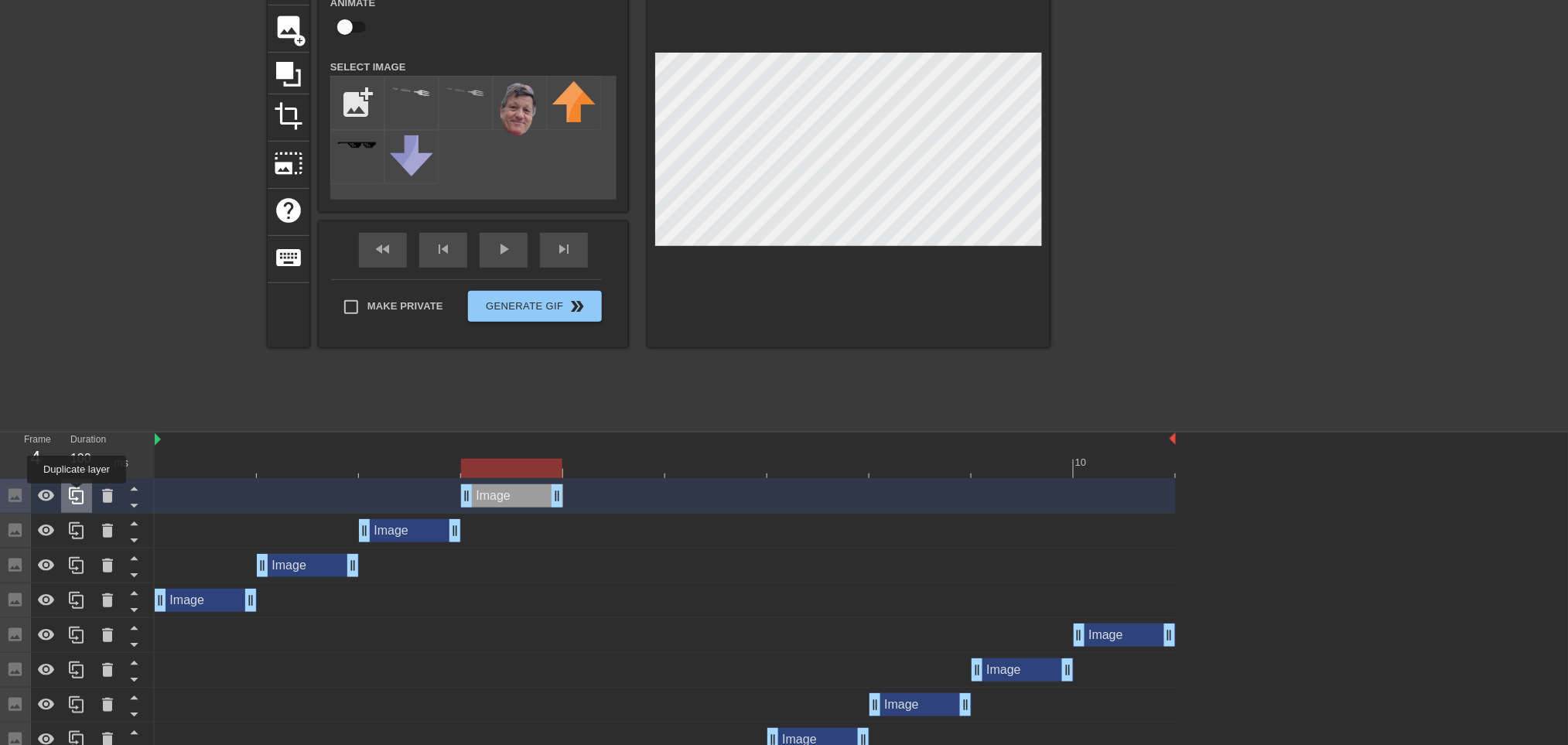 click 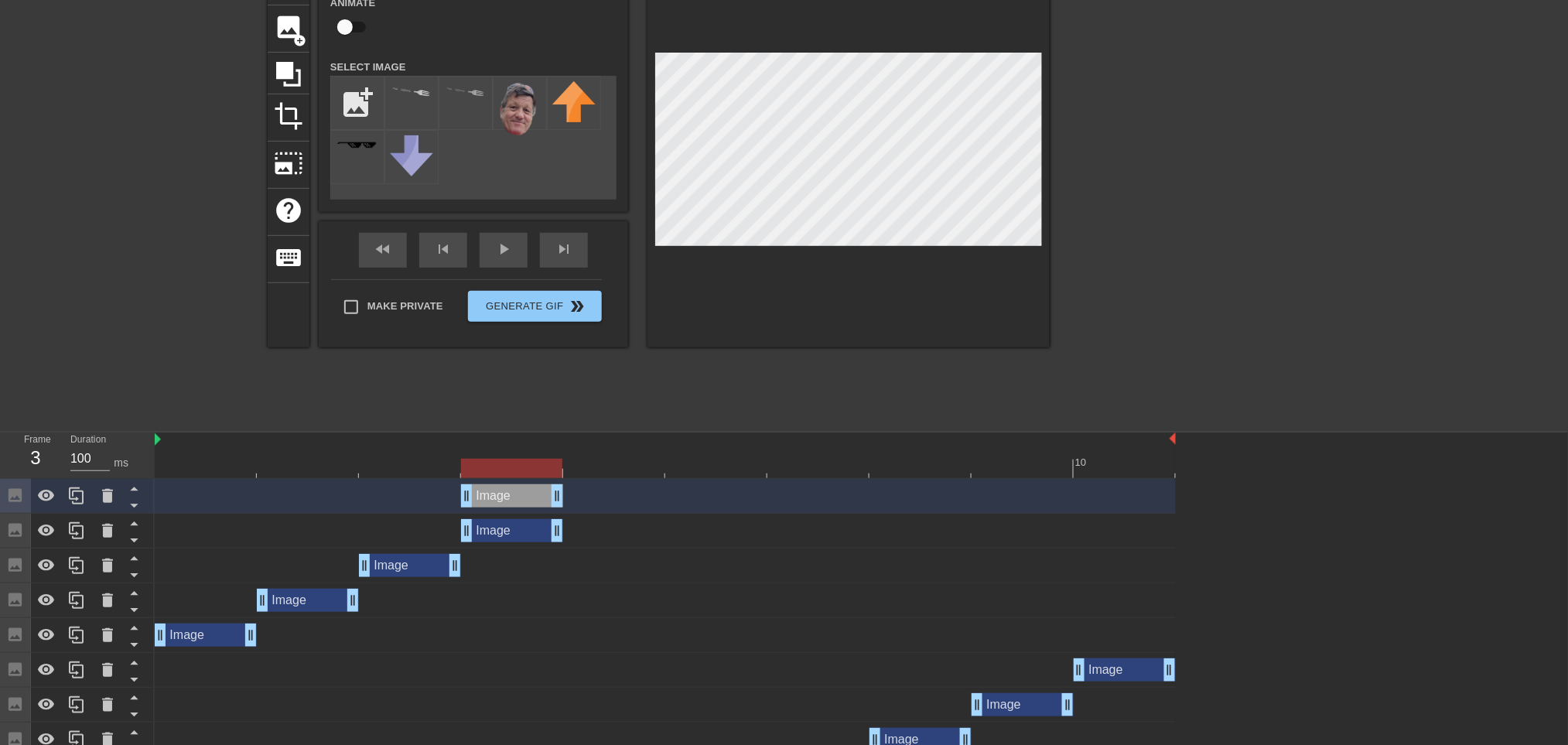 drag, startPoint x: 514, startPoint y: 474, endPoint x: 538, endPoint y: 463, distance: 26.4008 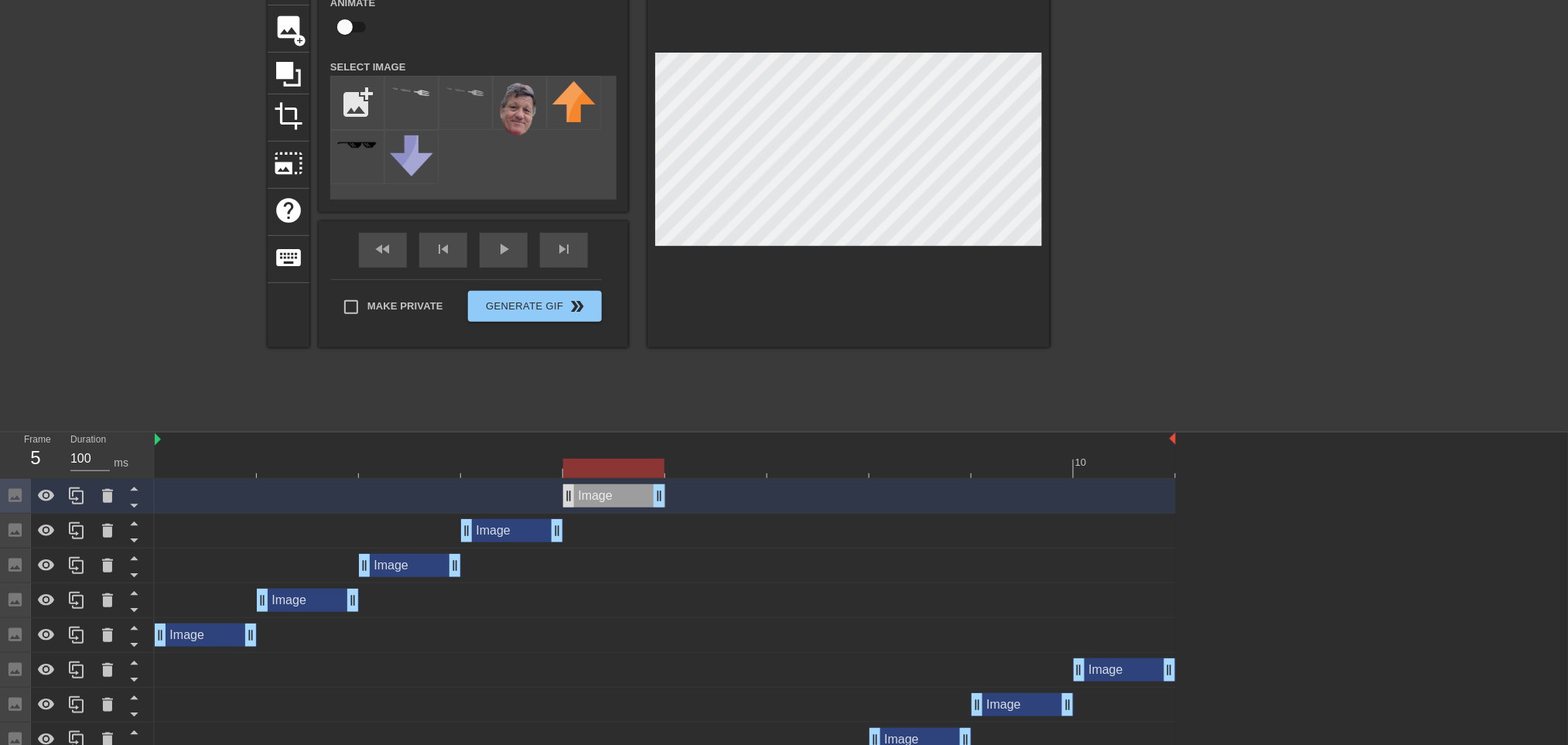 drag, startPoint x: 507, startPoint y: 500, endPoint x: 573, endPoint y: 495, distance: 66.1891 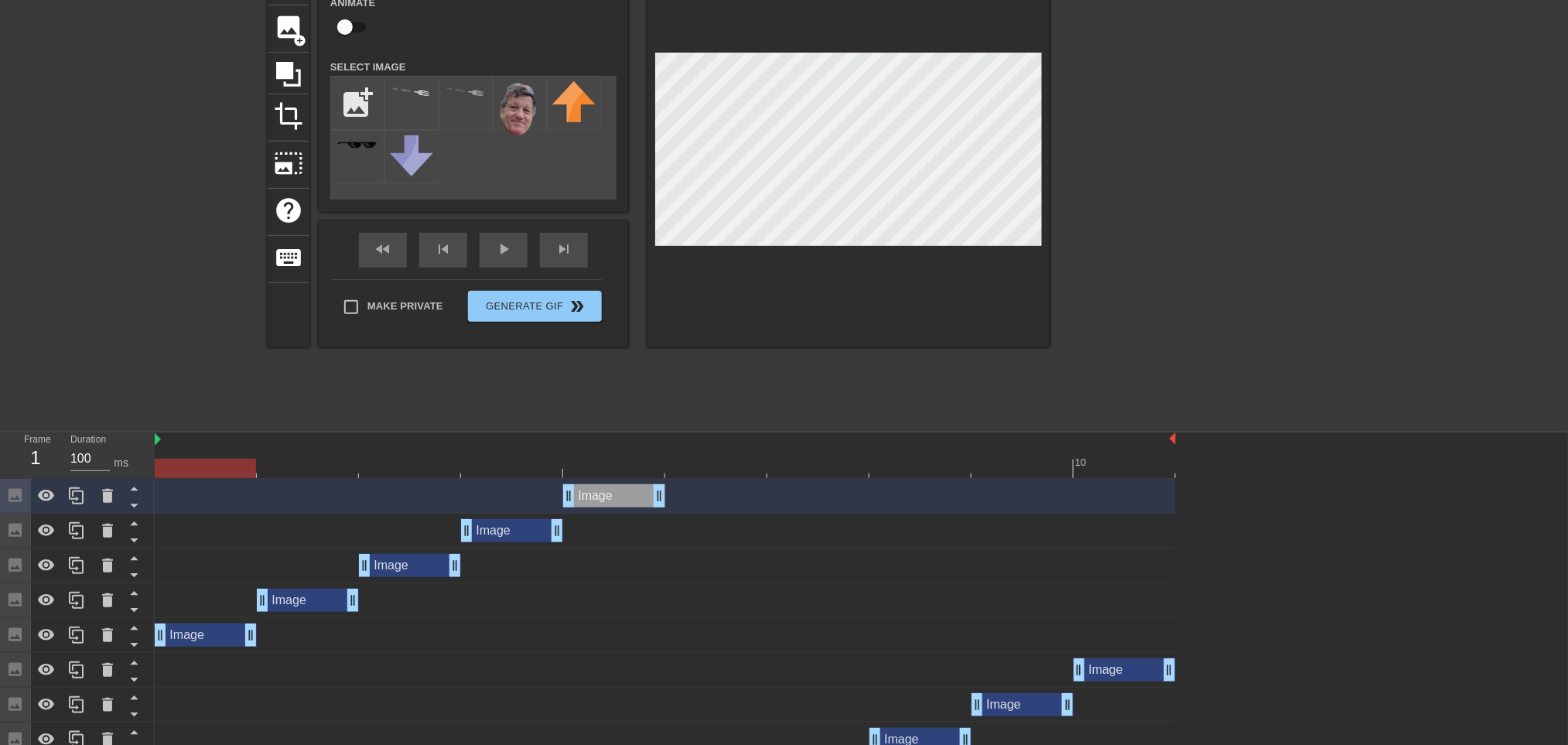 drag, startPoint x: 609, startPoint y: 471, endPoint x: 393, endPoint y: 407, distance: 225.28205 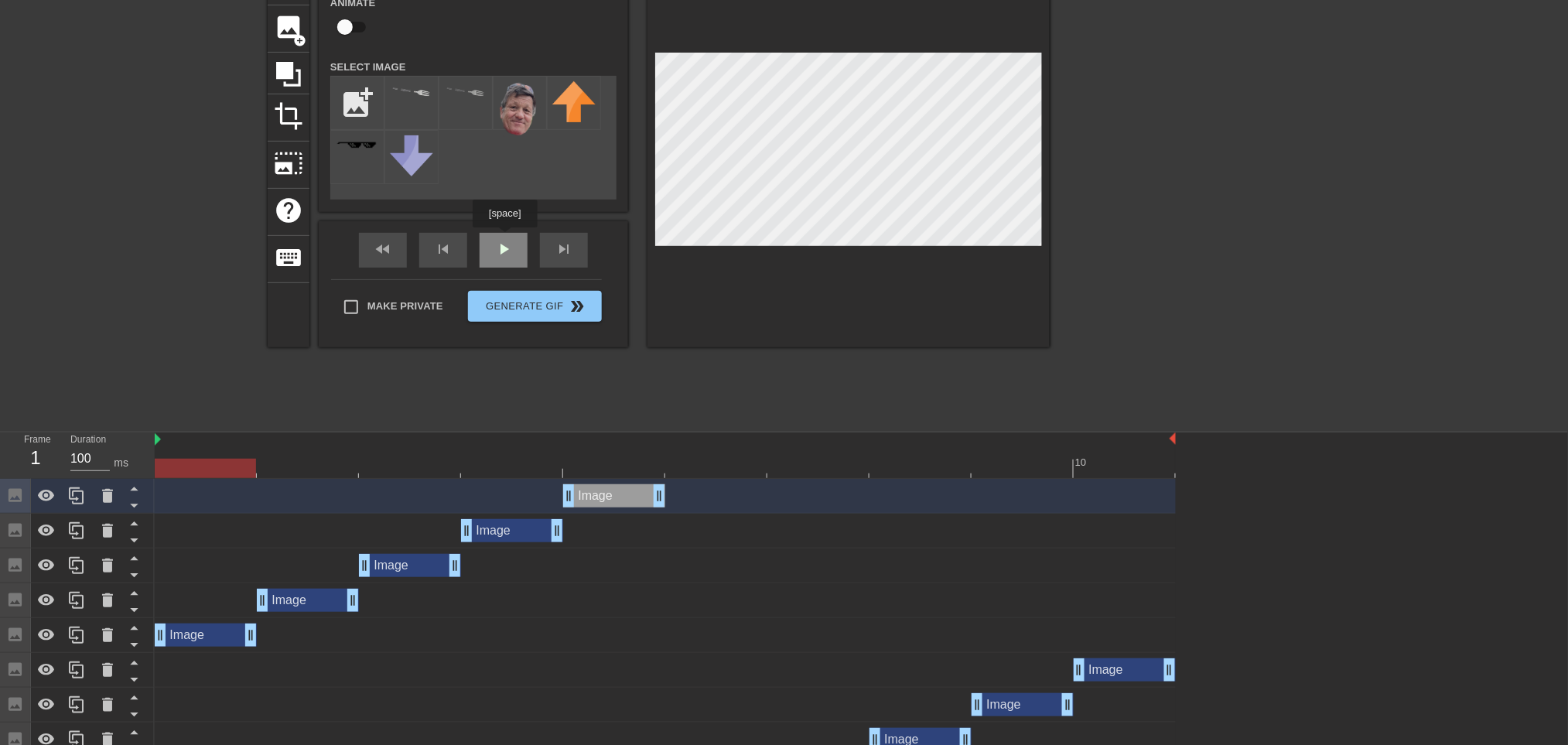 click on "fast_rewind skip_previous play_arrow skip_next" at bounding box center [473, 250] 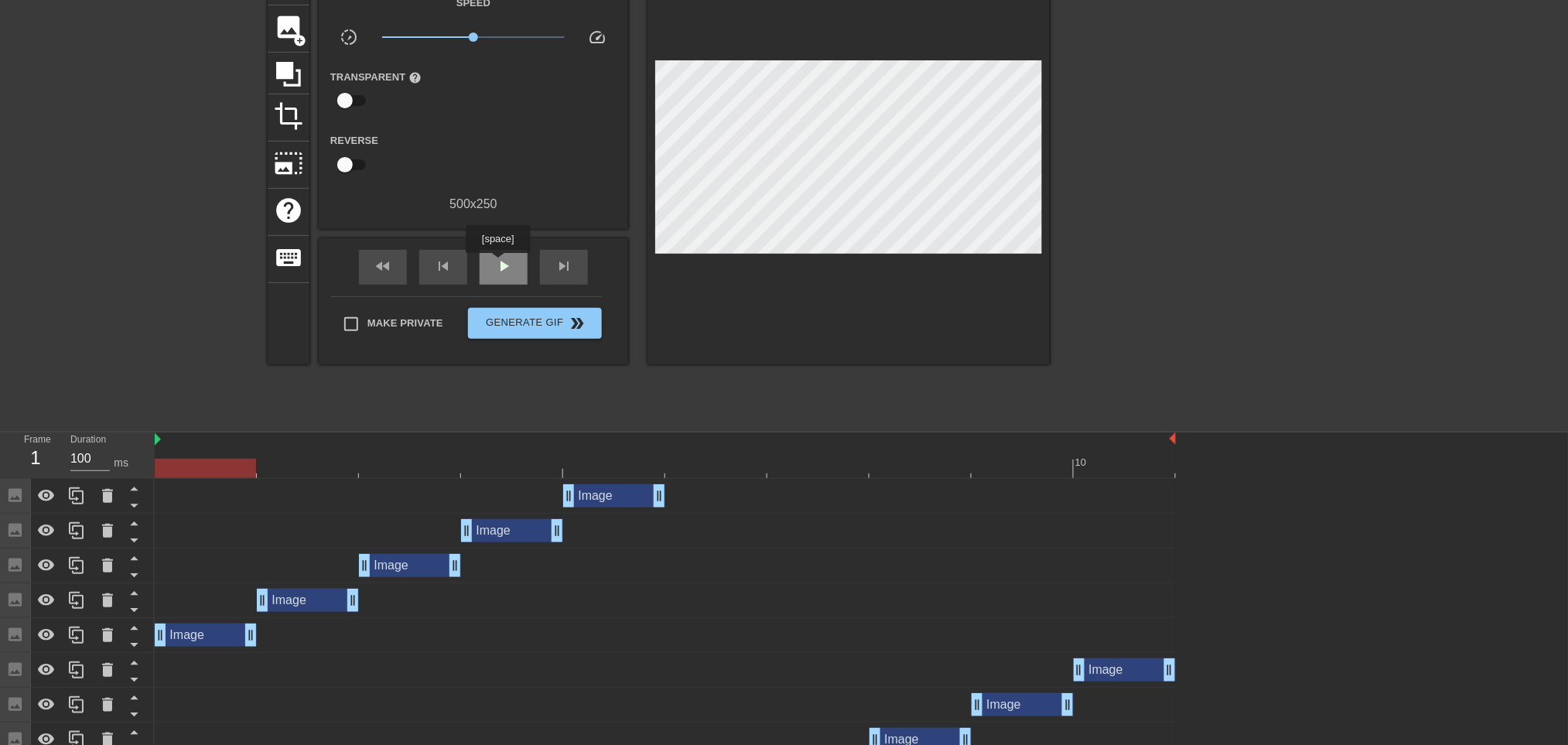 click on "play_arrow" at bounding box center [504, 266] 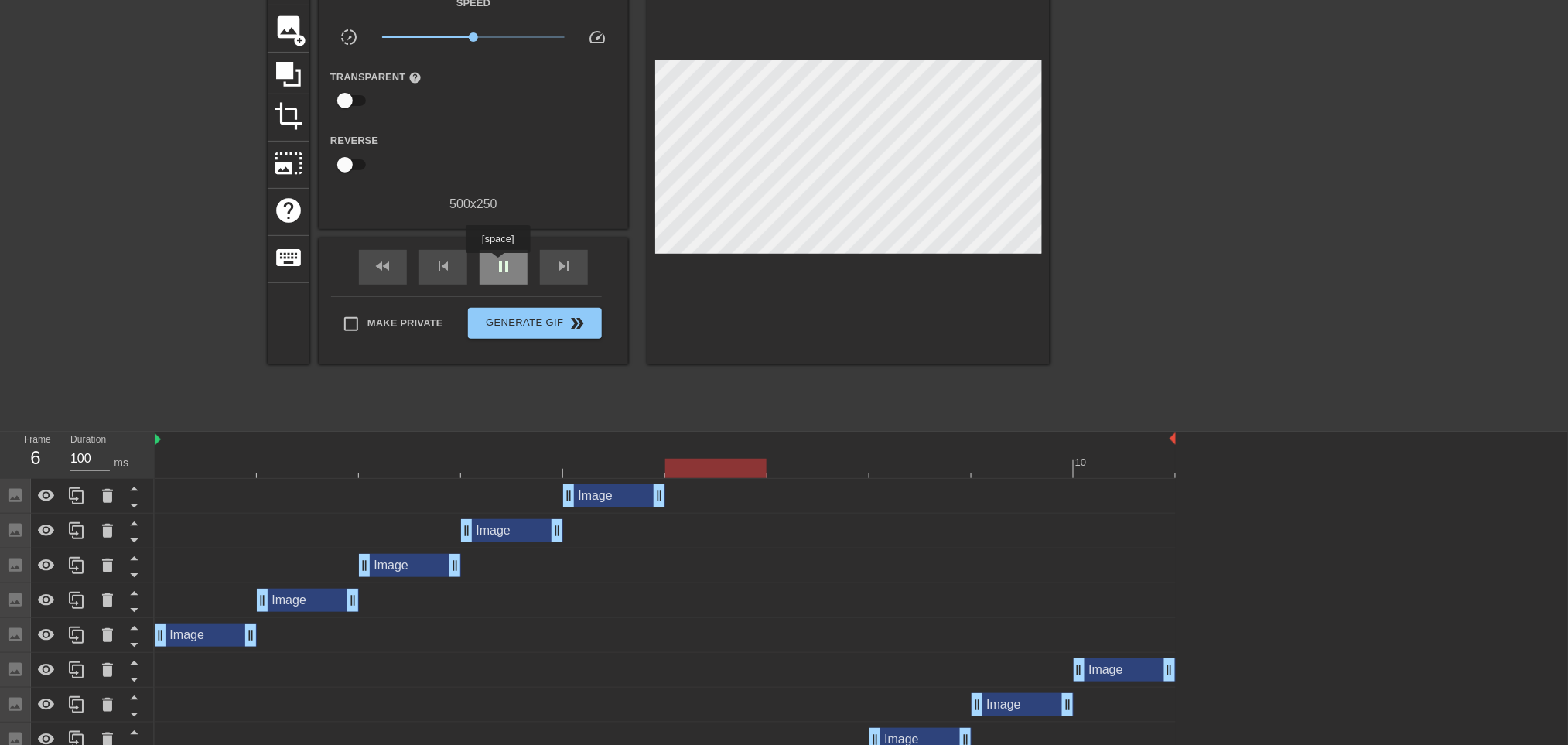 click on "pause" at bounding box center [504, 266] 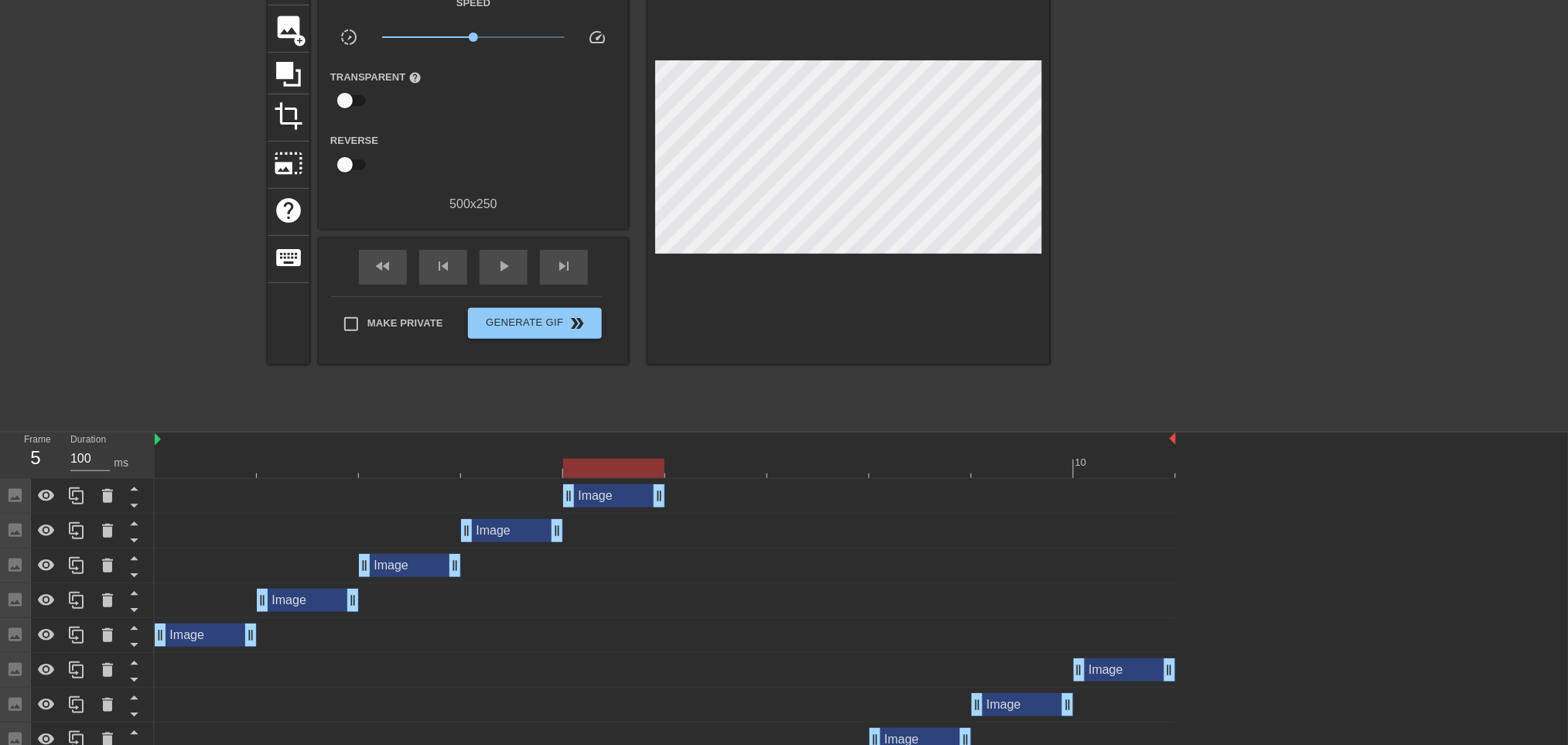 drag, startPoint x: 822, startPoint y: 469, endPoint x: 600, endPoint y: 473, distance: 222.036 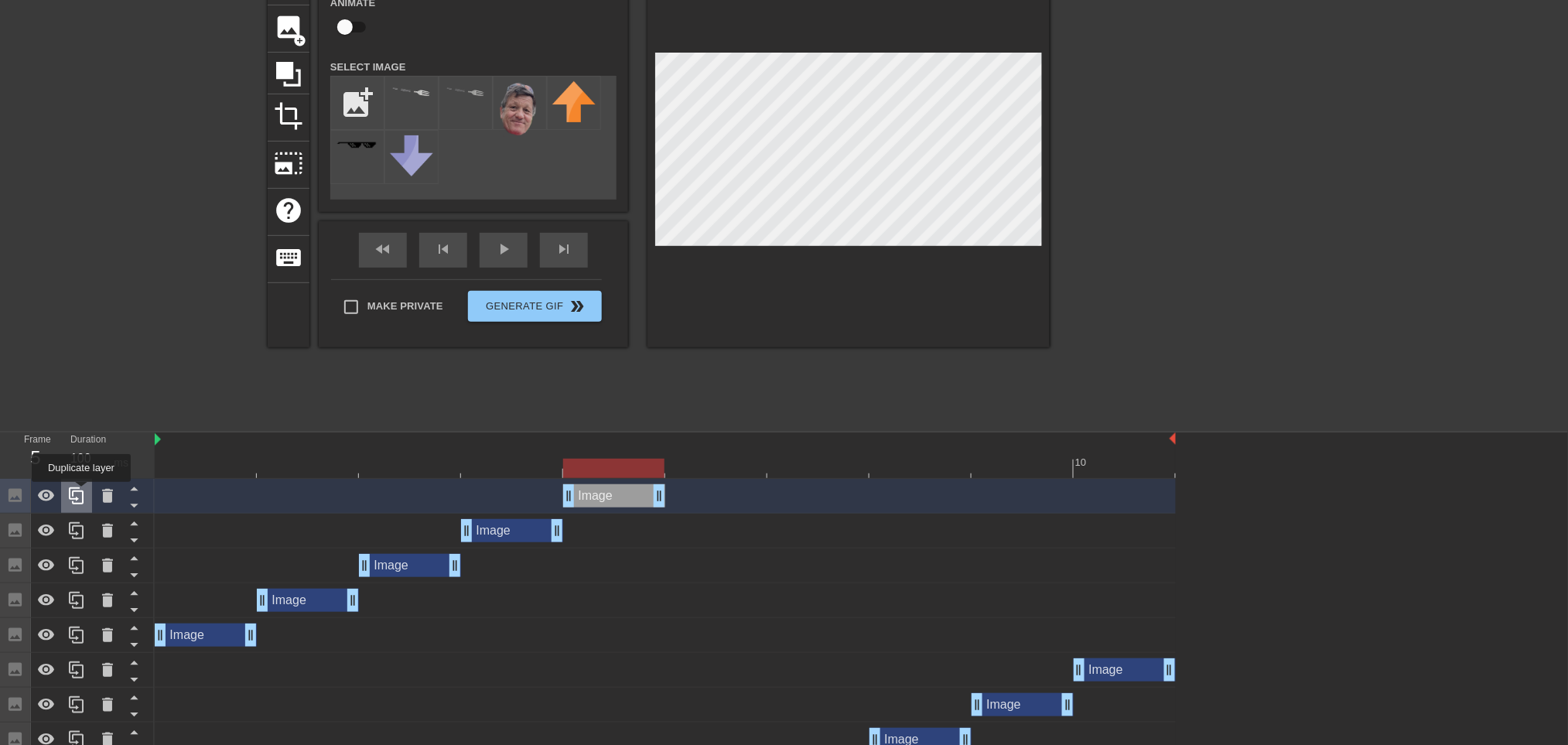 click 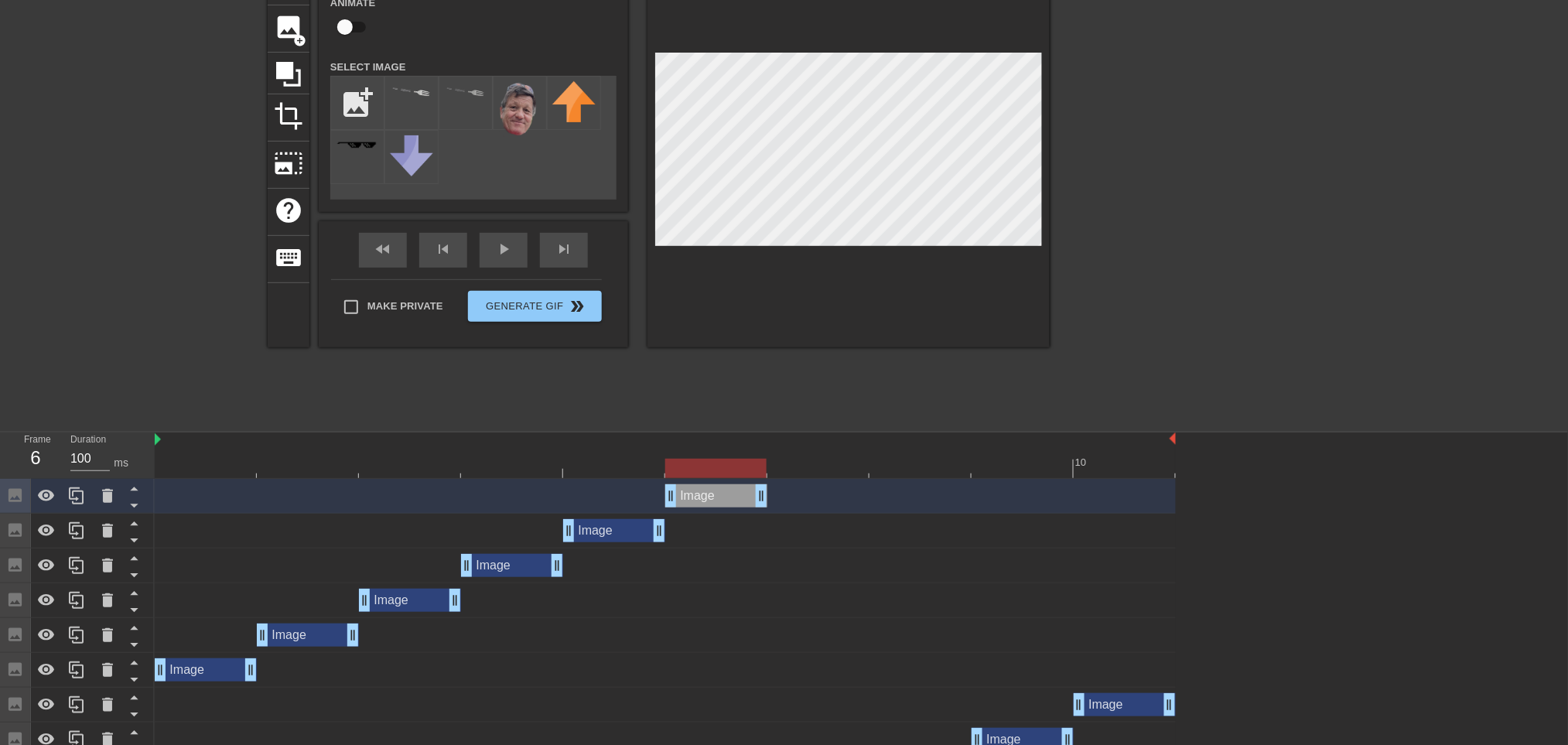 drag, startPoint x: 605, startPoint y: 497, endPoint x: 691, endPoint y: 496, distance: 86.0058 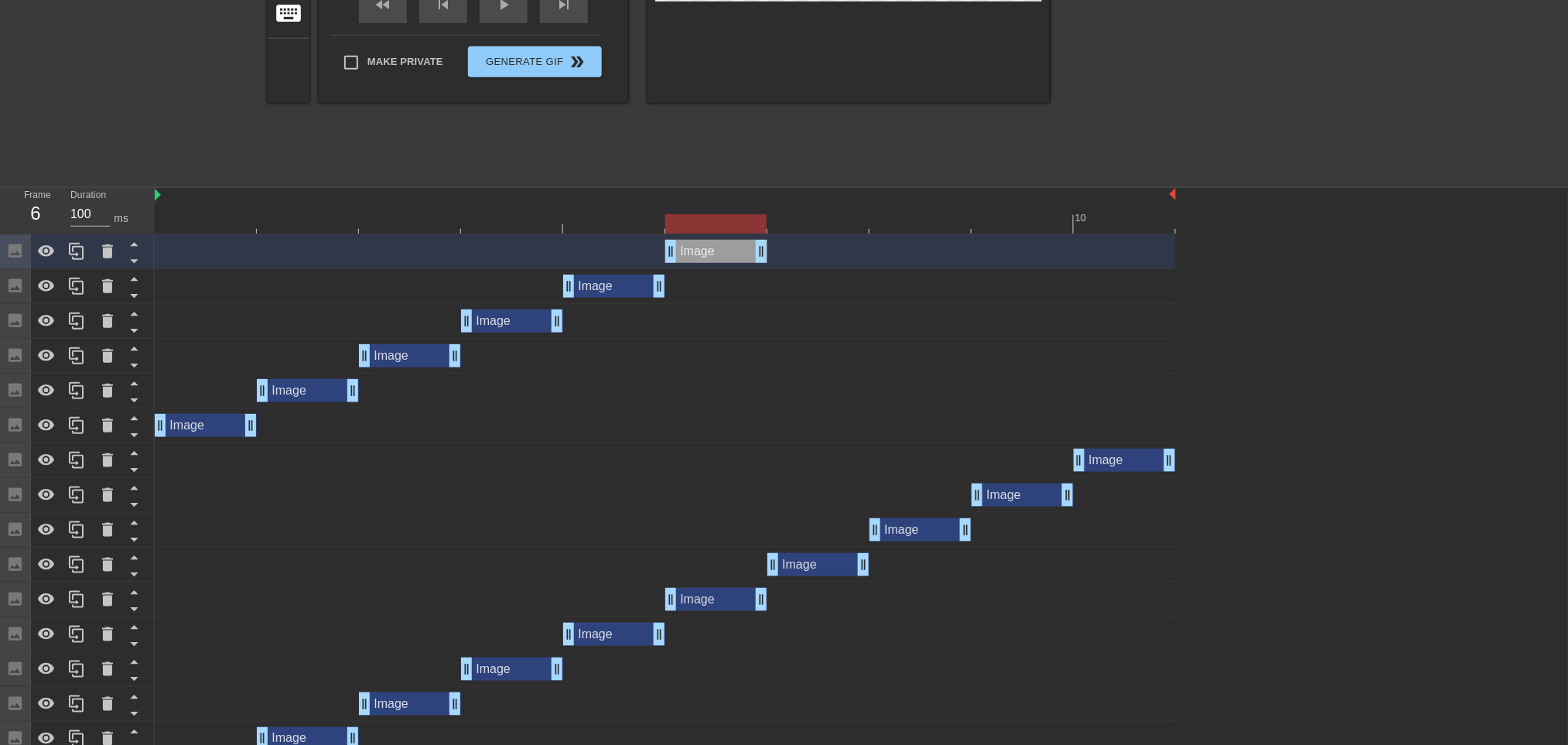 scroll, scrollTop: 396, scrollLeft: 0, axis: vertical 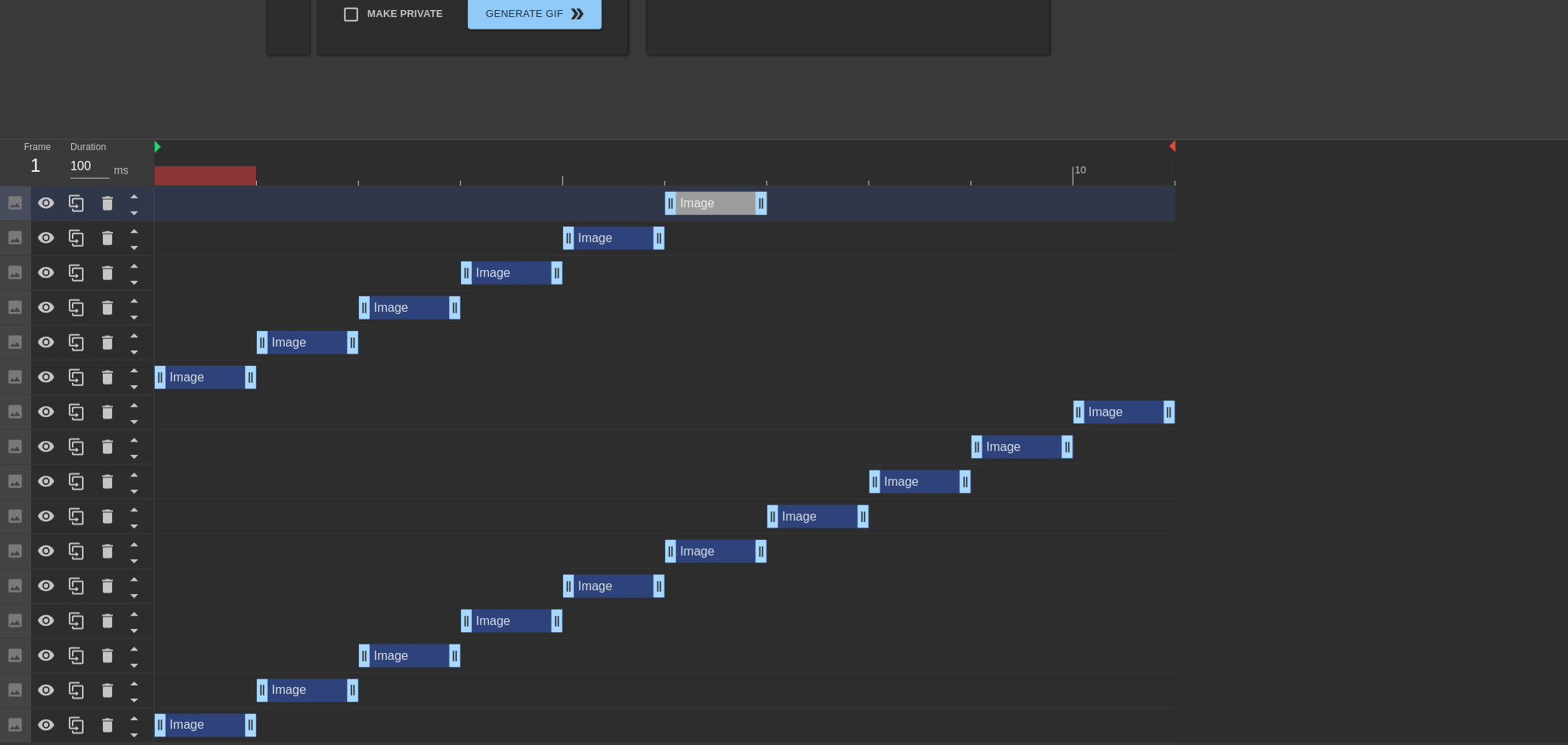 drag, startPoint x: 190, startPoint y: 381, endPoint x: 169, endPoint y: 595, distance: 215.0279 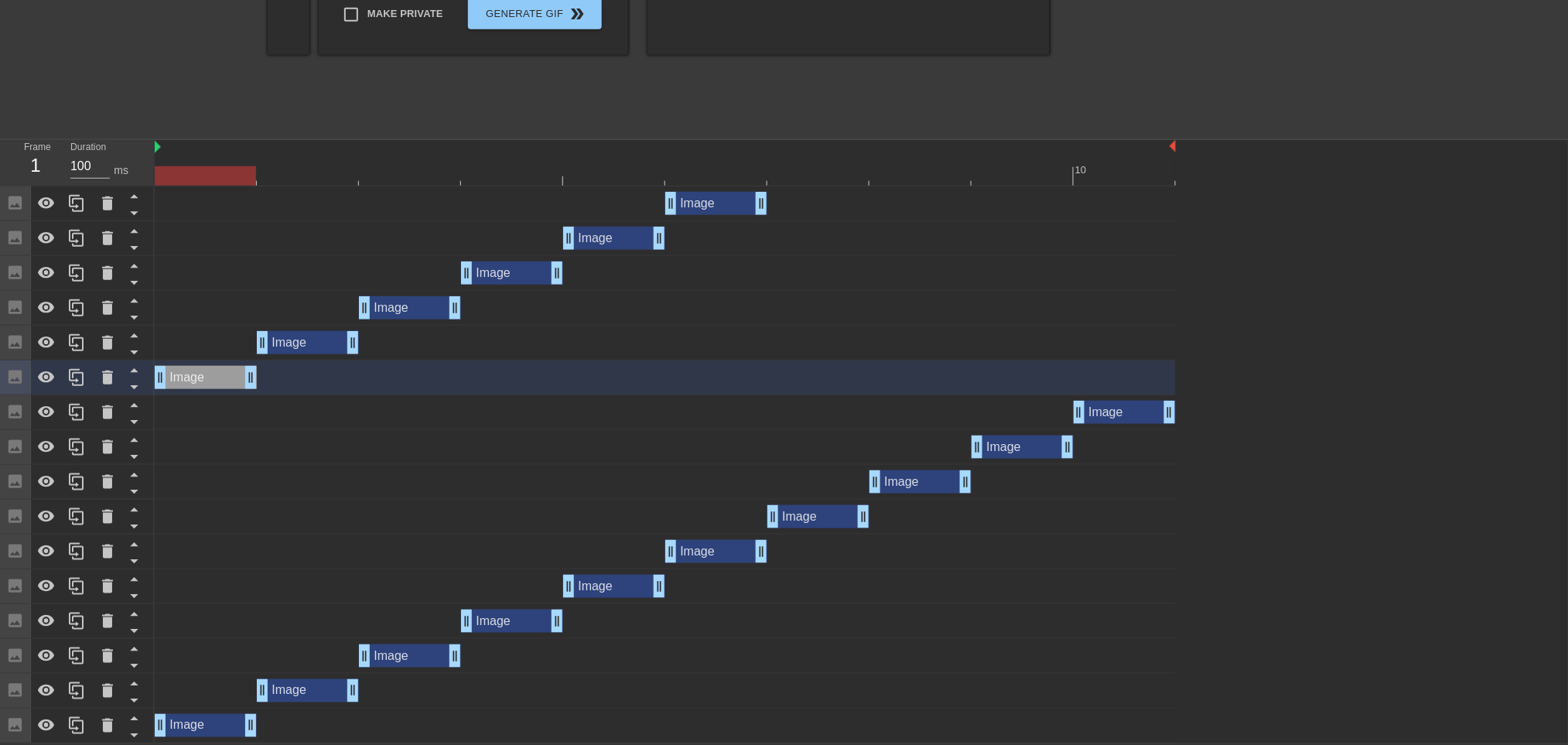 drag, startPoint x: 205, startPoint y: 375, endPoint x: 193, endPoint y: 452, distance: 77.92946 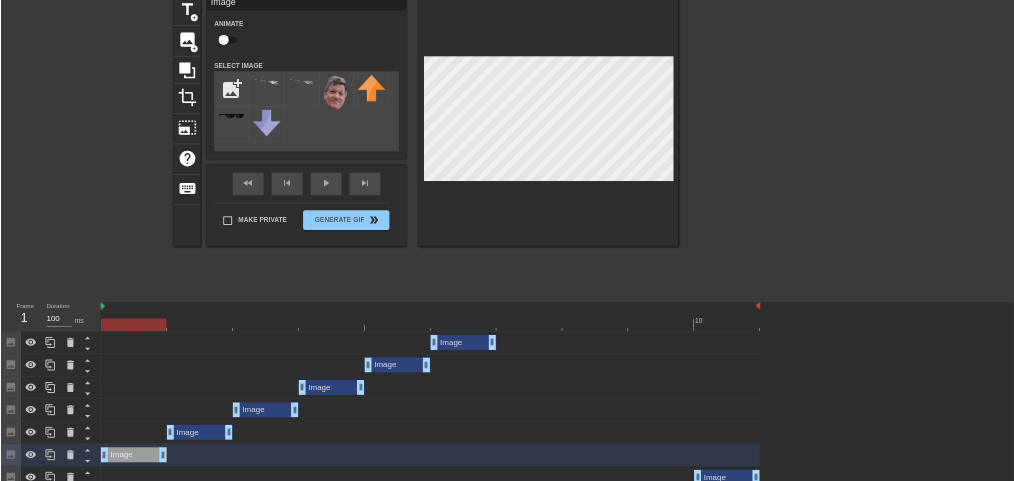 scroll, scrollTop: 0, scrollLeft: 0, axis: both 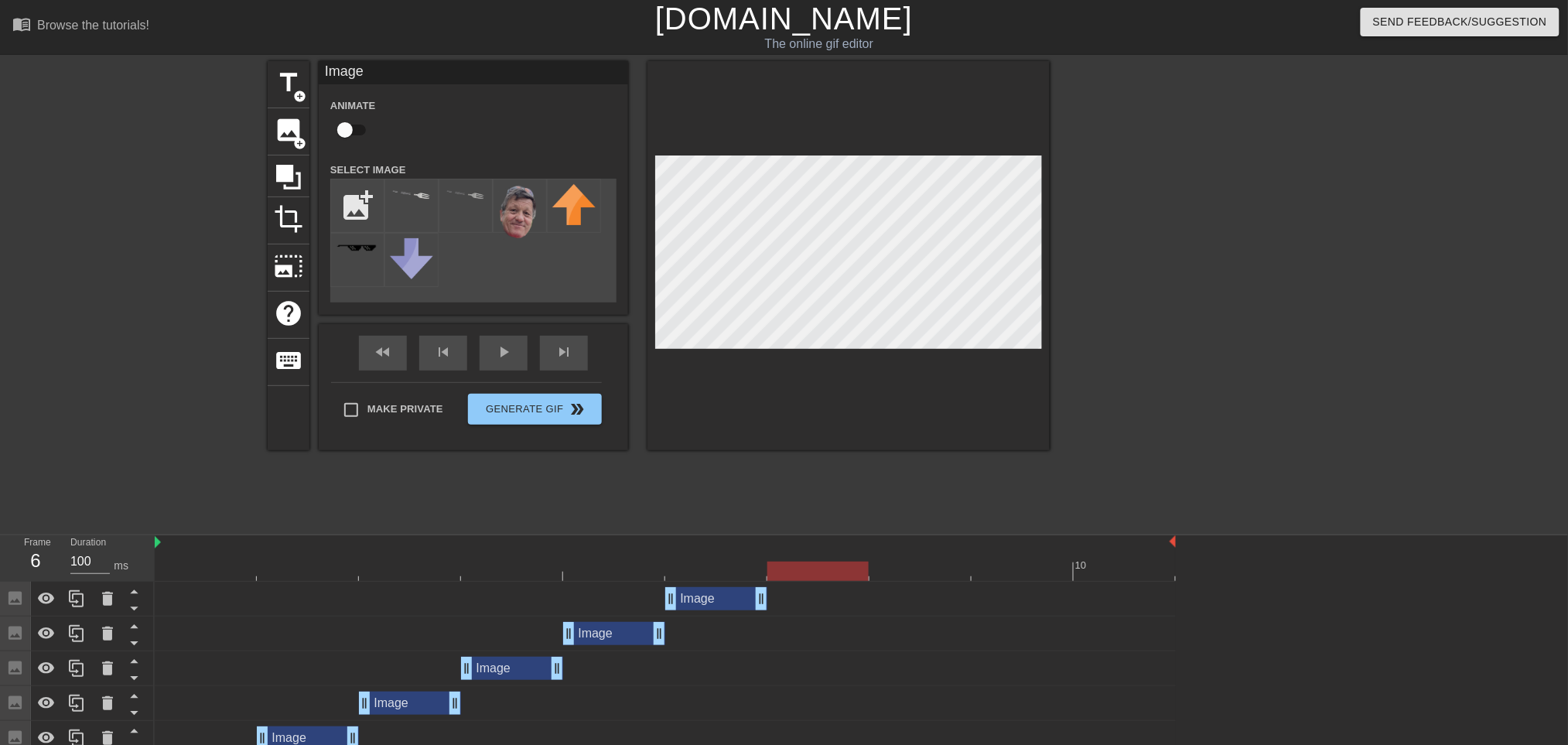 drag, startPoint x: 203, startPoint y: 571, endPoint x: 803, endPoint y: 579, distance: 600.0533 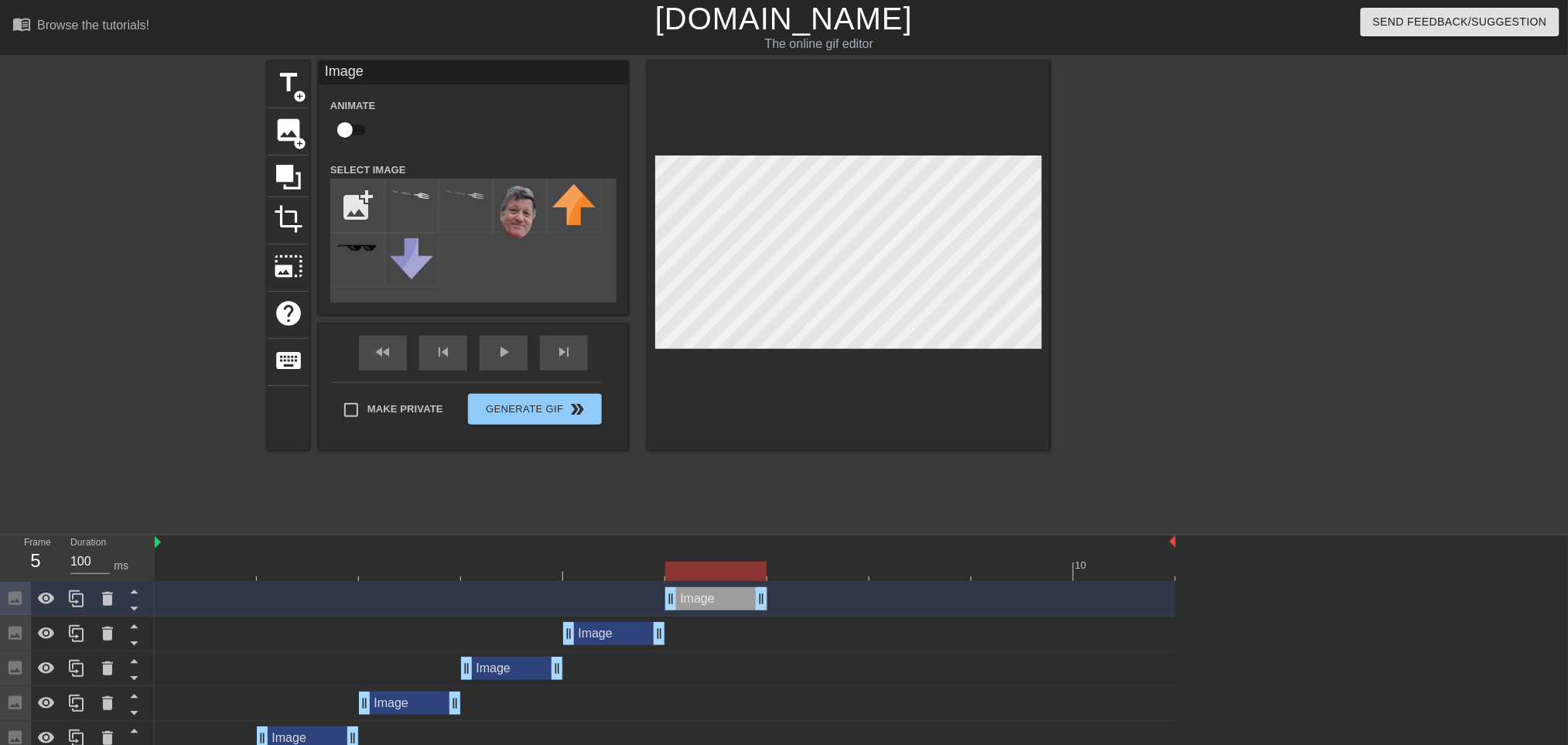 drag, startPoint x: 710, startPoint y: 570, endPoint x: 688, endPoint y: 579, distance: 23.769729 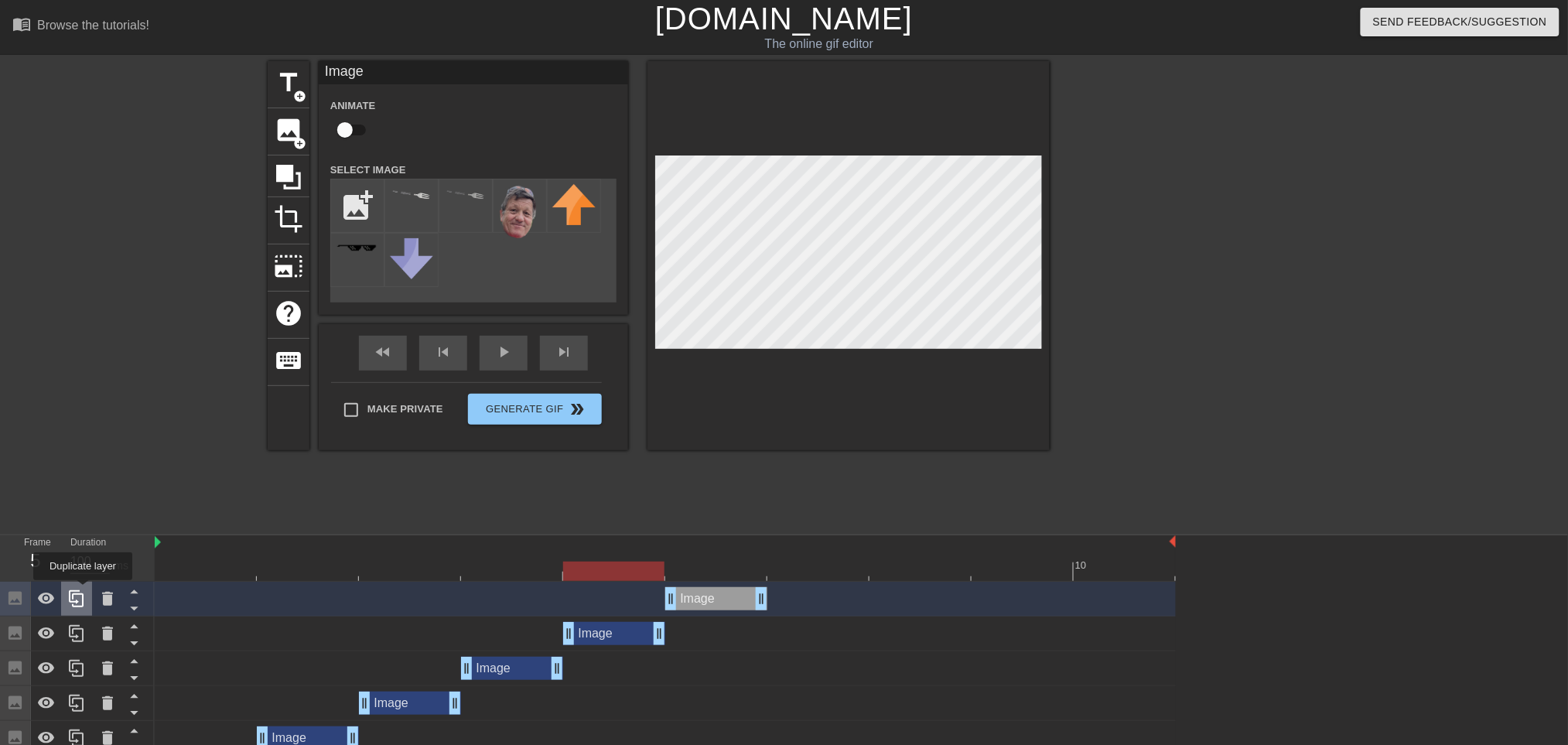 click 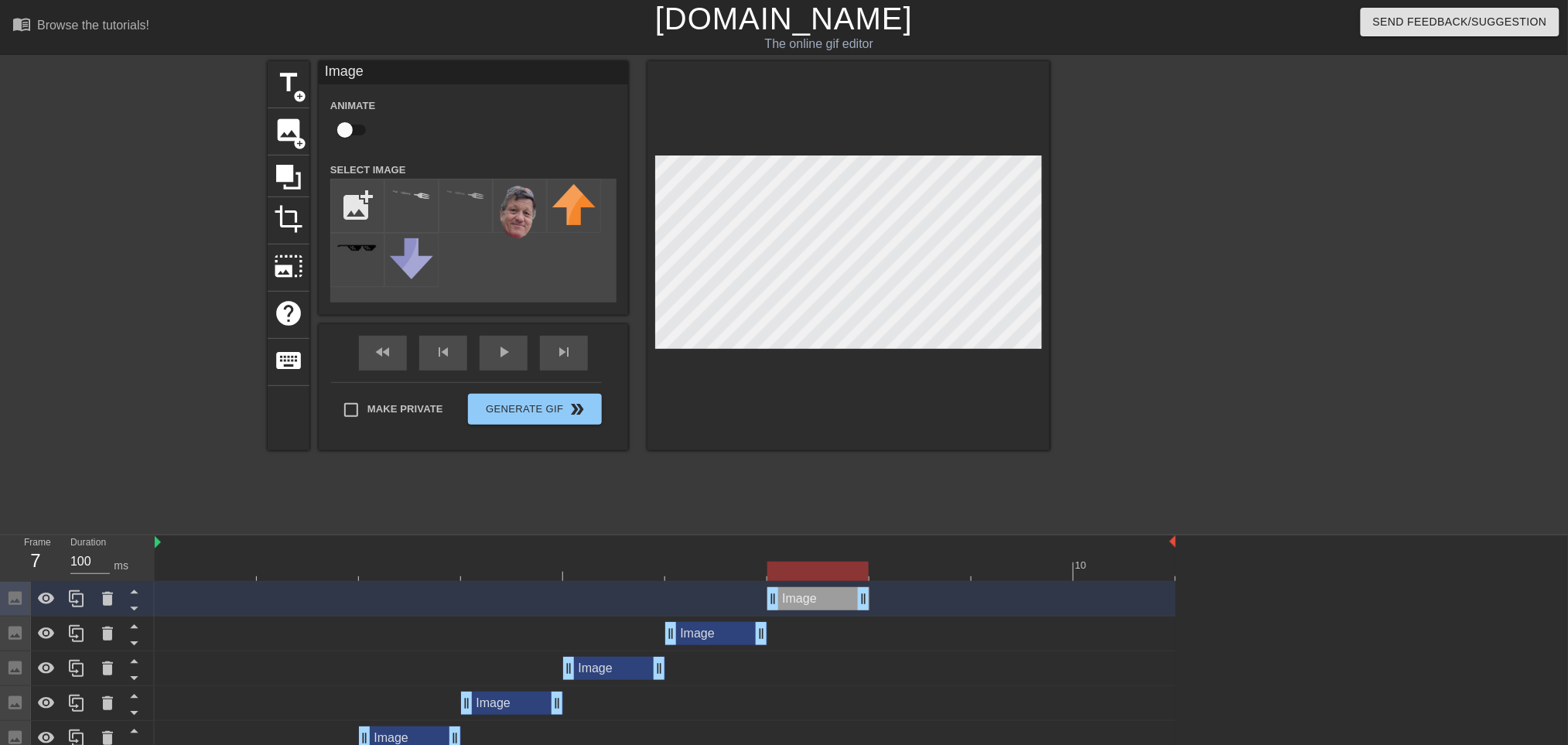 drag, startPoint x: 708, startPoint y: 606, endPoint x: 784, endPoint y: 606, distance: 76 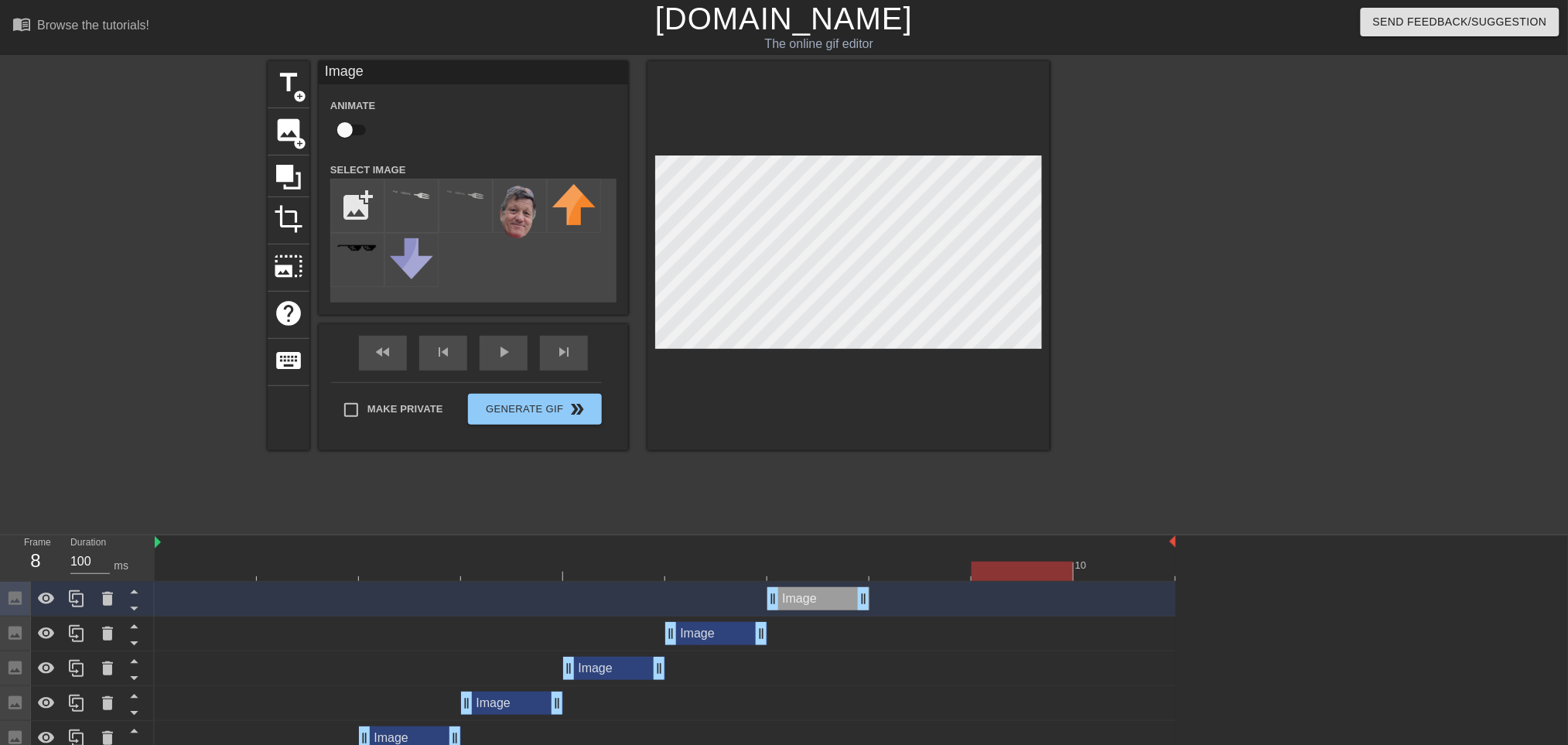 drag, startPoint x: 820, startPoint y: 569, endPoint x: 886, endPoint y: 563, distance: 66.27217 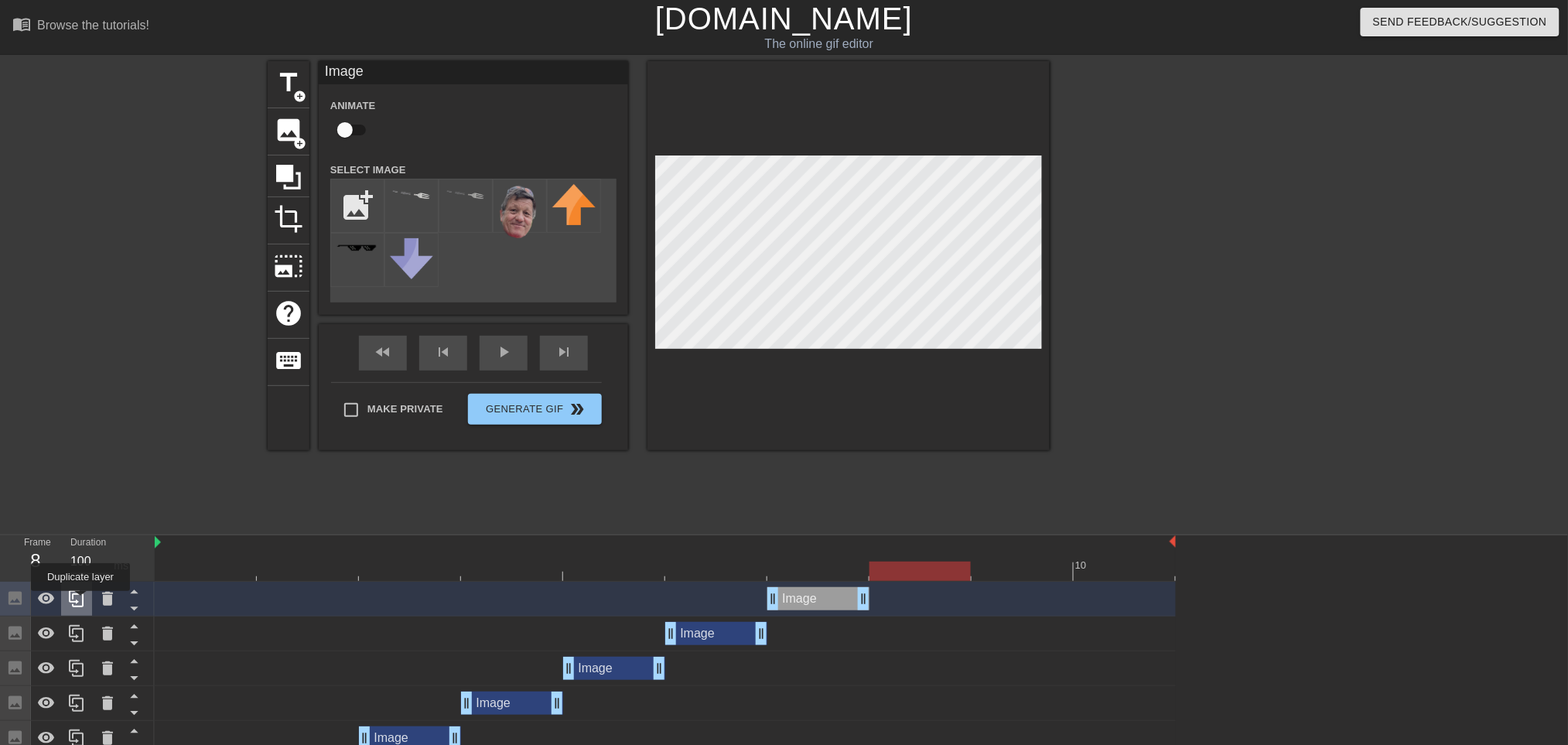 click 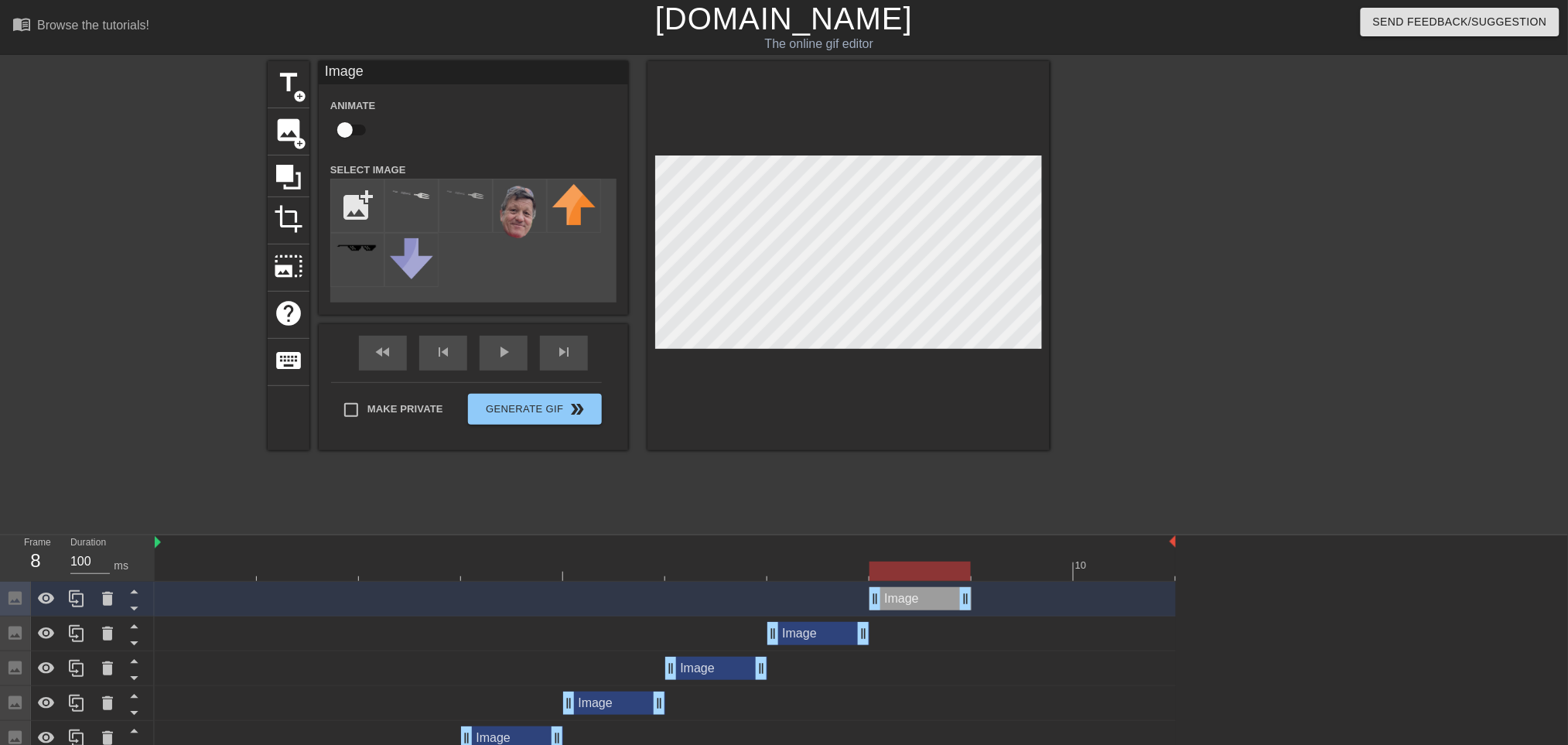 drag, startPoint x: 832, startPoint y: 606, endPoint x: 911, endPoint y: 605, distance: 79.00633 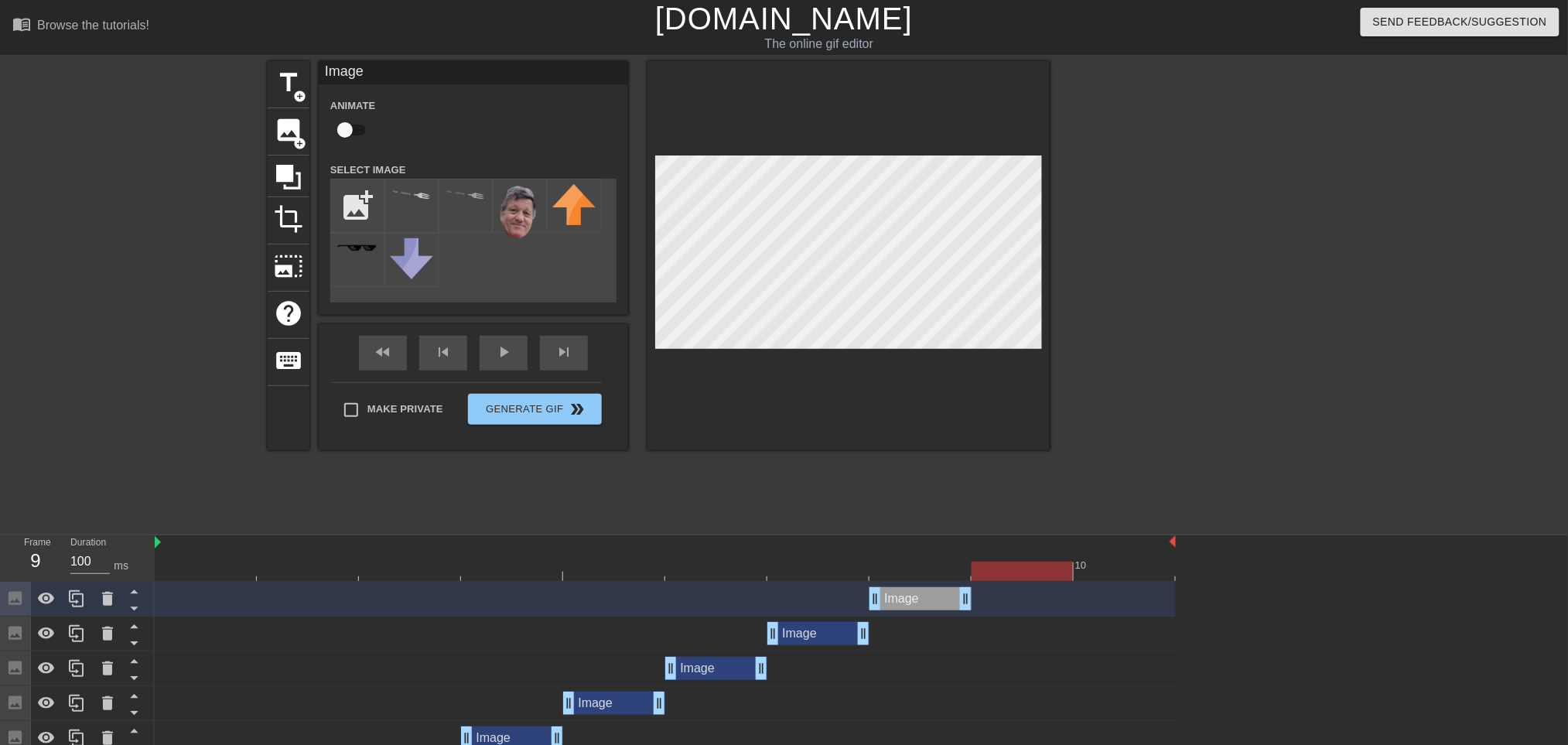 drag, startPoint x: 907, startPoint y: 573, endPoint x: 997, endPoint y: 601, distance: 94.25497 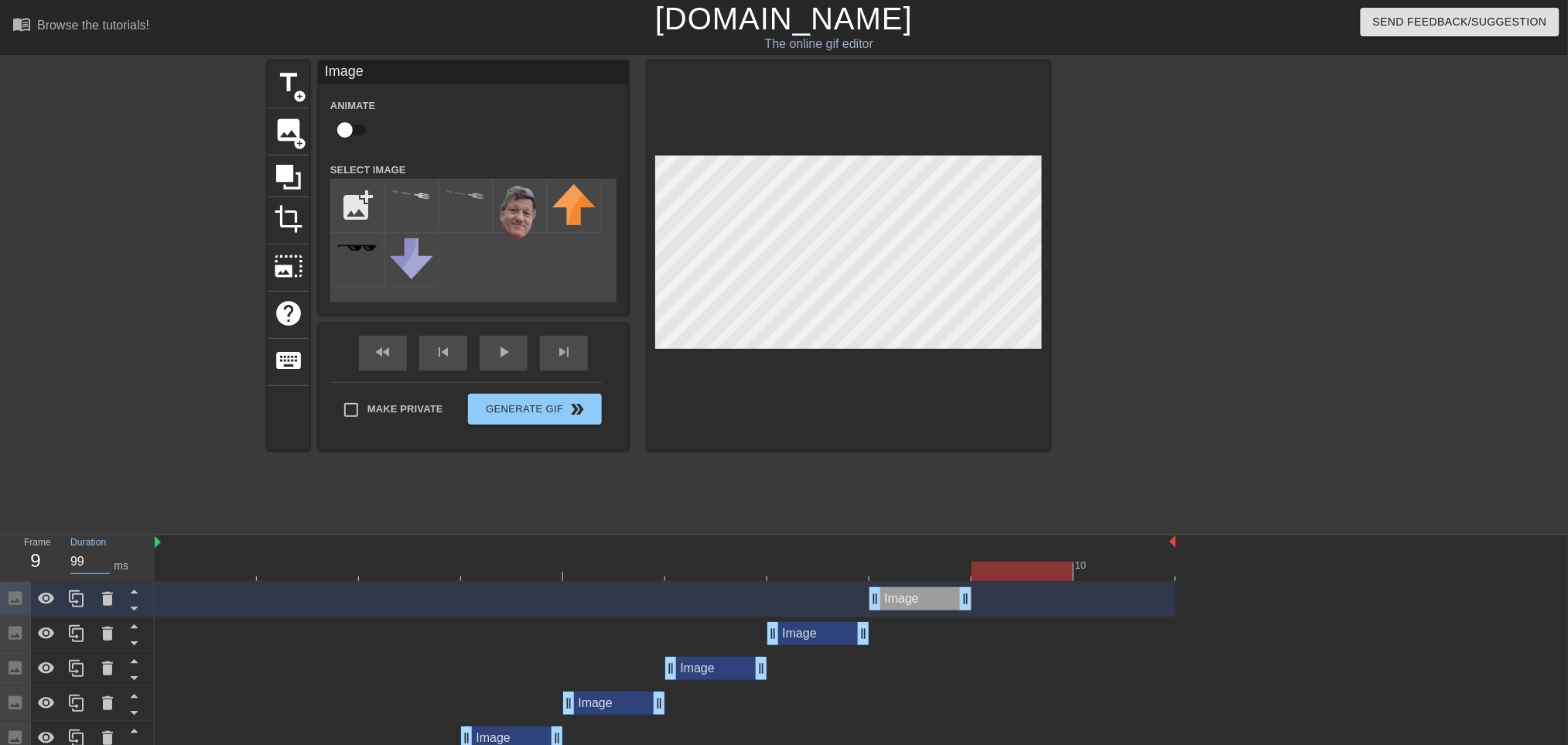 click on "99" at bounding box center [90, 562] 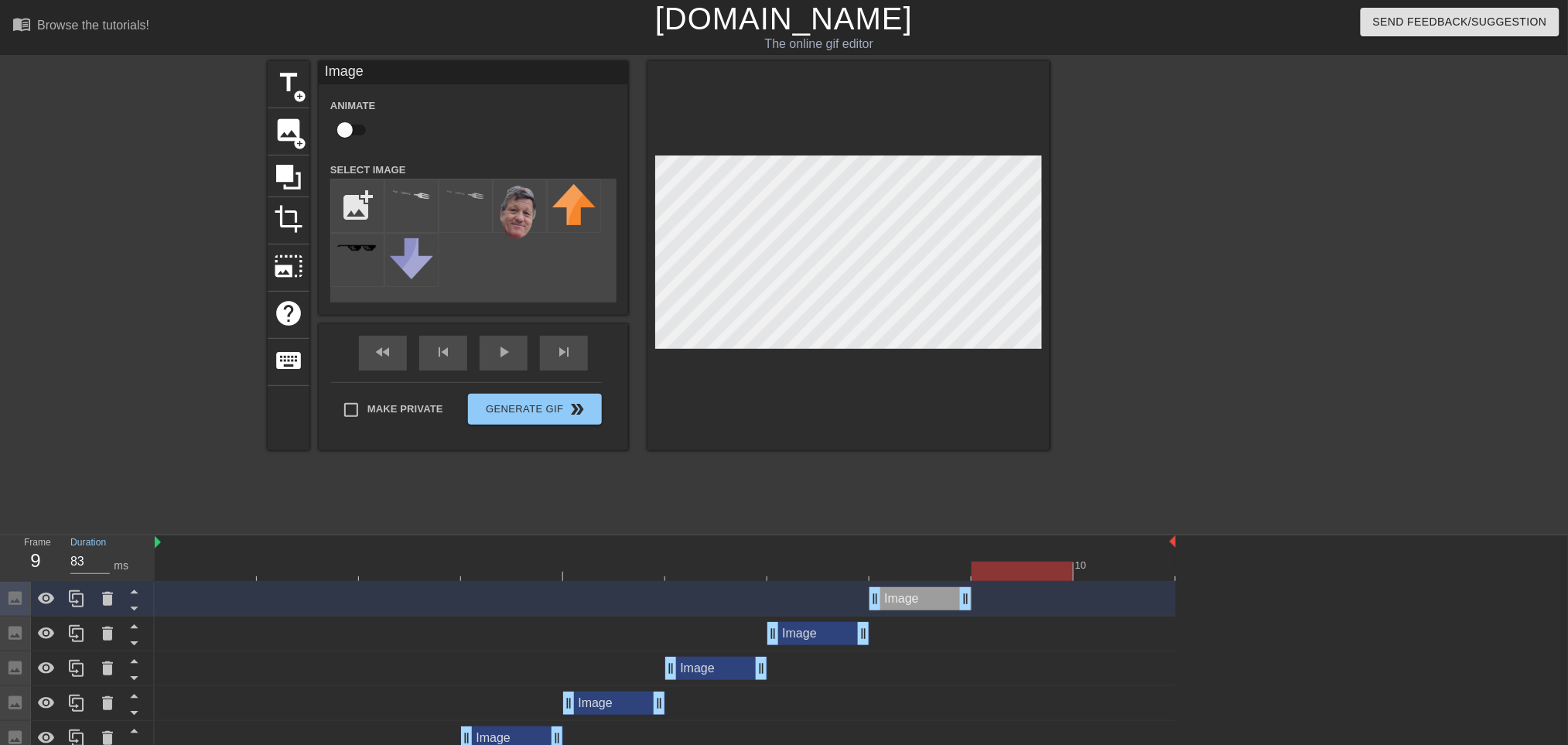 click on "83" at bounding box center [90, 562] 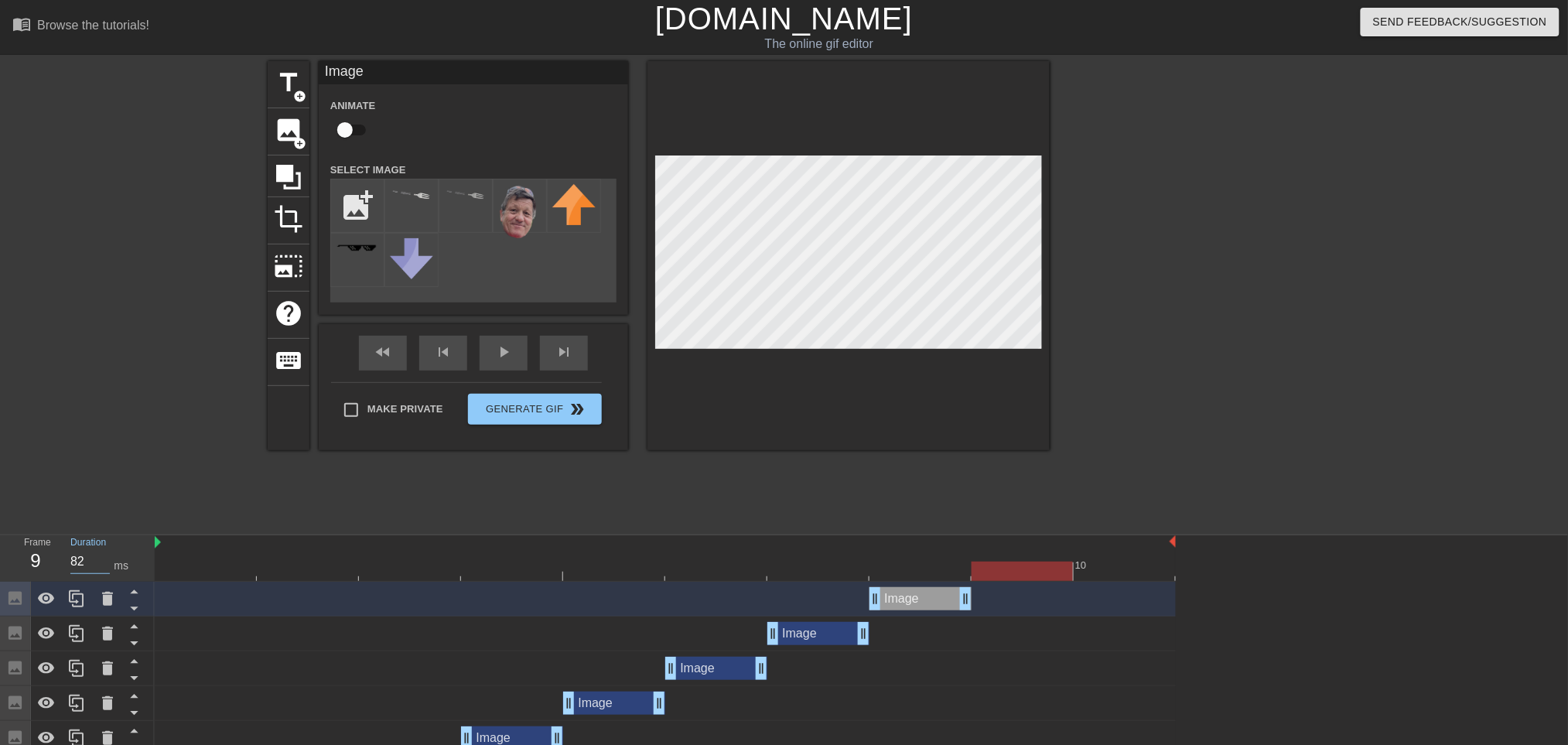 click on "82" at bounding box center (90, 562) 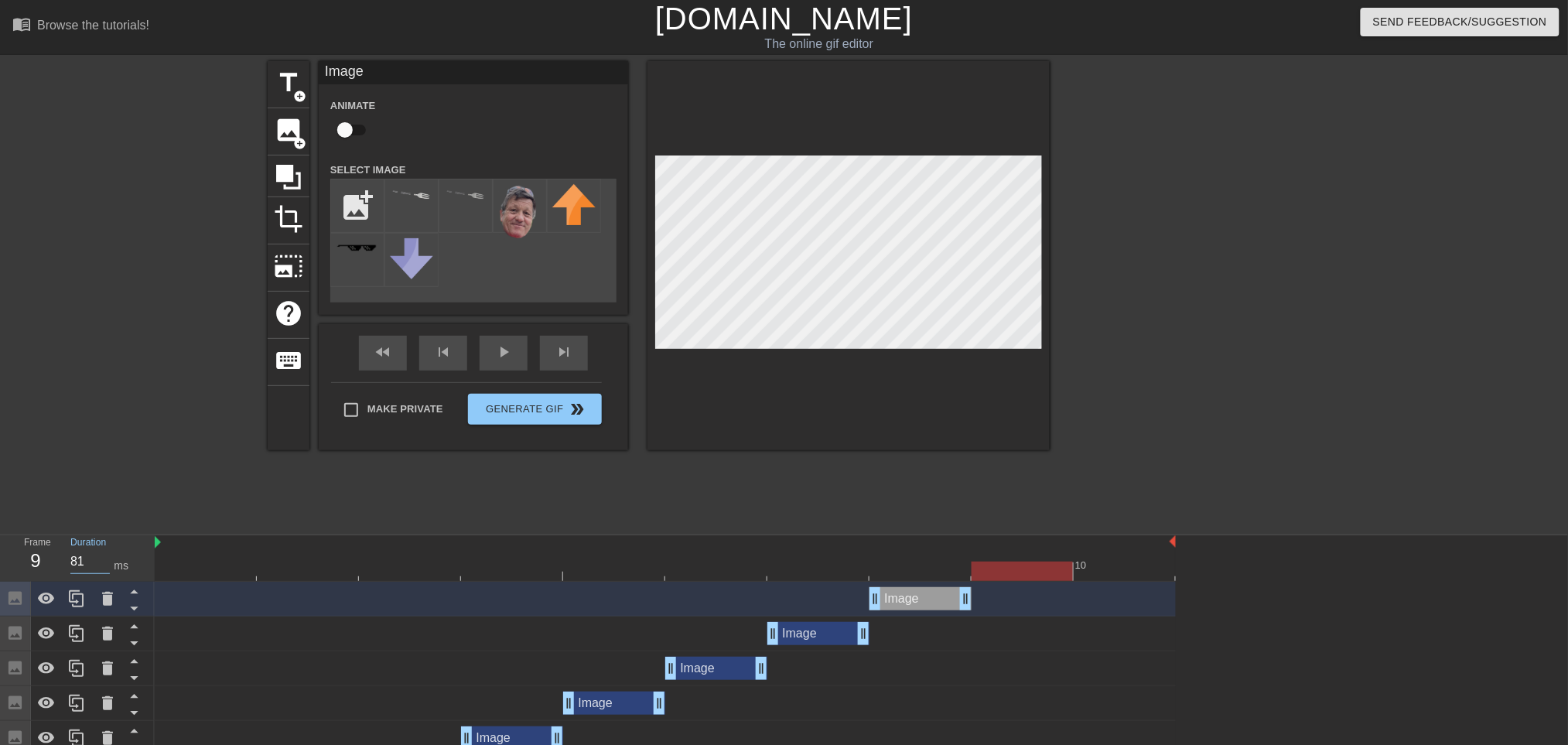 click on "81" at bounding box center [90, 562] 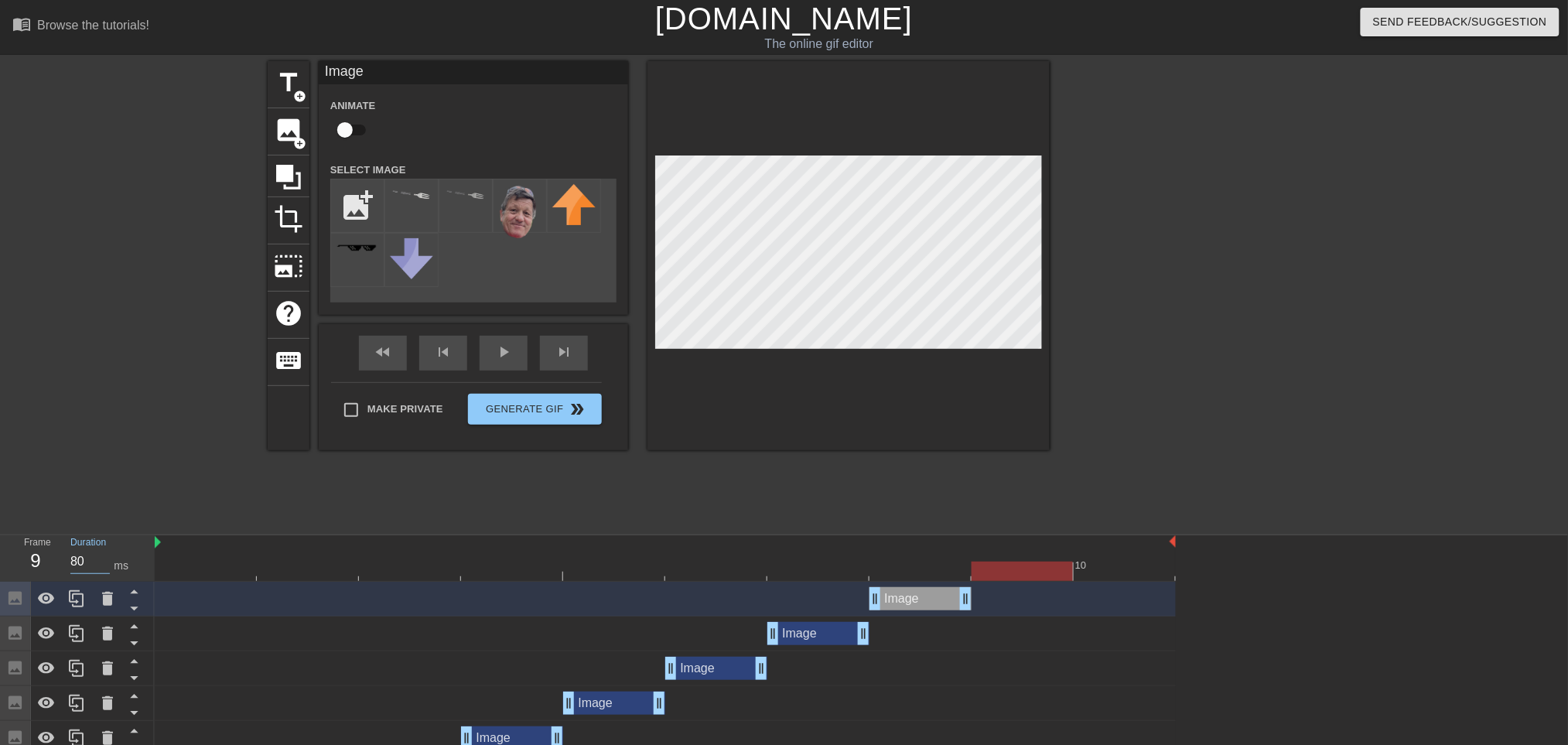 click on "80" at bounding box center [90, 562] 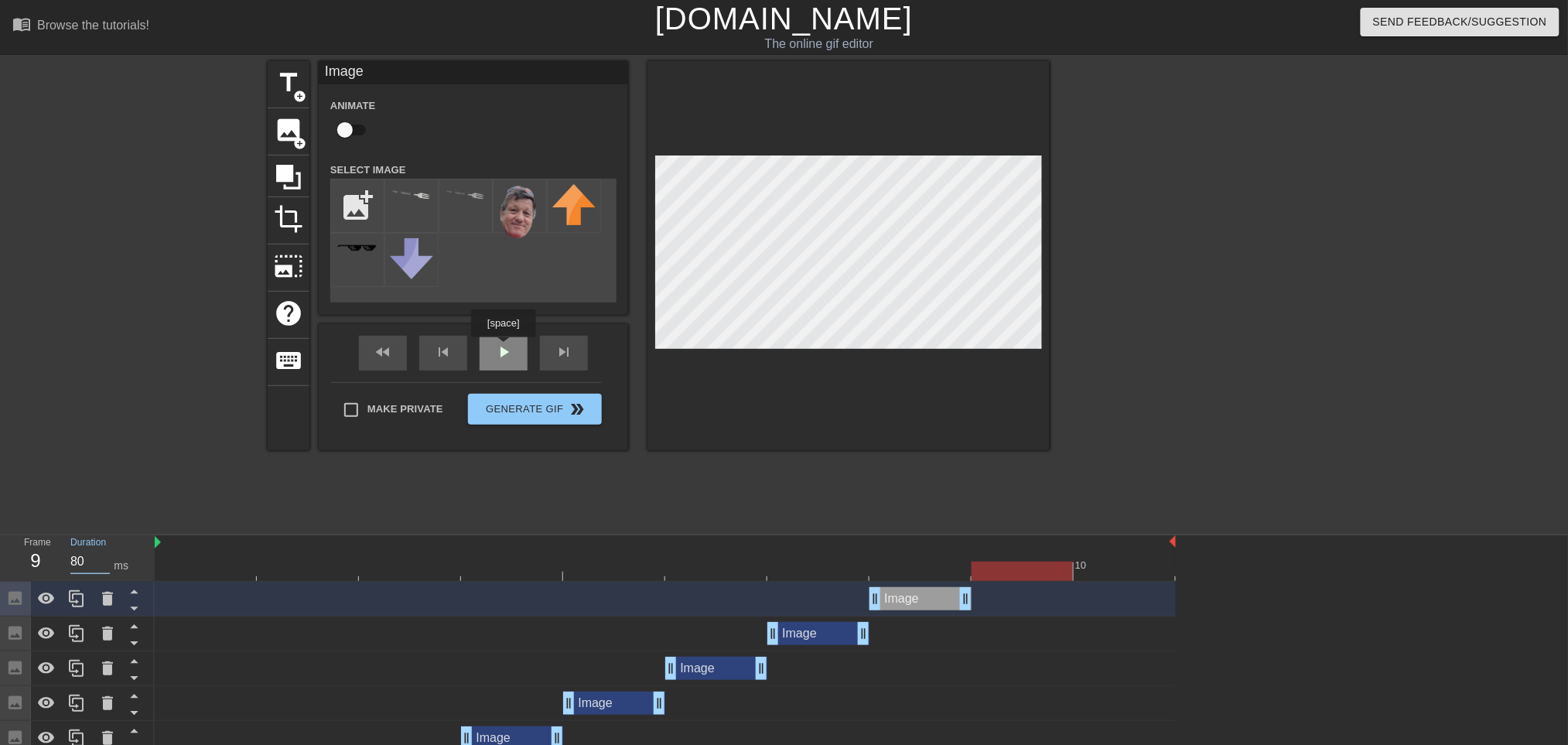 click on "fast_rewind skip_previous play_arrow skip_next" at bounding box center (473, 353) 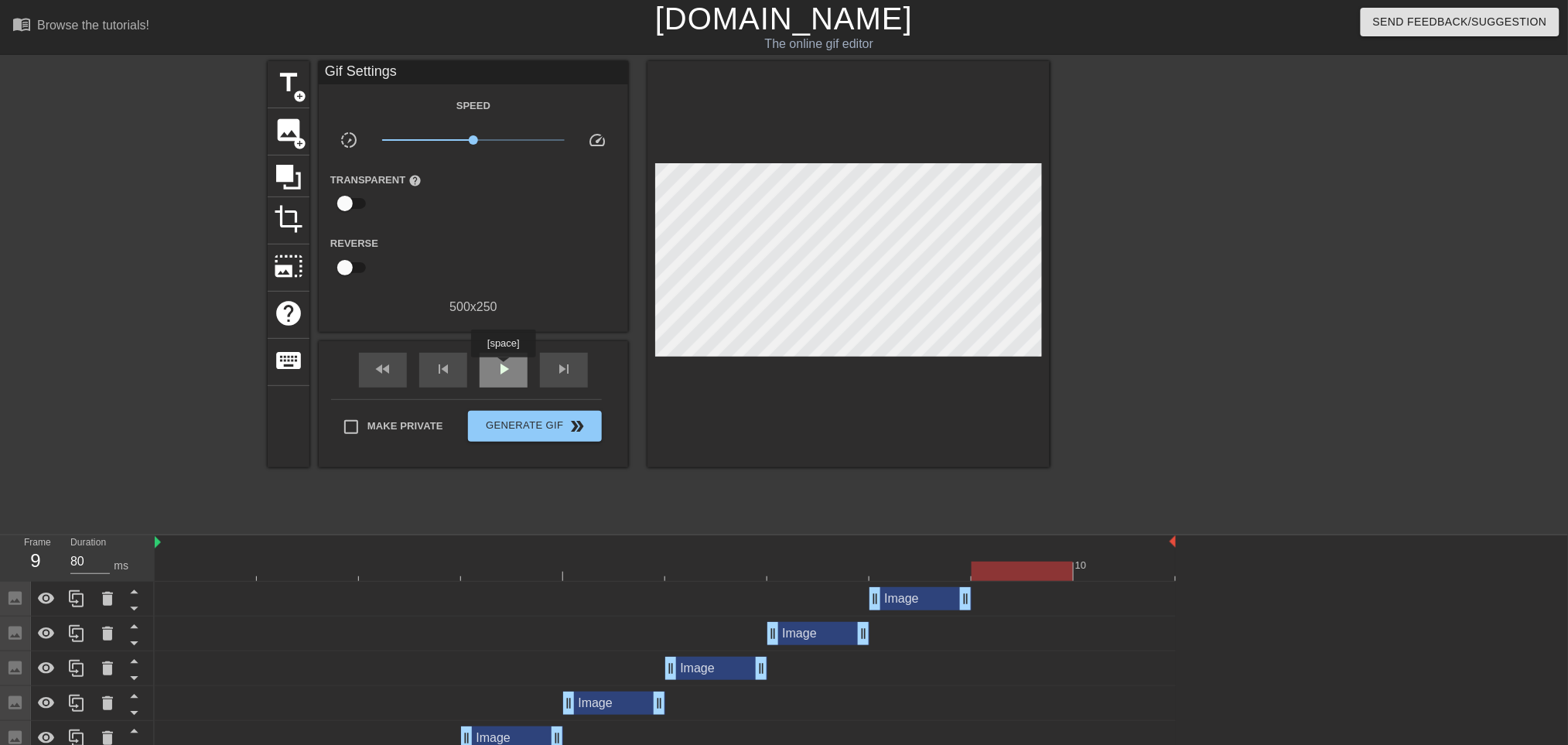 click on "play_arrow" at bounding box center (504, 369) 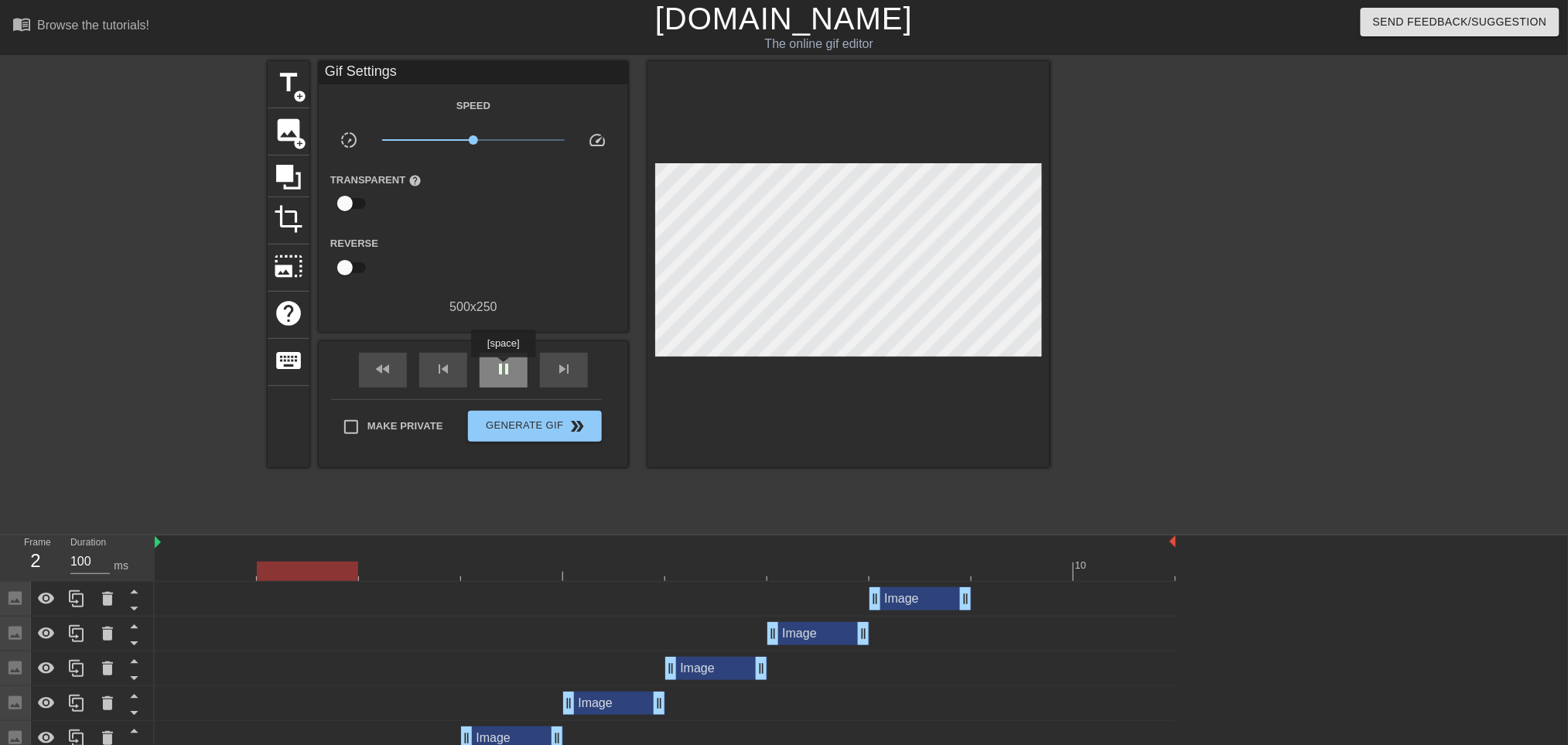 click on "pause" at bounding box center (504, 369) 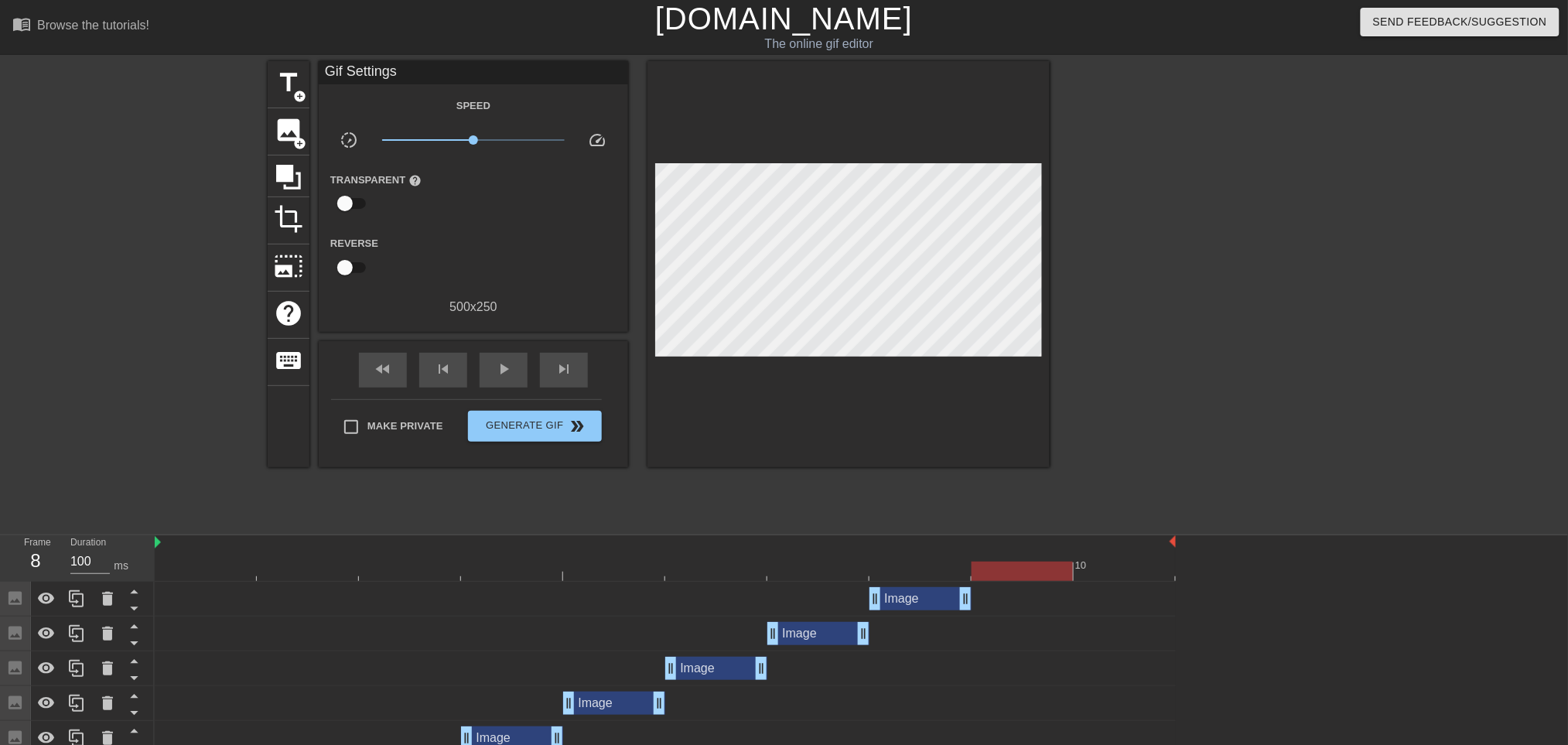 drag, startPoint x: 440, startPoint y: 573, endPoint x: 979, endPoint y: 562, distance: 539.11223 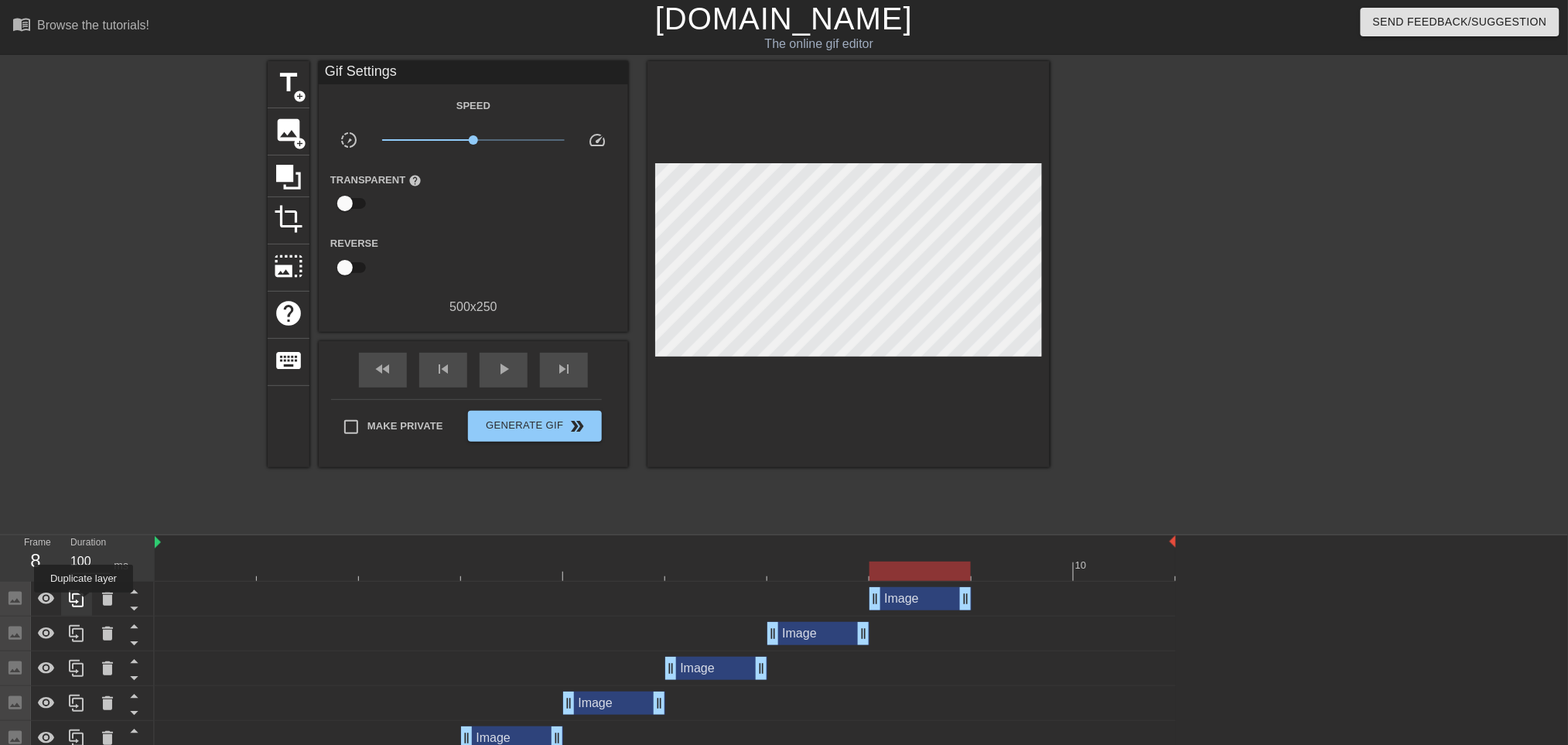 click 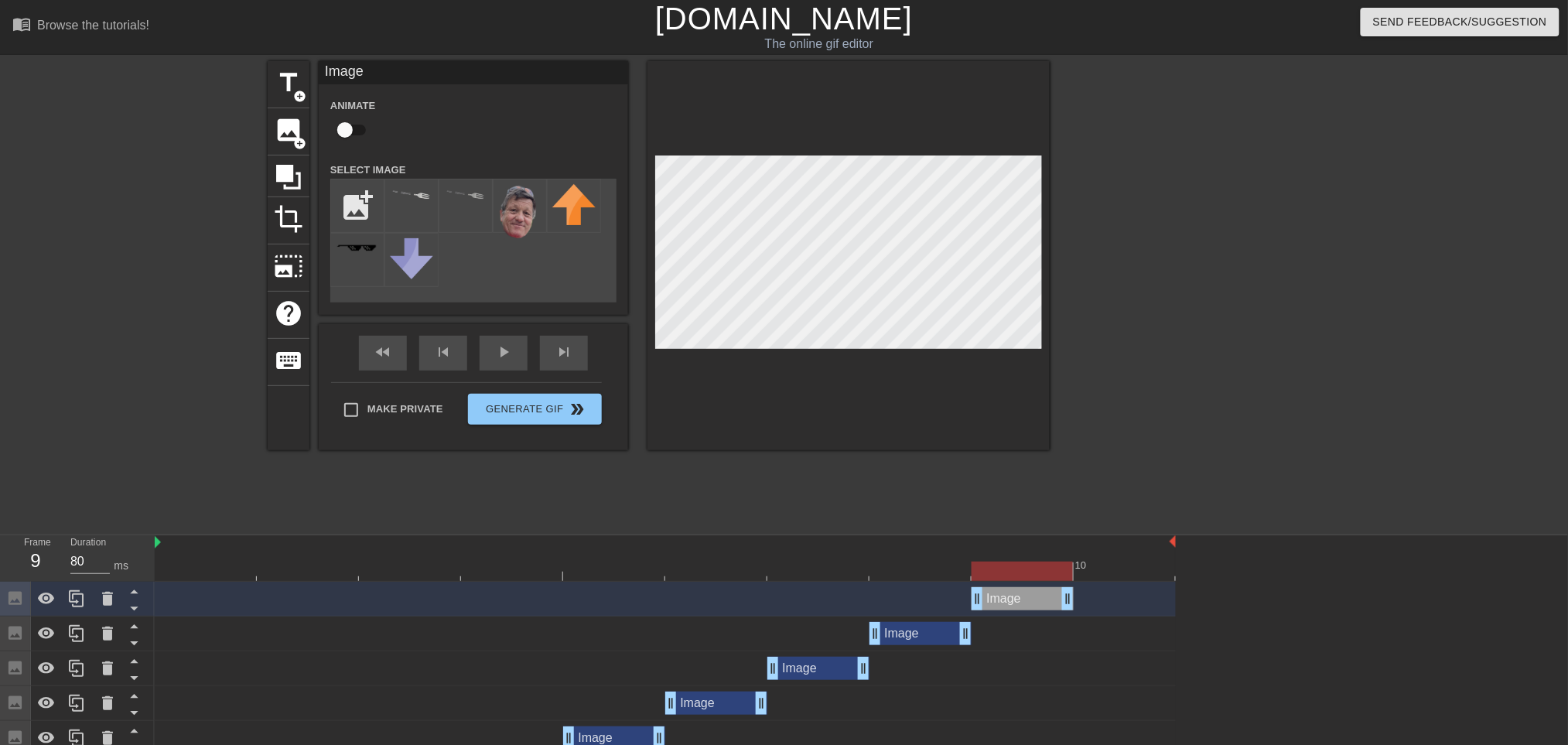 drag, startPoint x: 937, startPoint y: 602, endPoint x: 1006, endPoint y: 599, distance: 69.06519 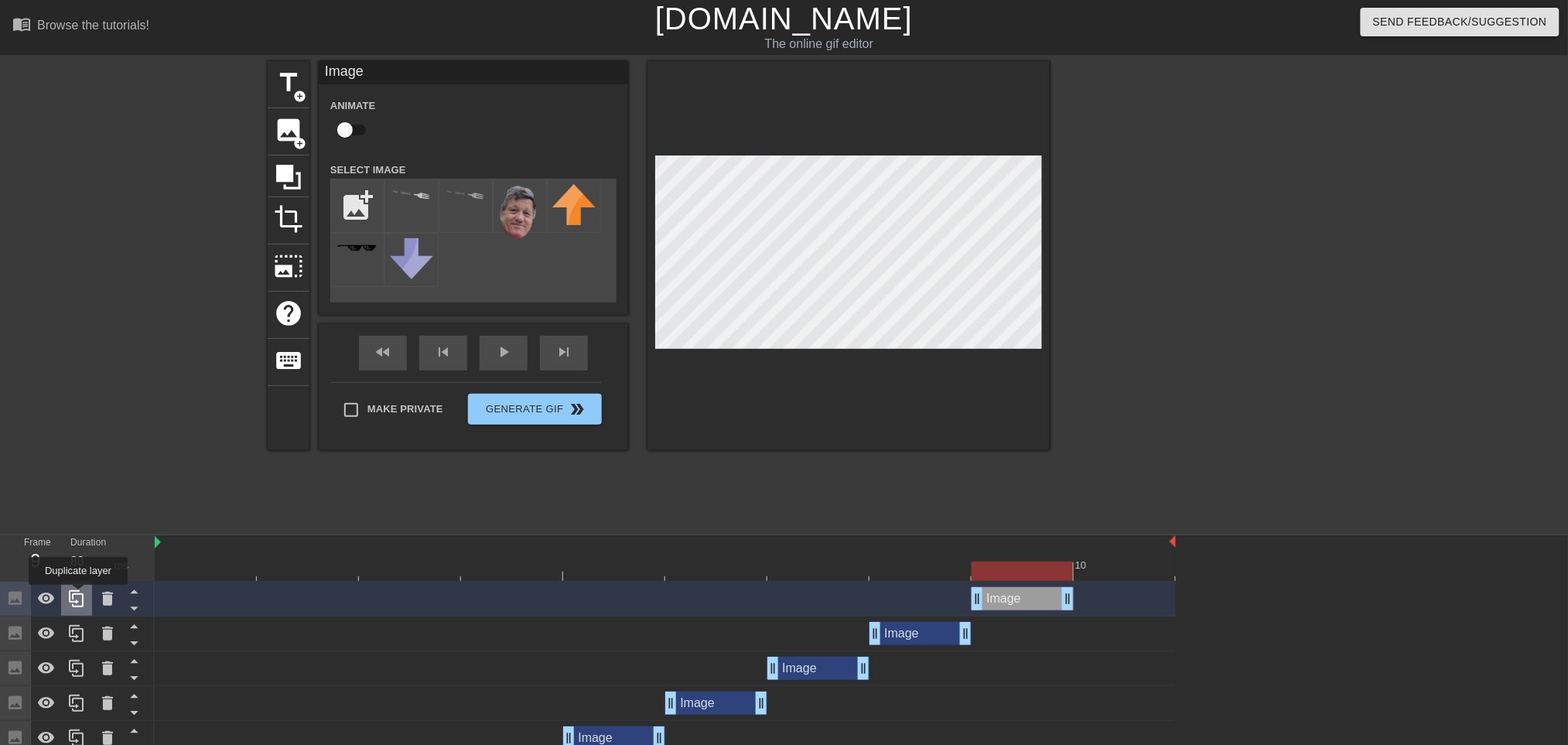 click 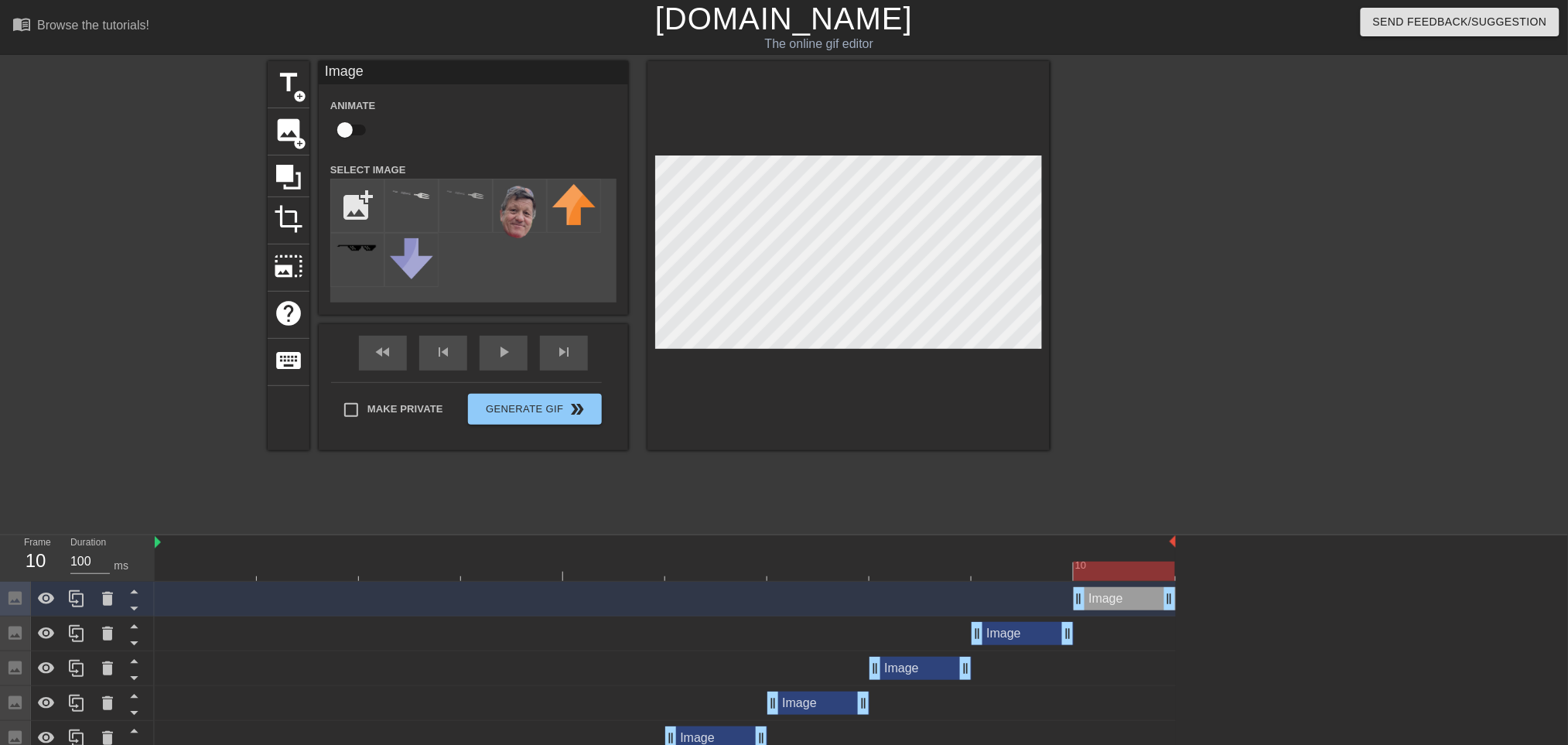 drag, startPoint x: 1021, startPoint y: 596, endPoint x: 1093, endPoint y: 600, distance: 72.11103 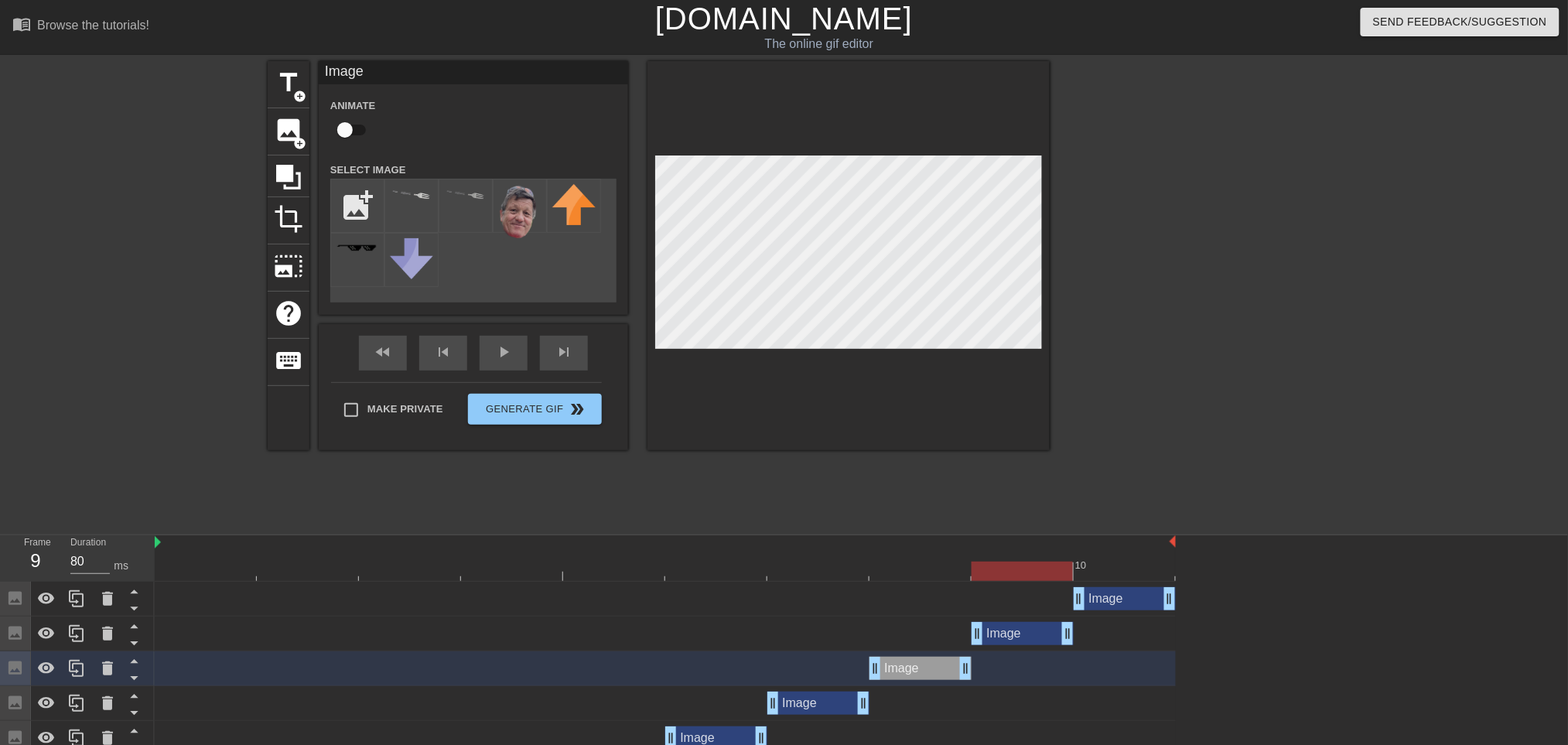 drag, startPoint x: 1120, startPoint y: 568, endPoint x: 991, endPoint y: 592, distance: 131.21357 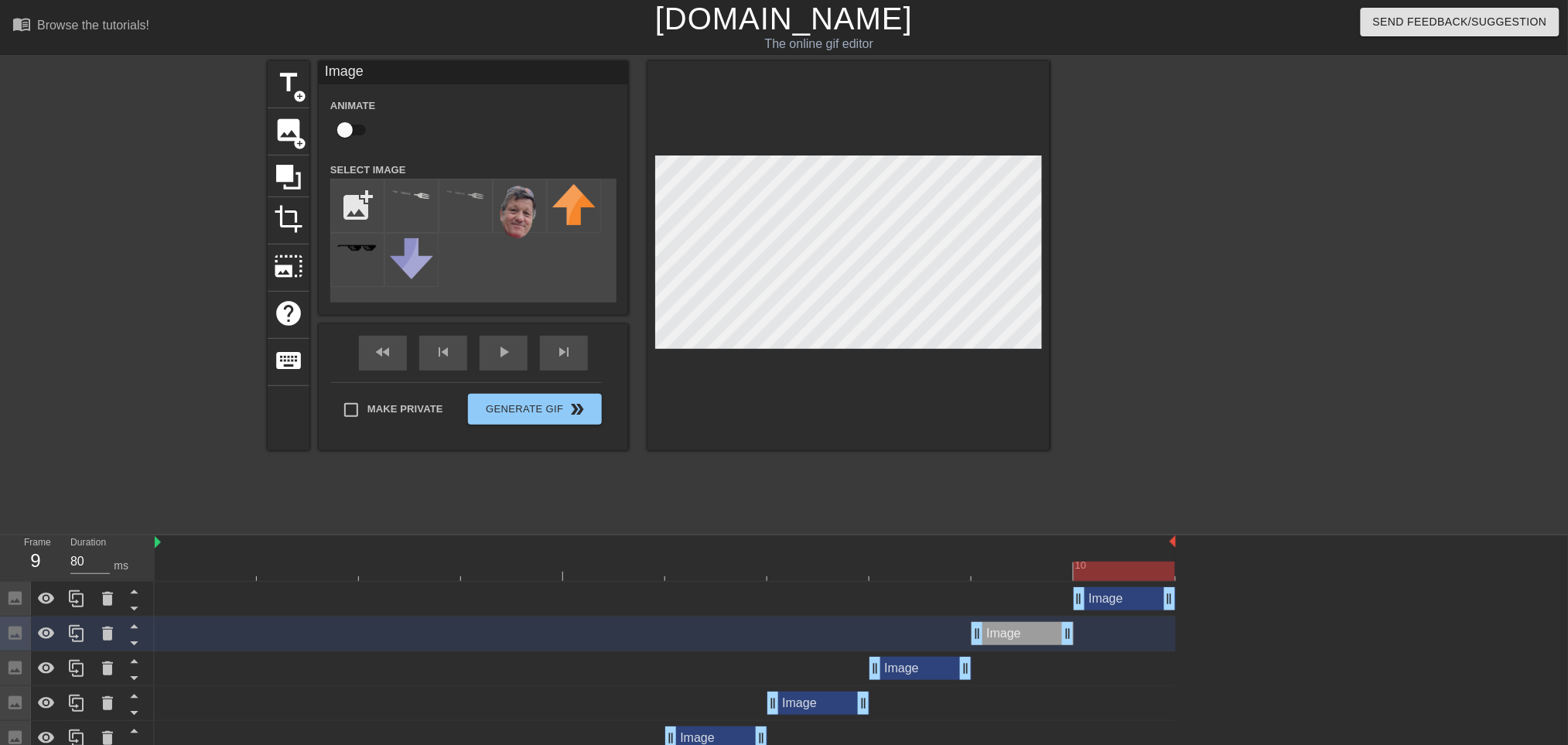 drag, startPoint x: 1017, startPoint y: 569, endPoint x: 1095, endPoint y: 566, distance: 78.05767 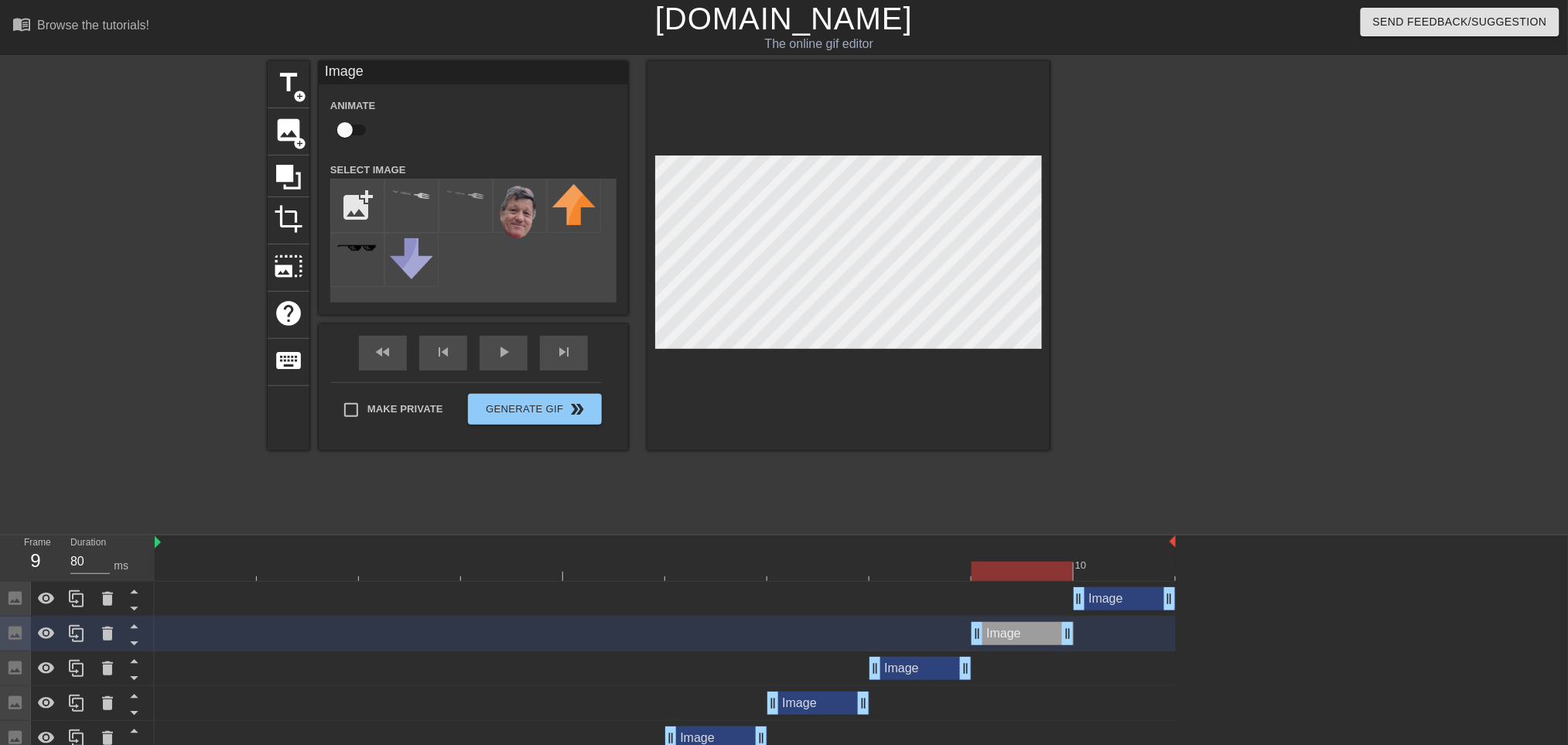 click on "Image drag_handle drag_handle" at bounding box center (1125, 599) 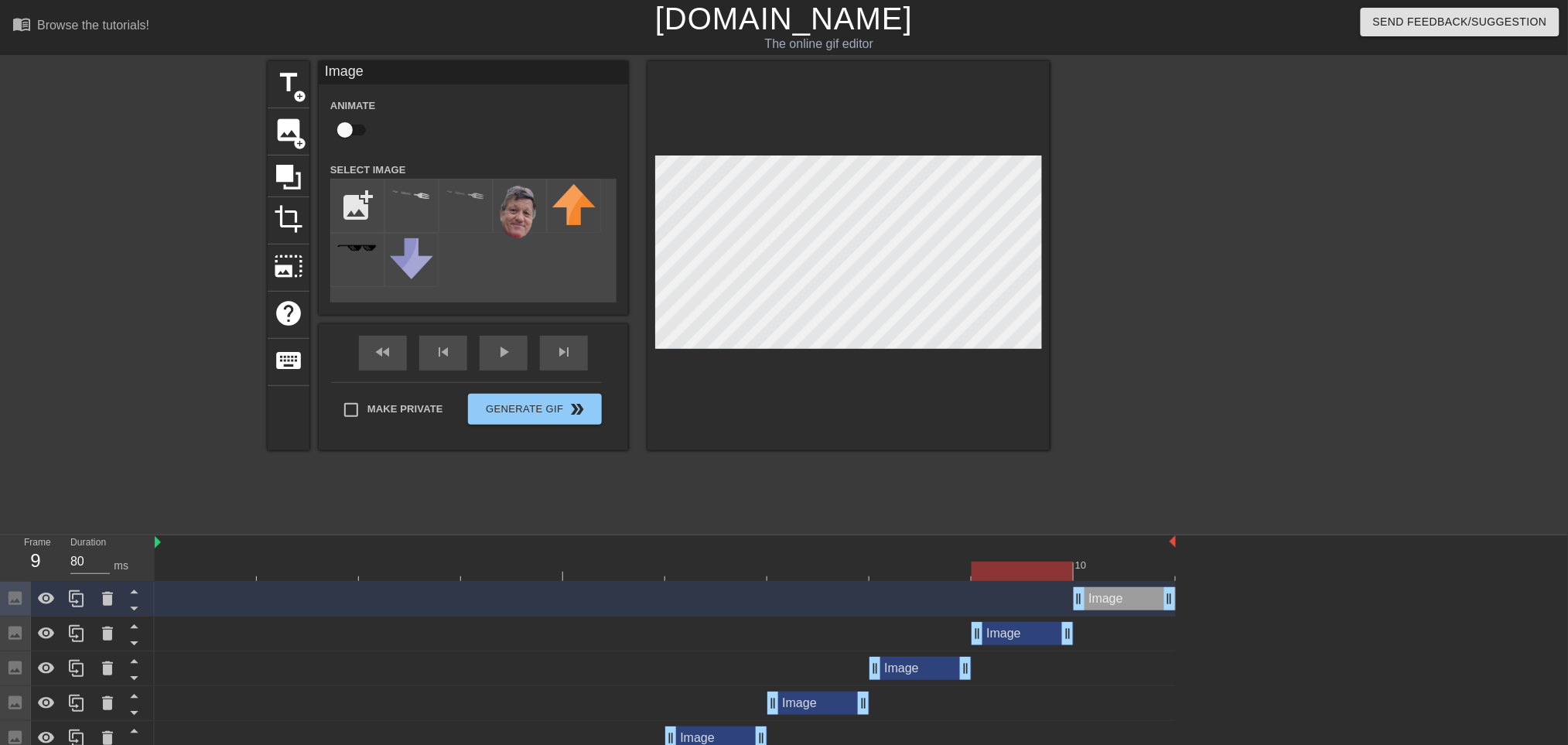 click on "Image drag_handle drag_handle" at bounding box center [1125, 599] 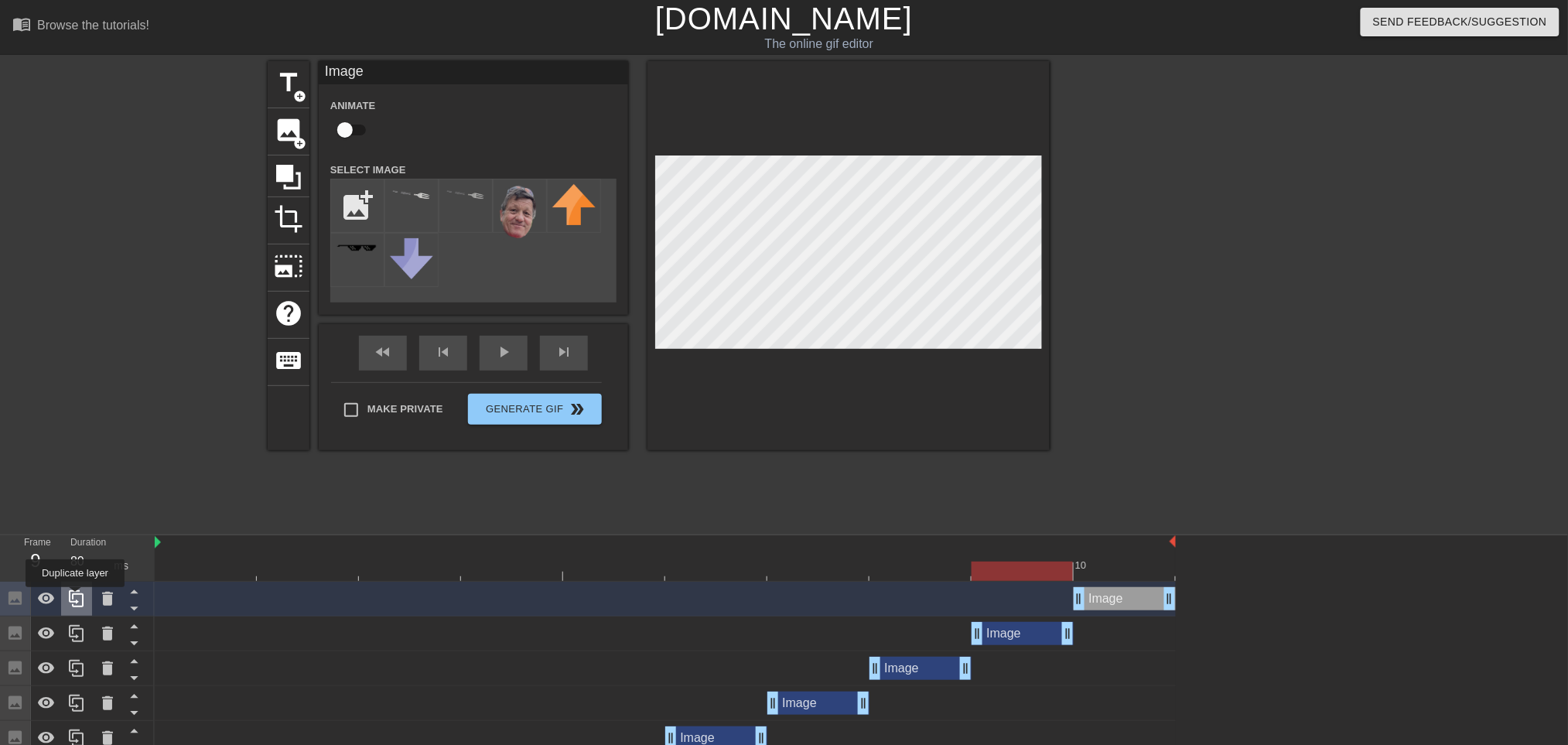 click 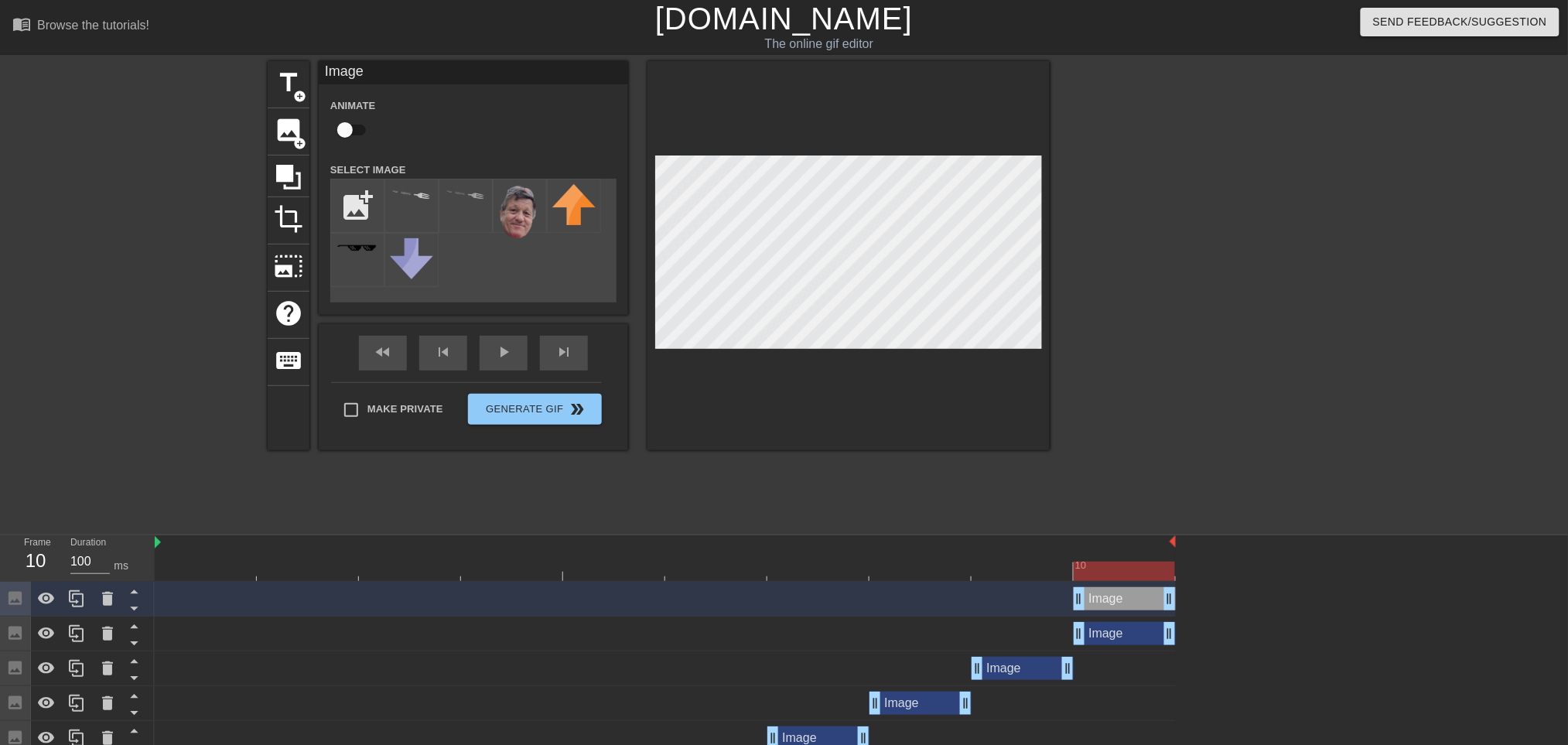 drag, startPoint x: 1105, startPoint y: 602, endPoint x: 1221, endPoint y: 596, distance: 116.15507 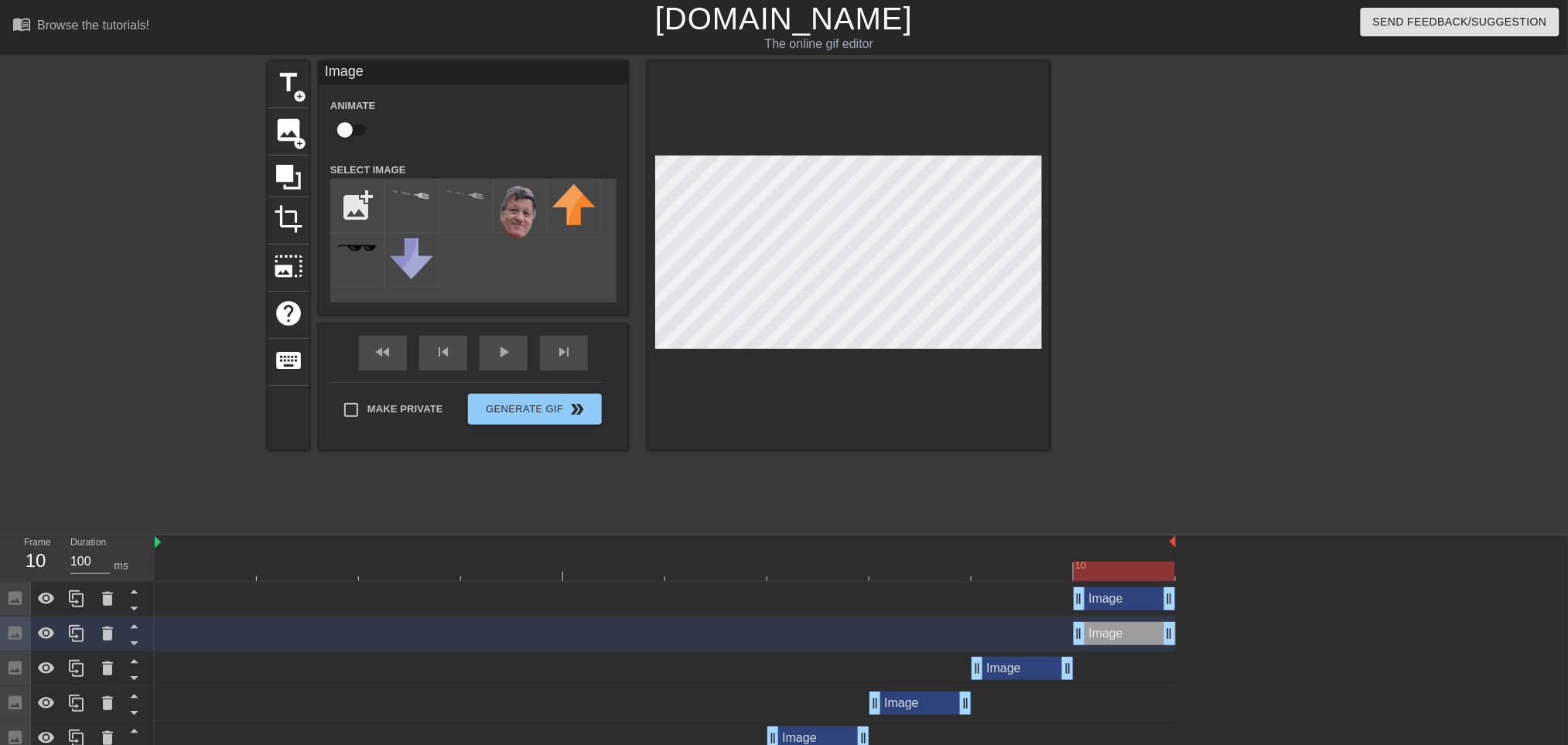 click on "Image drag_handle drag_handle" at bounding box center (1125, 599) 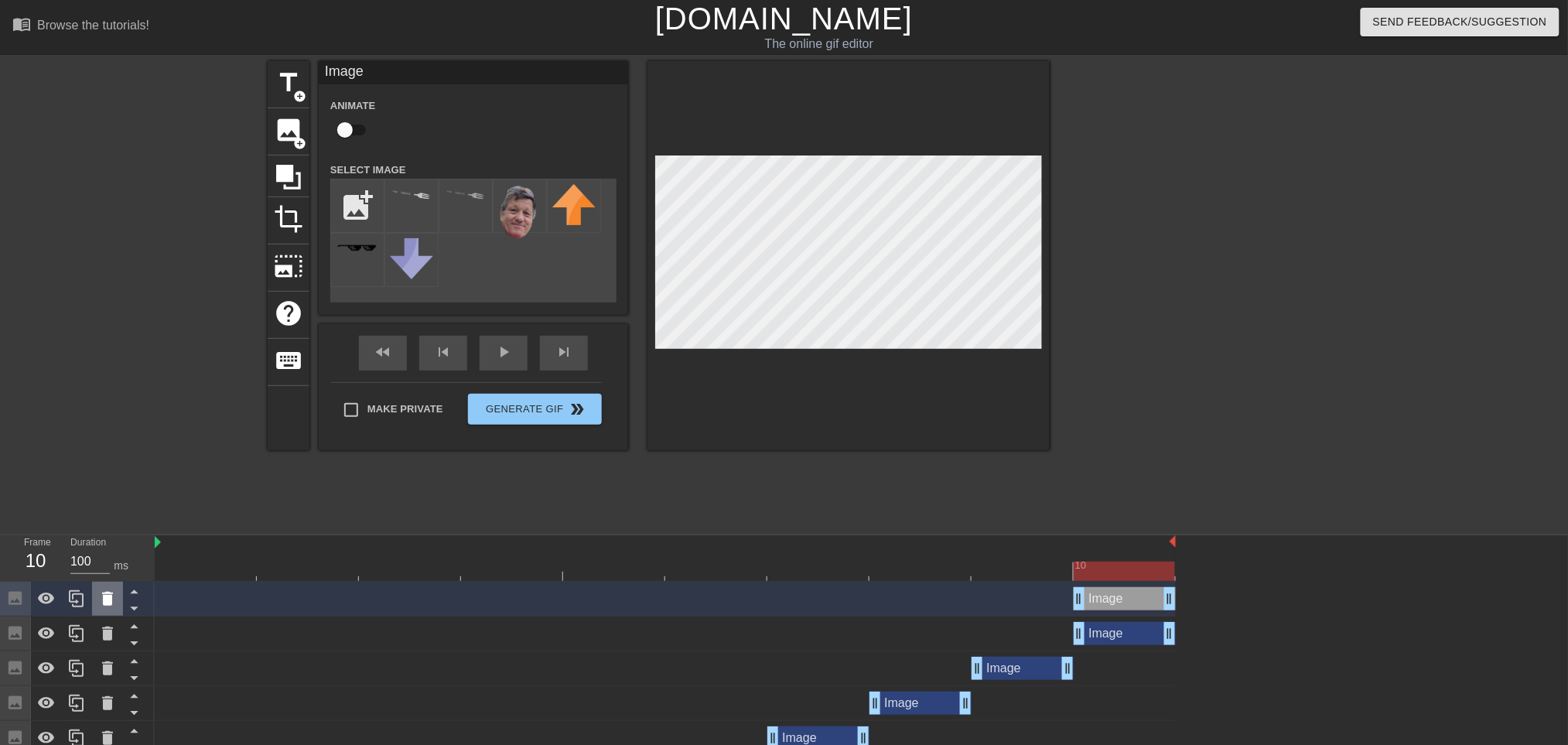 click 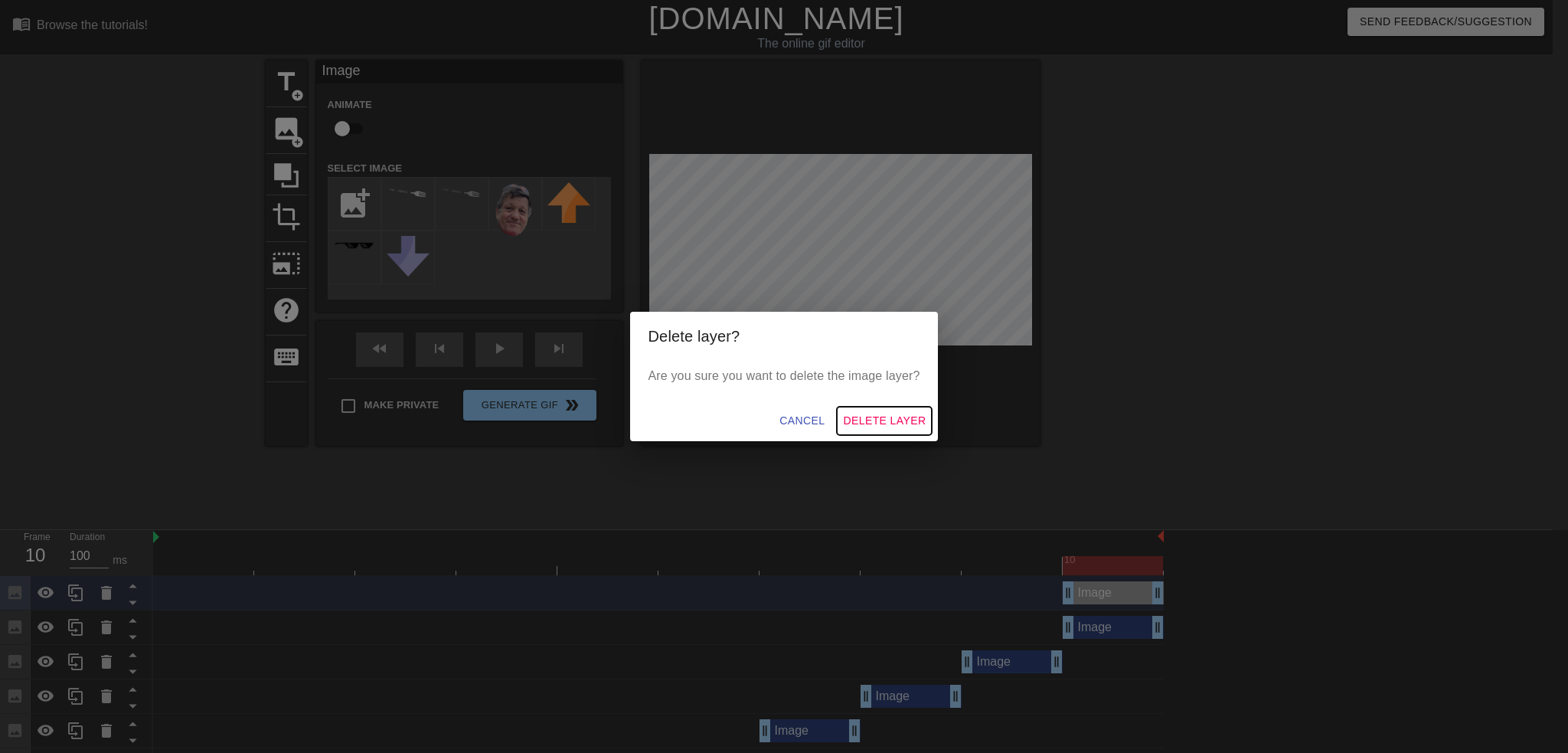 click on "Delete Layer" at bounding box center (884, 421) 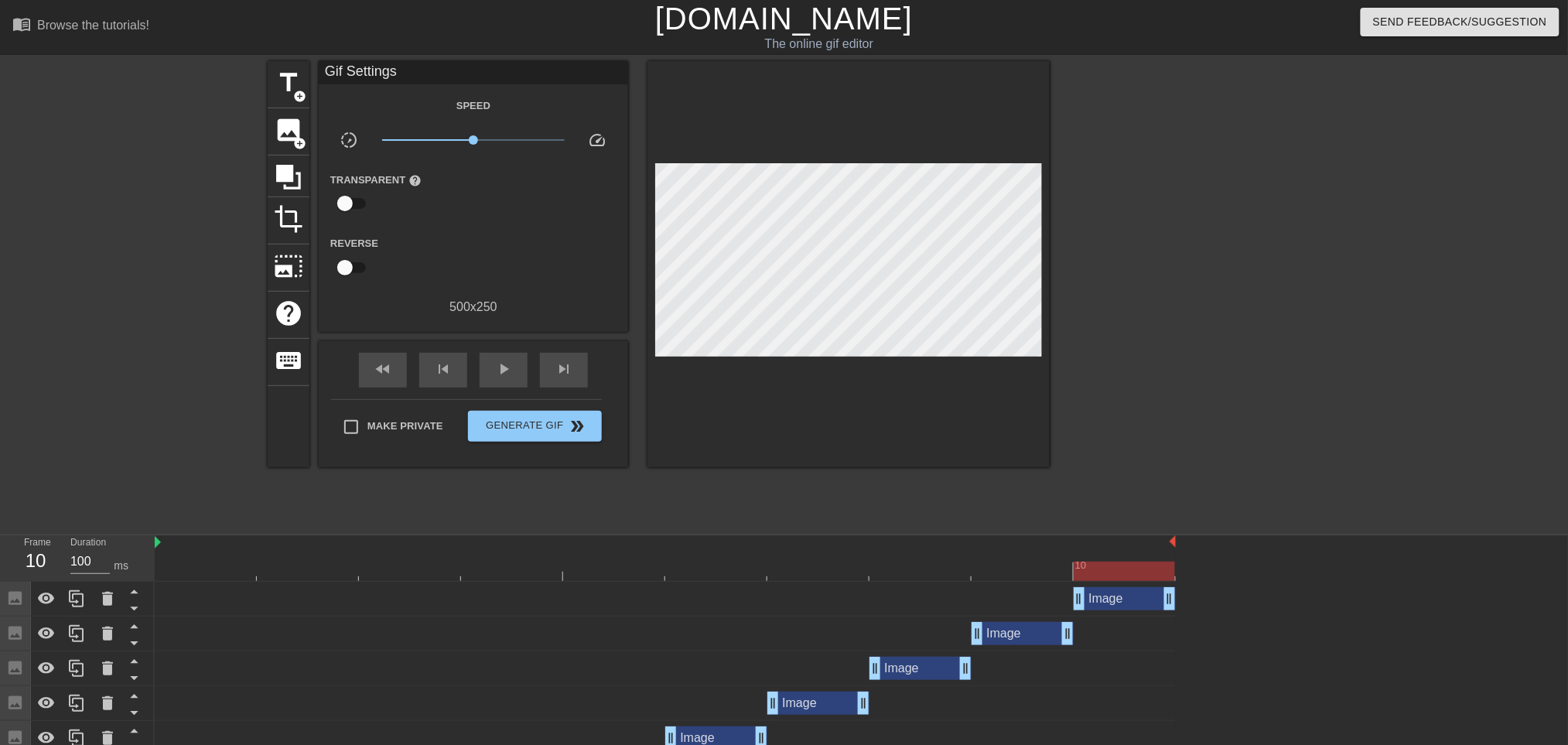 click on "Image drag_handle drag_handle" at bounding box center (1125, 599) 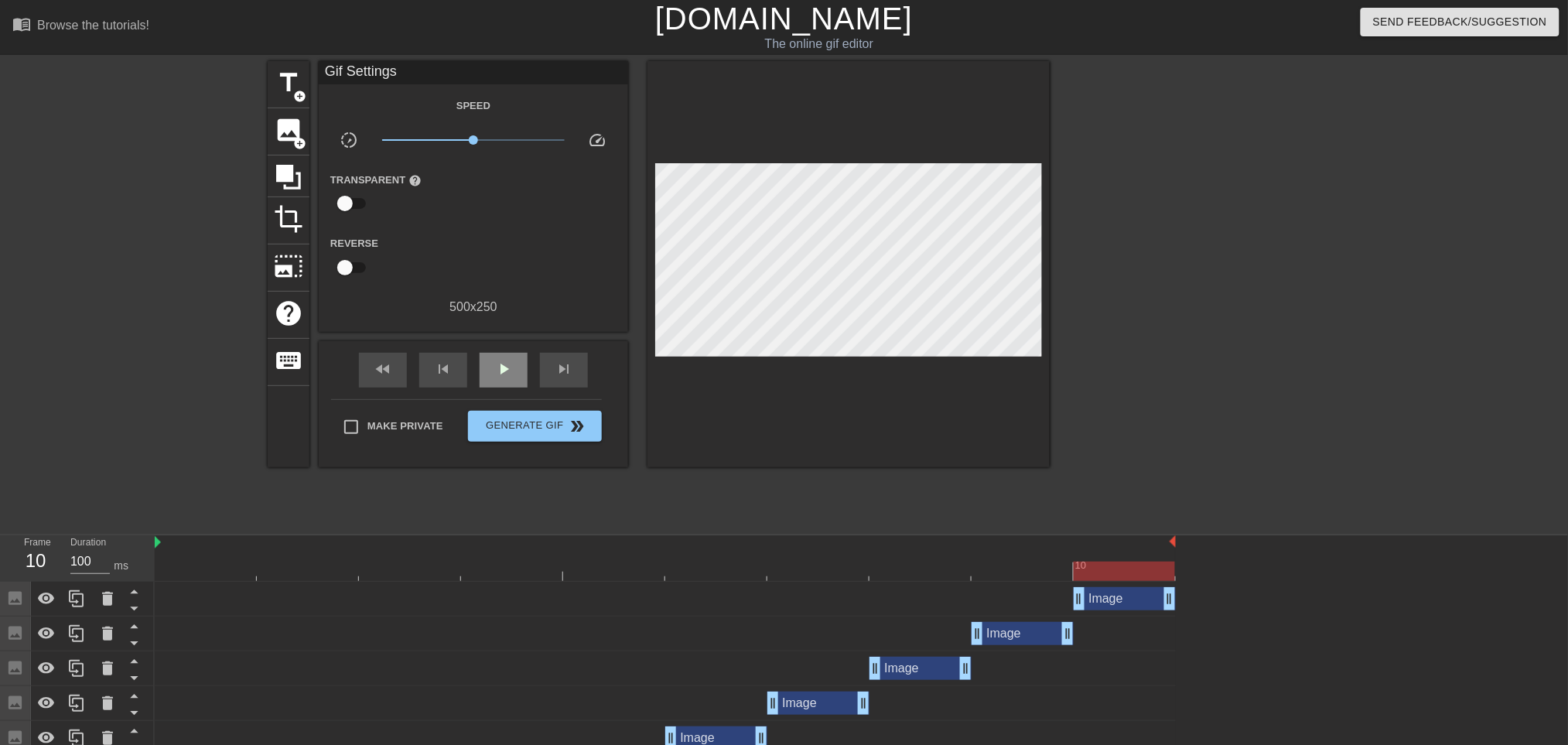 click on "fast_rewind skip_previous play_arrow skip_next" at bounding box center (473, 370) 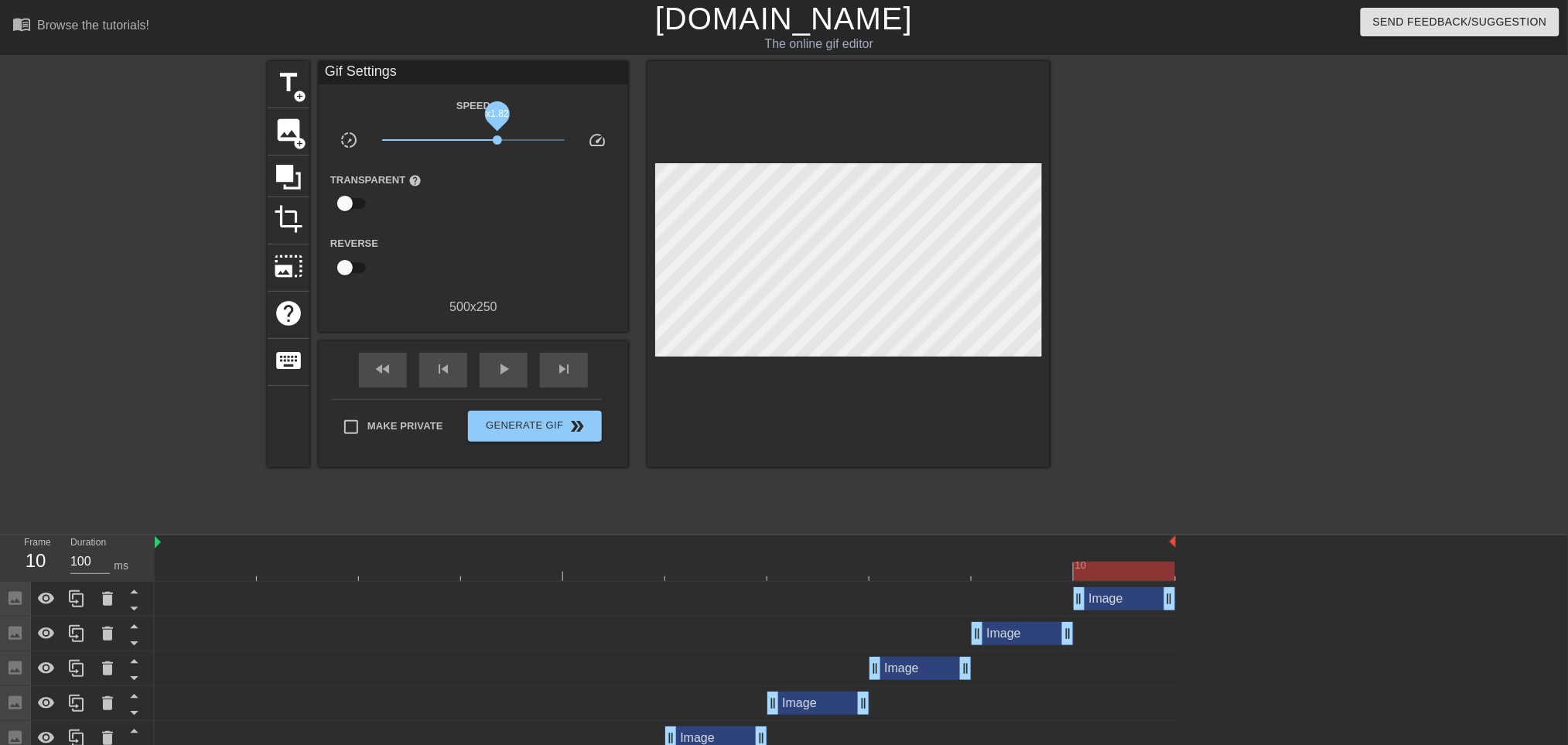 drag, startPoint x: 470, startPoint y: 139, endPoint x: 497, endPoint y: 139, distance: 27 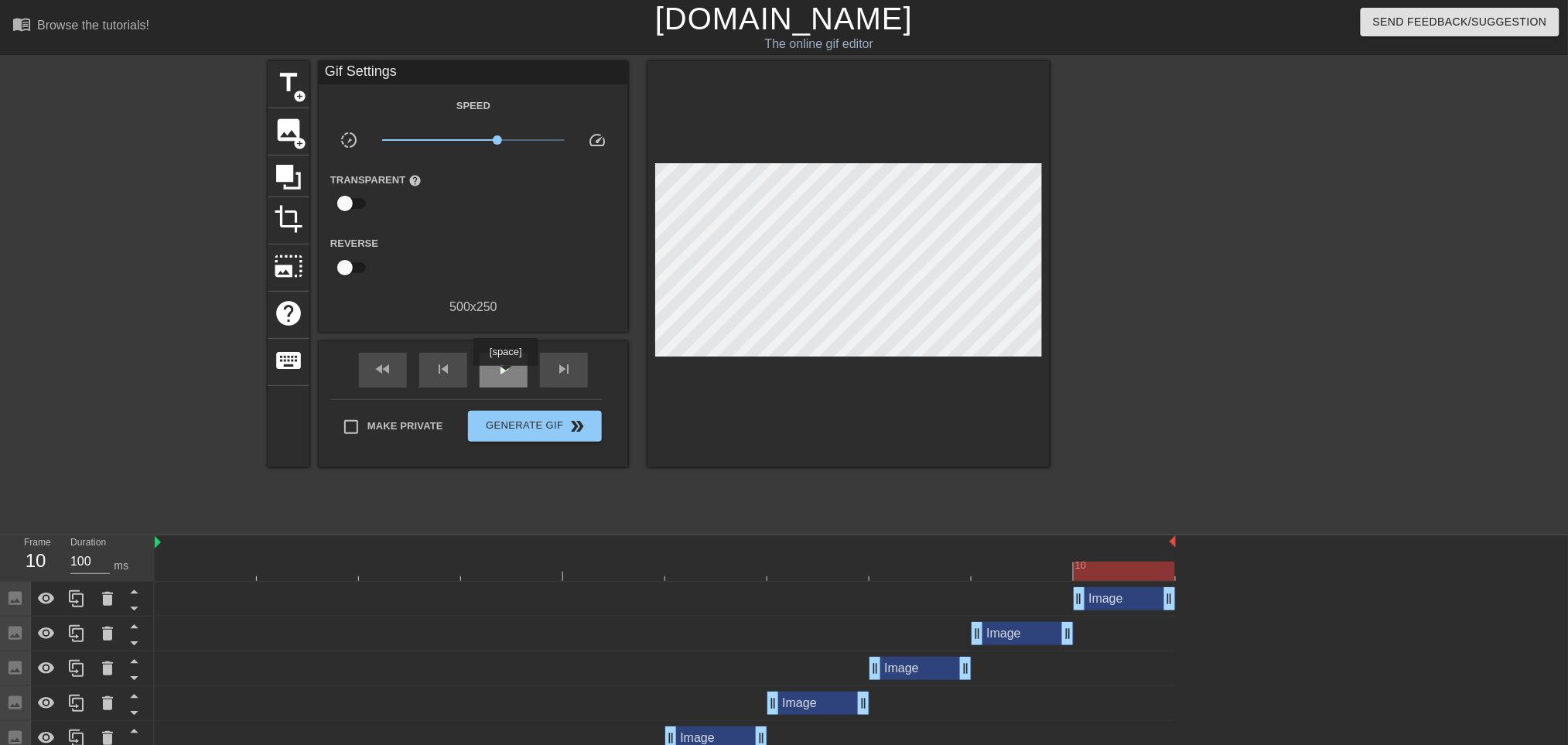 click on "play_arrow" at bounding box center (504, 369) 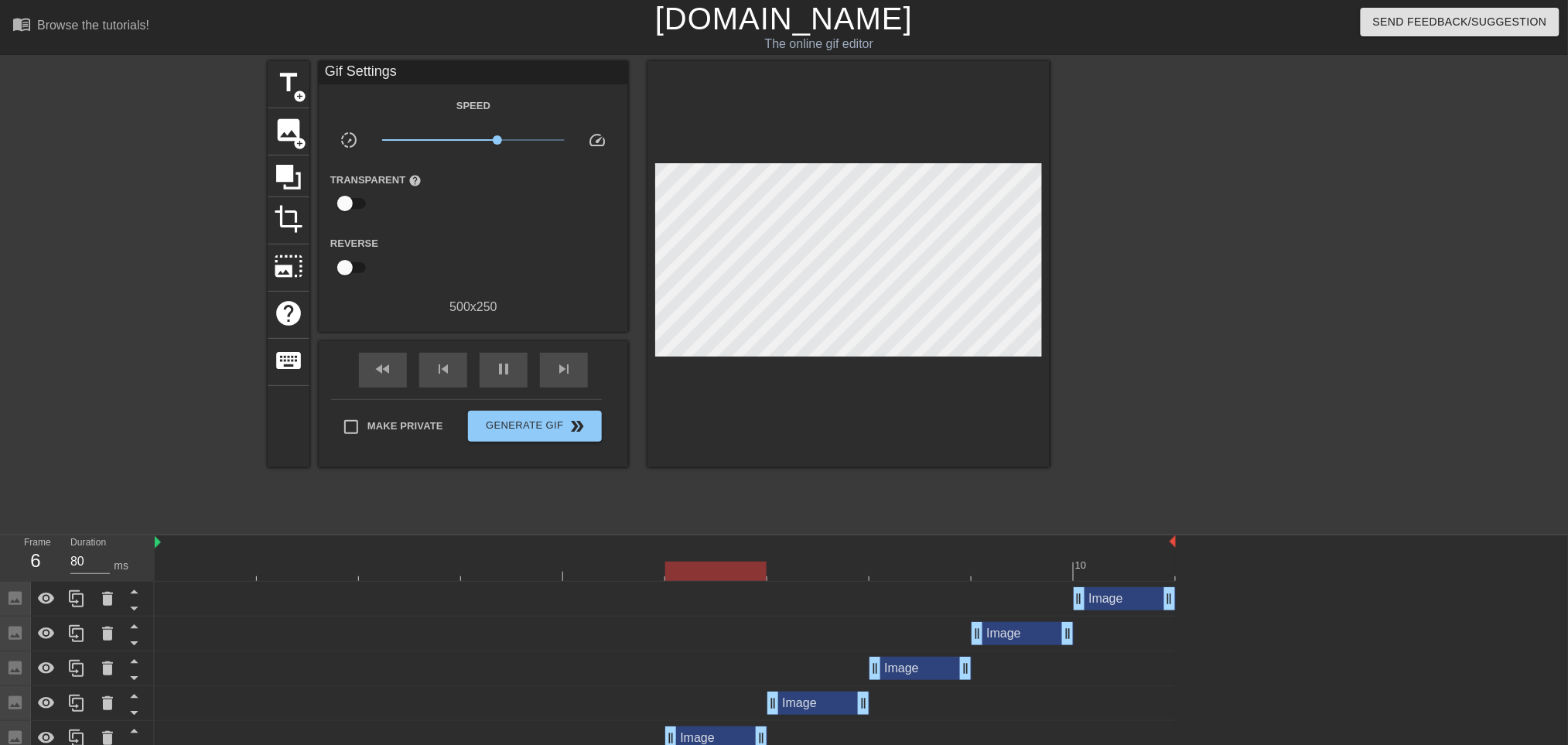 type on "100" 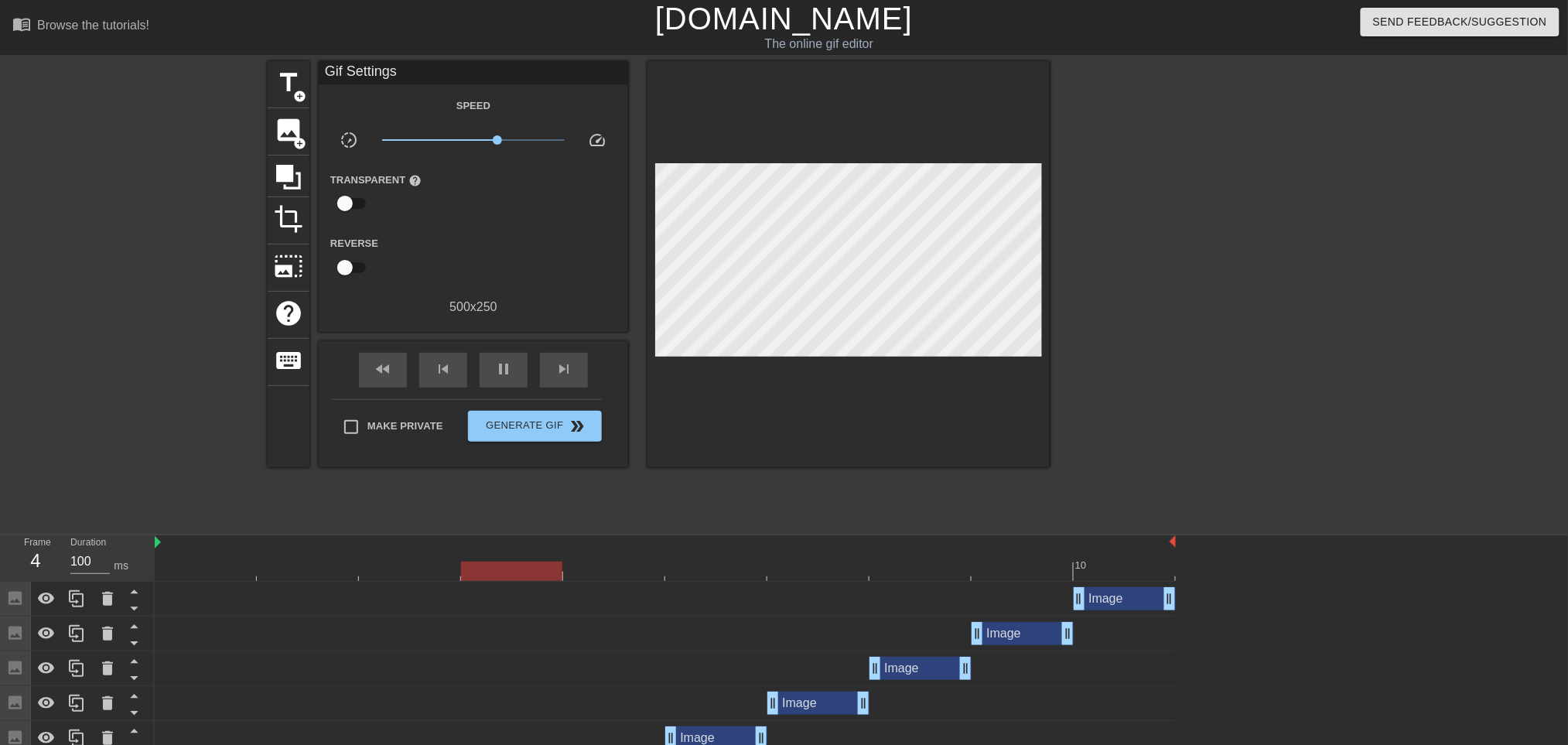 click at bounding box center [345, 268] 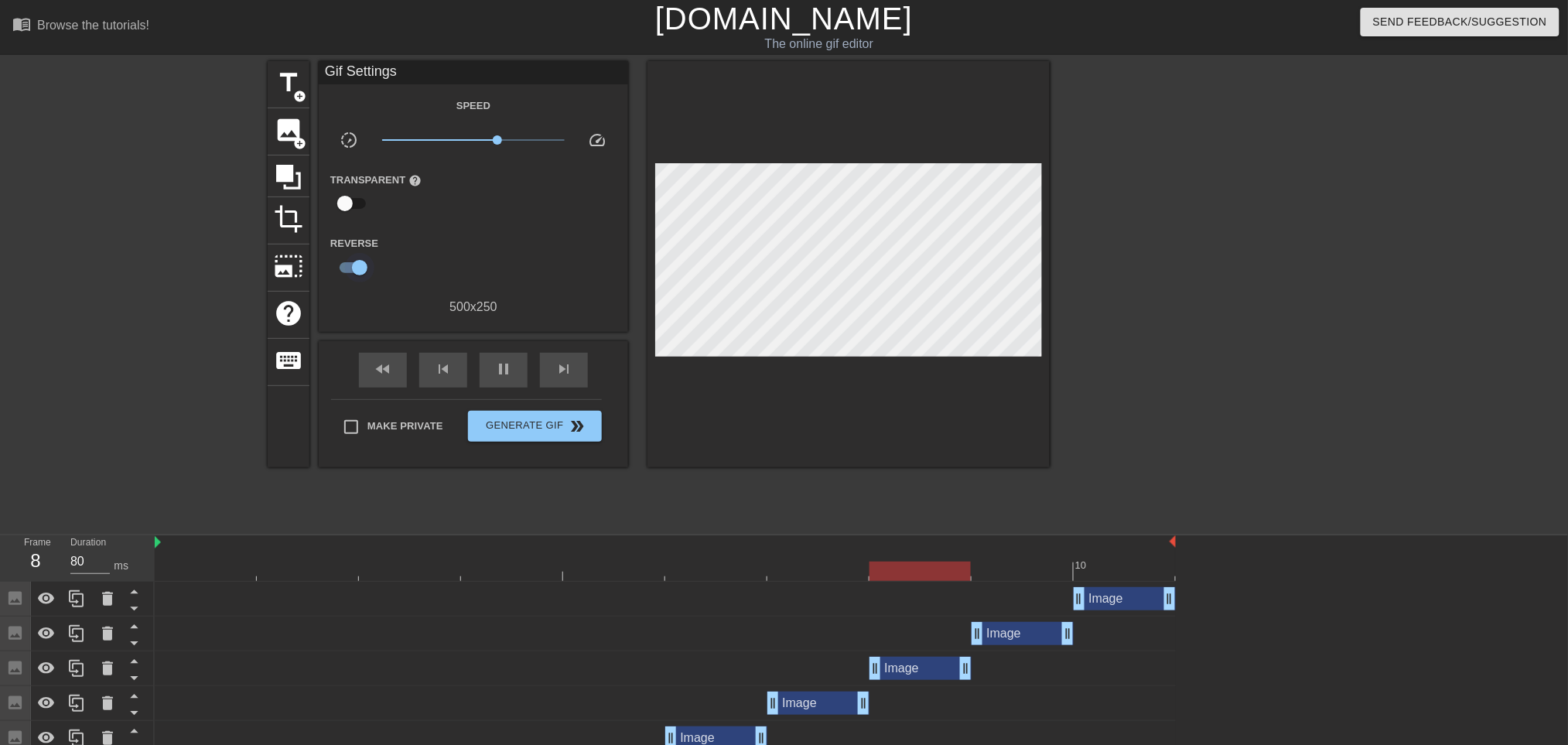type on "100" 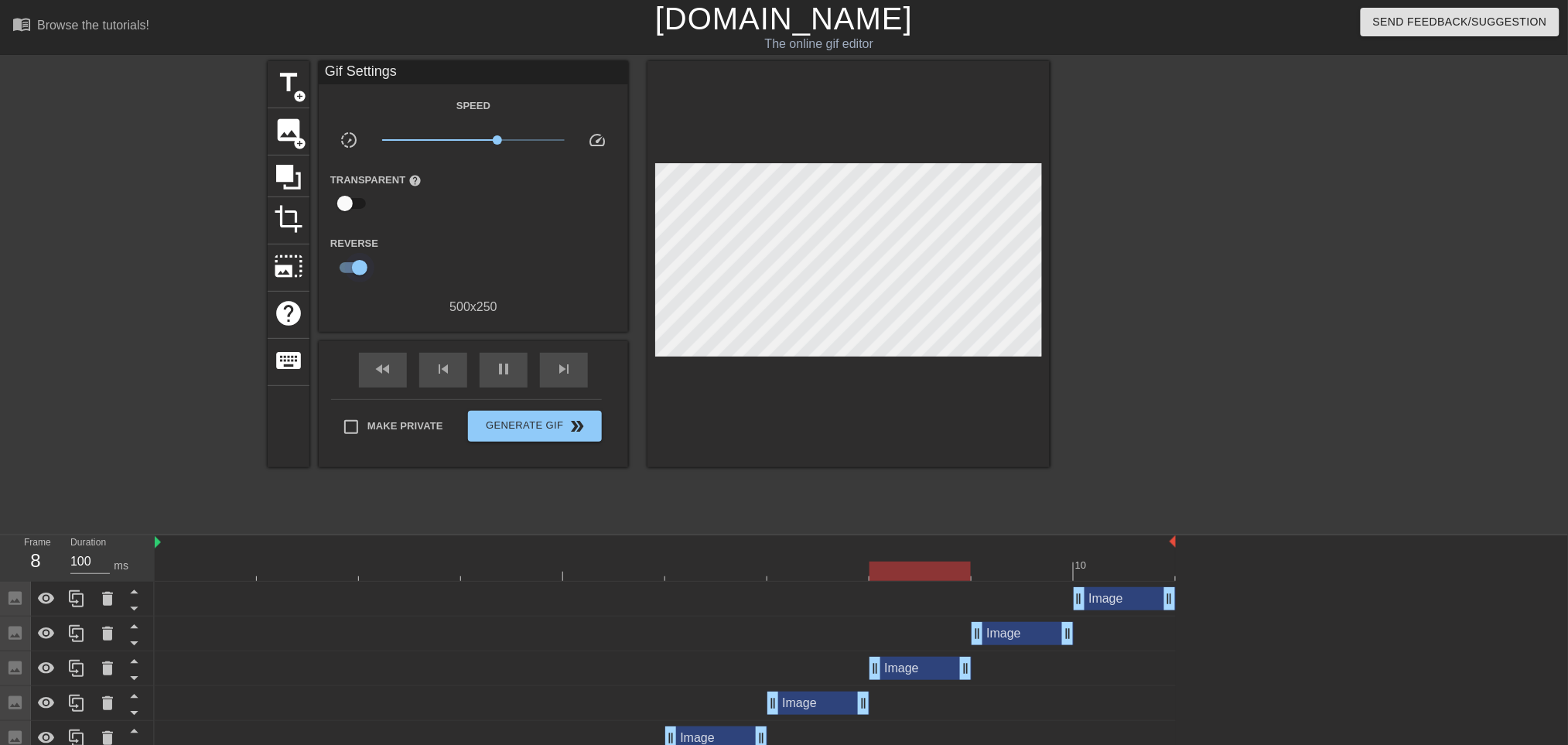 click at bounding box center [360, 268] 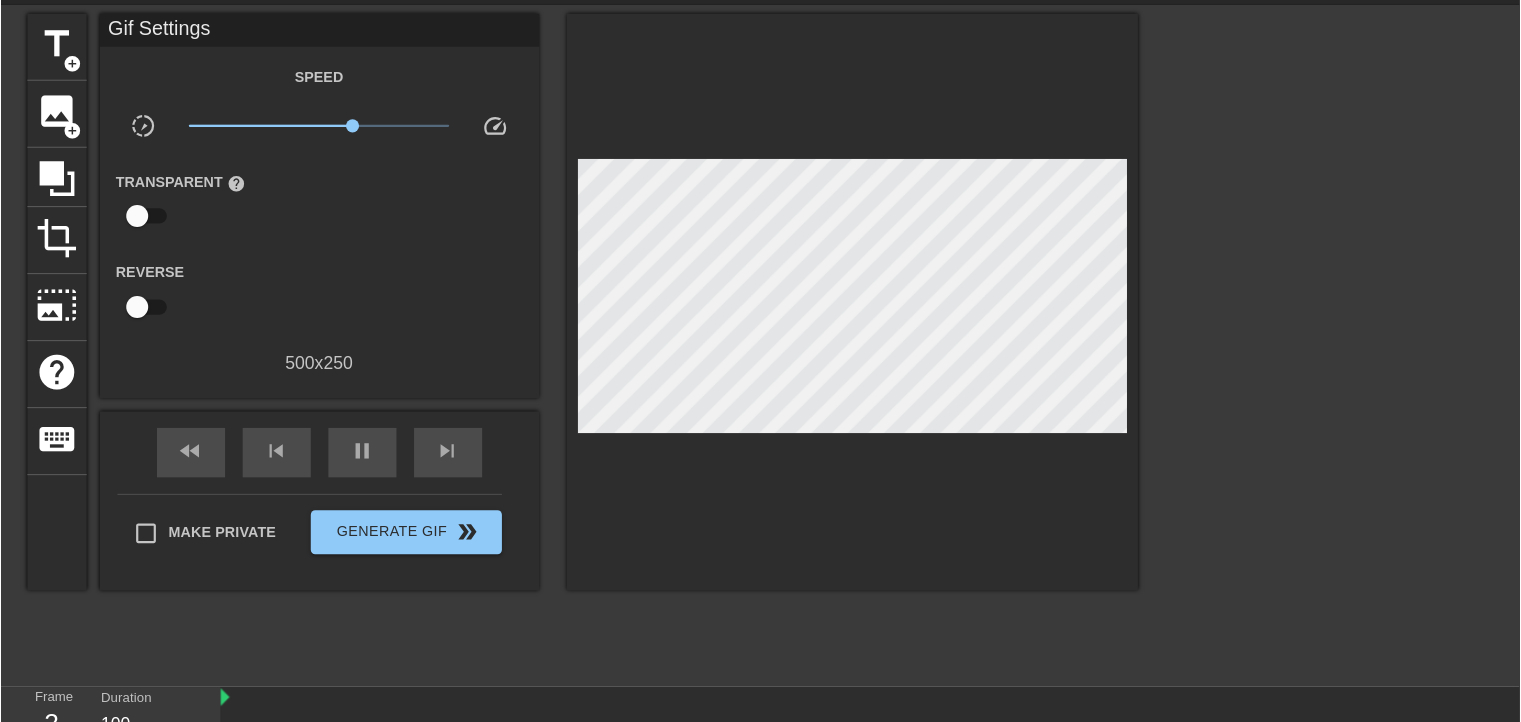 scroll, scrollTop: 67, scrollLeft: 0, axis: vertical 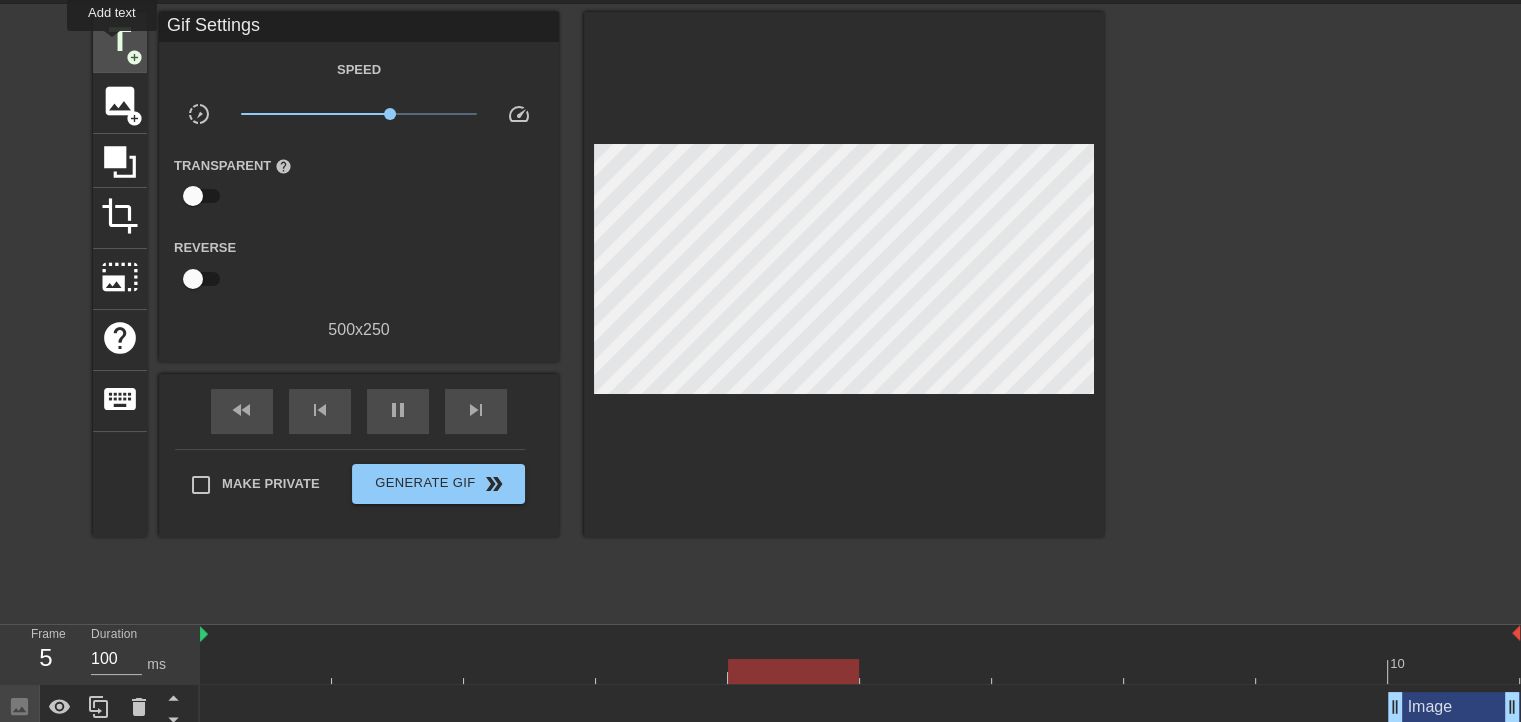 click on "title" at bounding box center [120, 40] 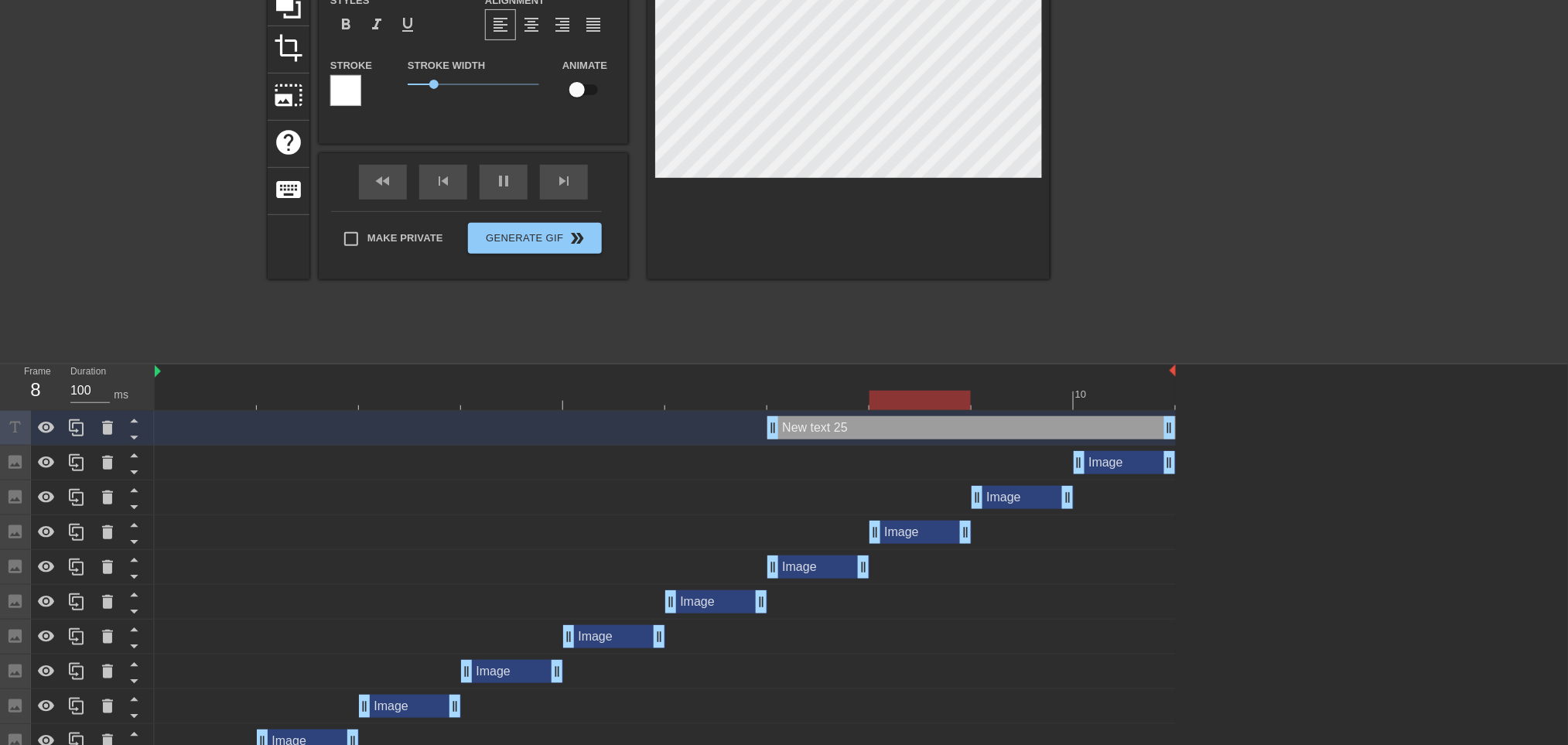 scroll, scrollTop: 172, scrollLeft: 0, axis: vertical 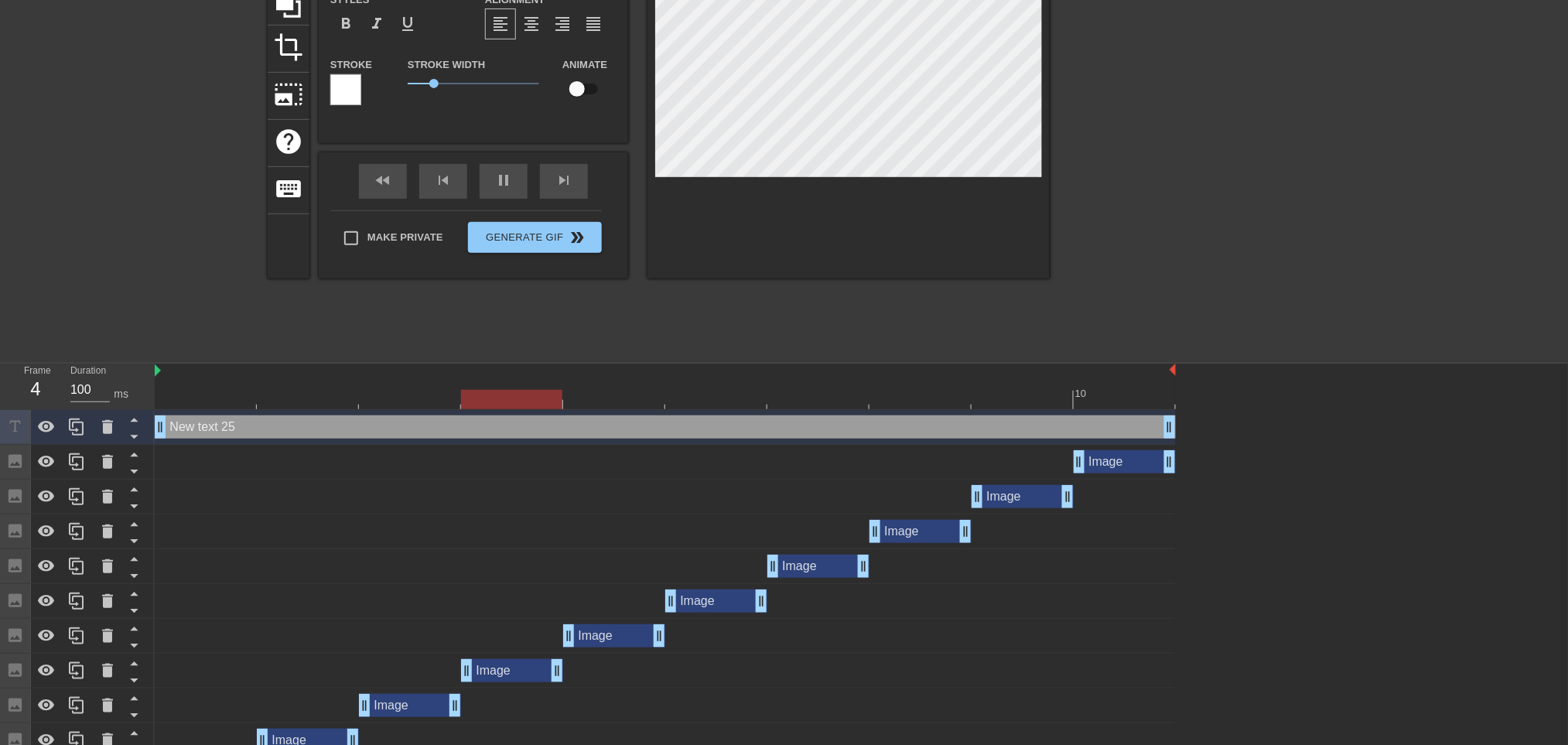 drag, startPoint x: 773, startPoint y: 430, endPoint x: 153, endPoint y: 435, distance: 620.02016 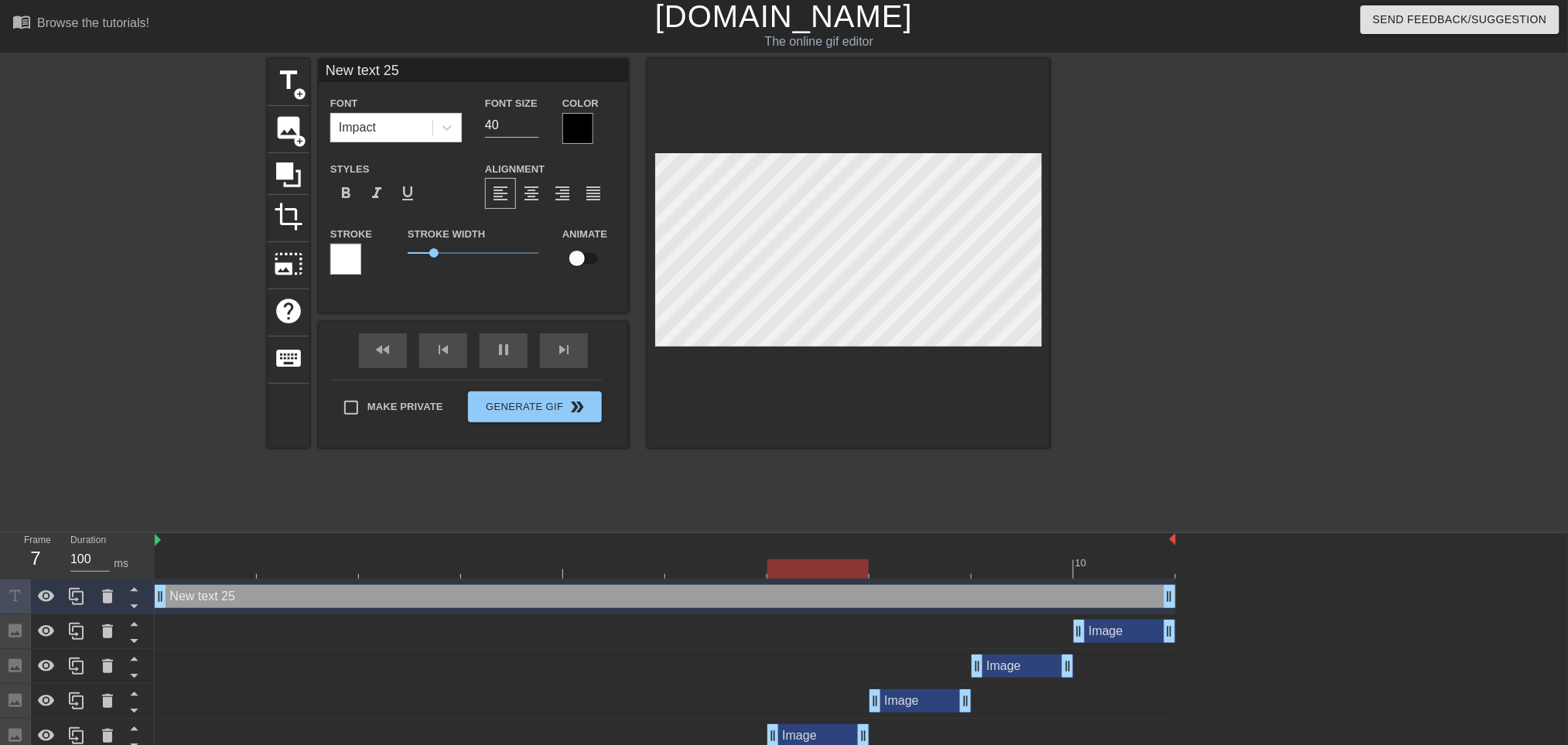 scroll, scrollTop: 0, scrollLeft: 0, axis: both 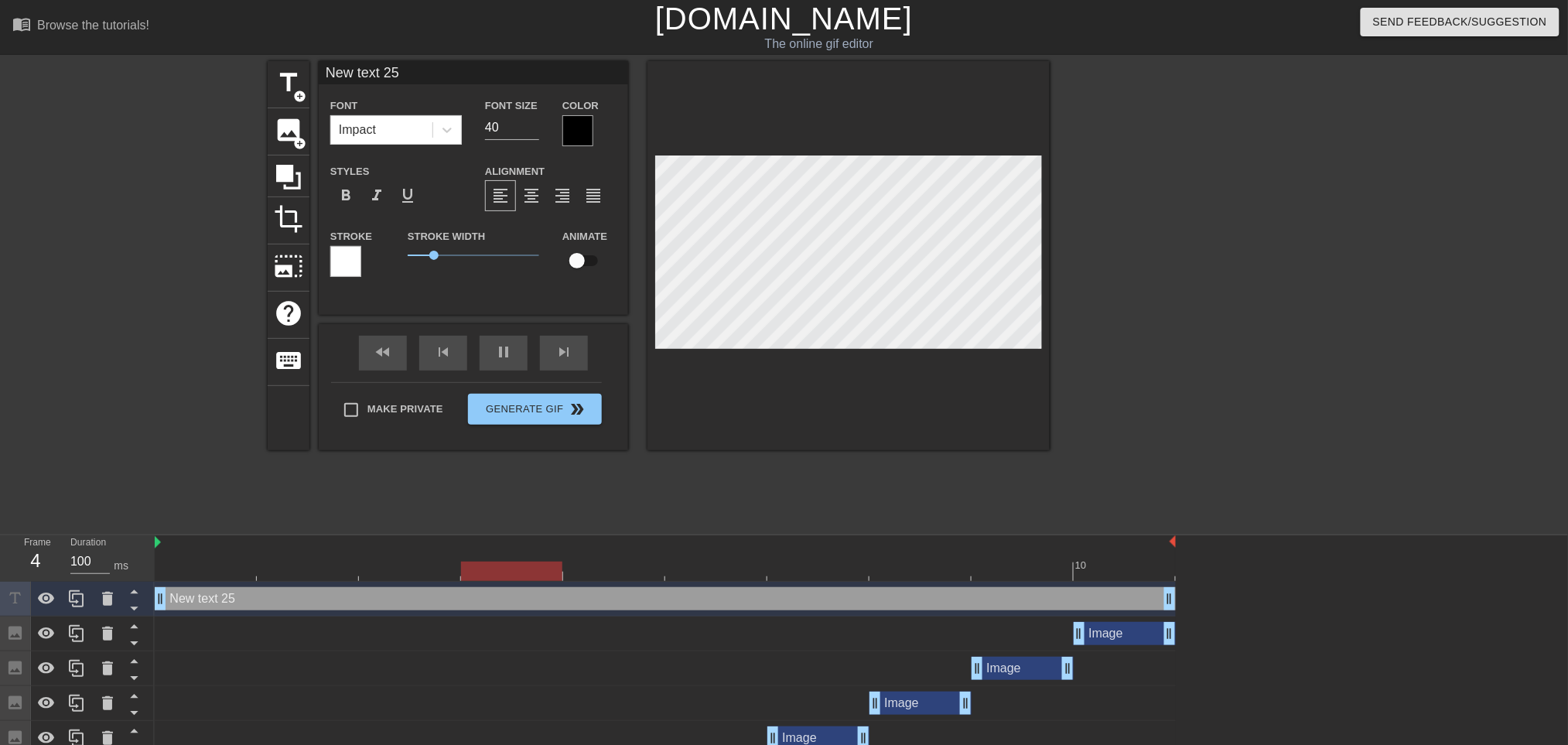 type on "80" 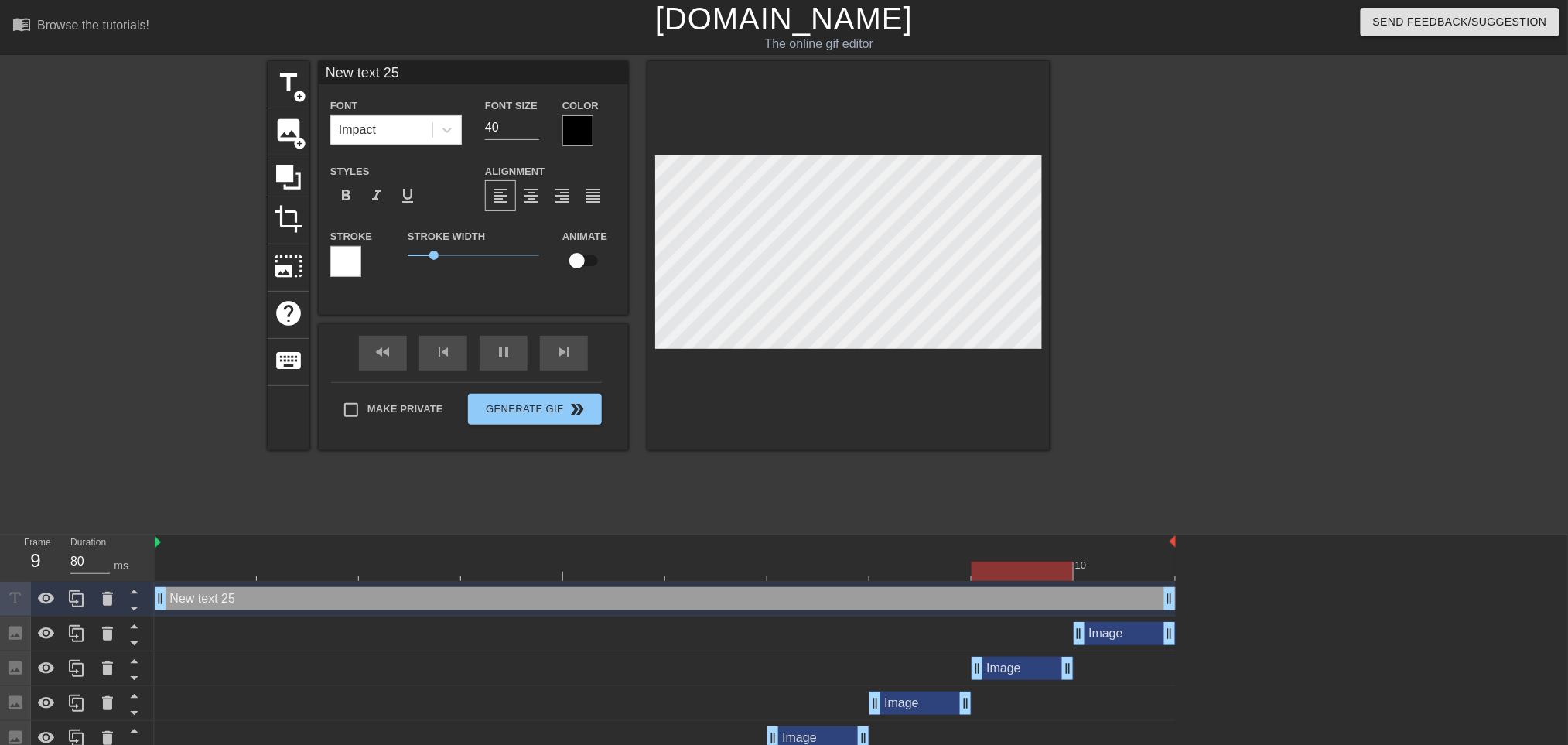 type on "A" 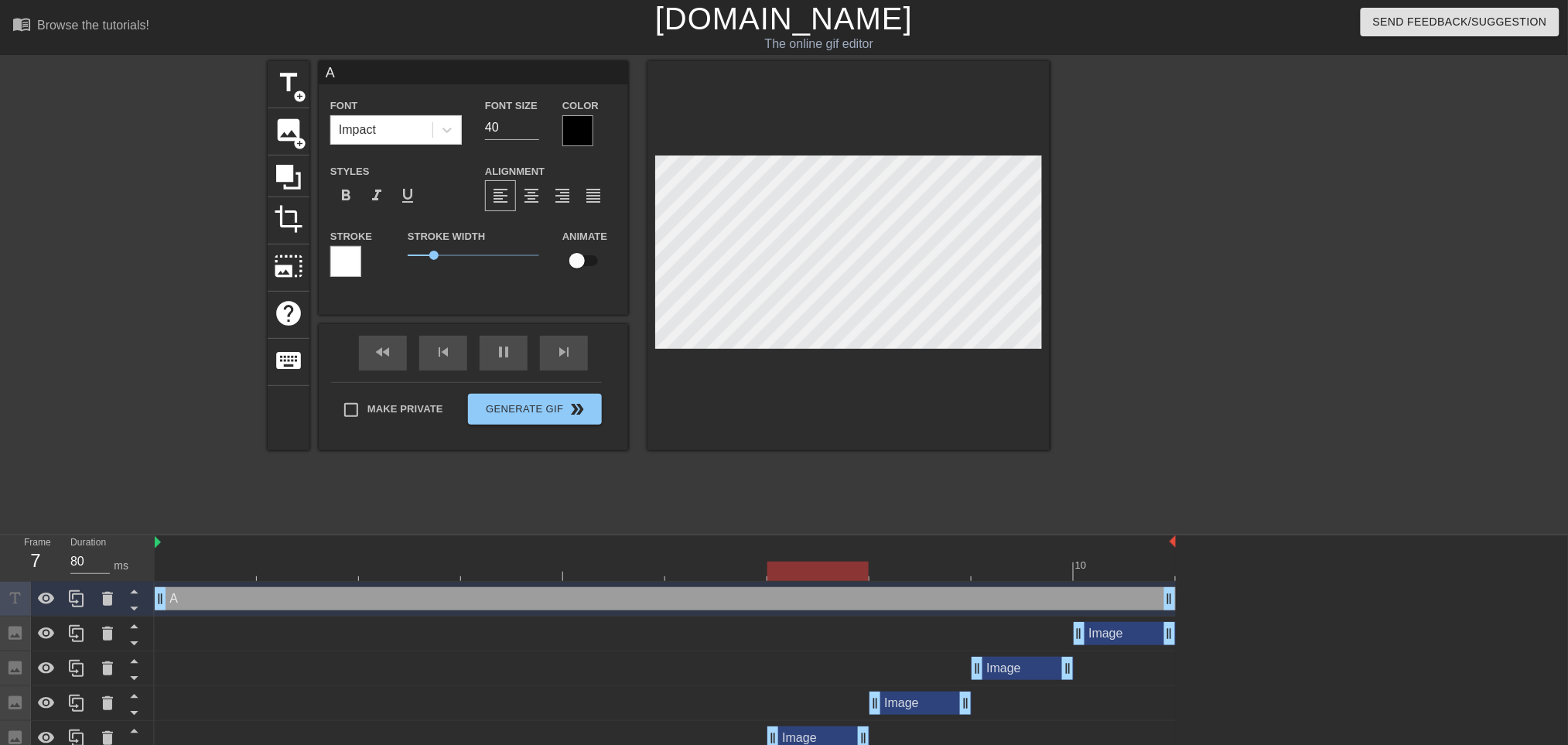 type on "100" 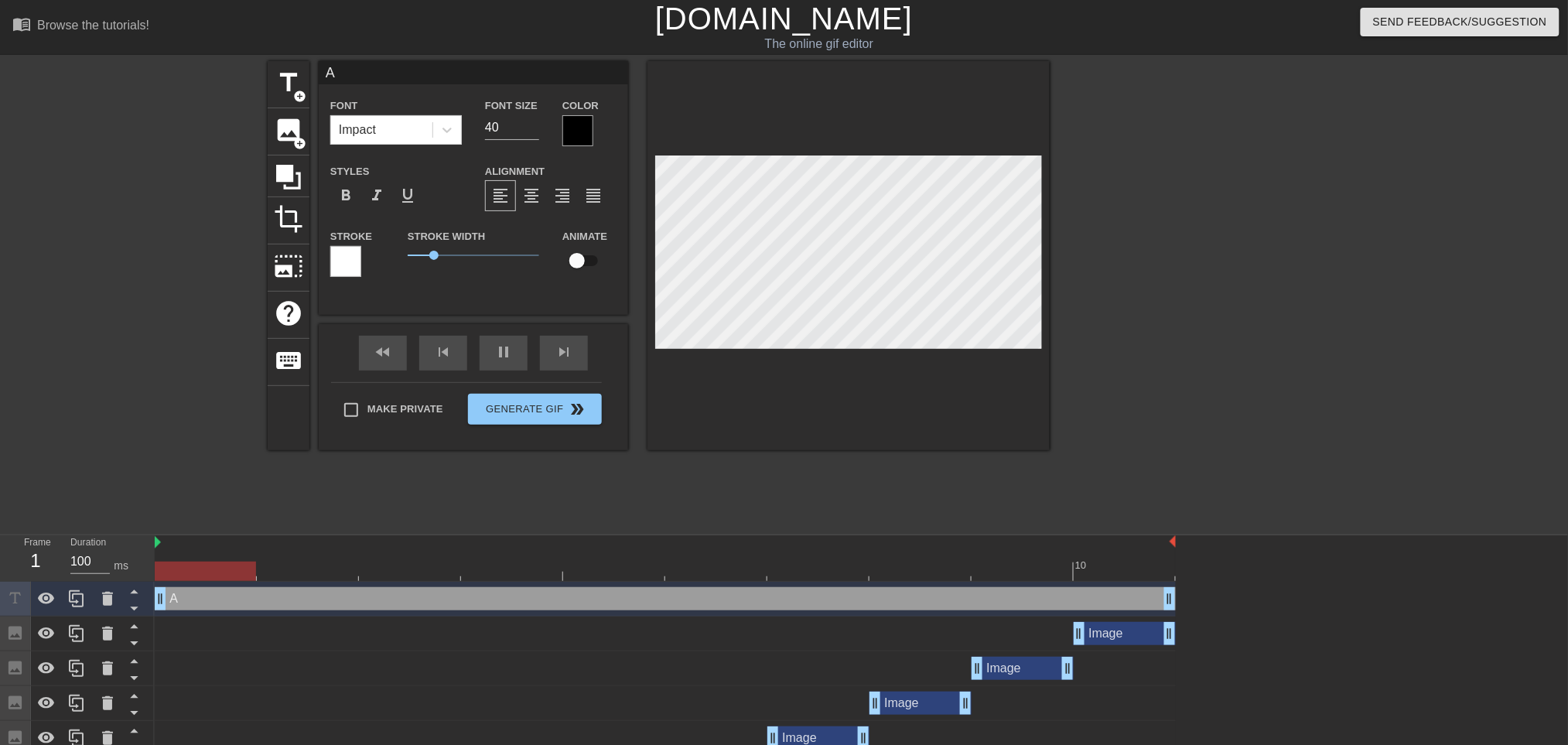 type on "An" 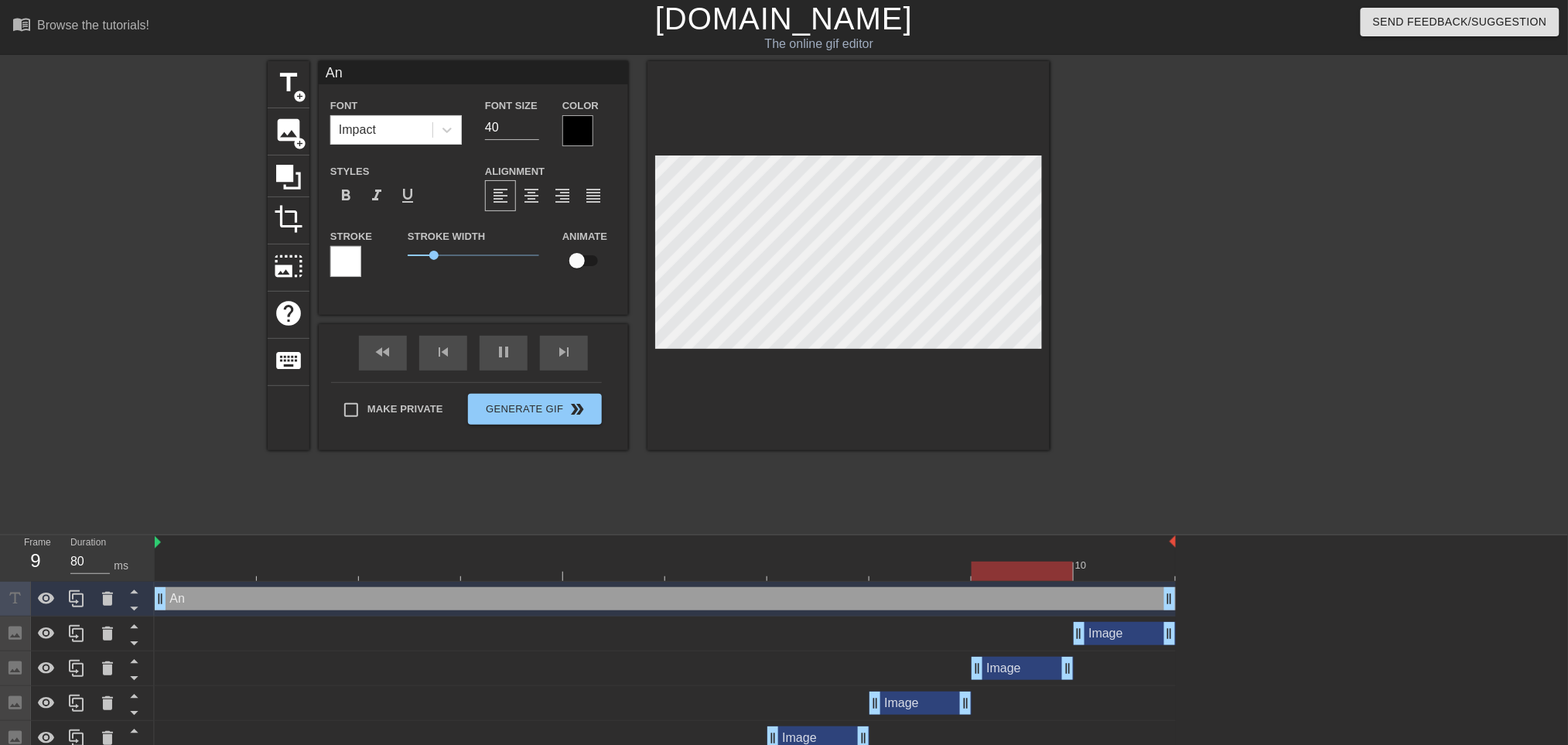 type on "100" 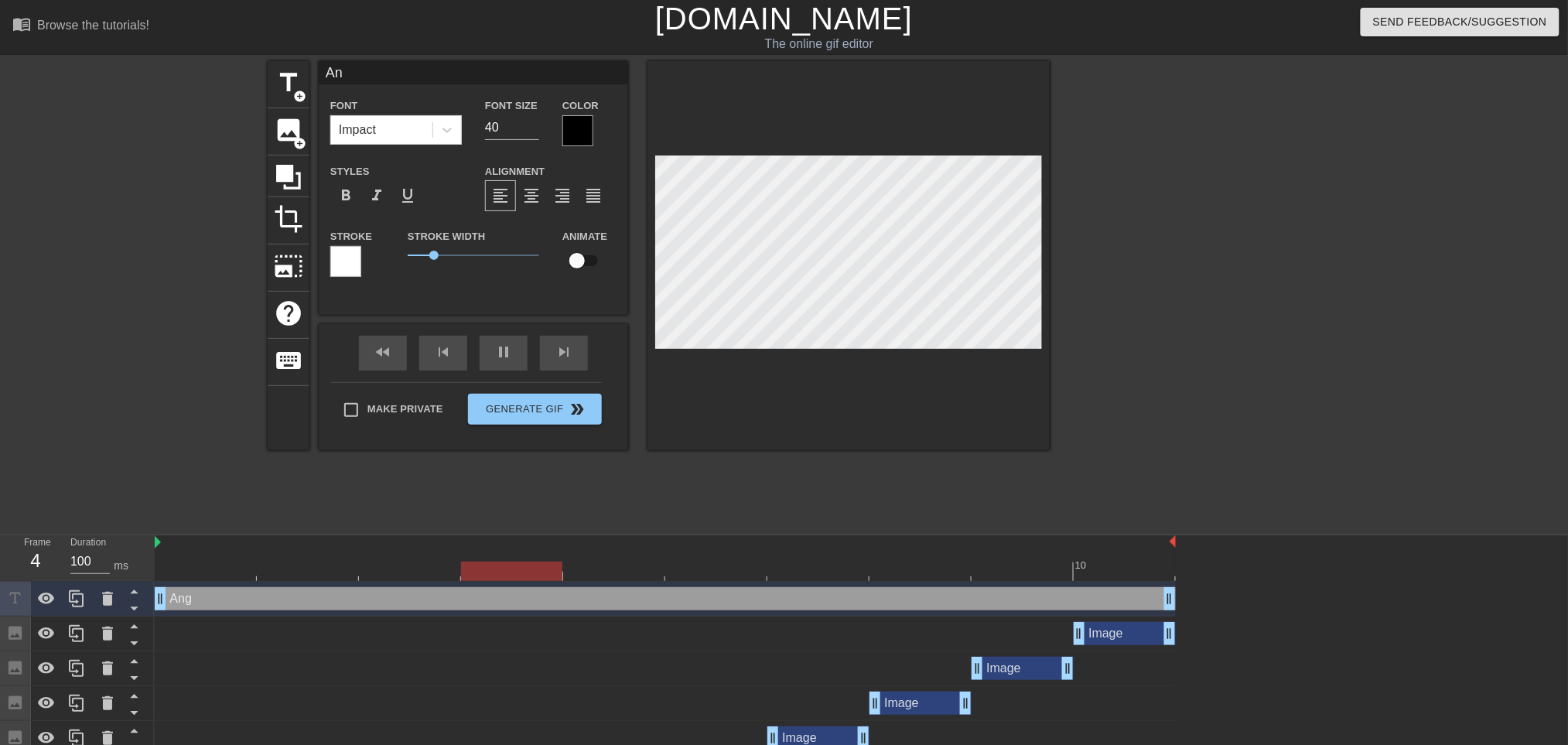 type on "Ang" 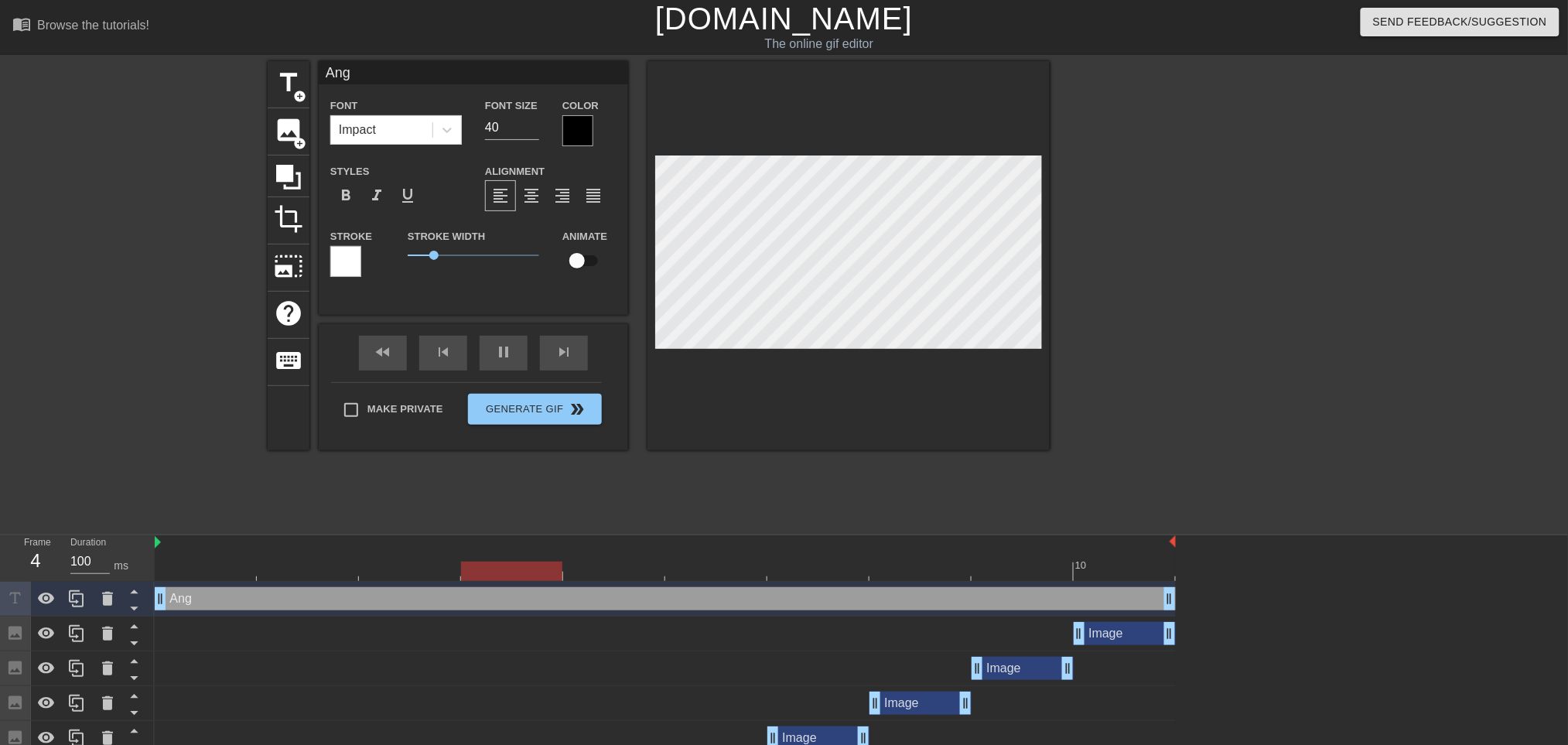 type on "Angr" 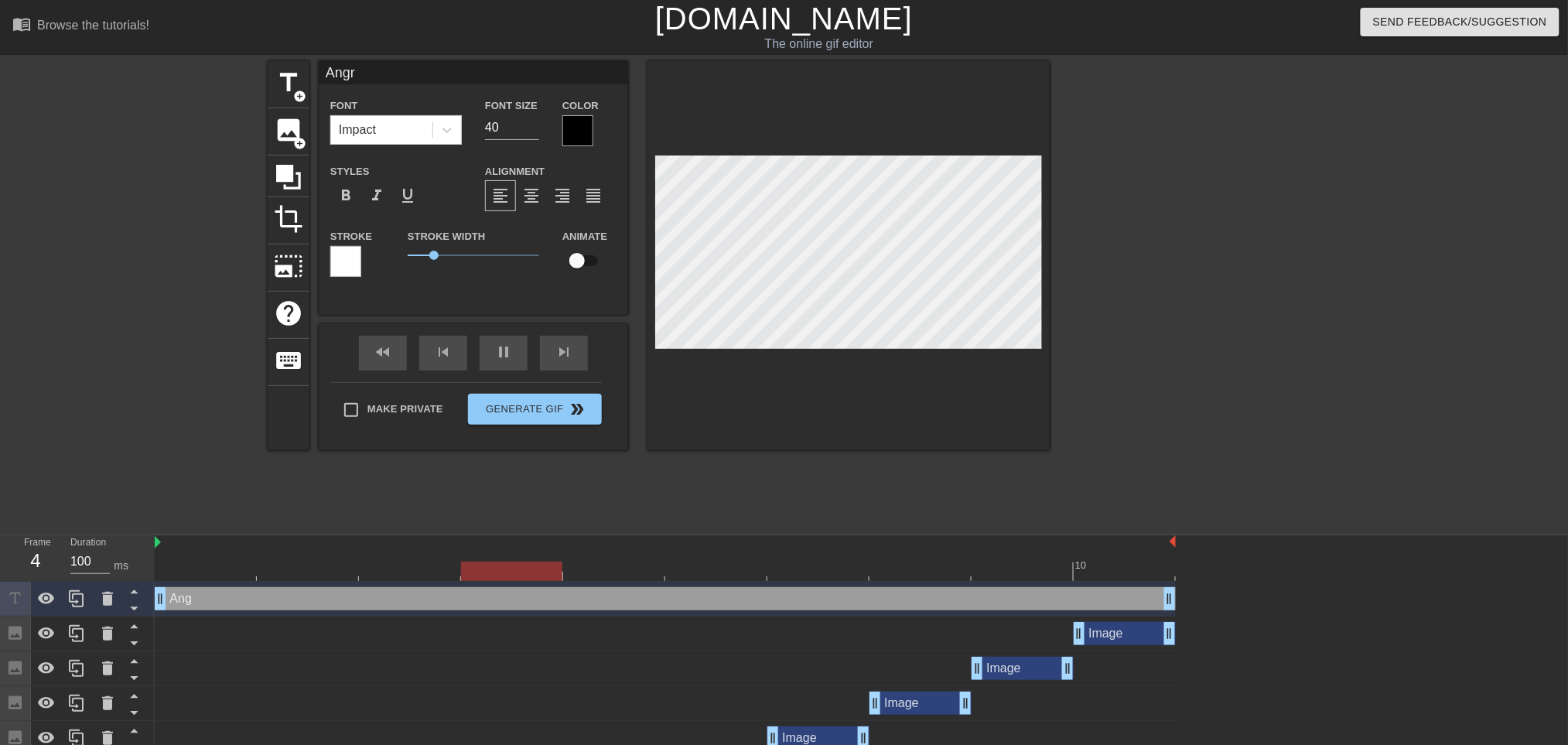 type on "Angry" 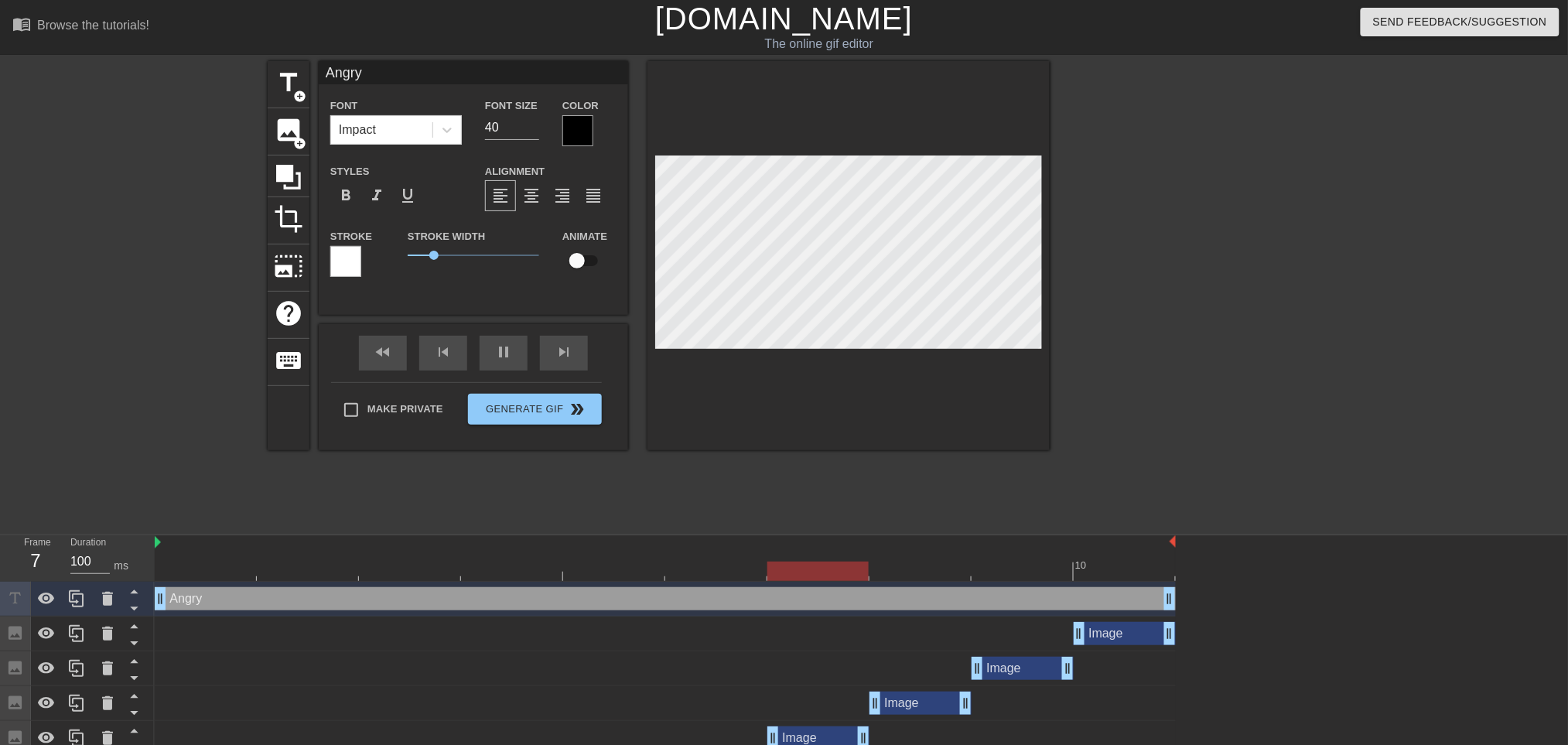 scroll, scrollTop: 2, scrollLeft: 2, axis: both 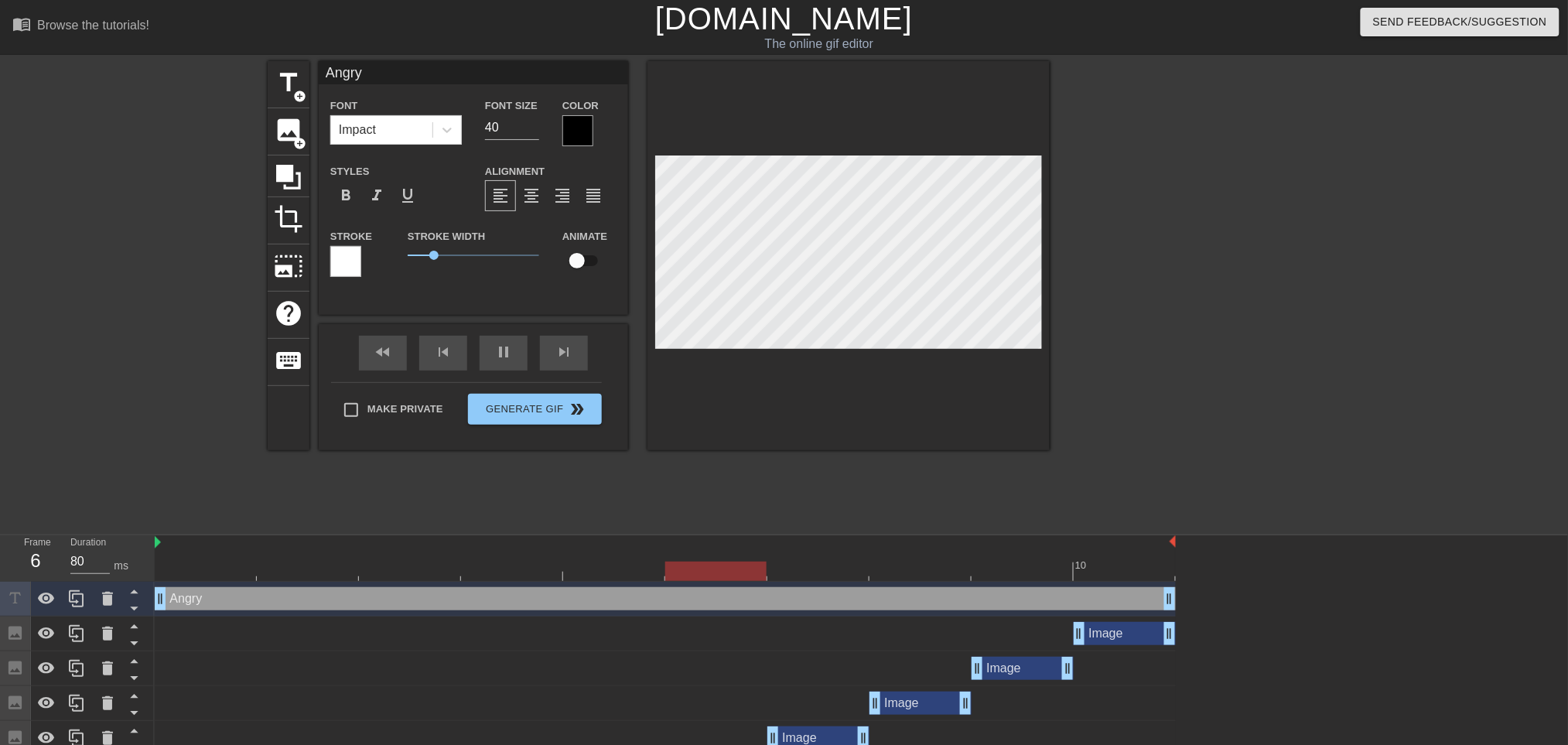 type on "100" 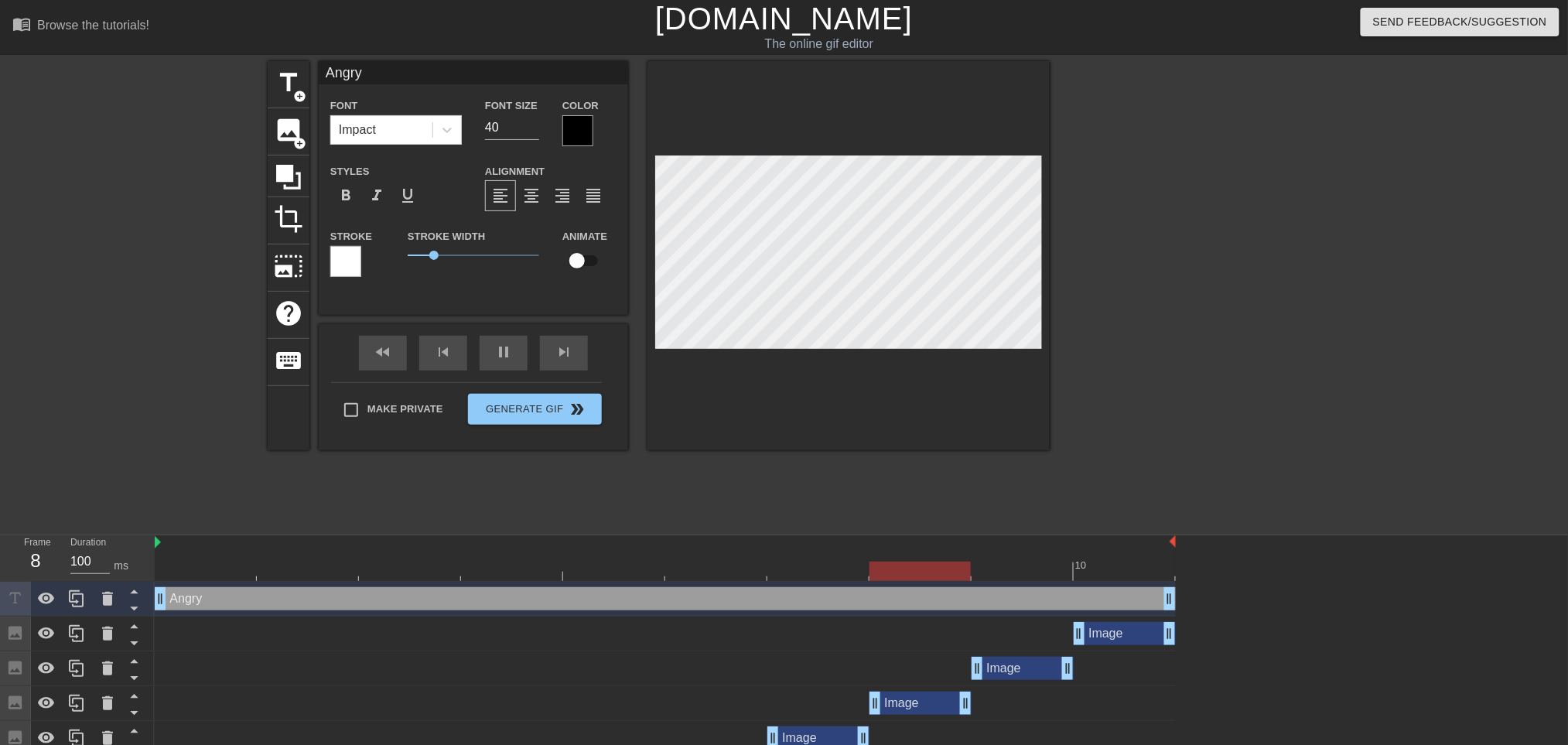 type on "Angr" 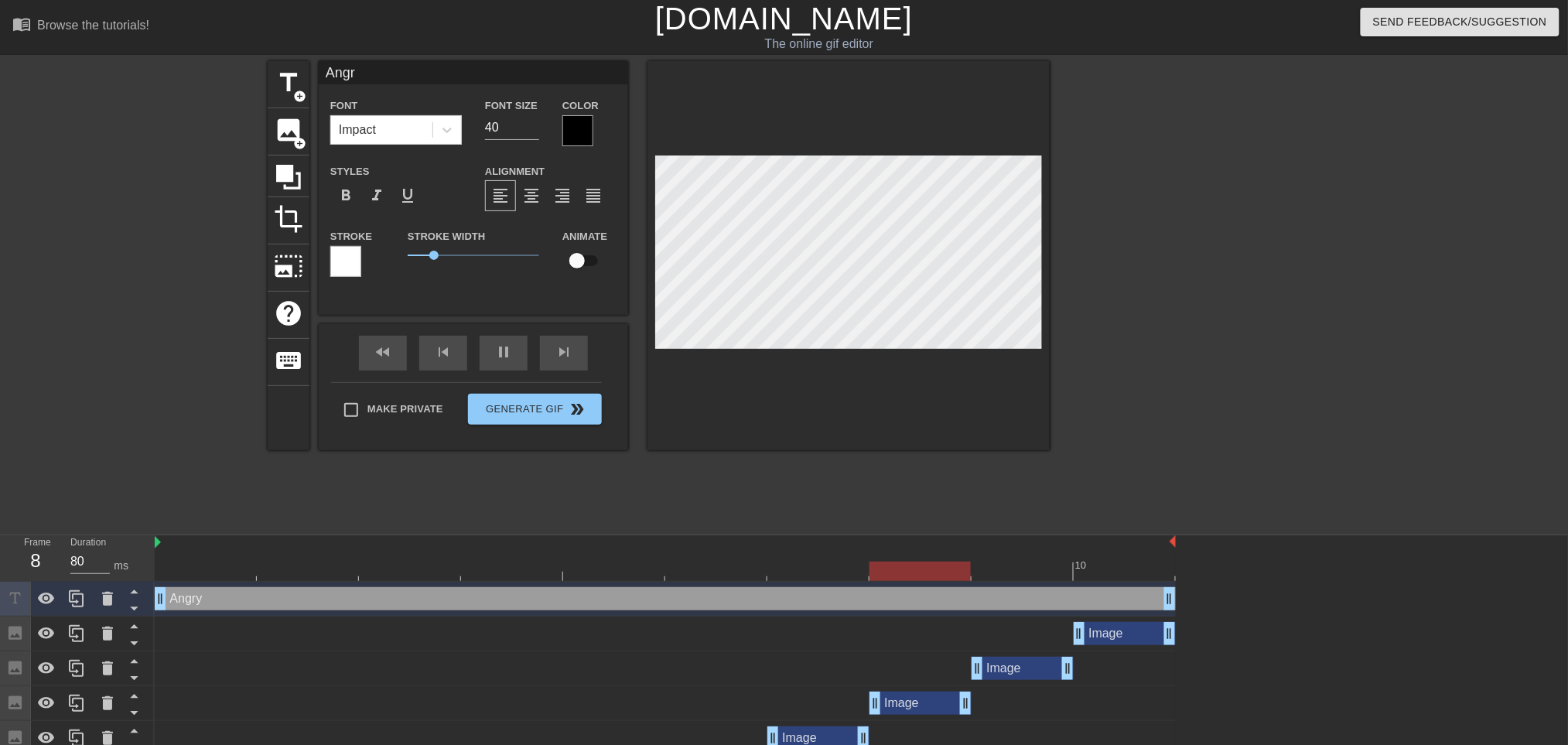 type on "100" 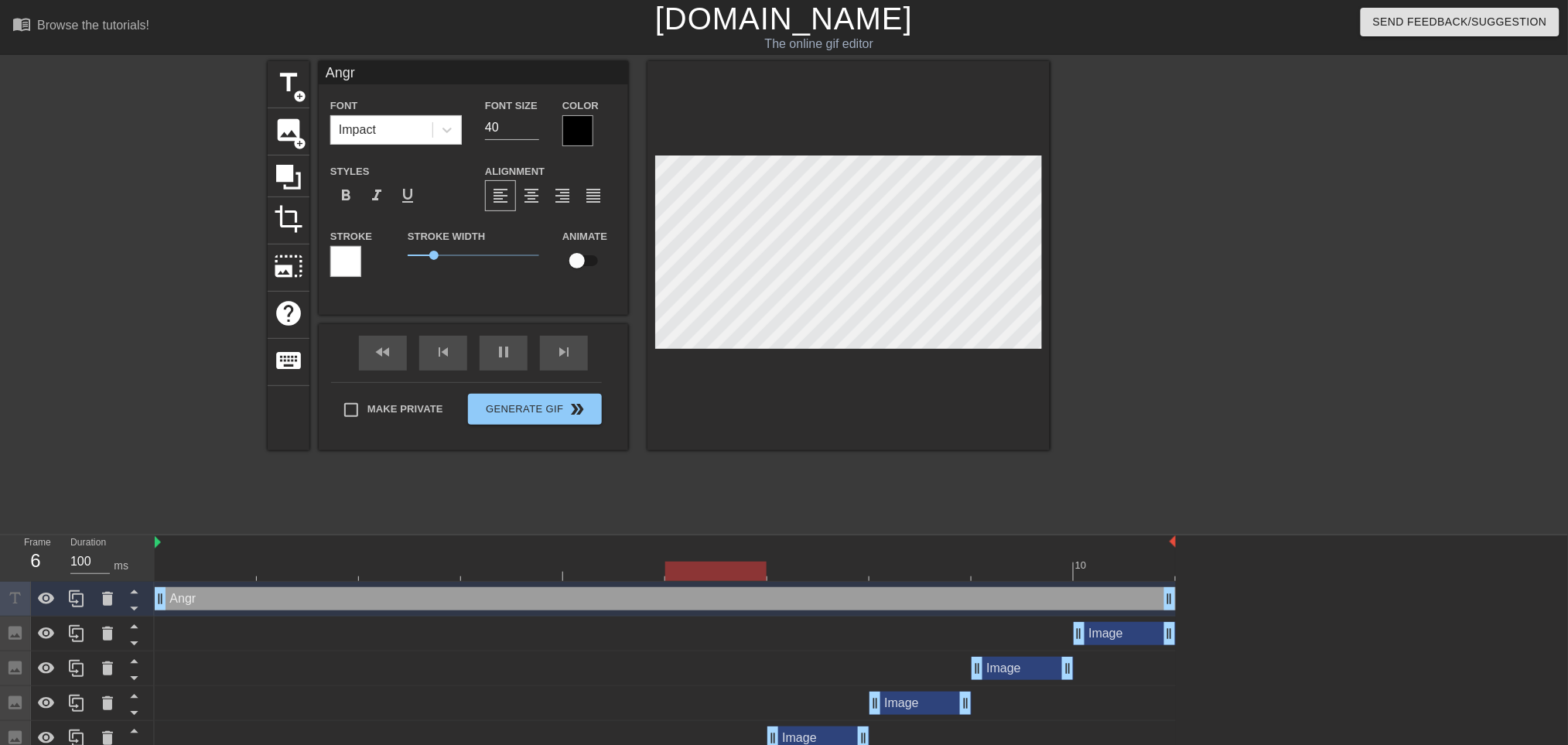 type on "Ang" 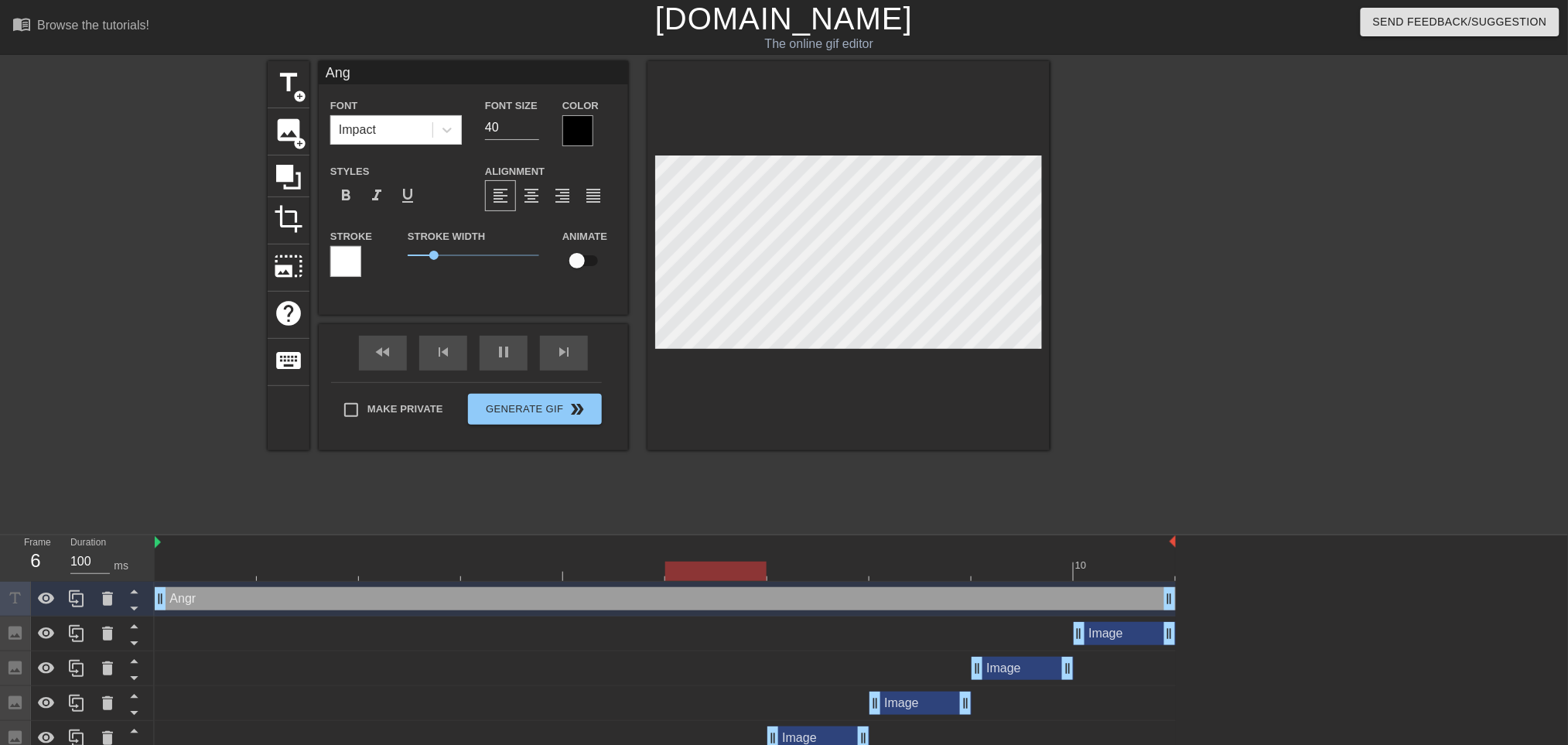type on "An" 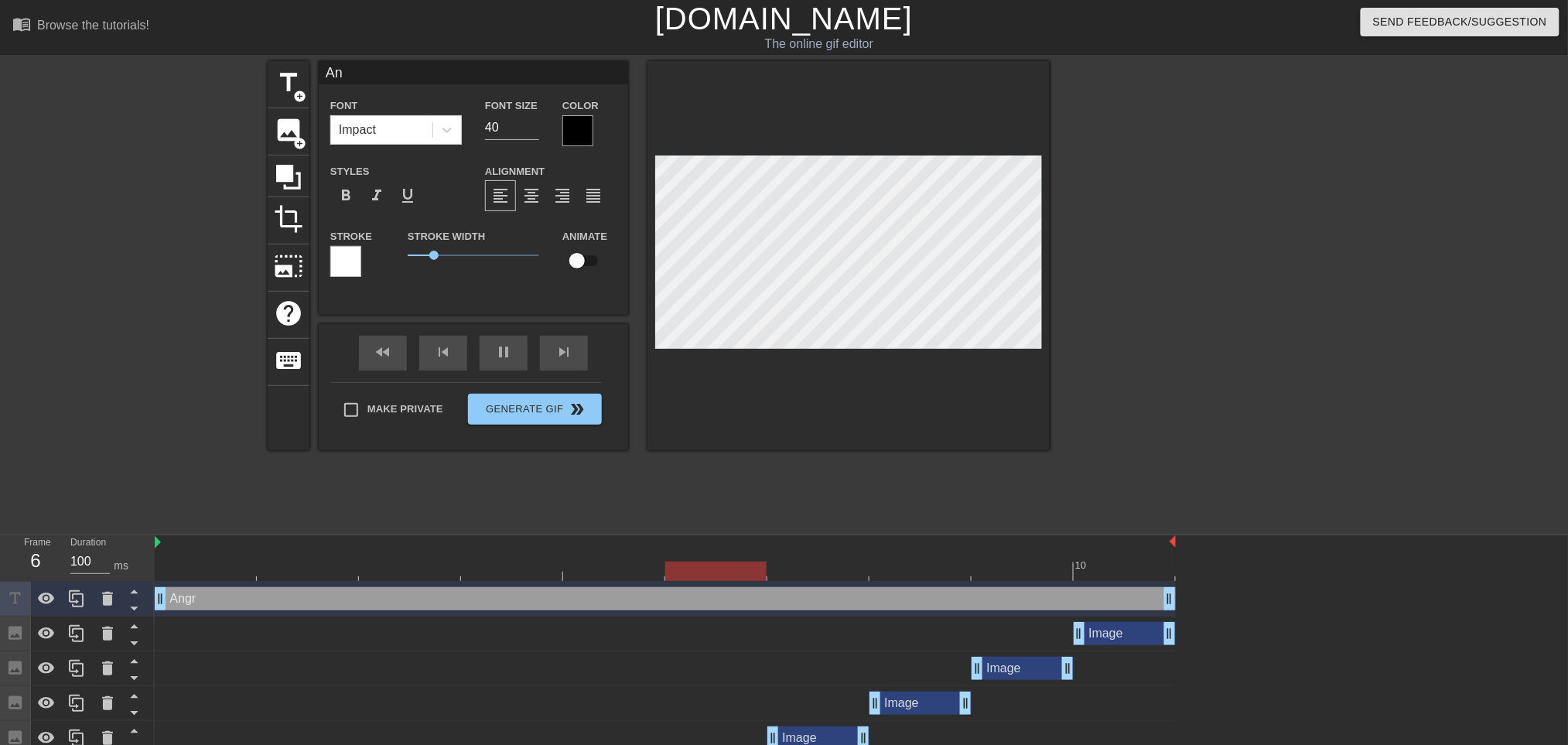 type on "A" 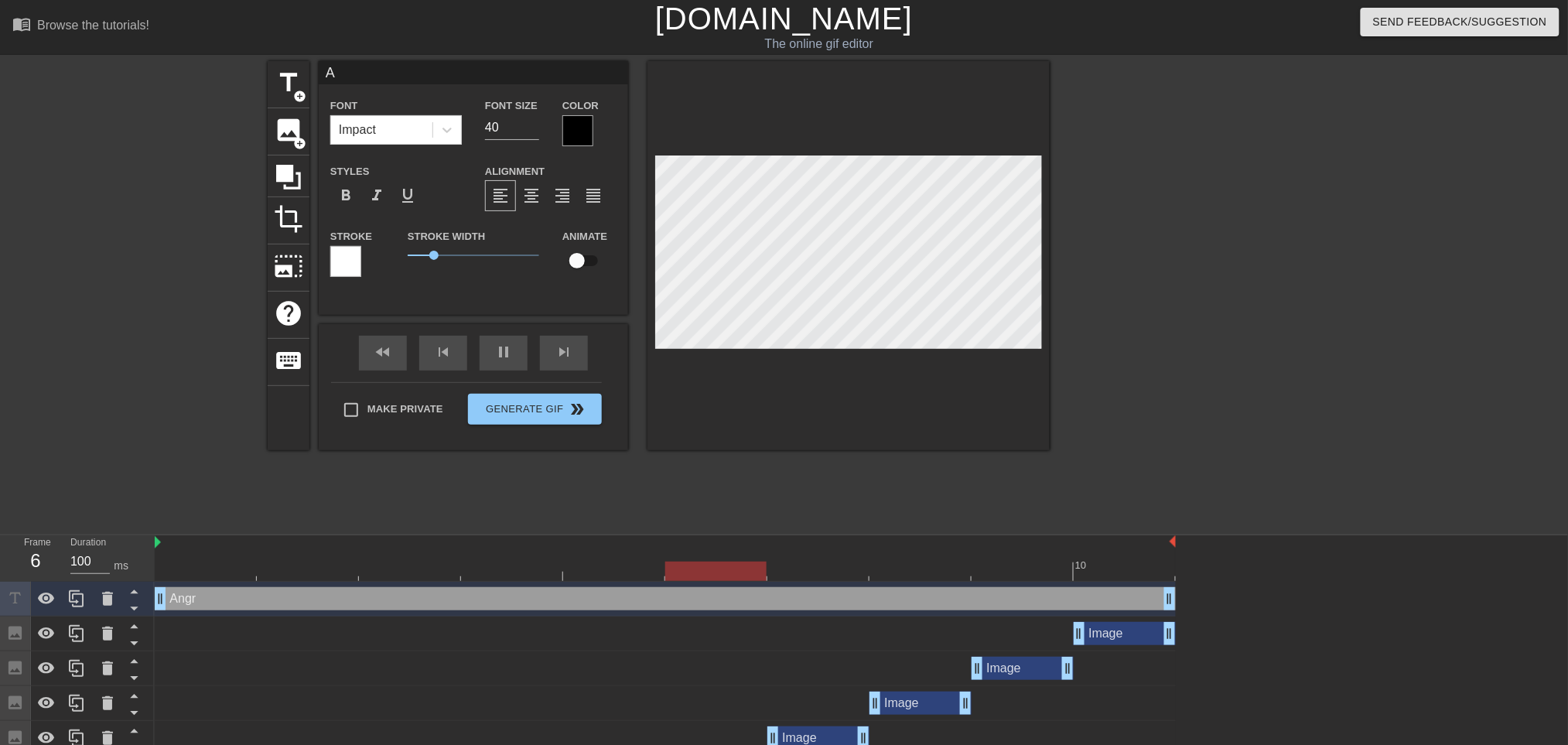 type 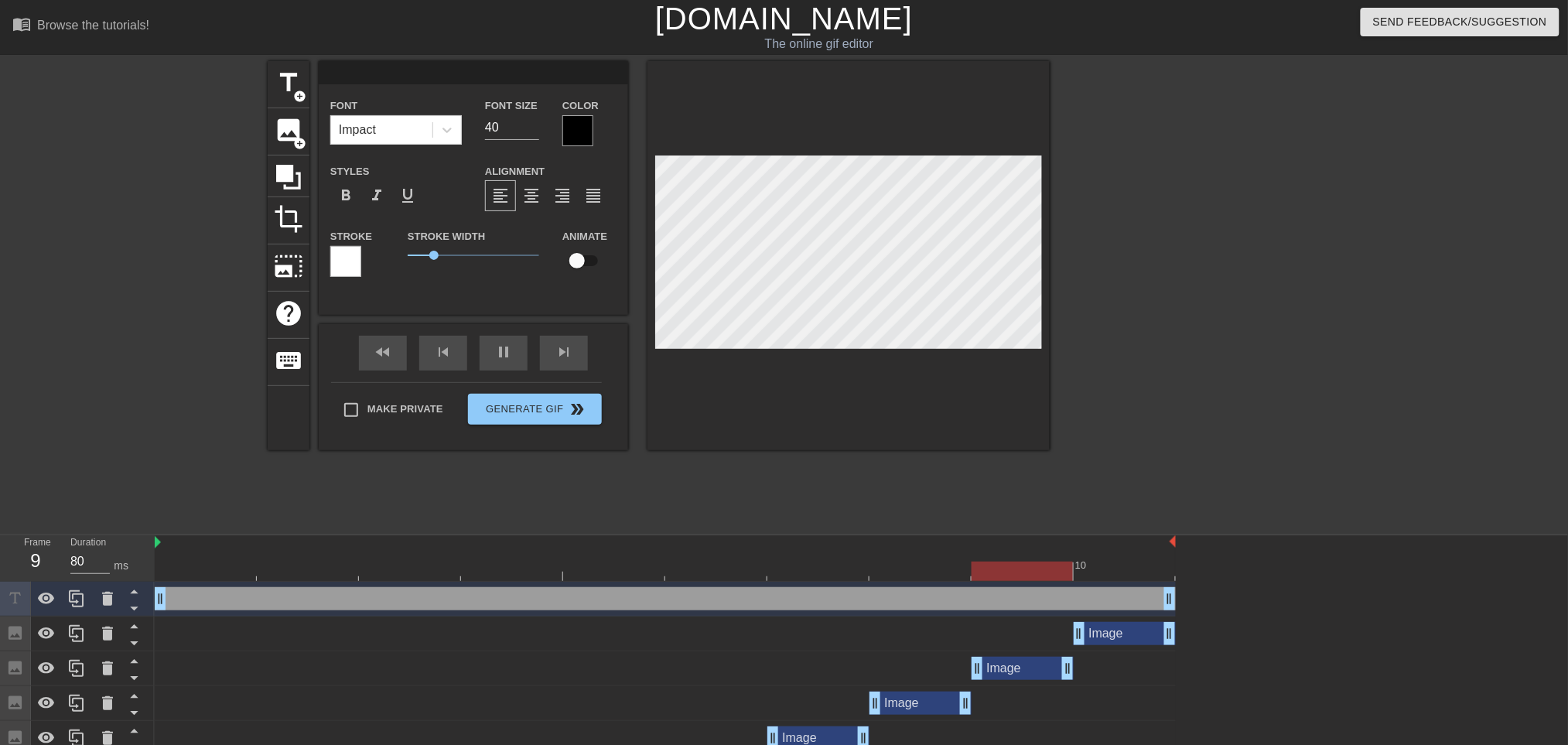 type on "100" 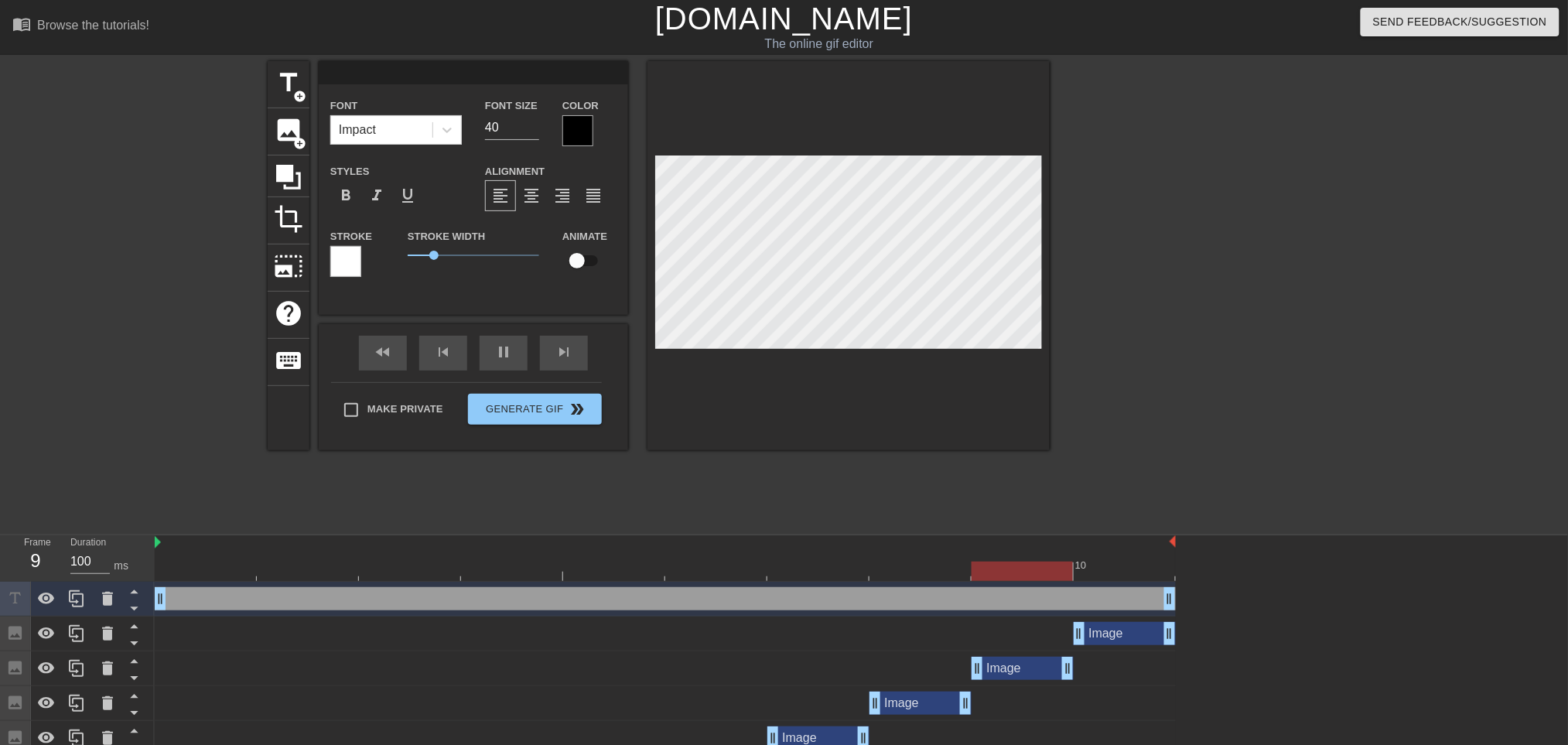 type on "*" 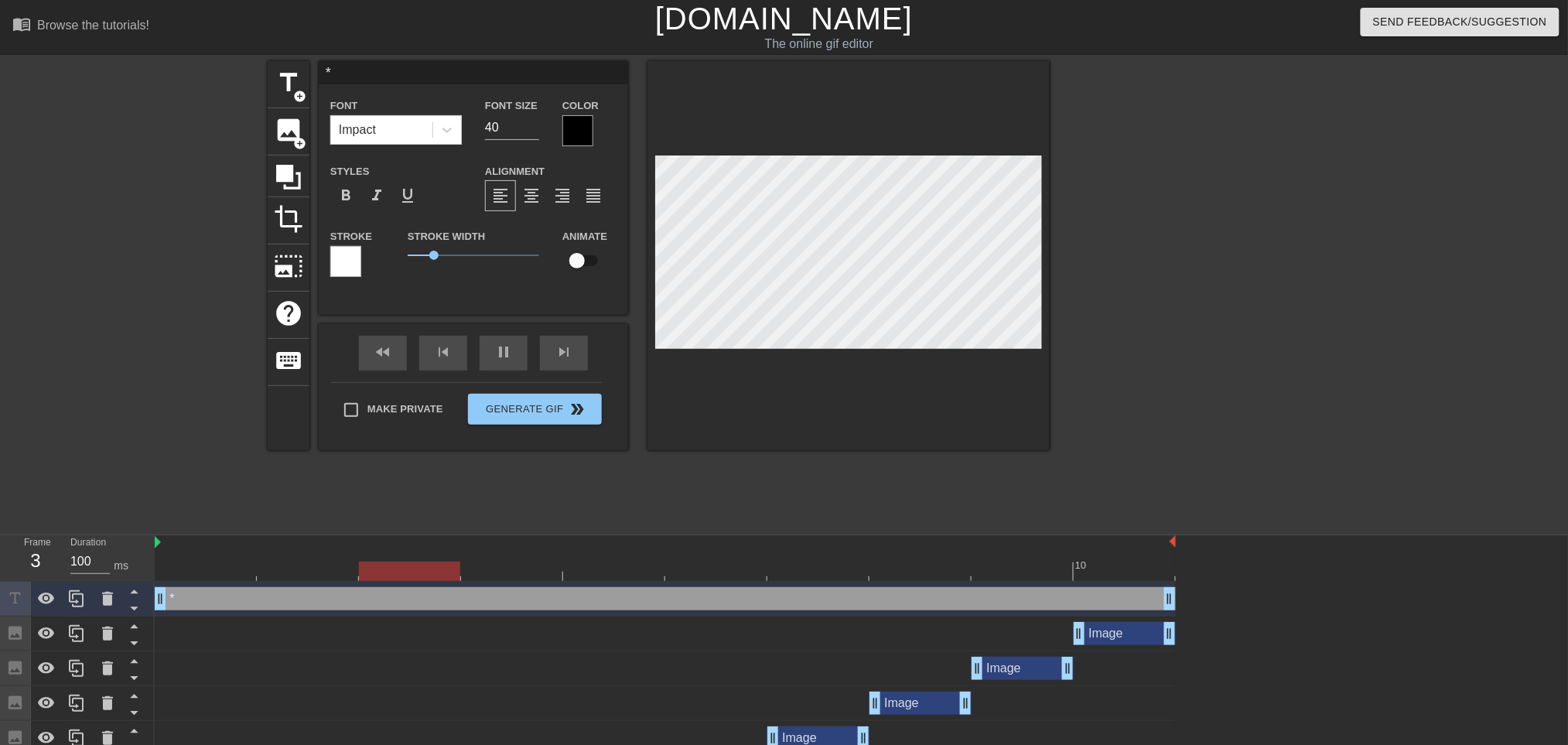 type on "**" 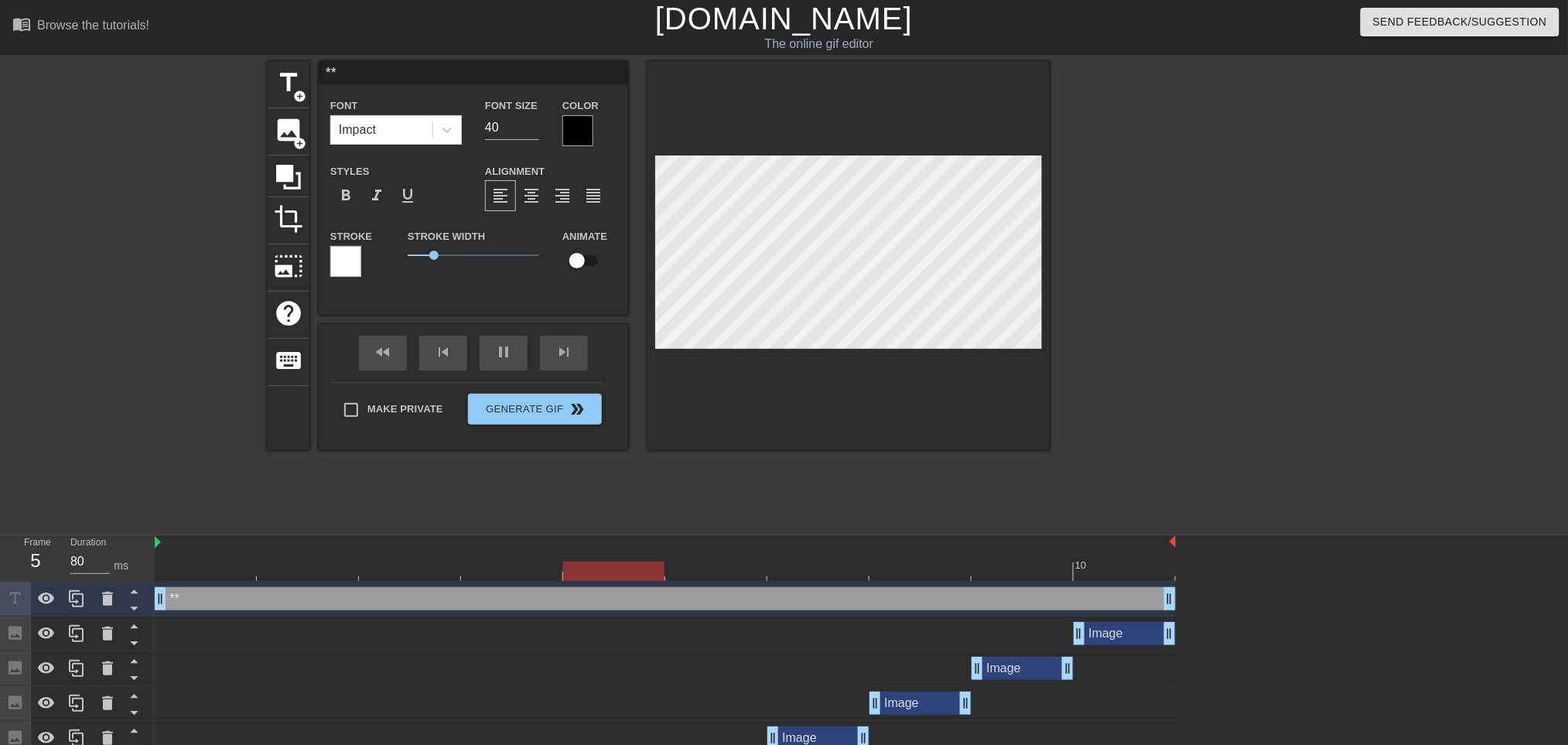 type on "100" 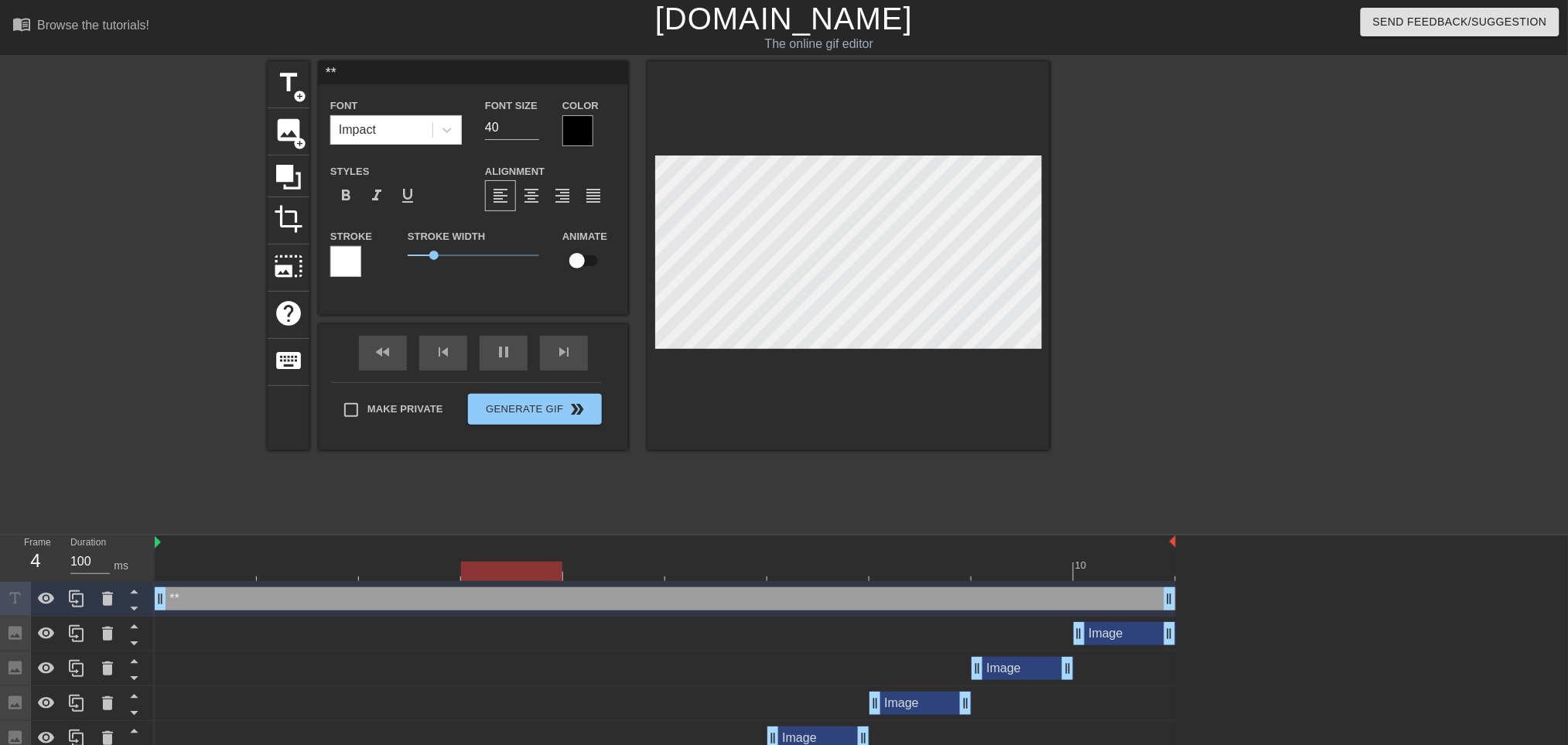 type on "*A*" 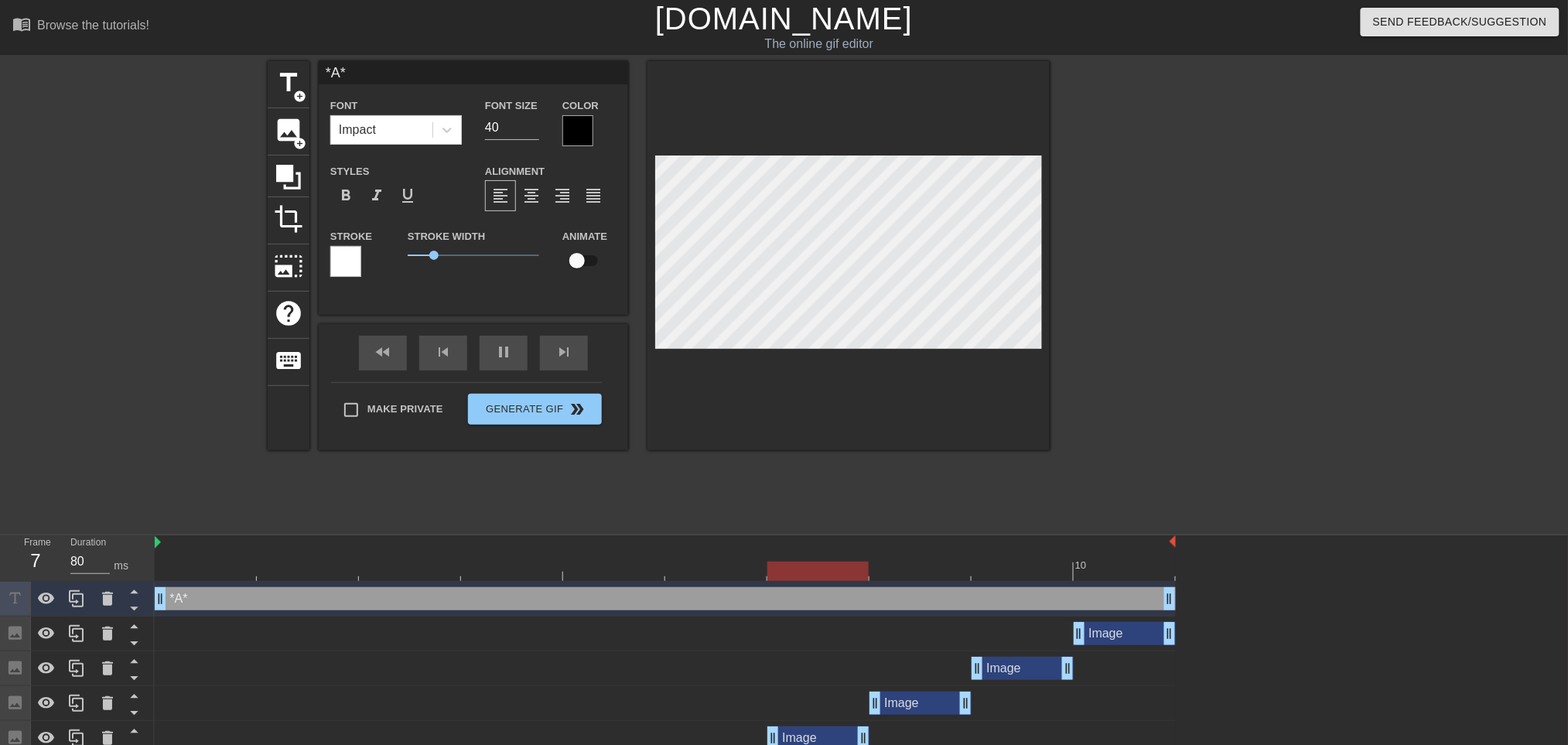 type on "100" 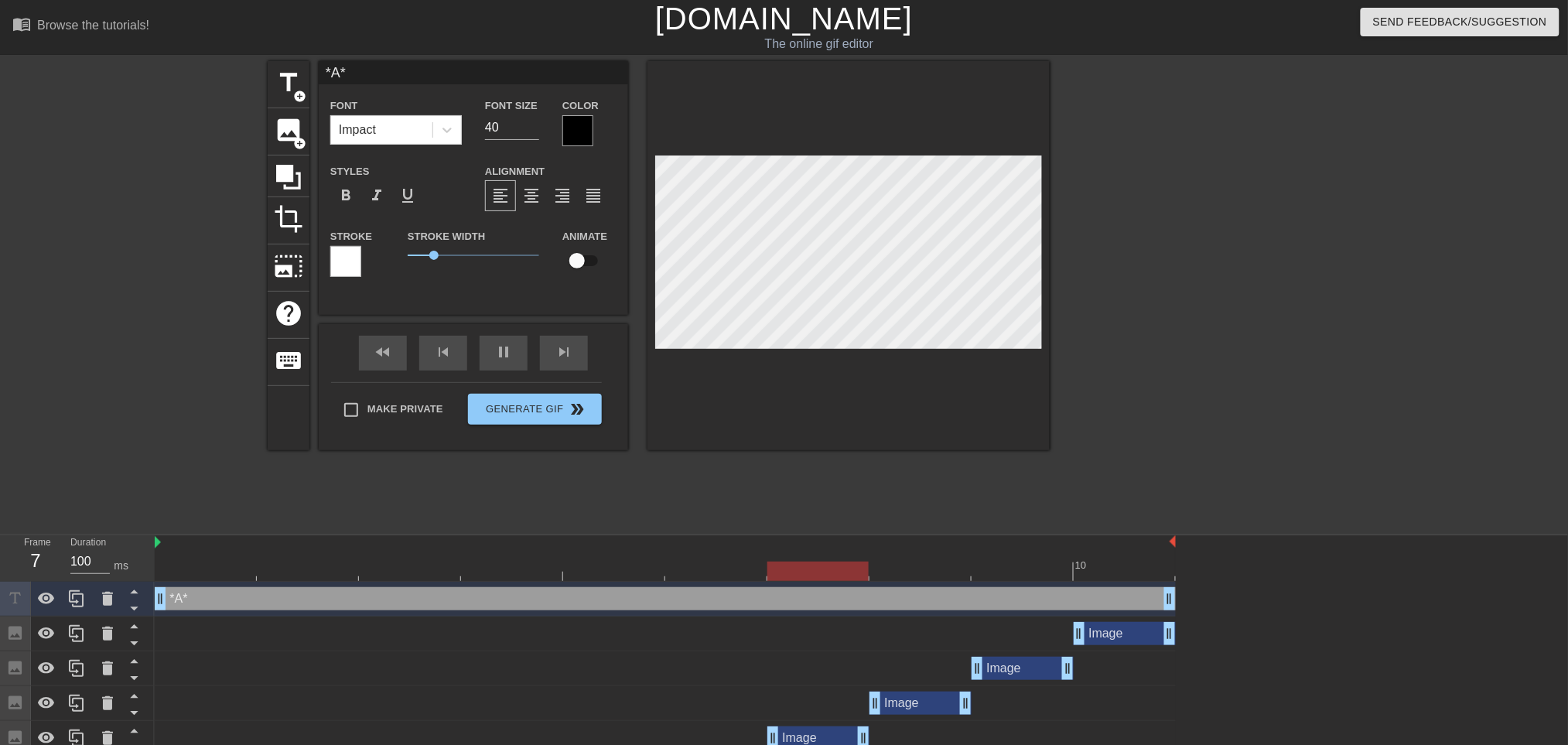 type on "*An*" 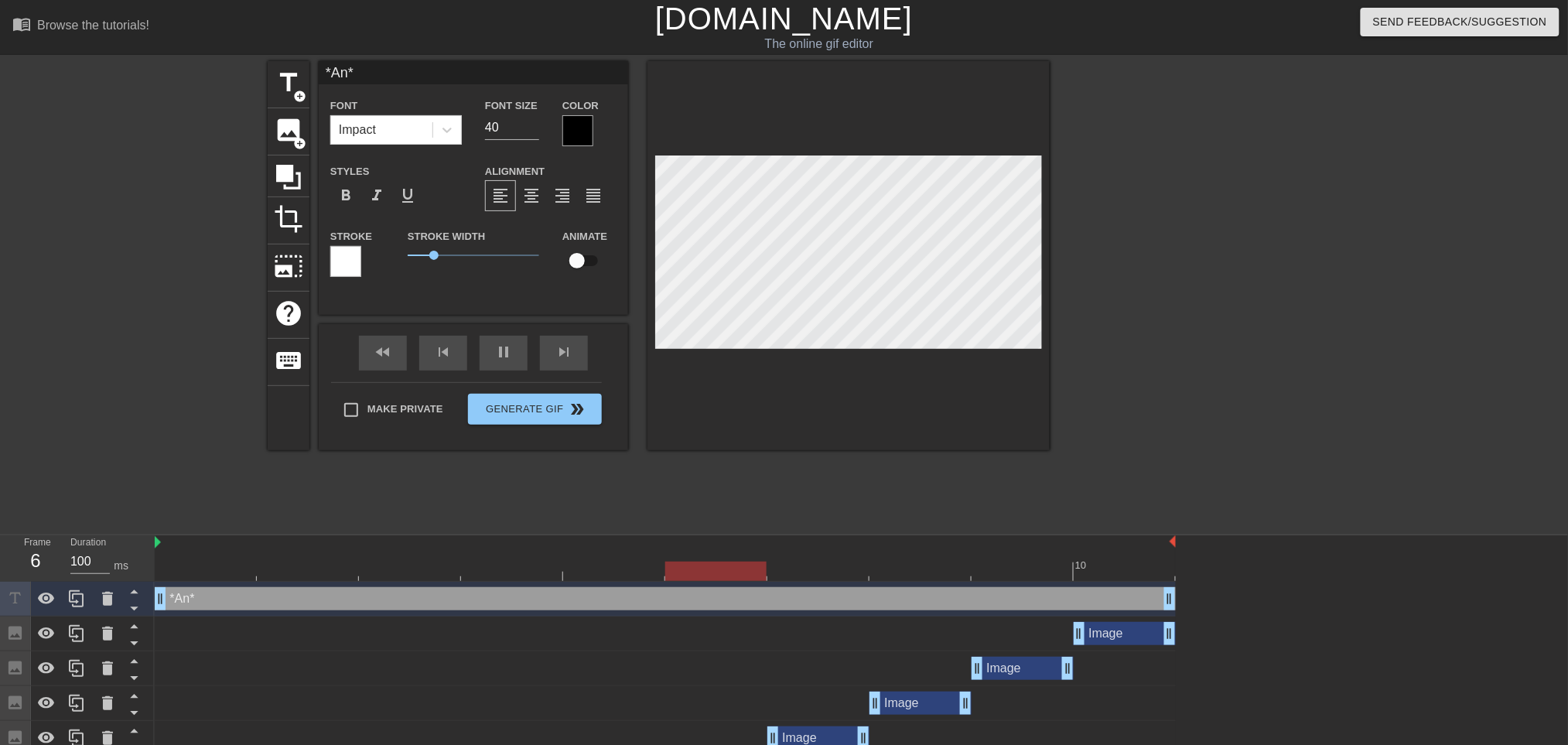 type on "80" 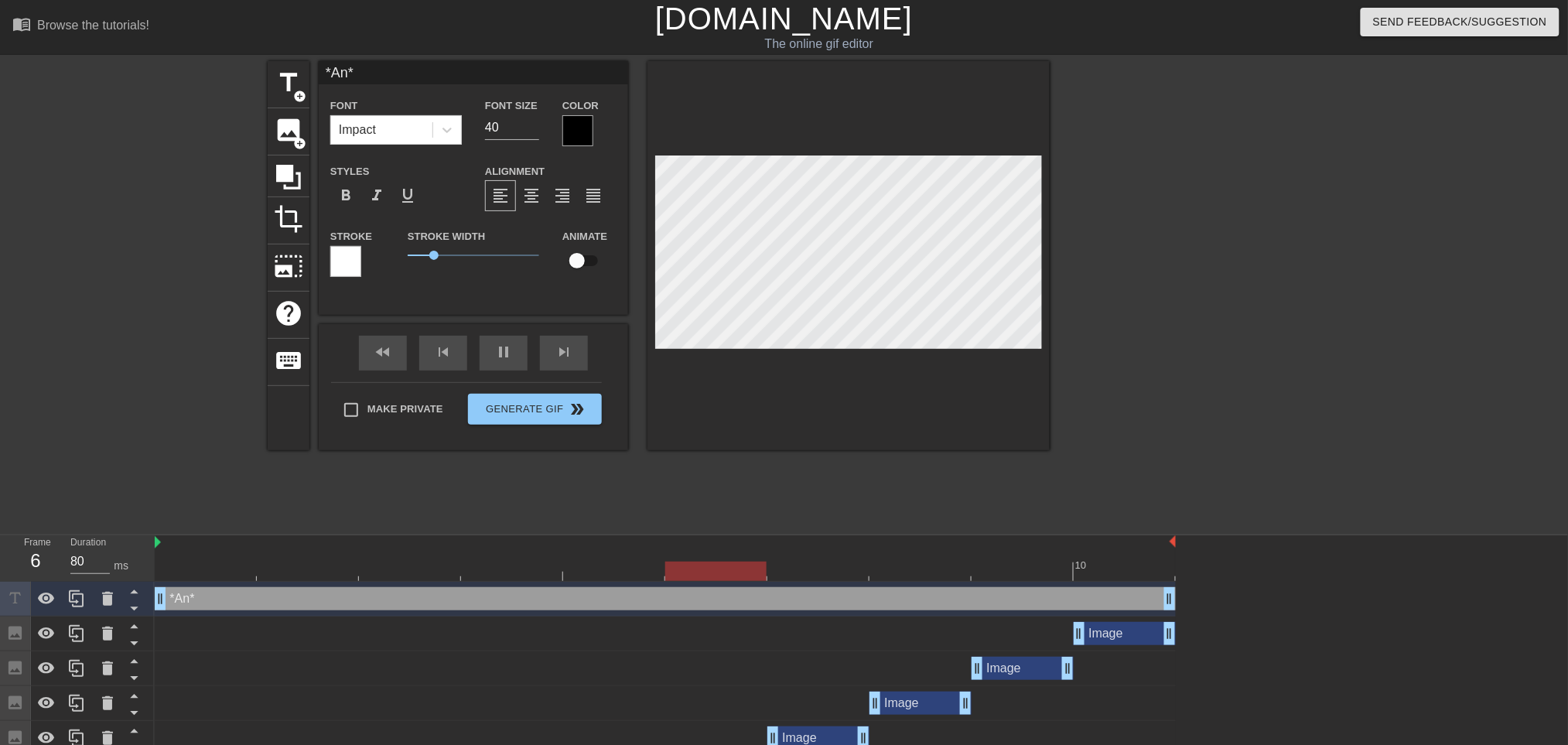 type on "*Ang*" 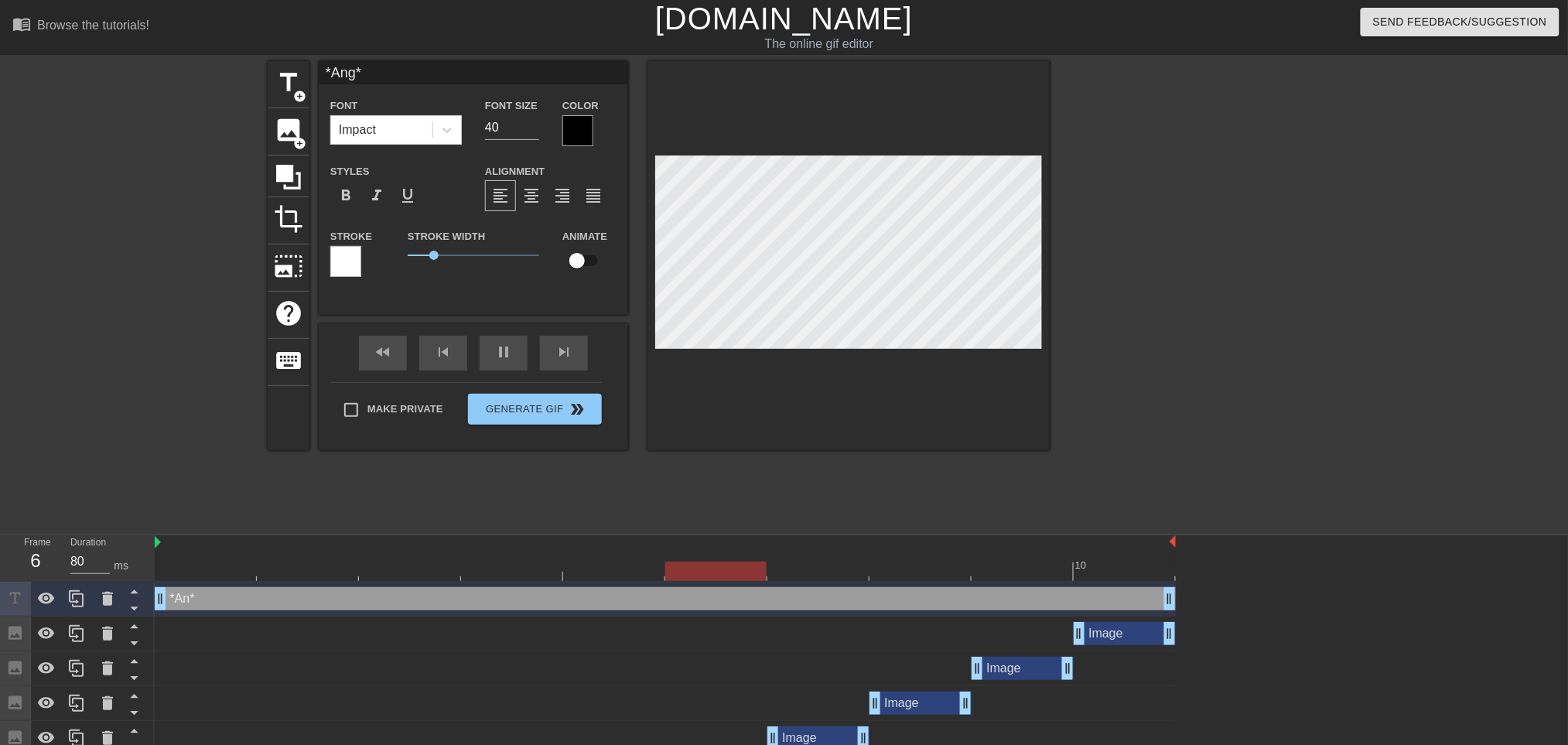 type on "*Ang*" 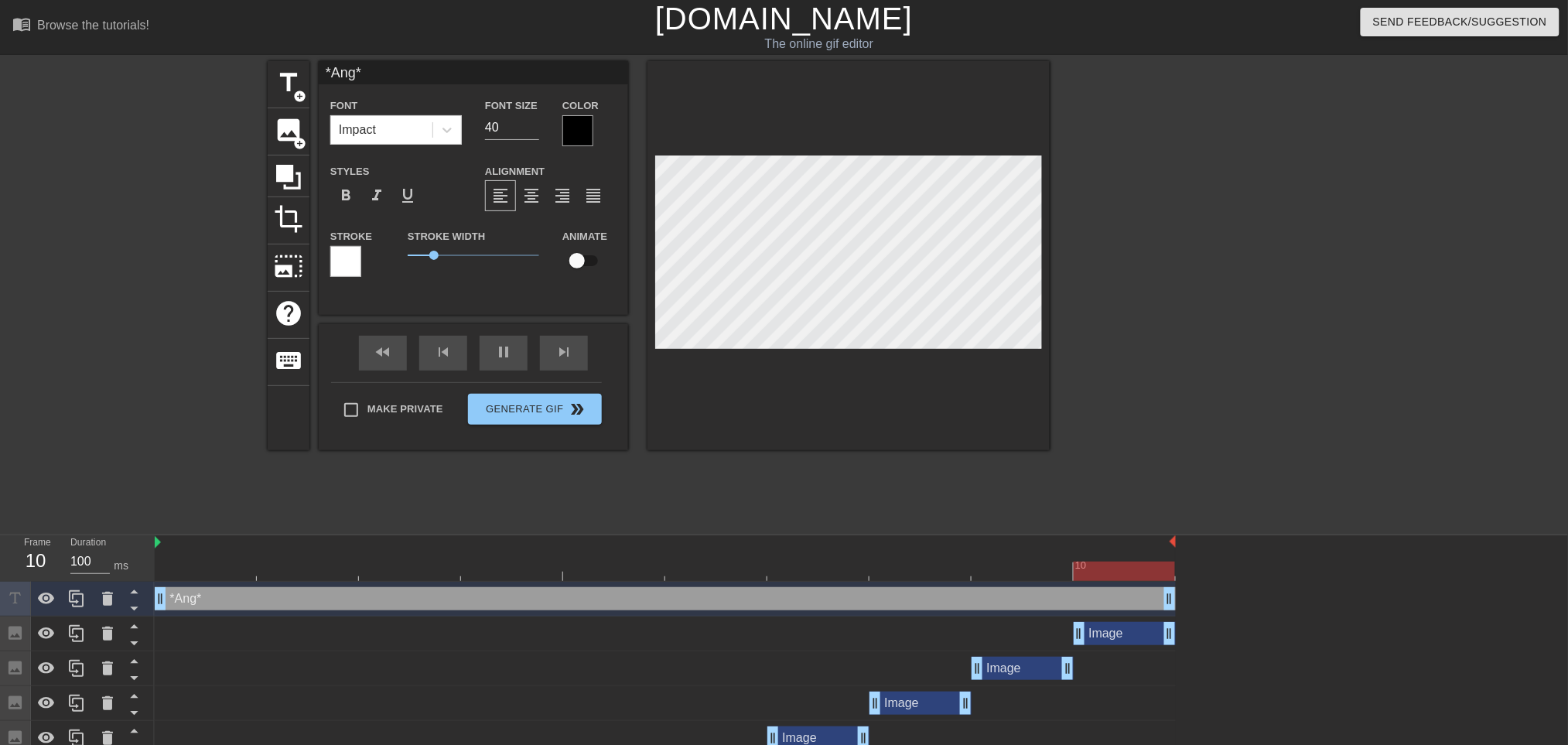 type on "*Angr*" 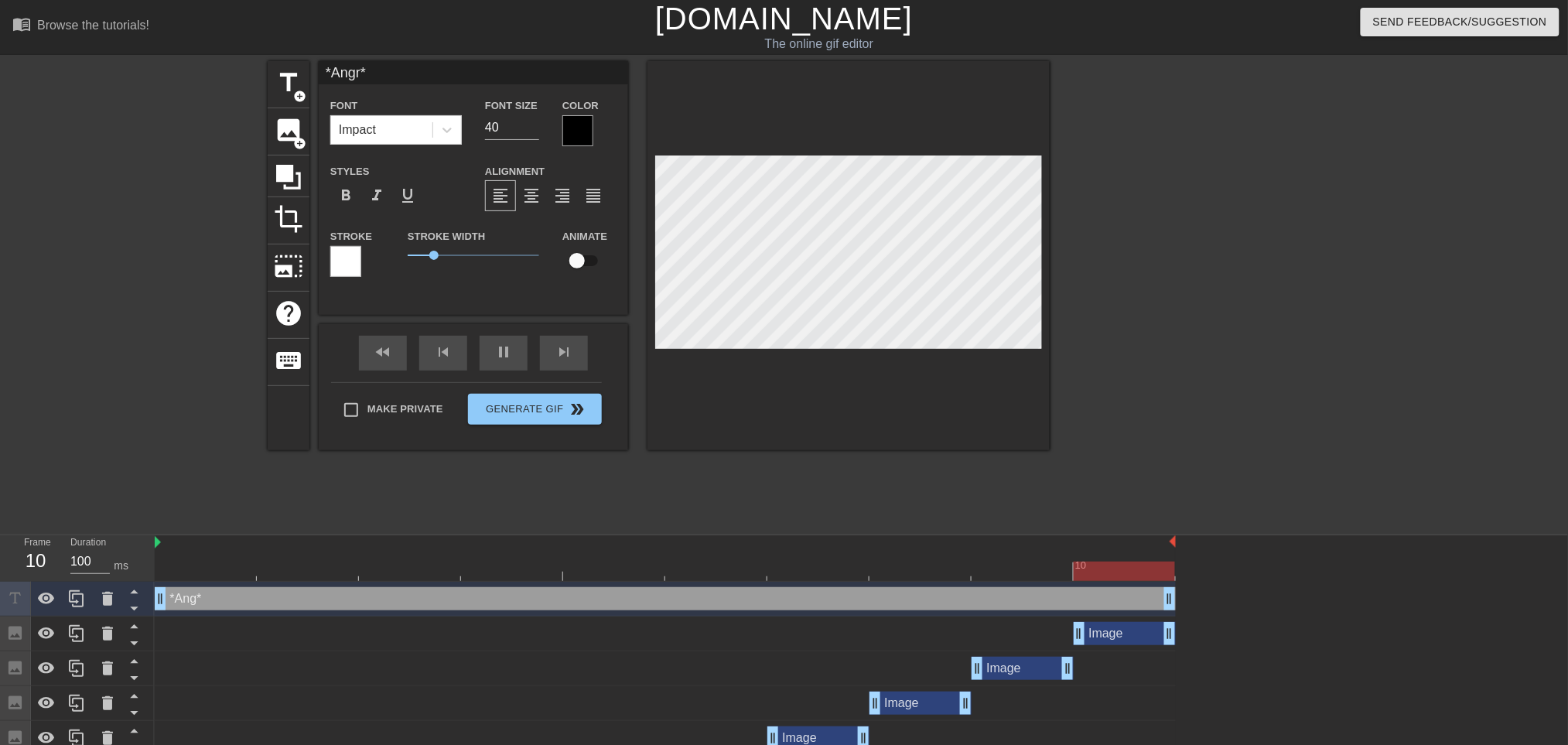 type on "*Angry*" 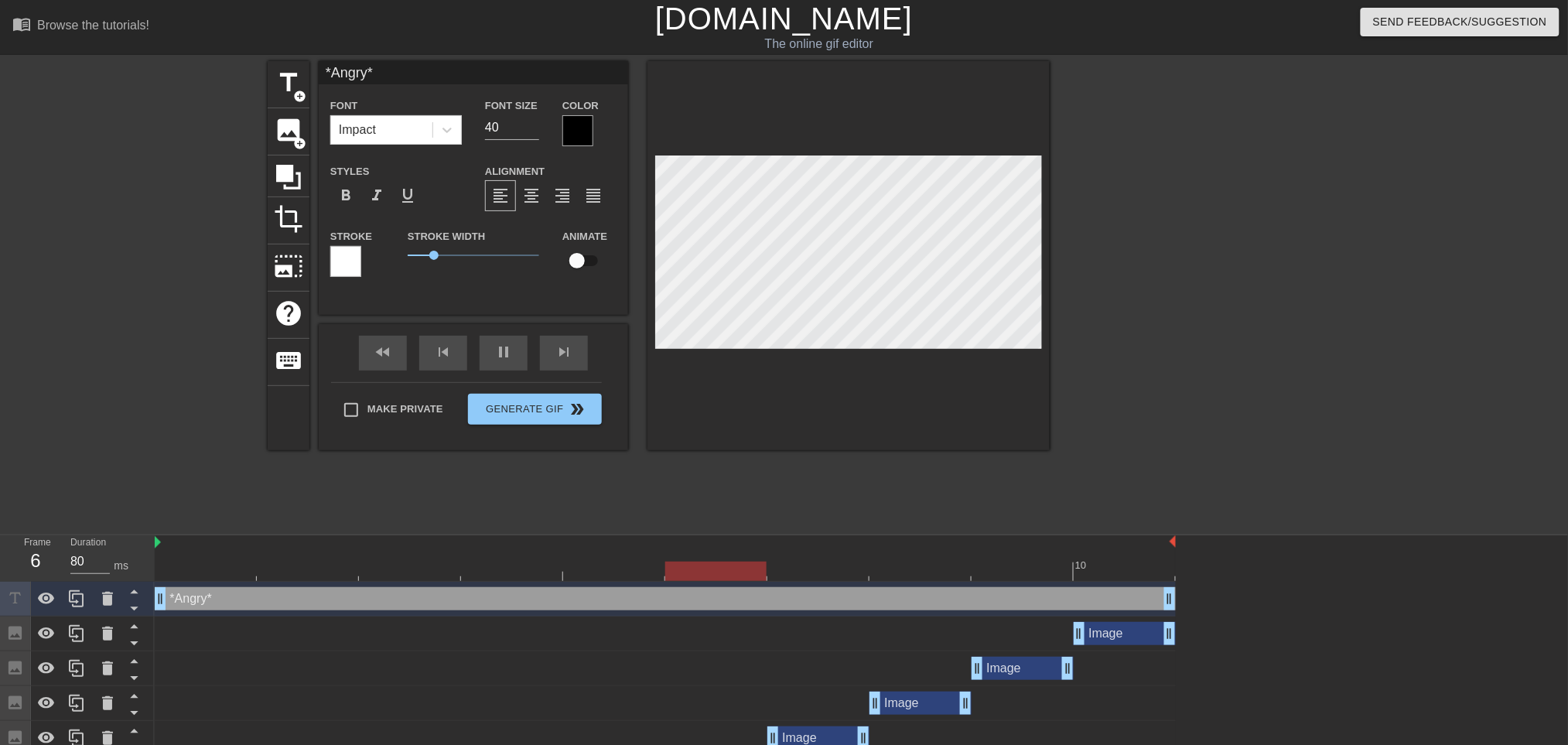 type on "100" 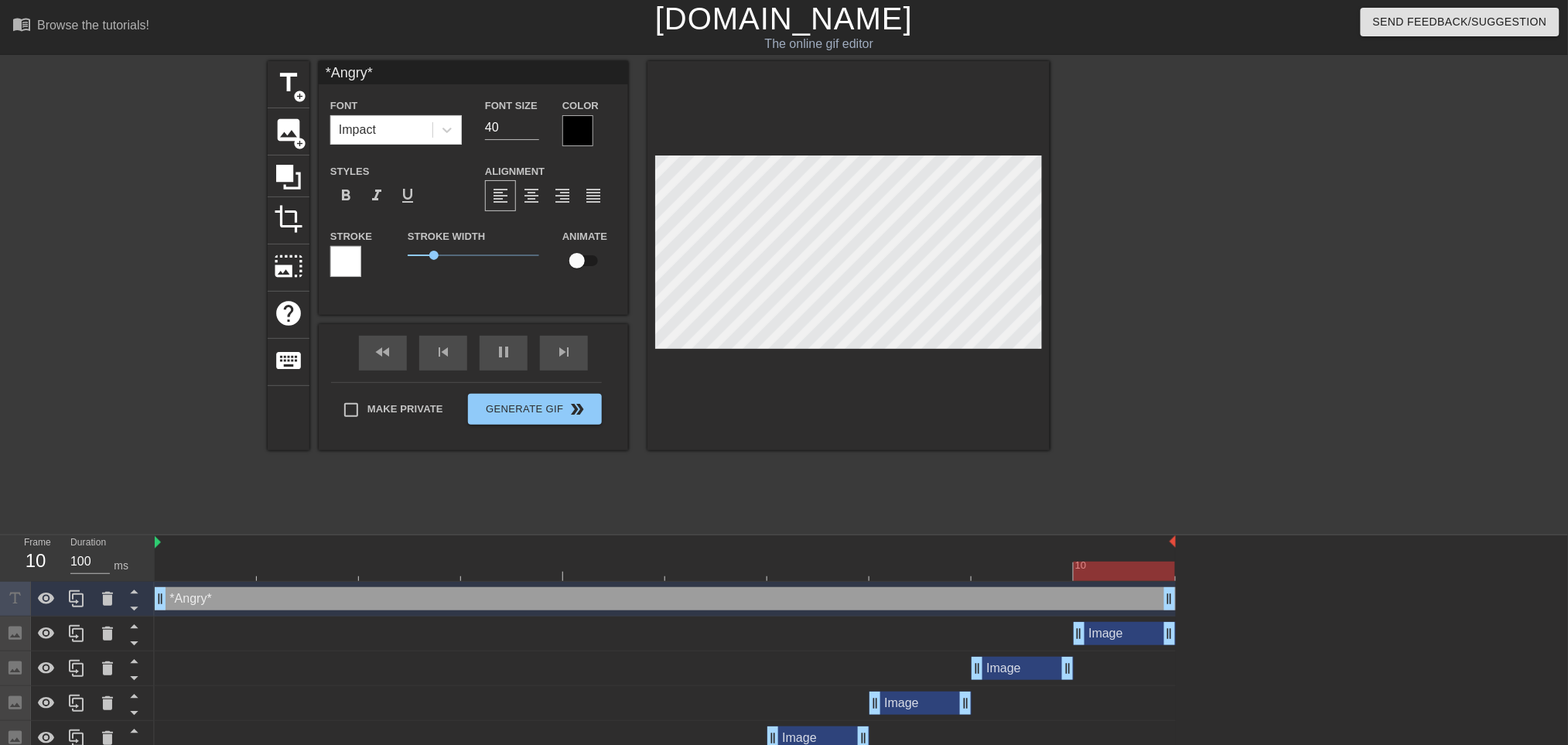 type on "*Angr*" 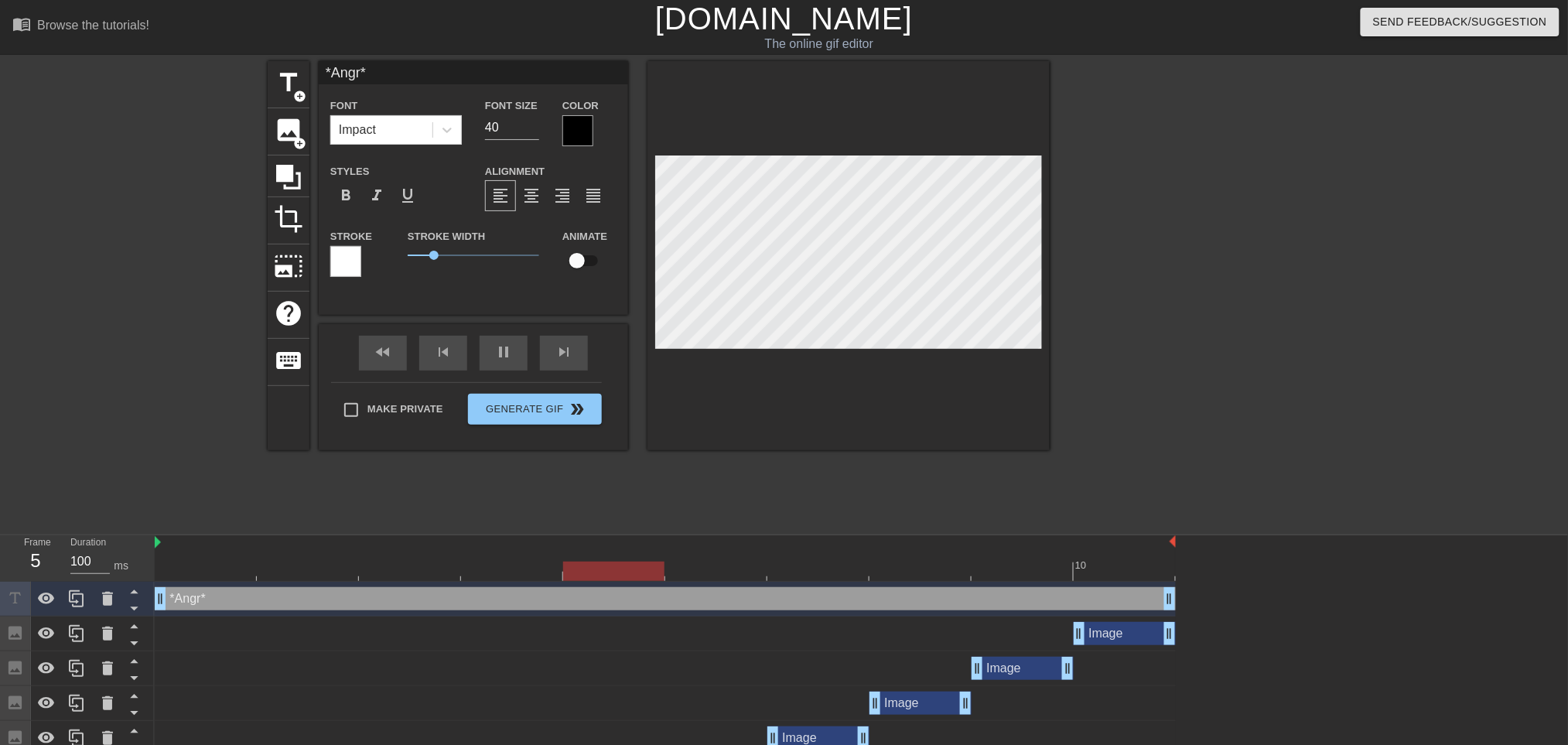 type on "*Ang*" 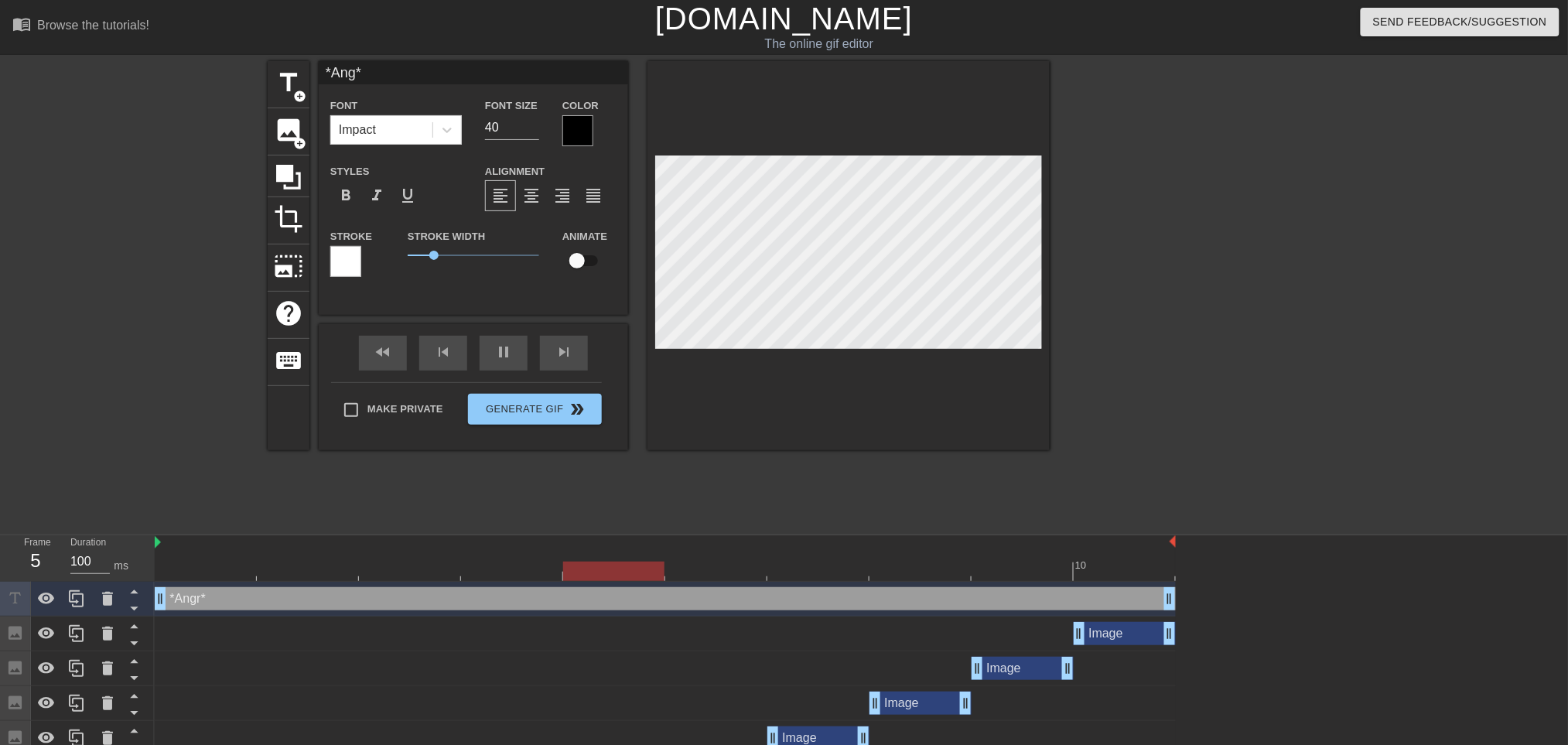 type on "*Ang*" 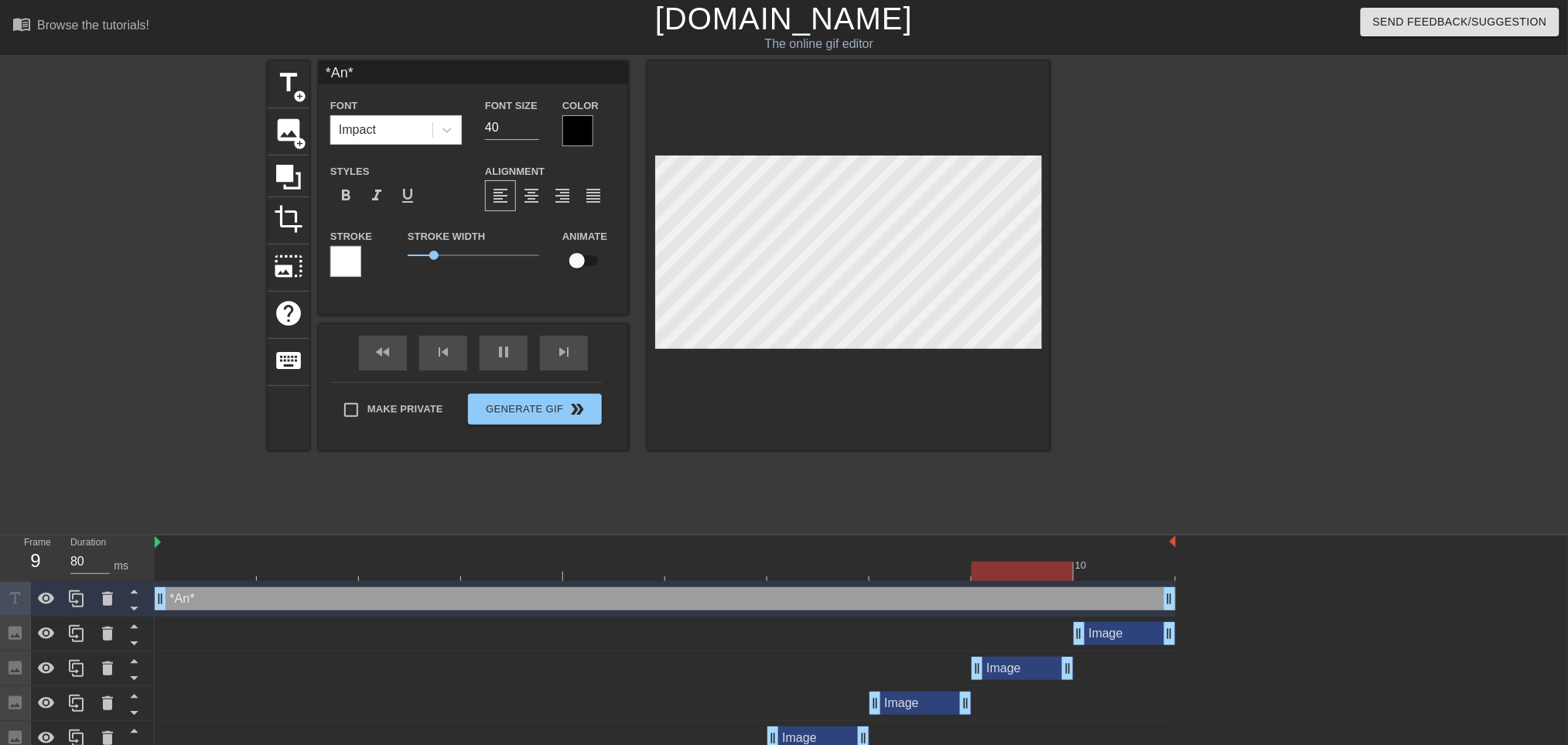 type on "100" 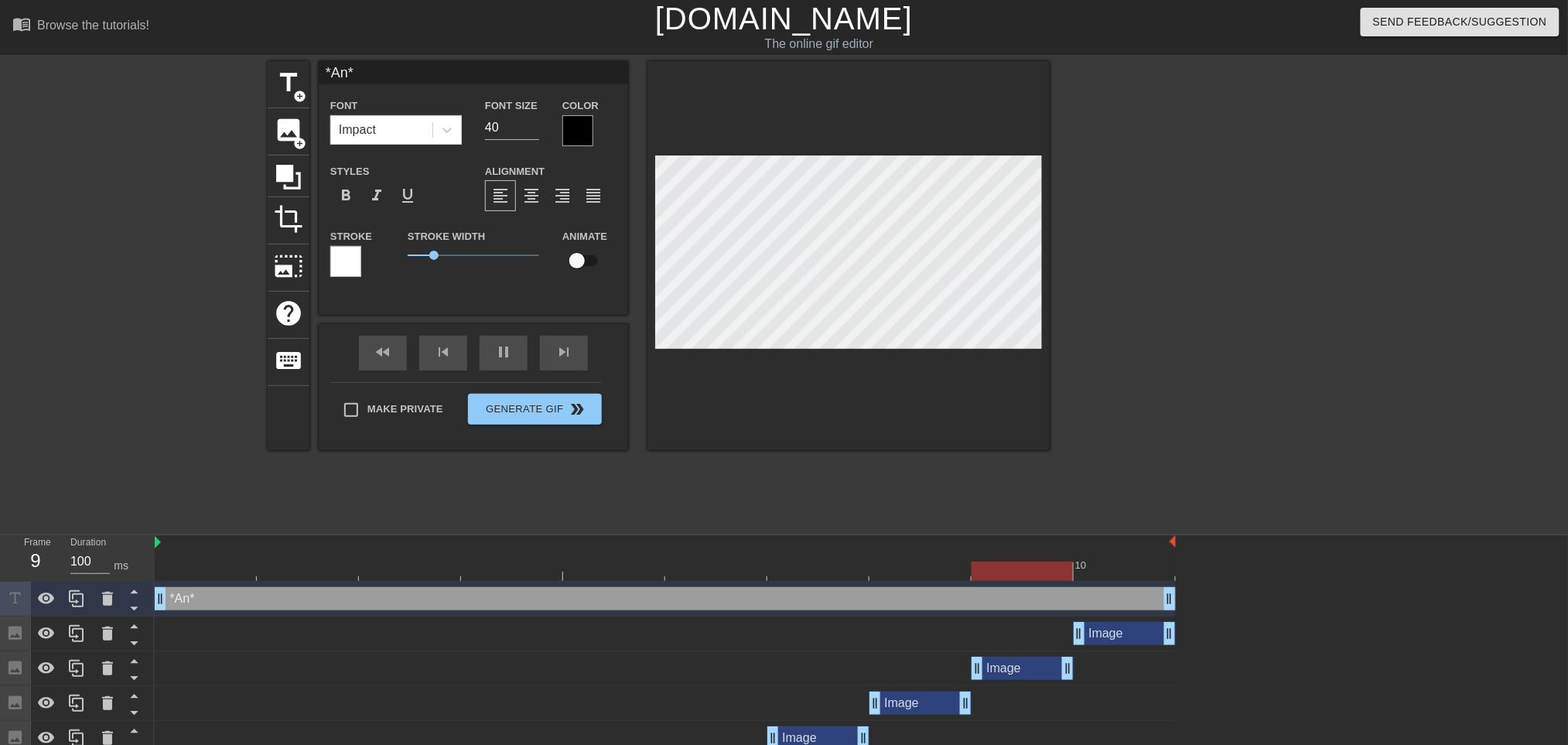 type on "*A*" 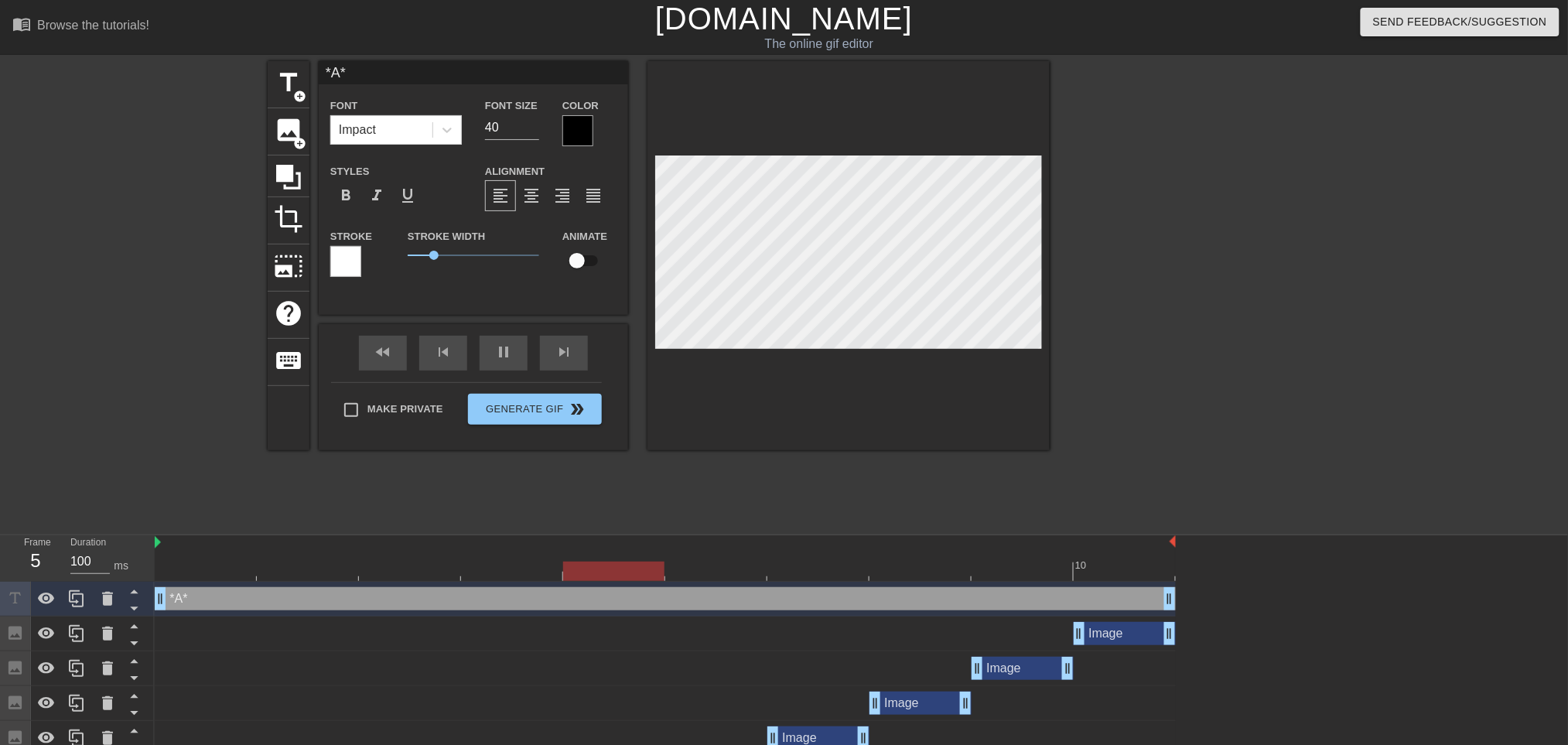 type on "80" 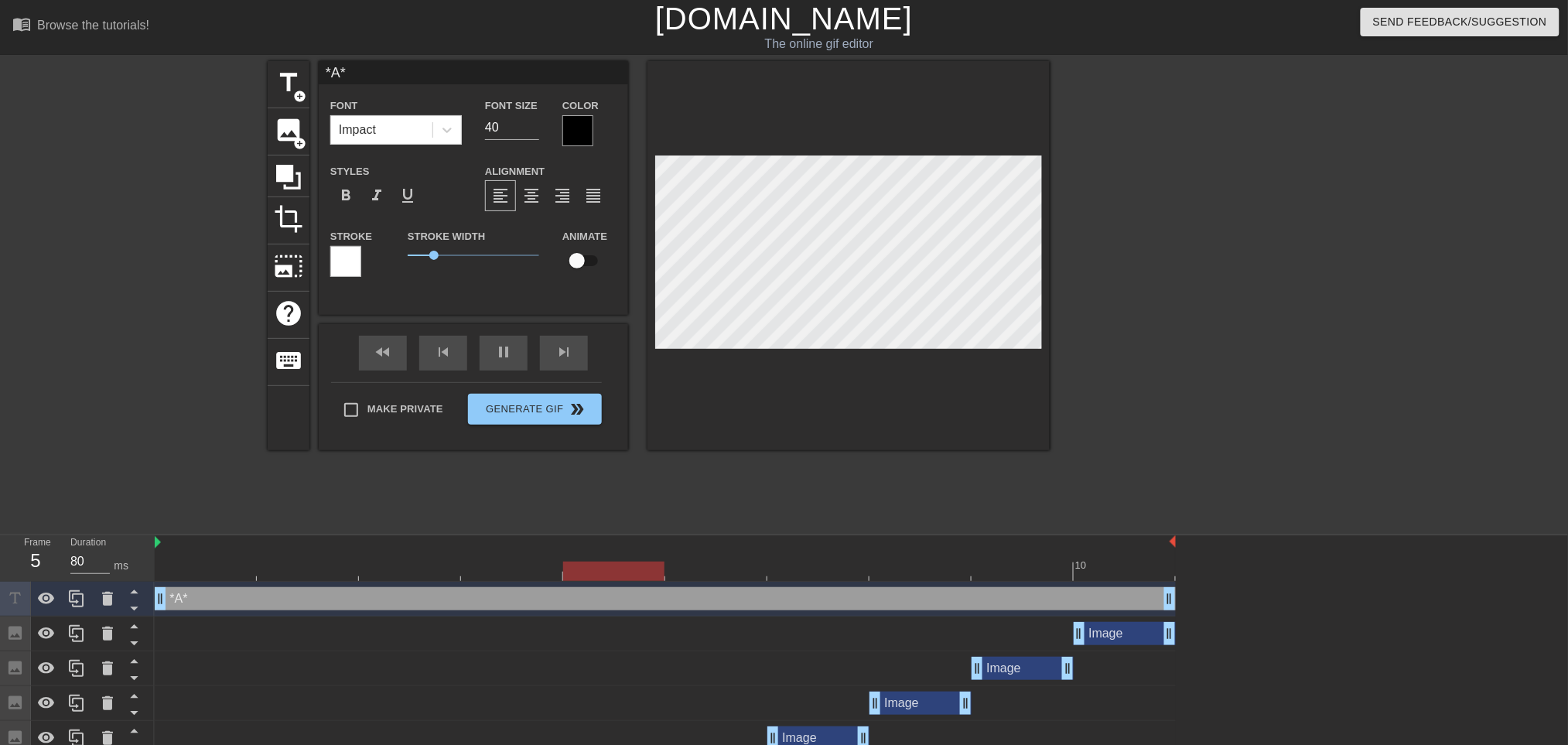type on "*AN*" 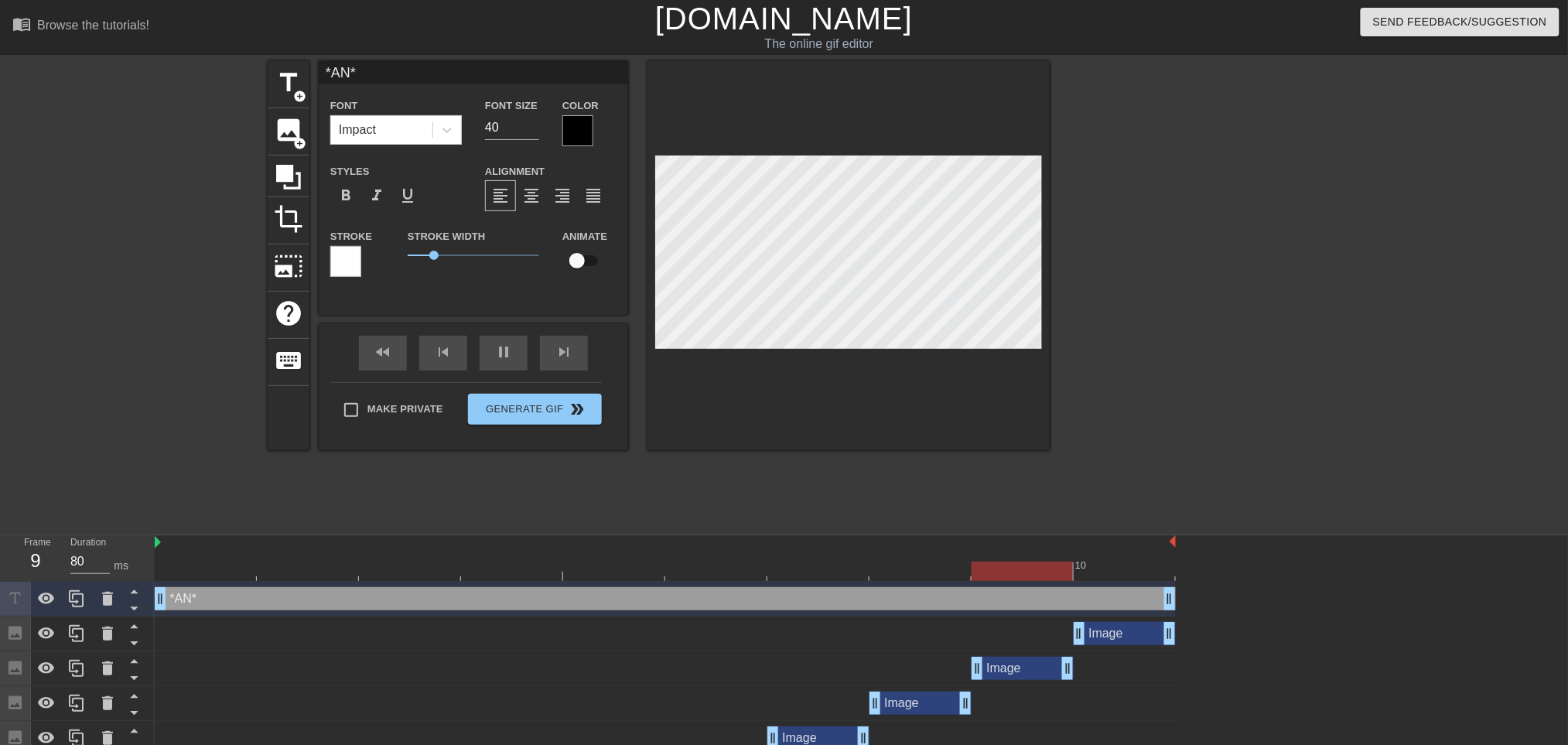 type on "100" 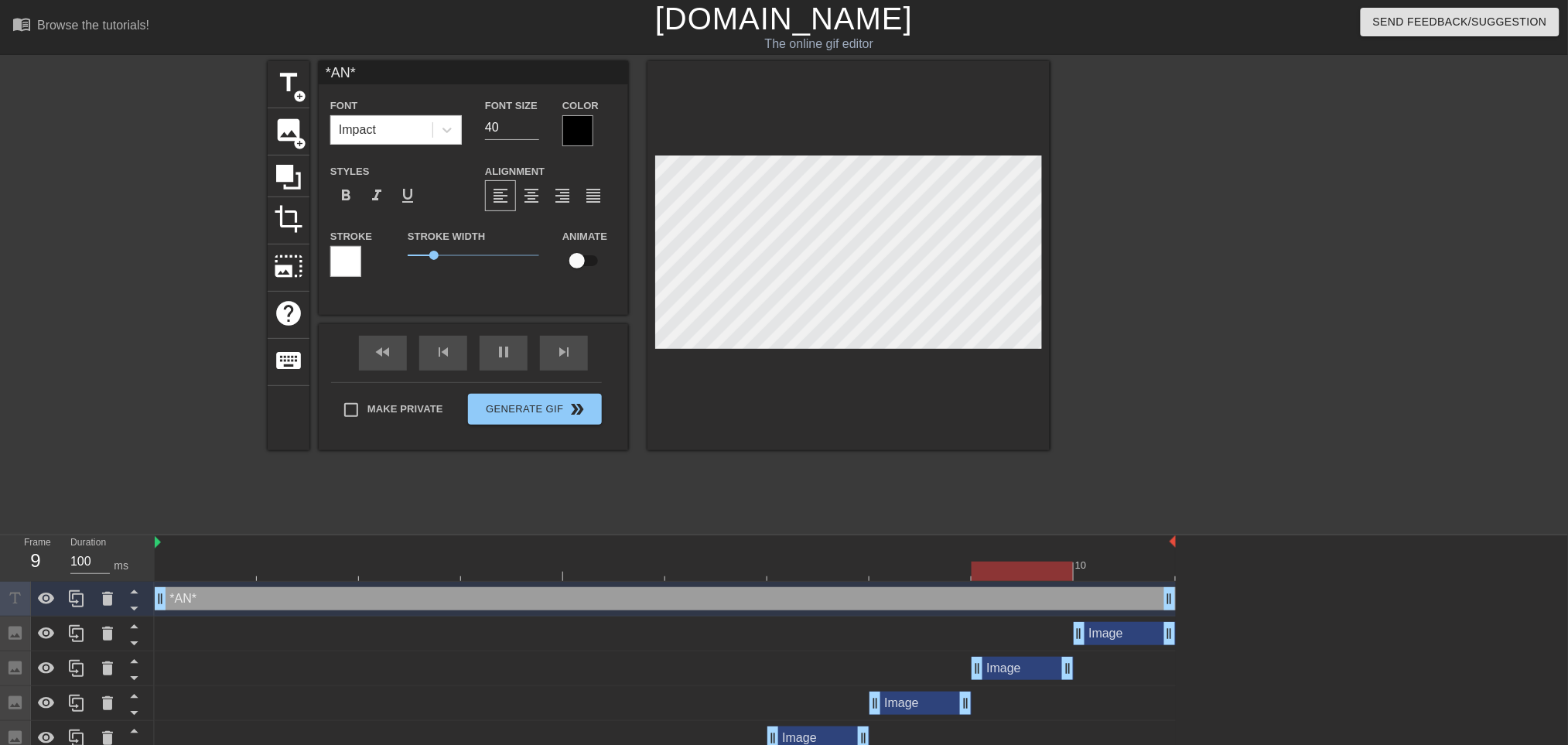 type on "*ANG*" 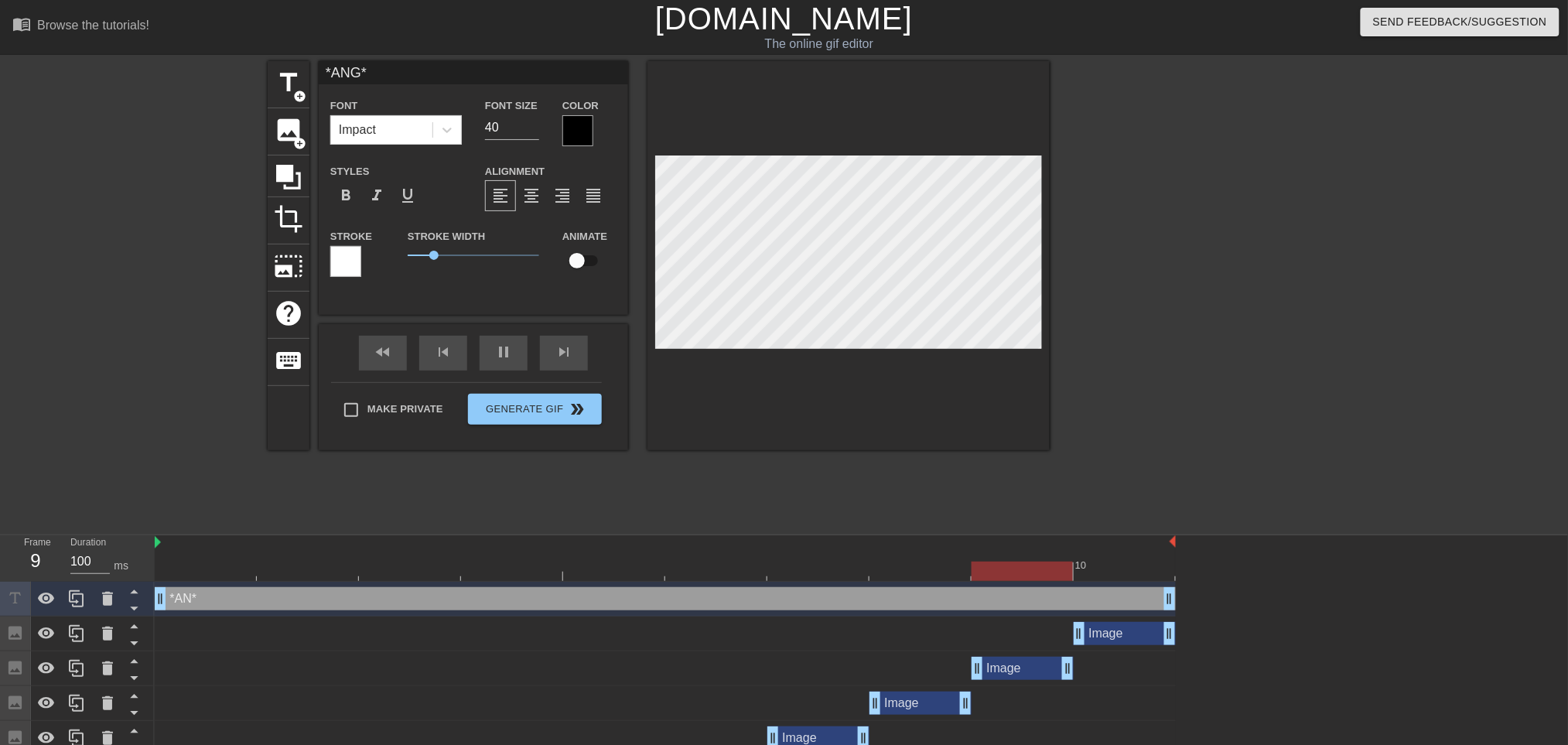 type on "*ANG*" 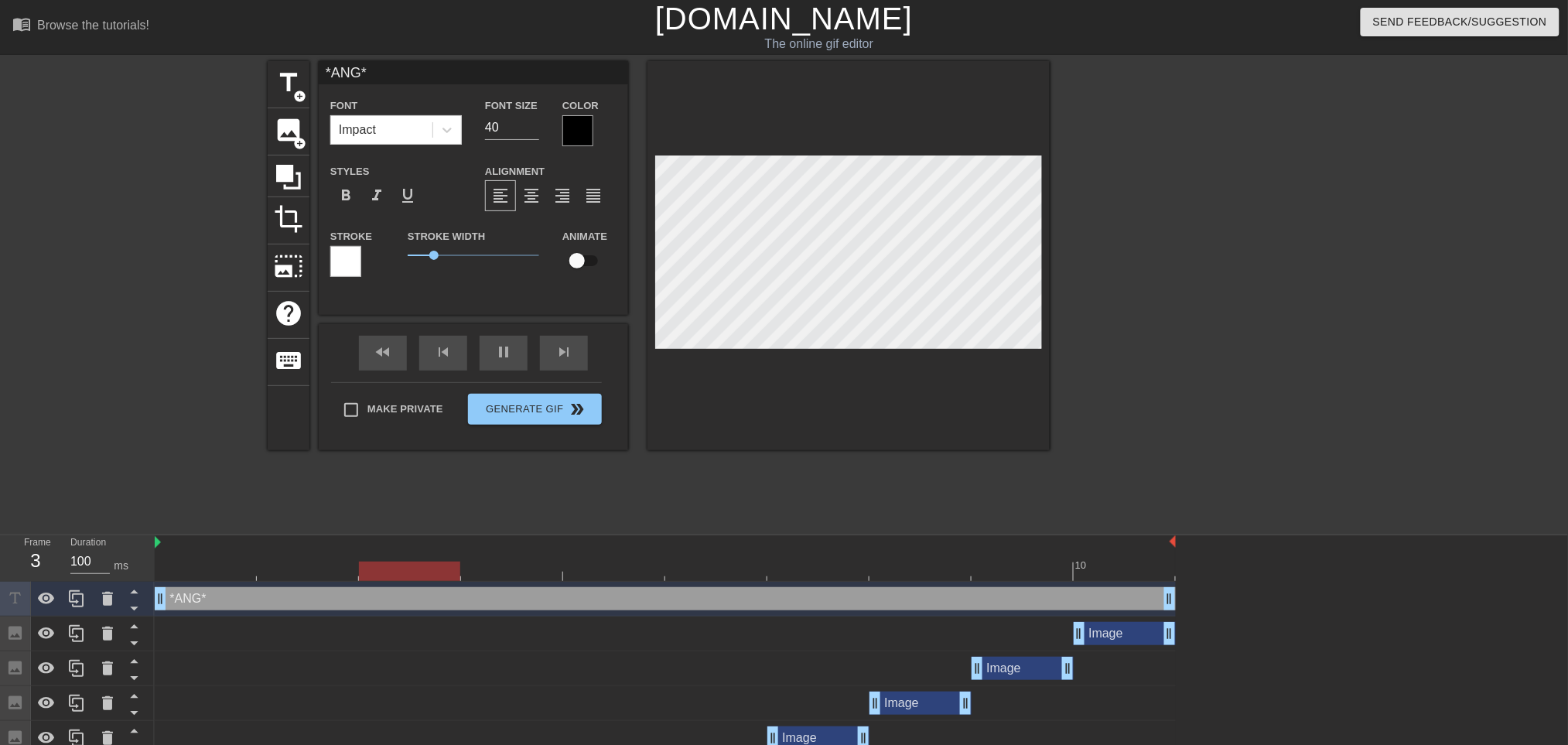 type on "*ANGR*" 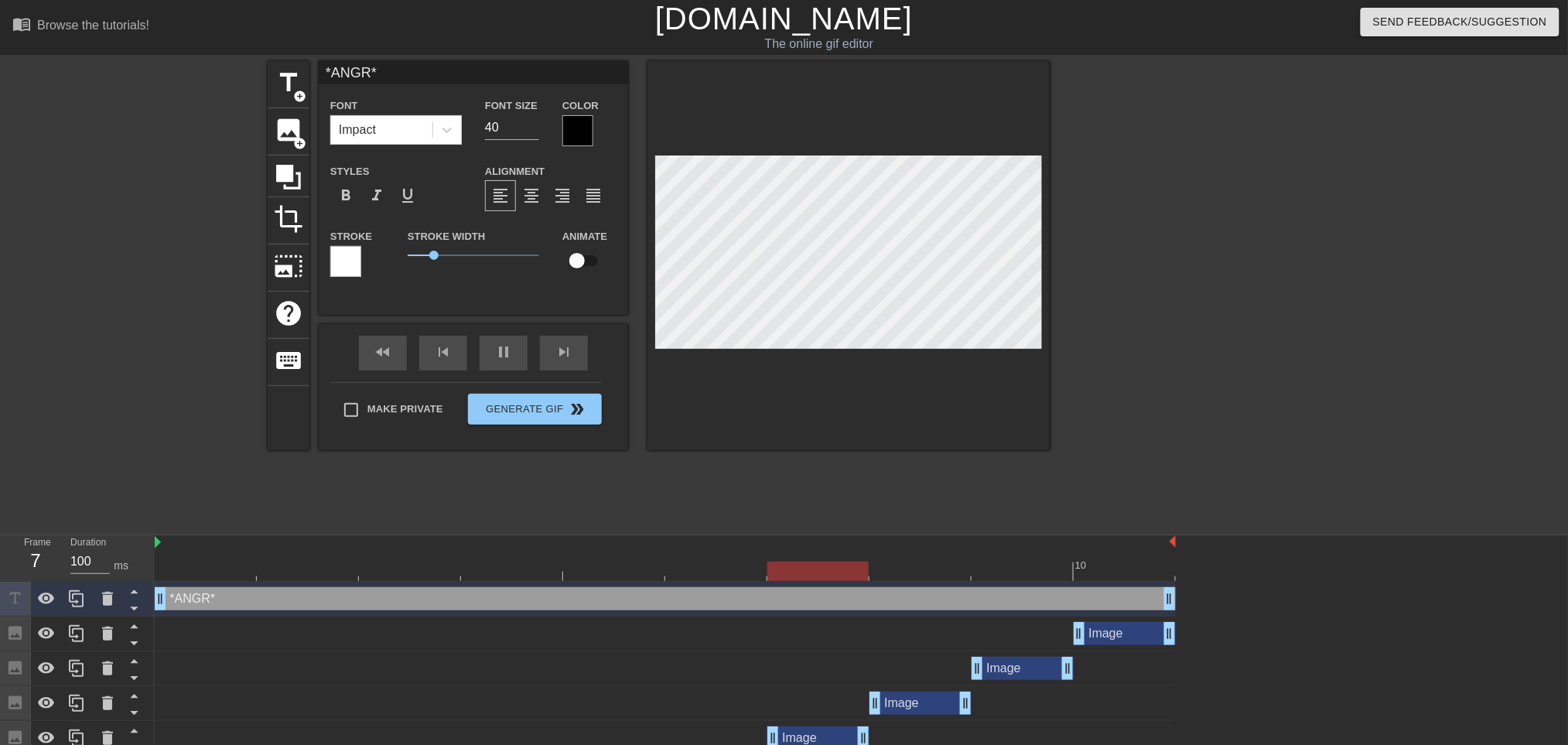 type on "*ANGRY*" 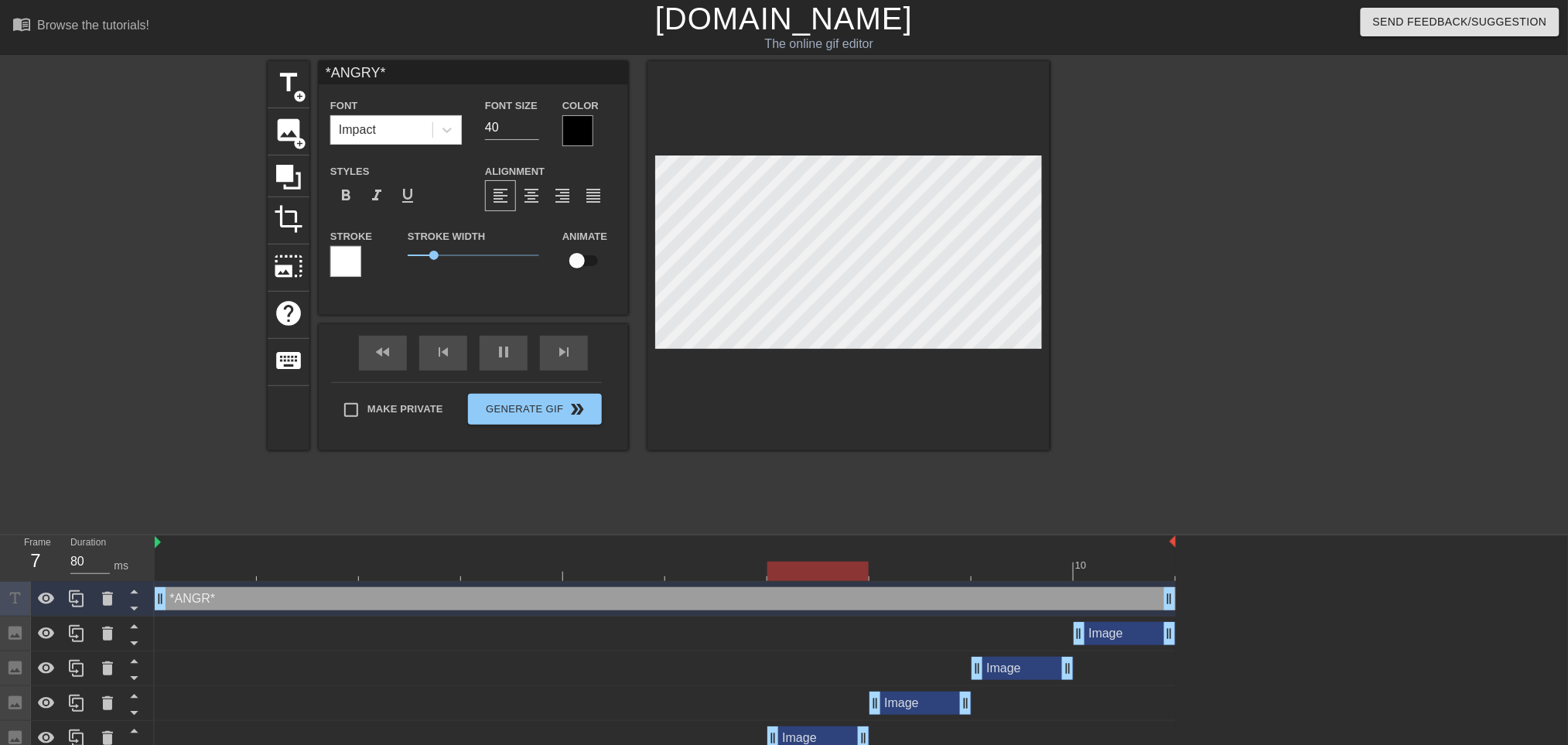 type on "100" 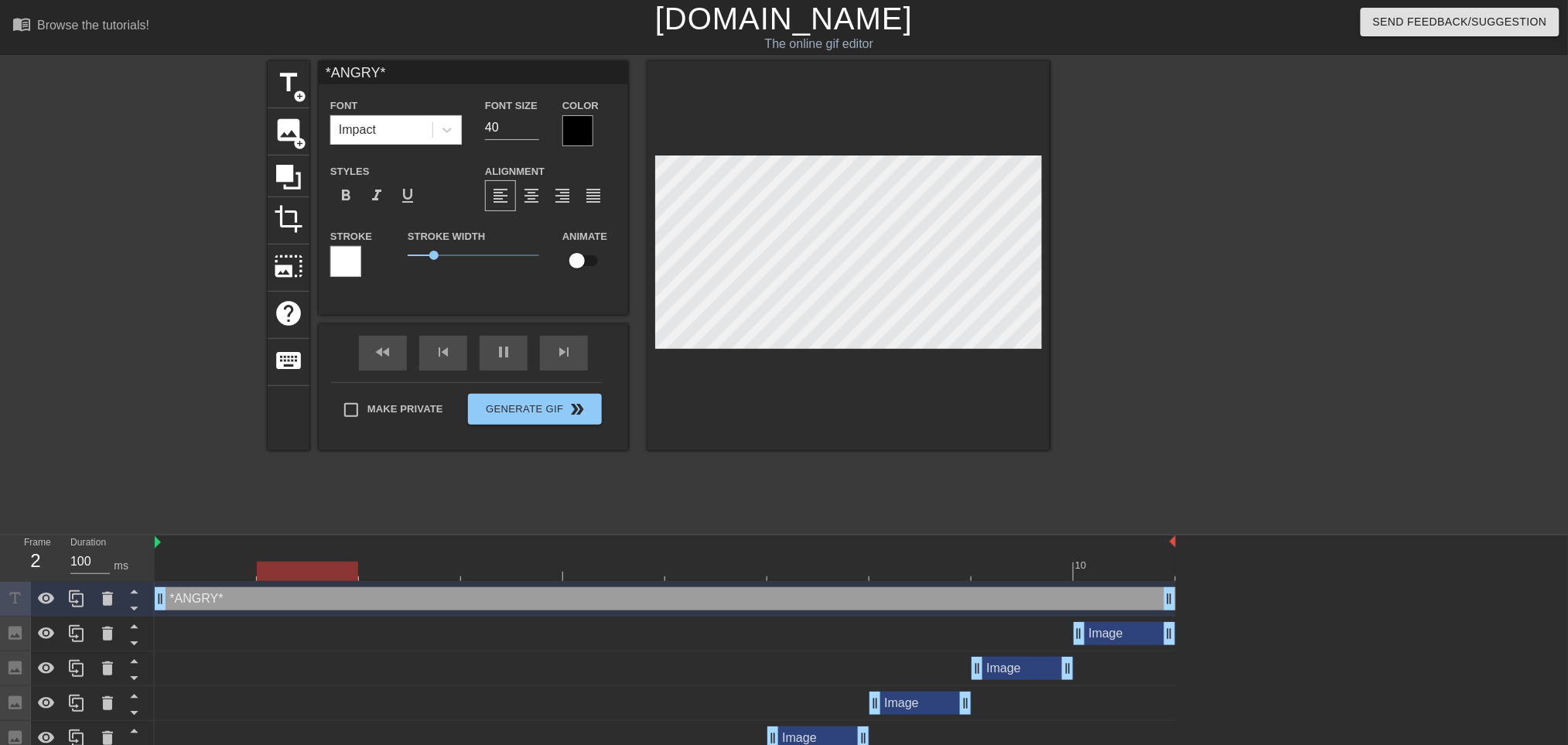 type on "*ANGRY *" 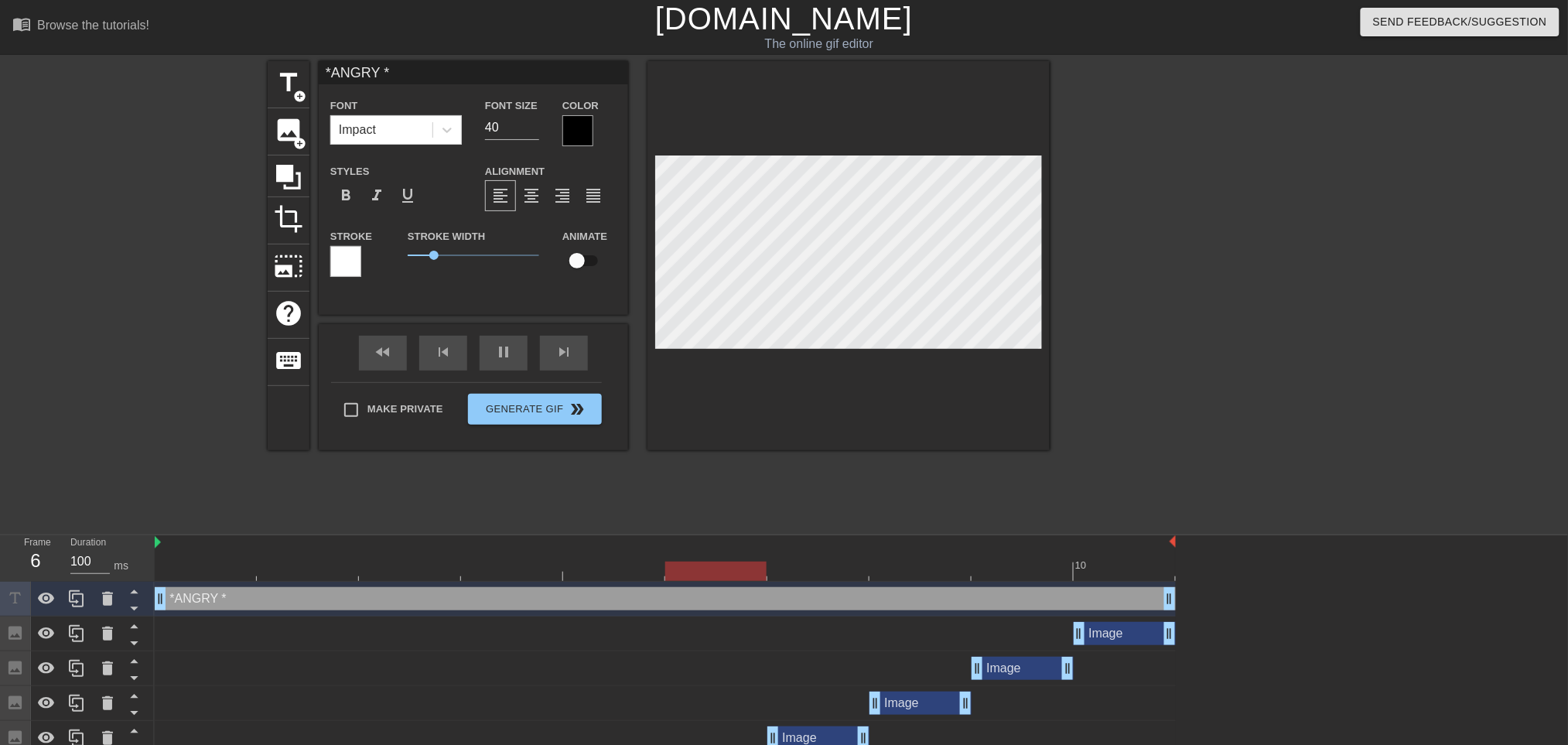 type on "*ANGRY D*" 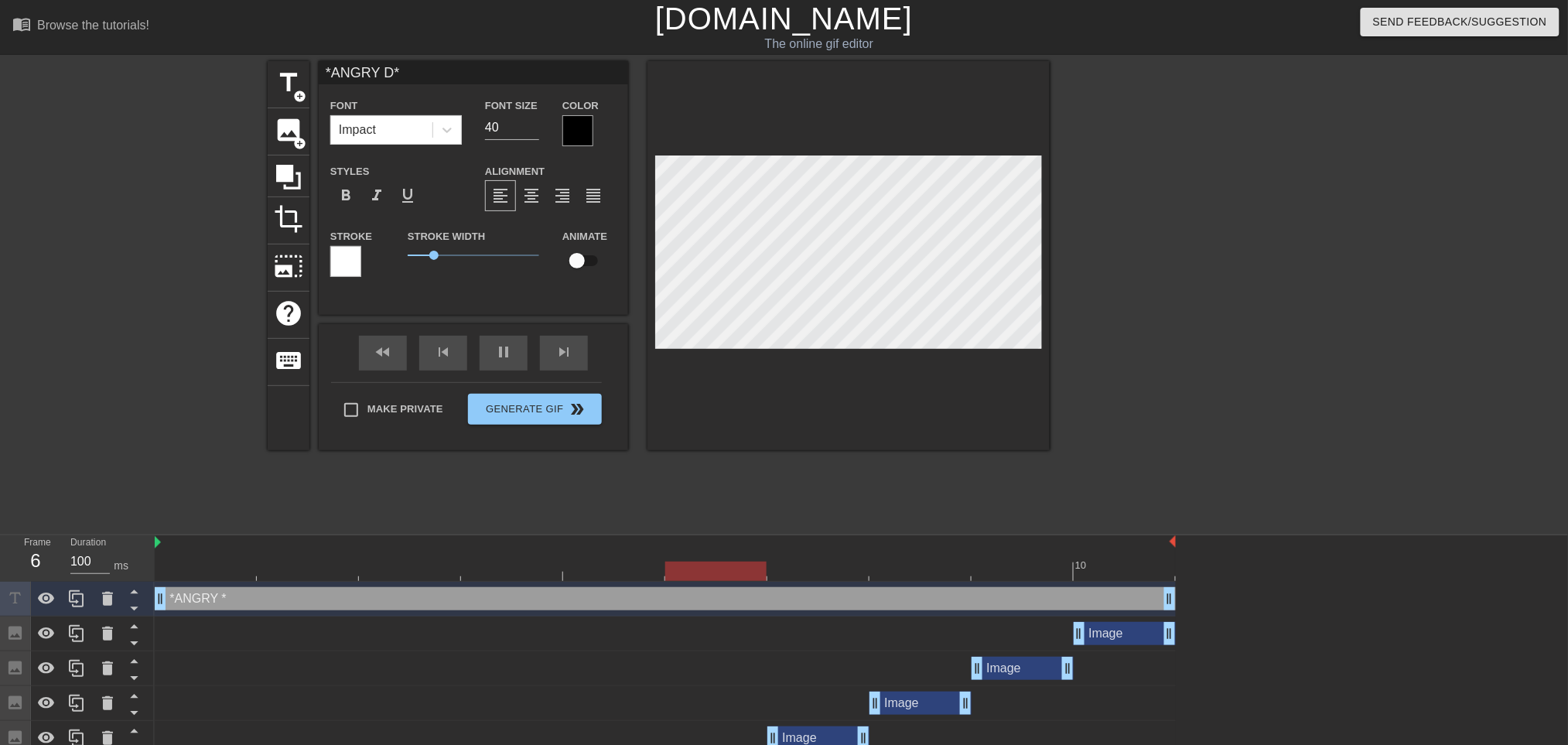 type on "*ANGRY DA*" 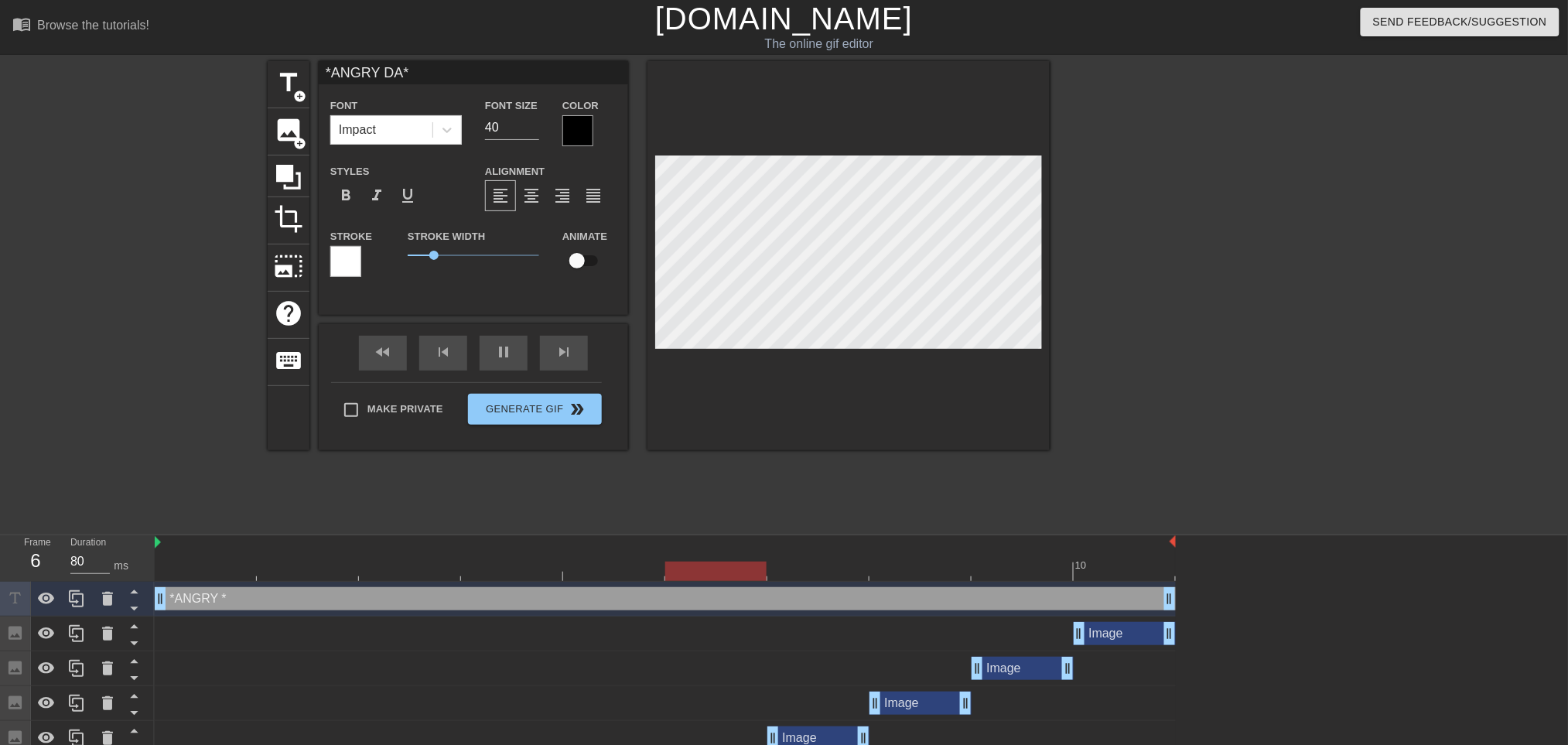 scroll, scrollTop: 2, scrollLeft: 5, axis: both 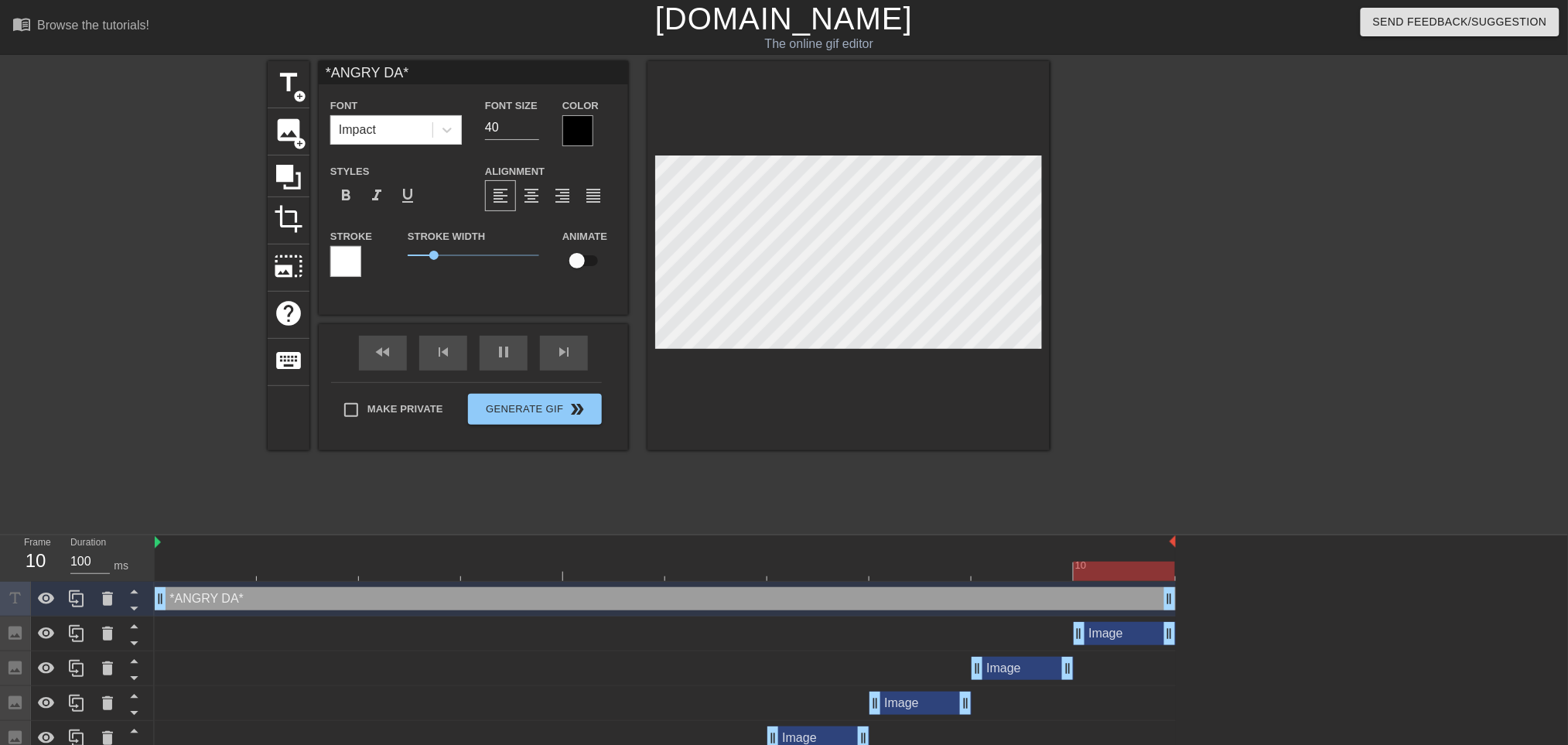 type on "*ANGRY DAV*" 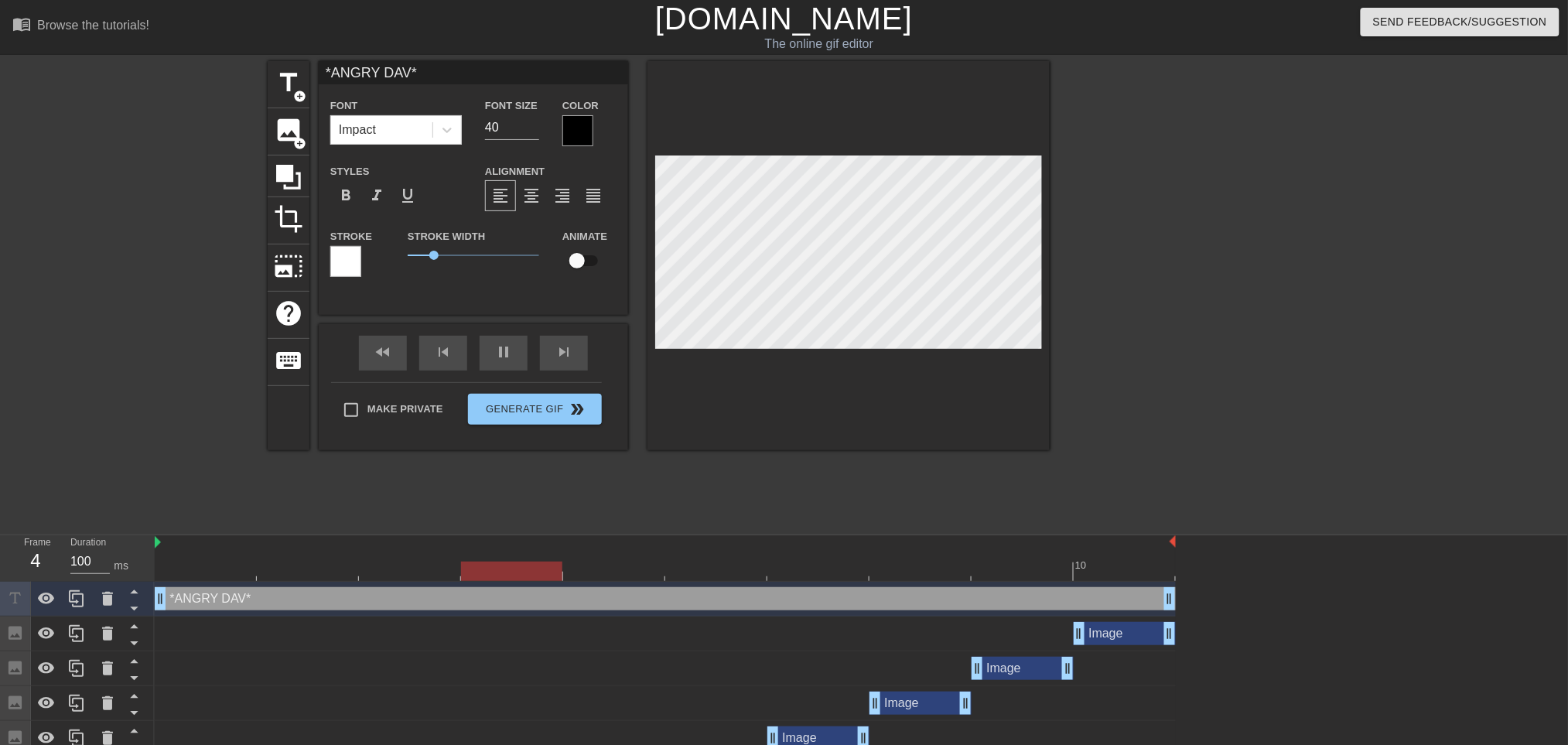 type on "*ANGRY [PERSON_NAME]*" 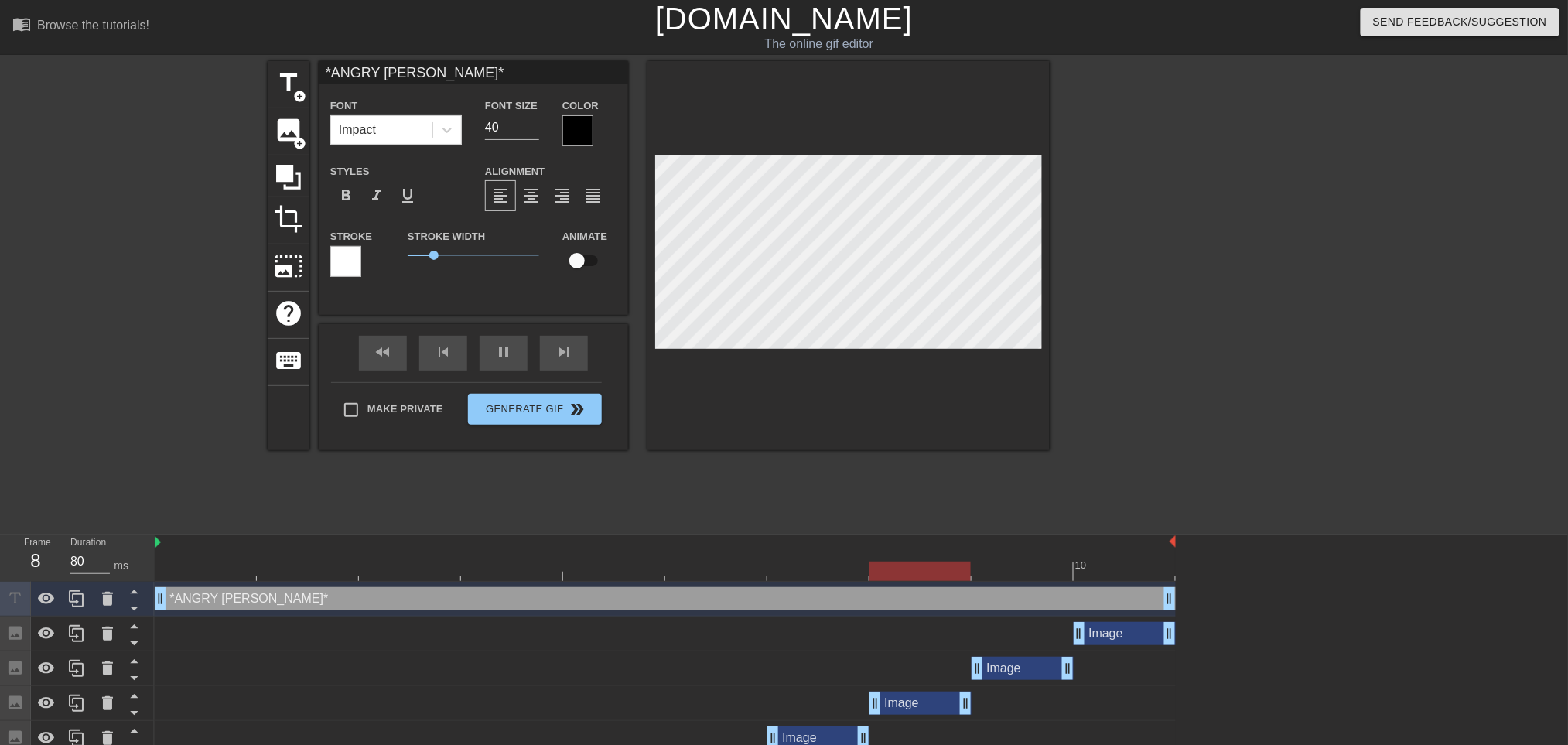 type on "100" 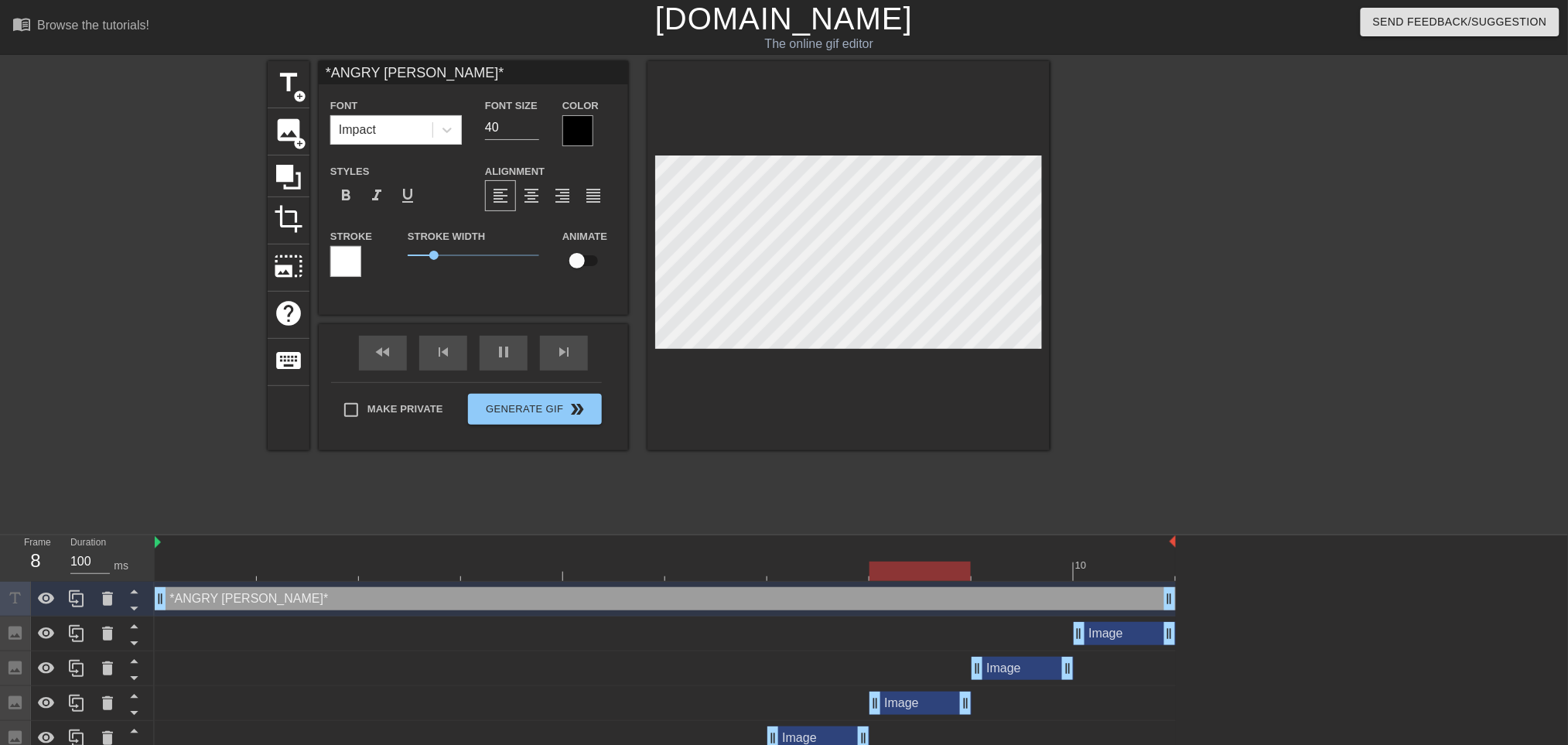 type on "*ANGRY [PERSON_NAME] *" 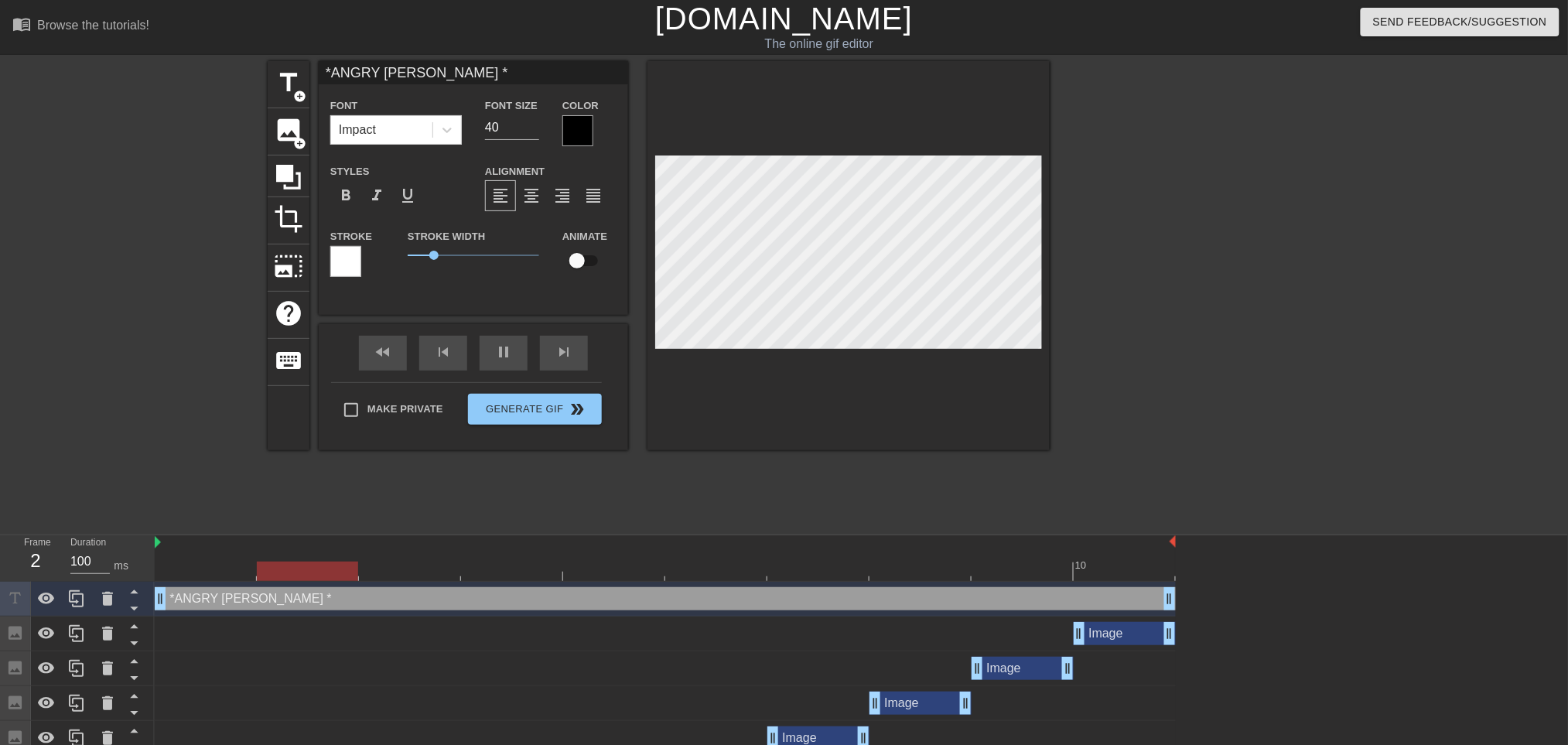 type on "*ANGRY [PERSON_NAME] N*" 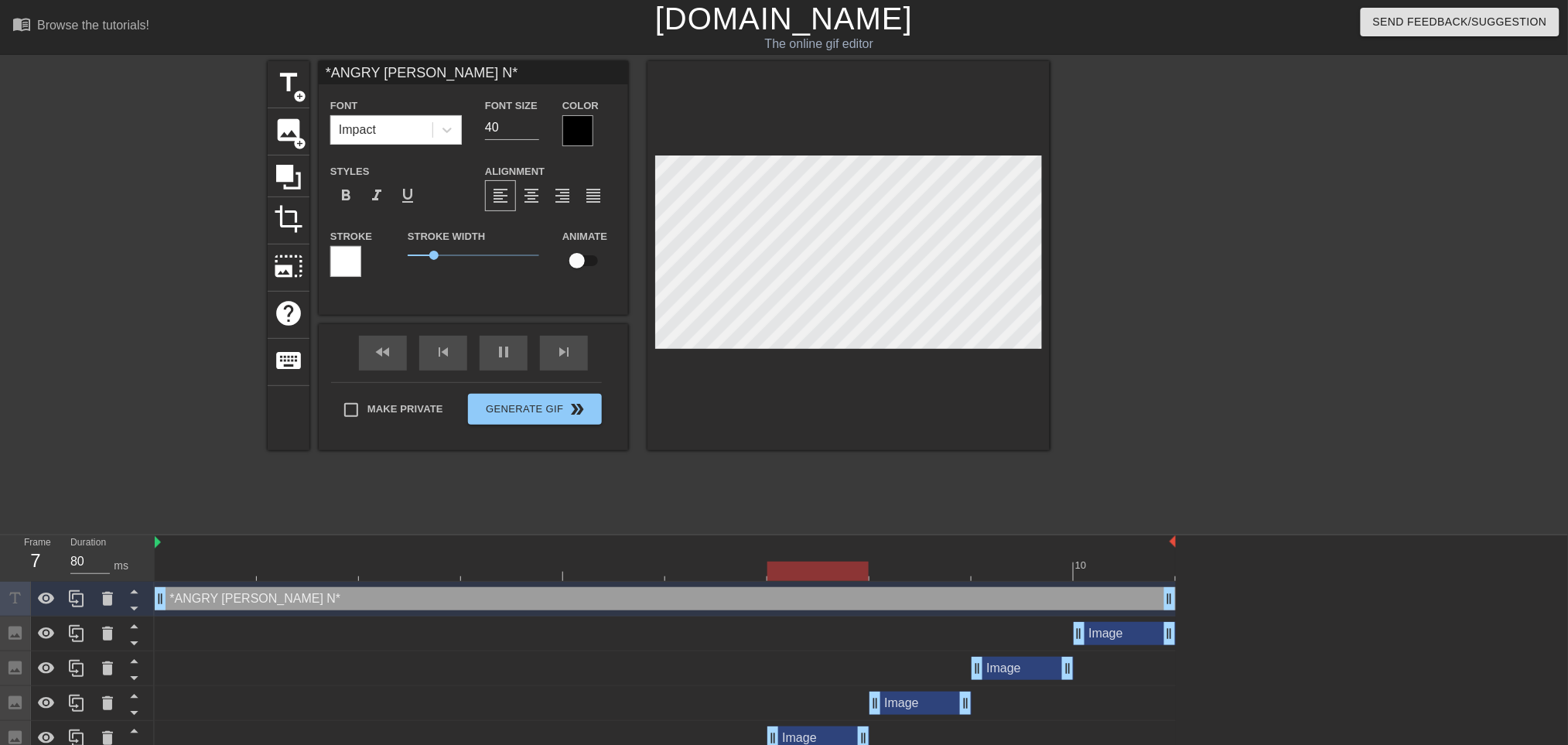 type on "100" 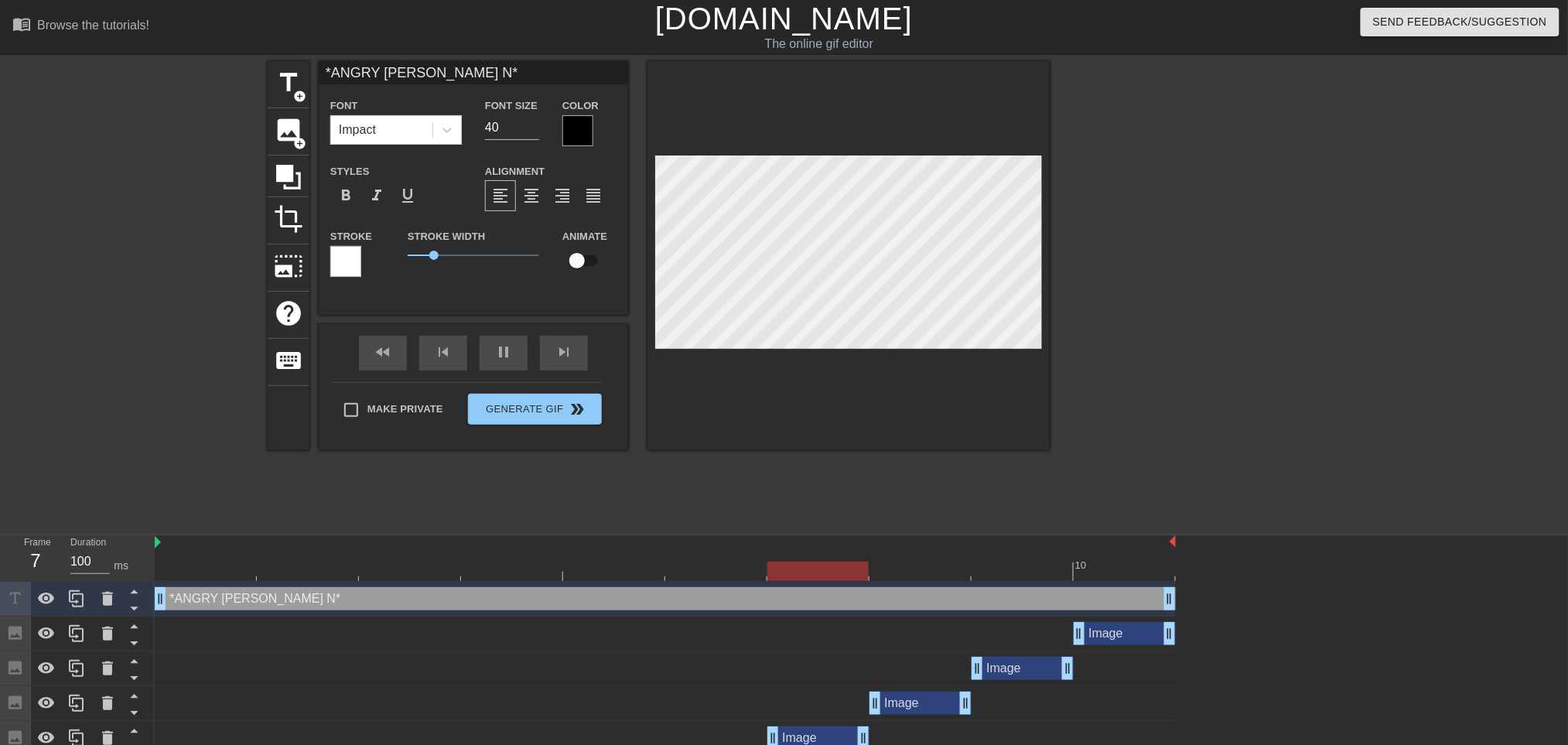 type on "*ANGRY [PERSON_NAME] NO*" 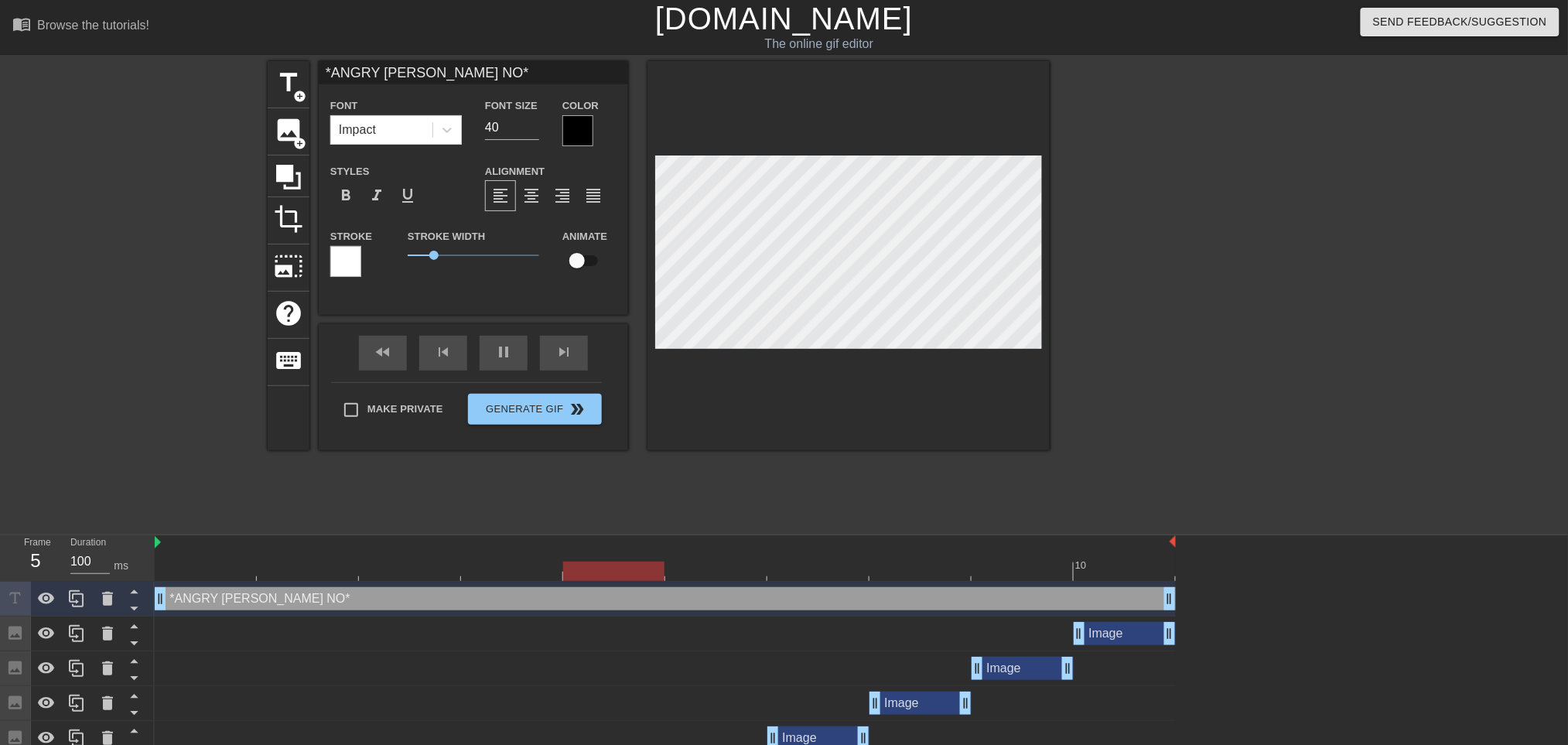 type on "*ANGRY [PERSON_NAME]*" 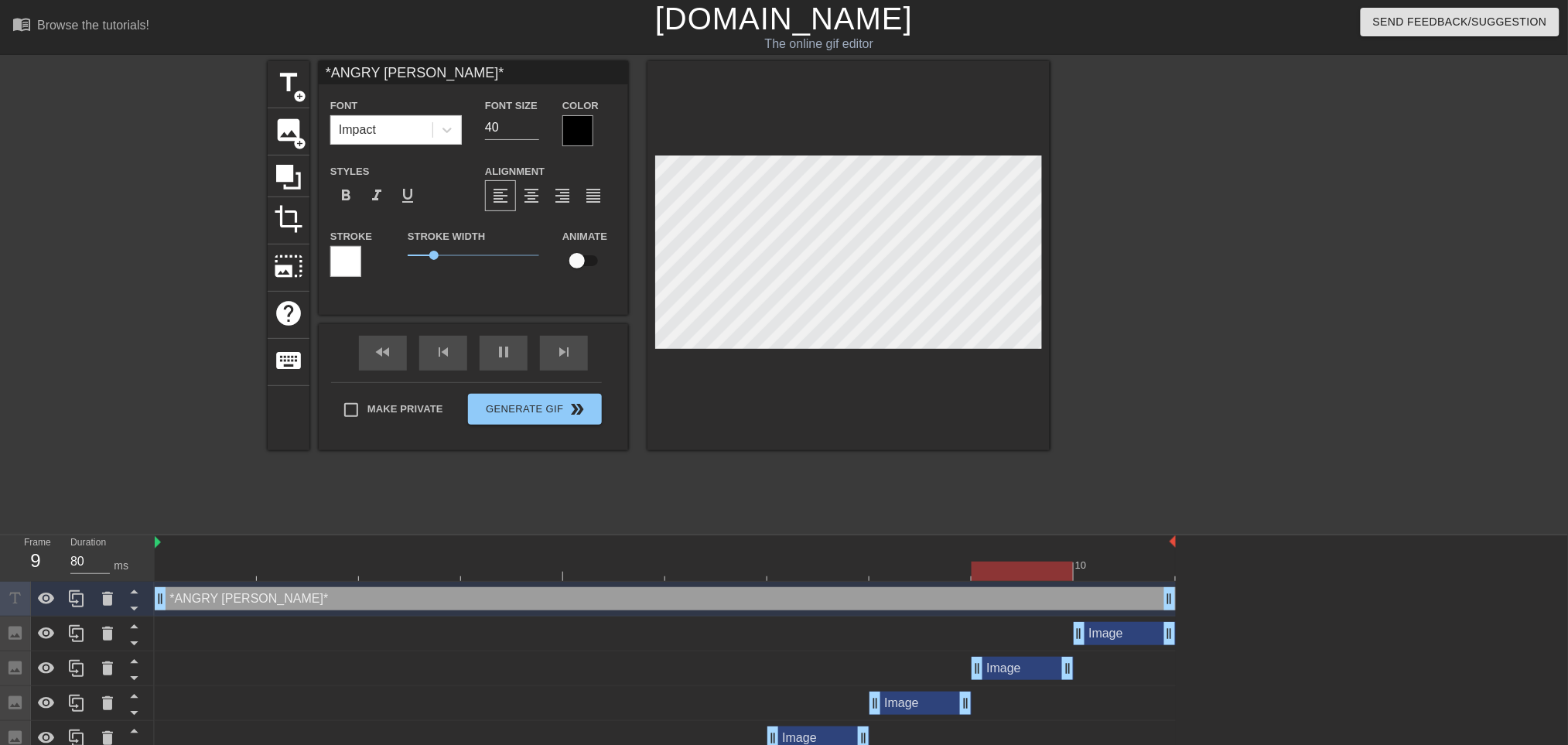 type on "100" 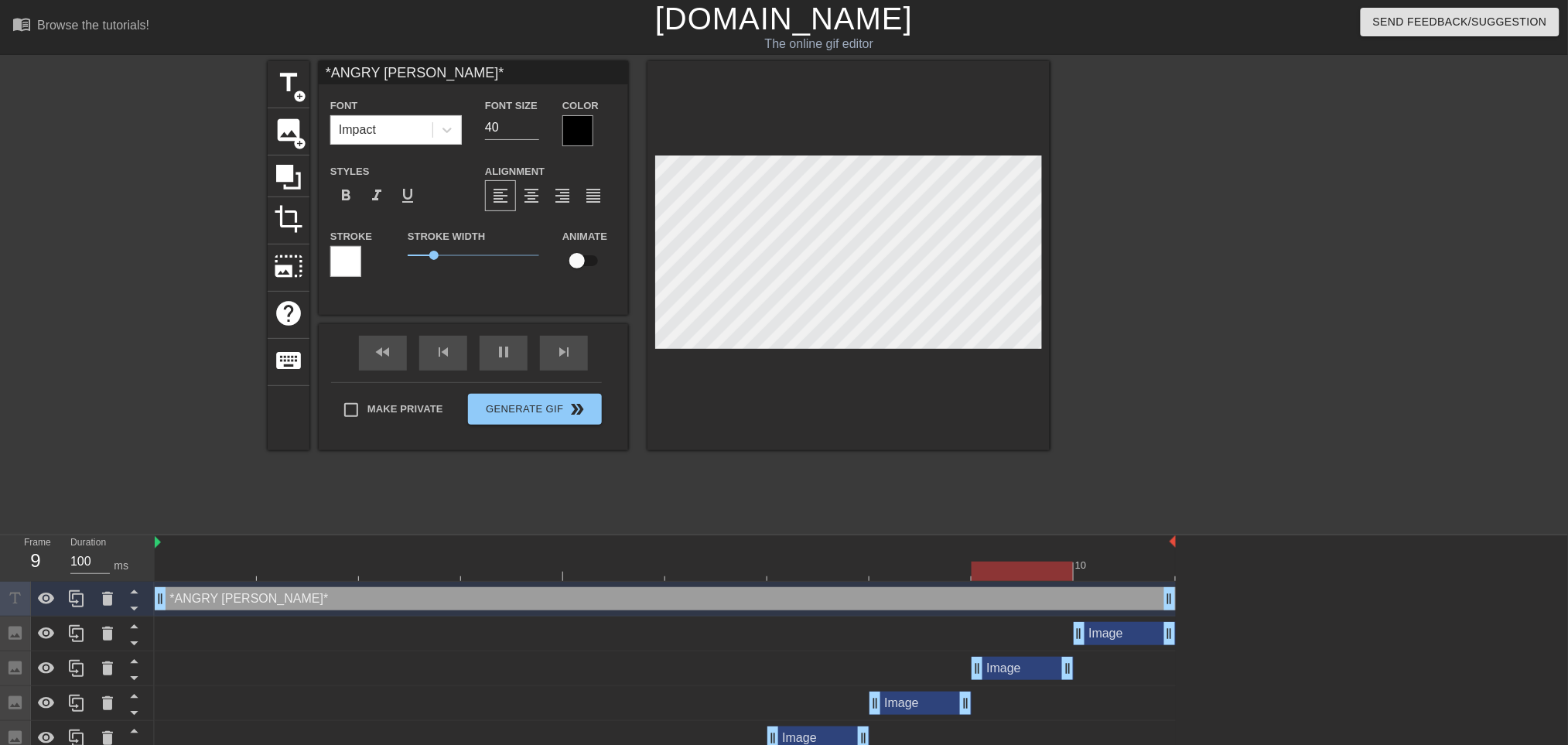 type on "*ANGRY [PERSON_NAME]*" 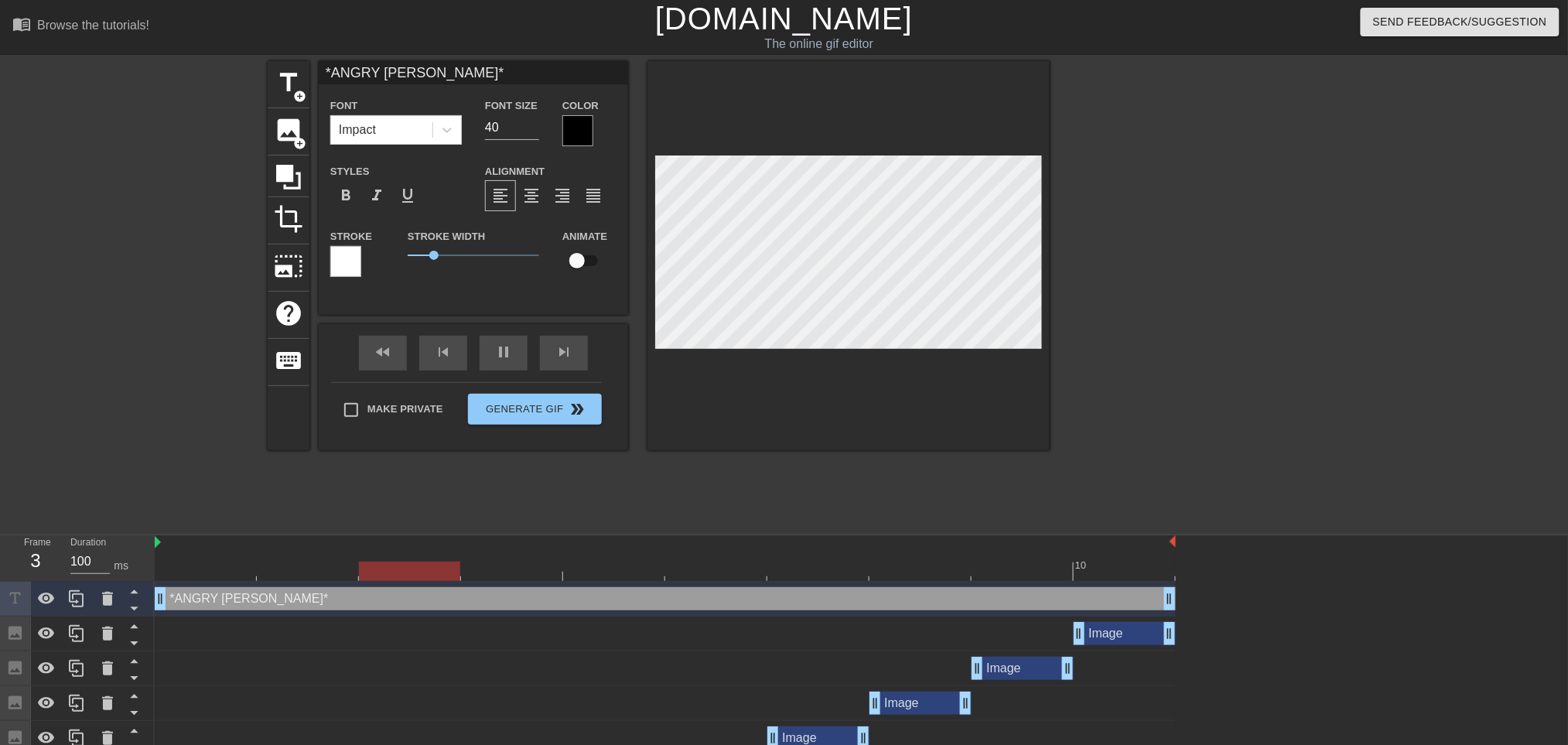 type on "*ANGRY [PERSON_NAME]*" 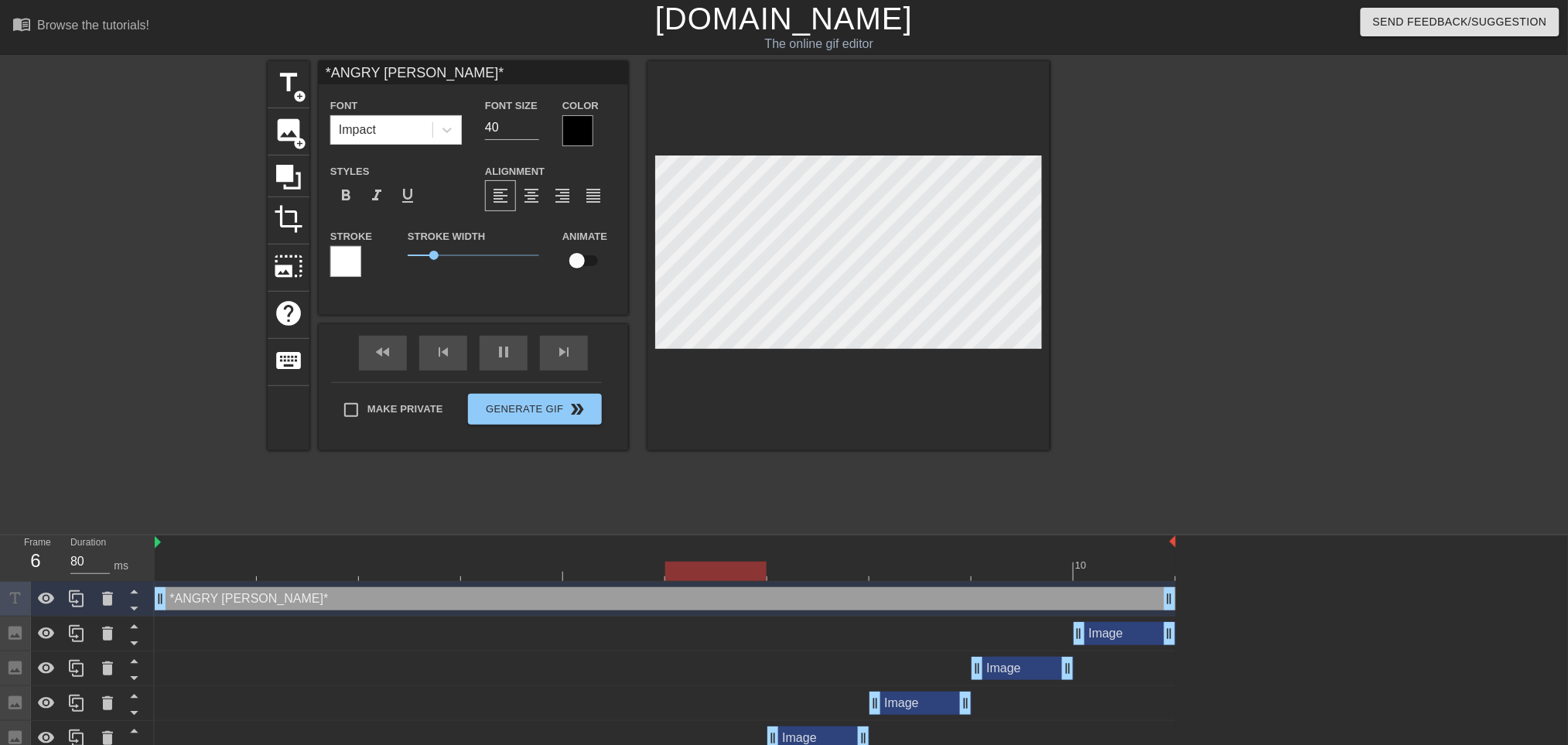 type on "100" 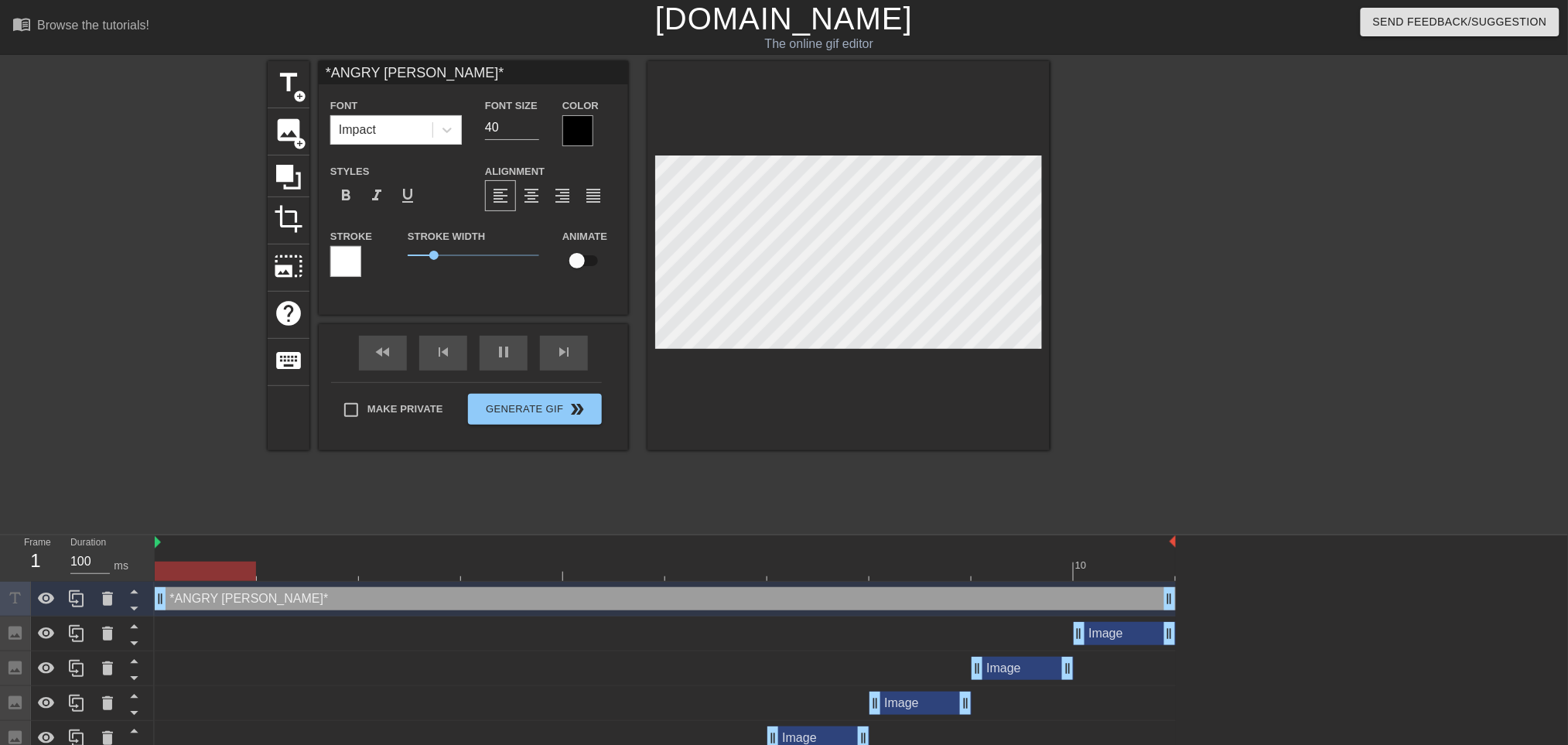type on "*ANGRY [PERSON_NAME]*" 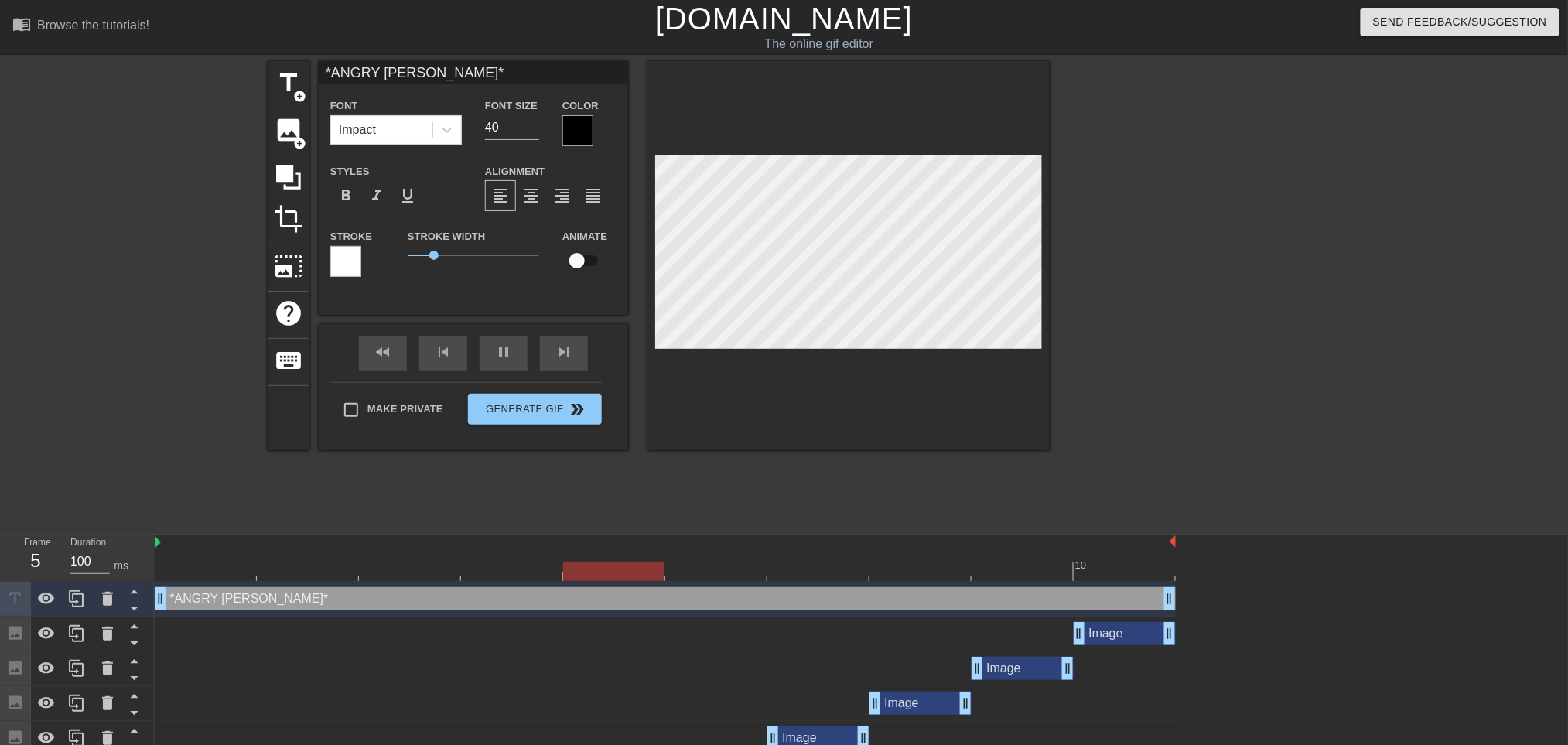 click at bounding box center (578, 131) 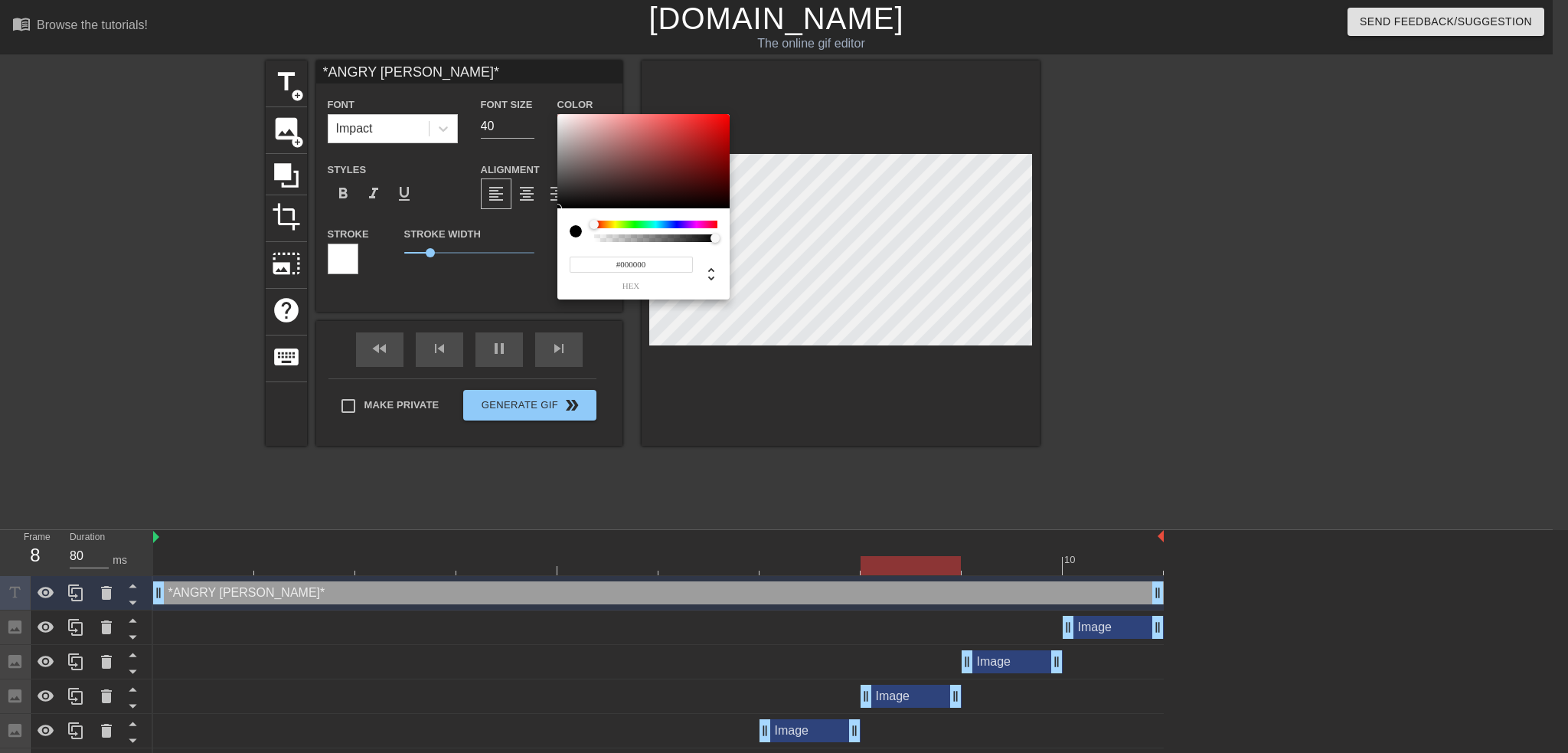type on "100" 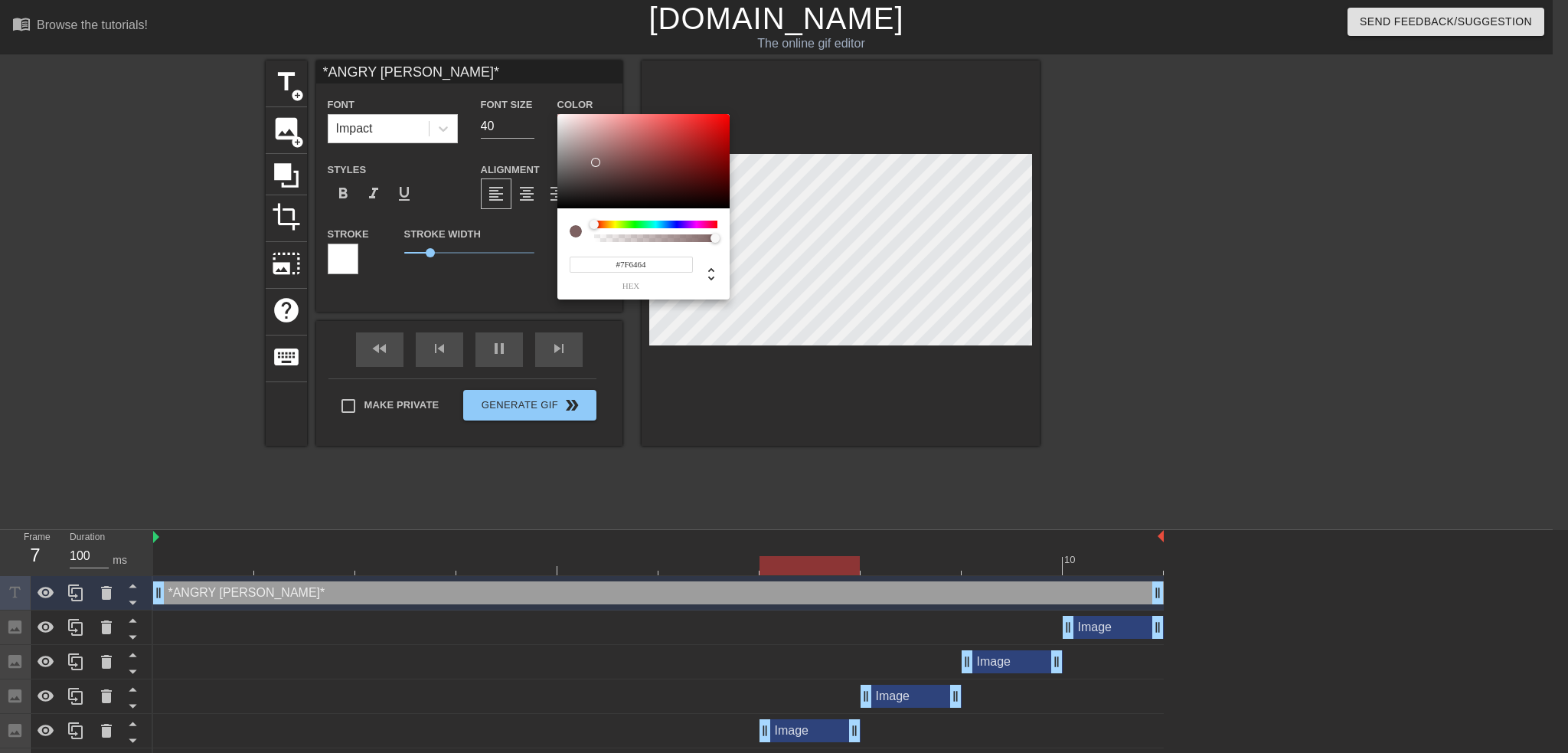 type on "#9E8989" 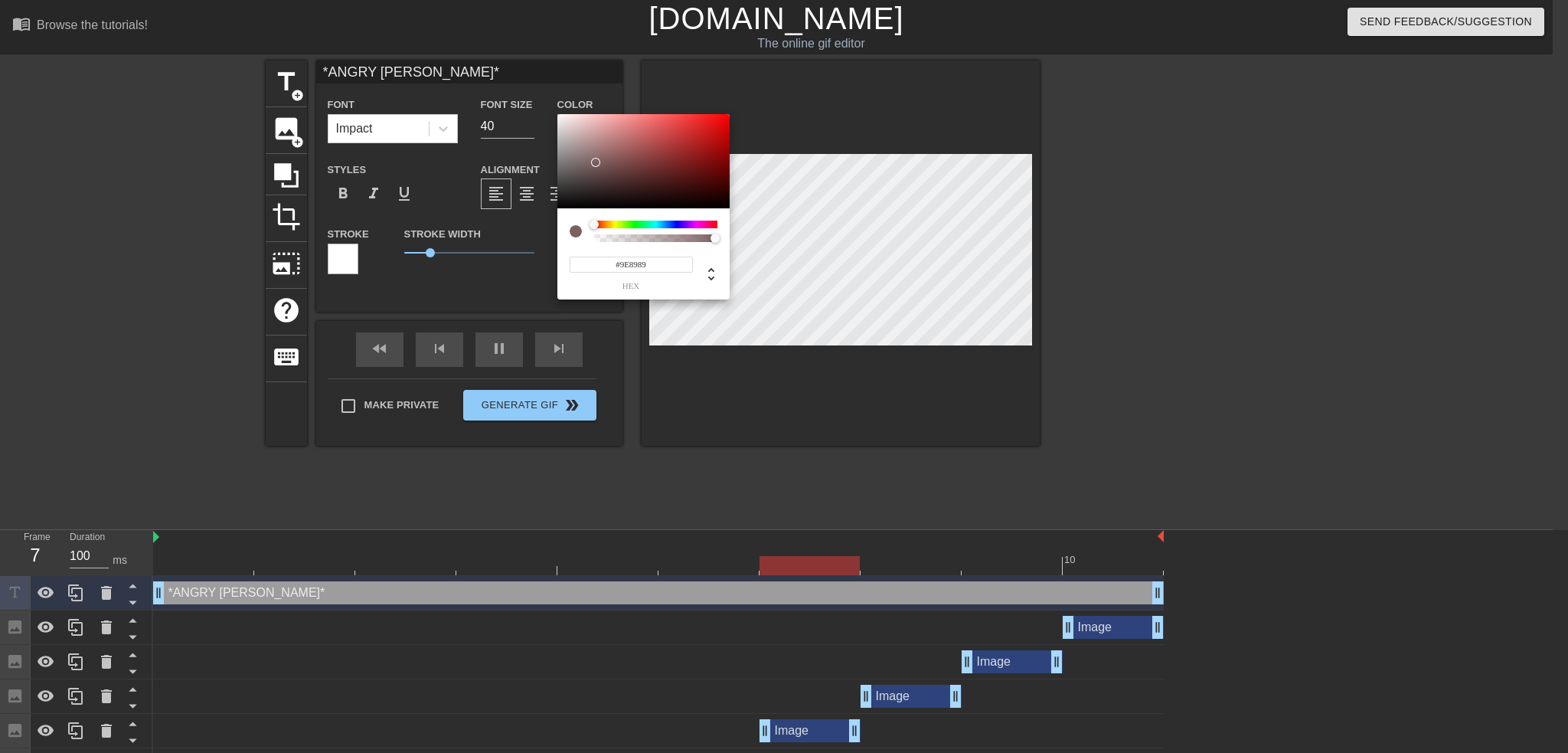 type on "80" 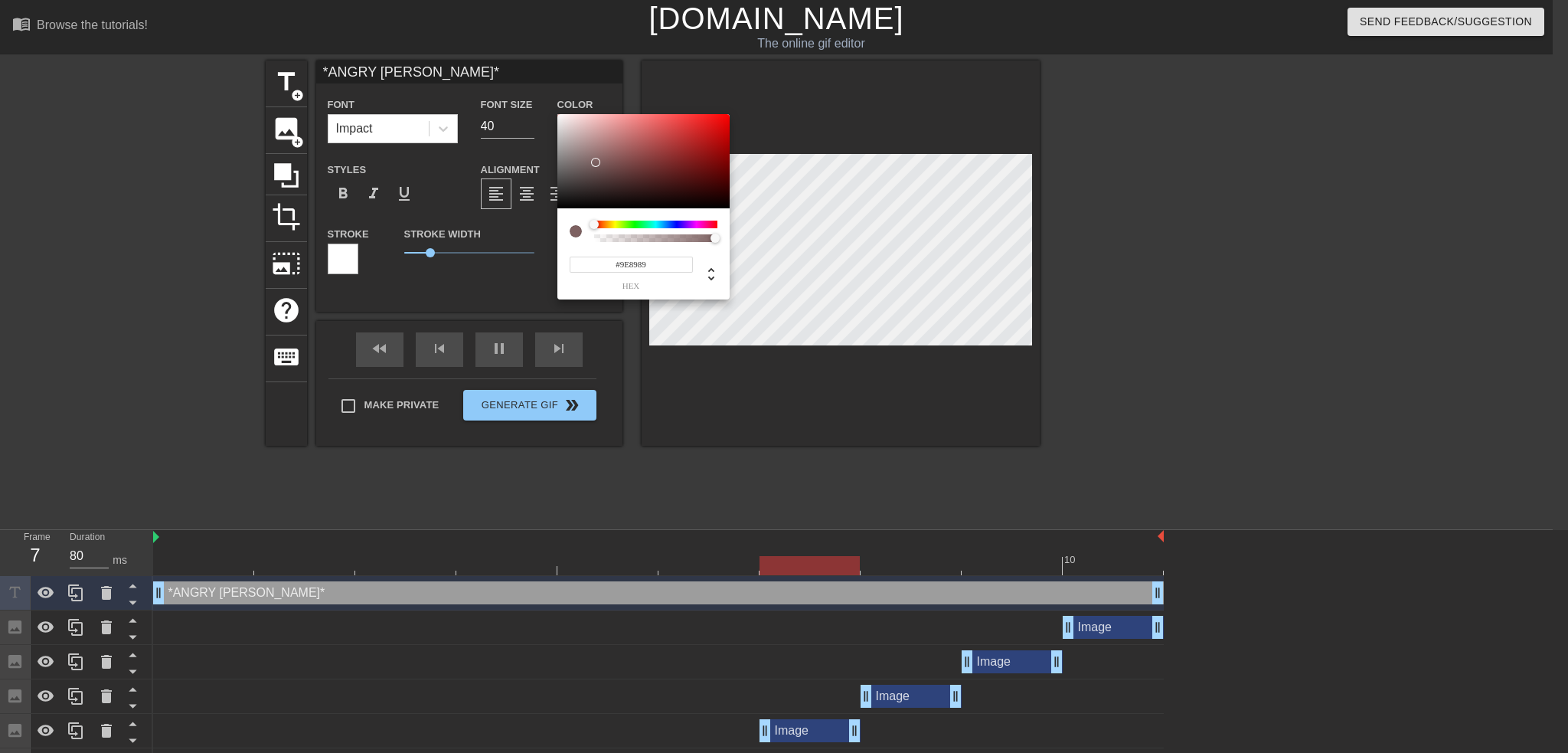 type on "#AEA0A0" 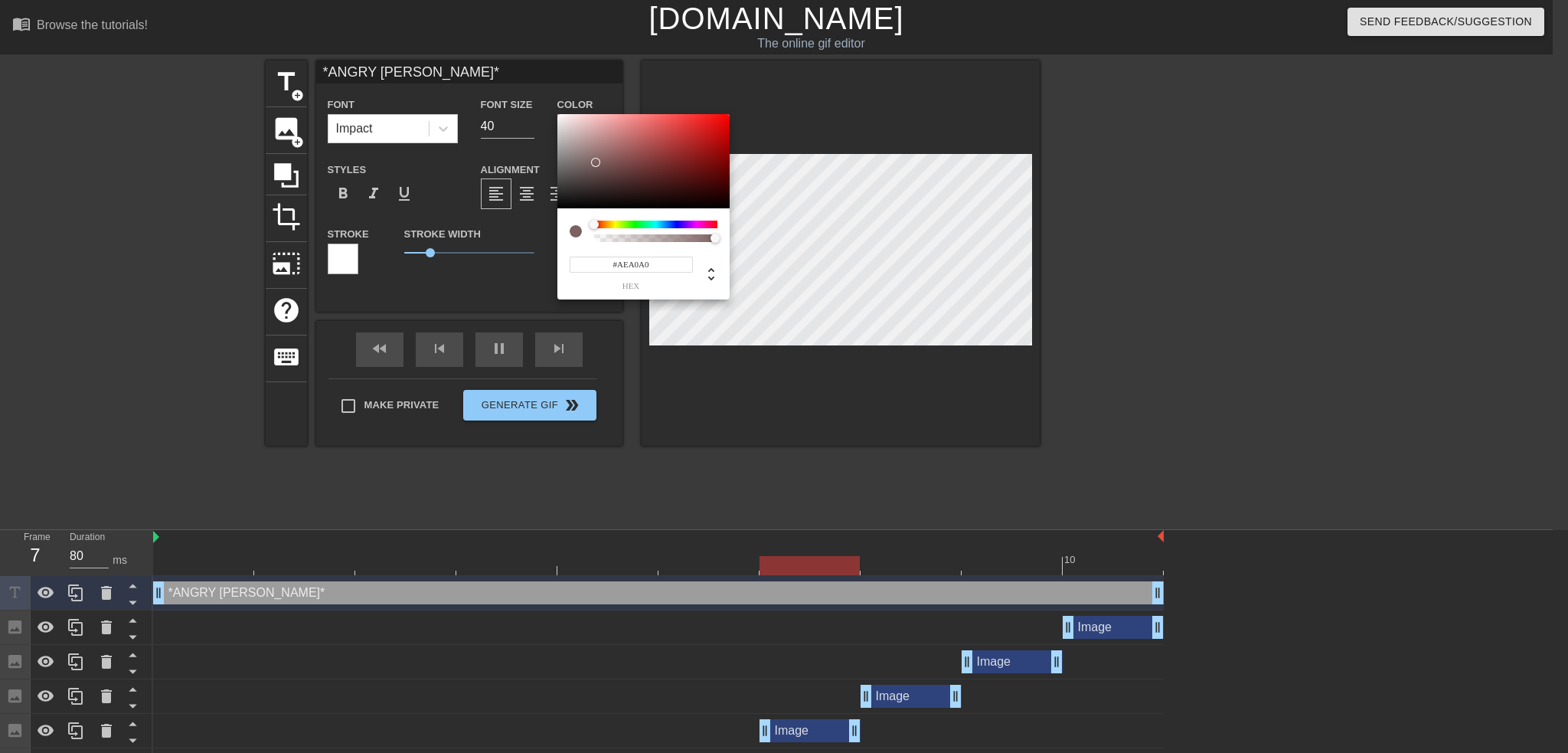 type on "100" 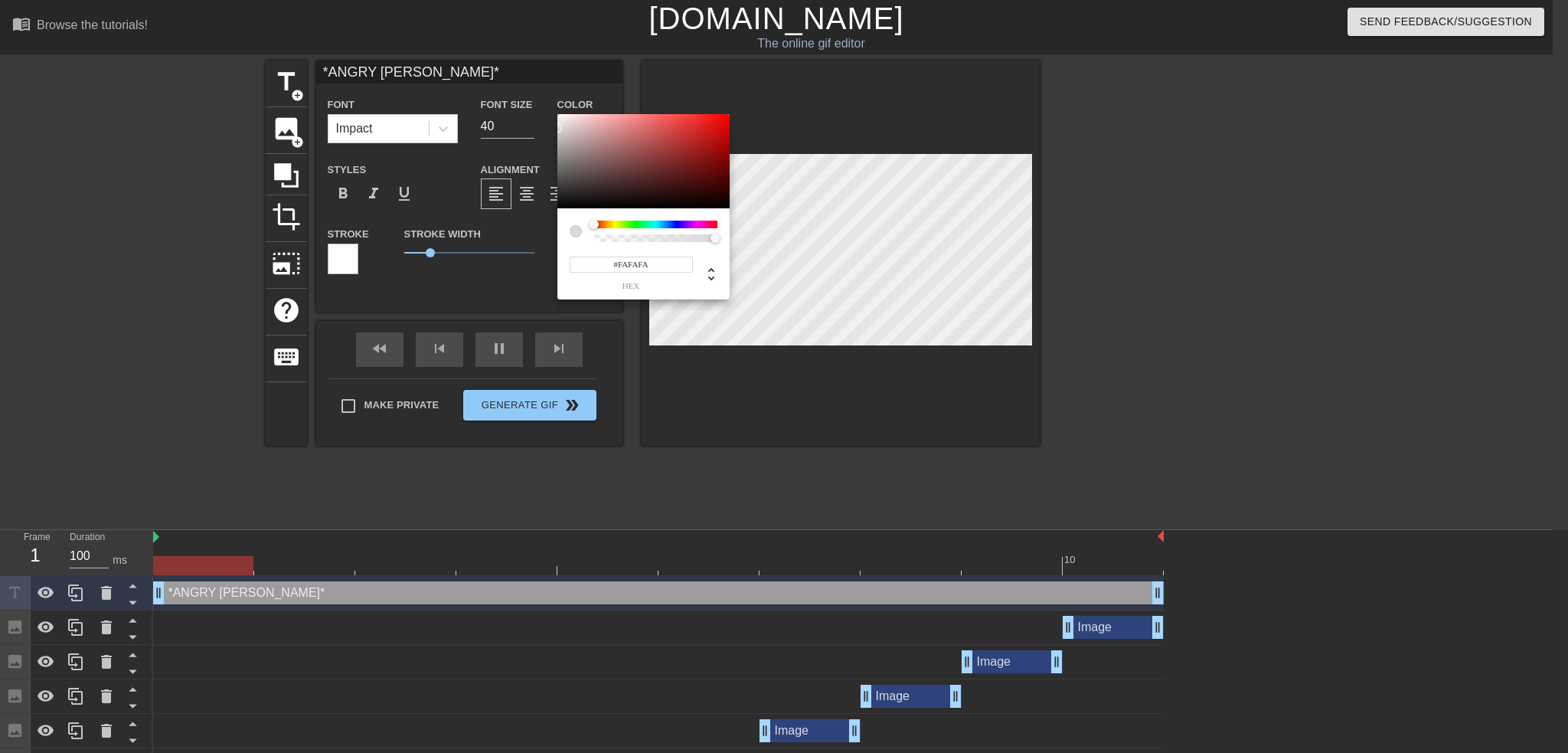 type on "#FFFFFF" 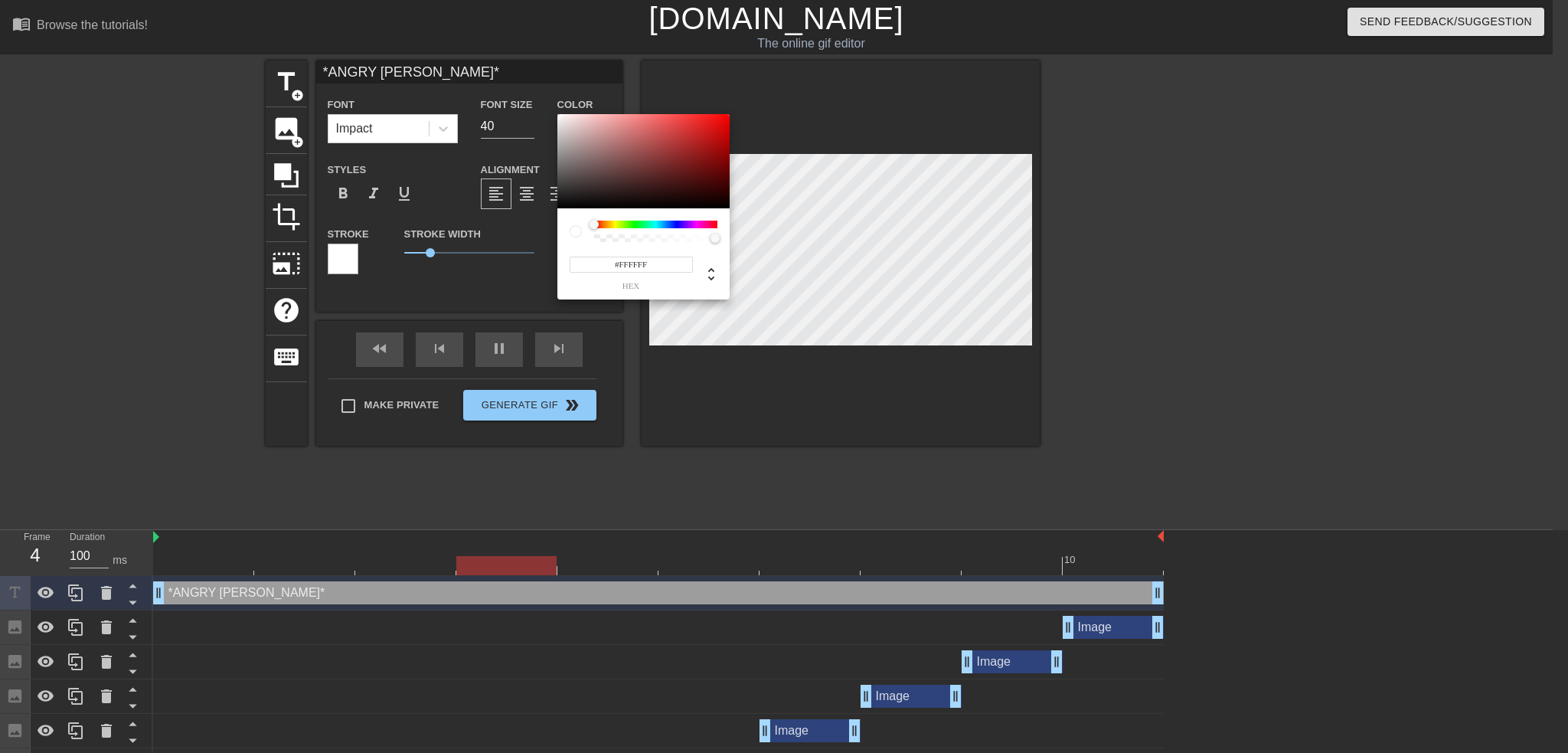 drag, startPoint x: 596, startPoint y: 162, endPoint x: 498, endPoint y: 83, distance: 125.87692 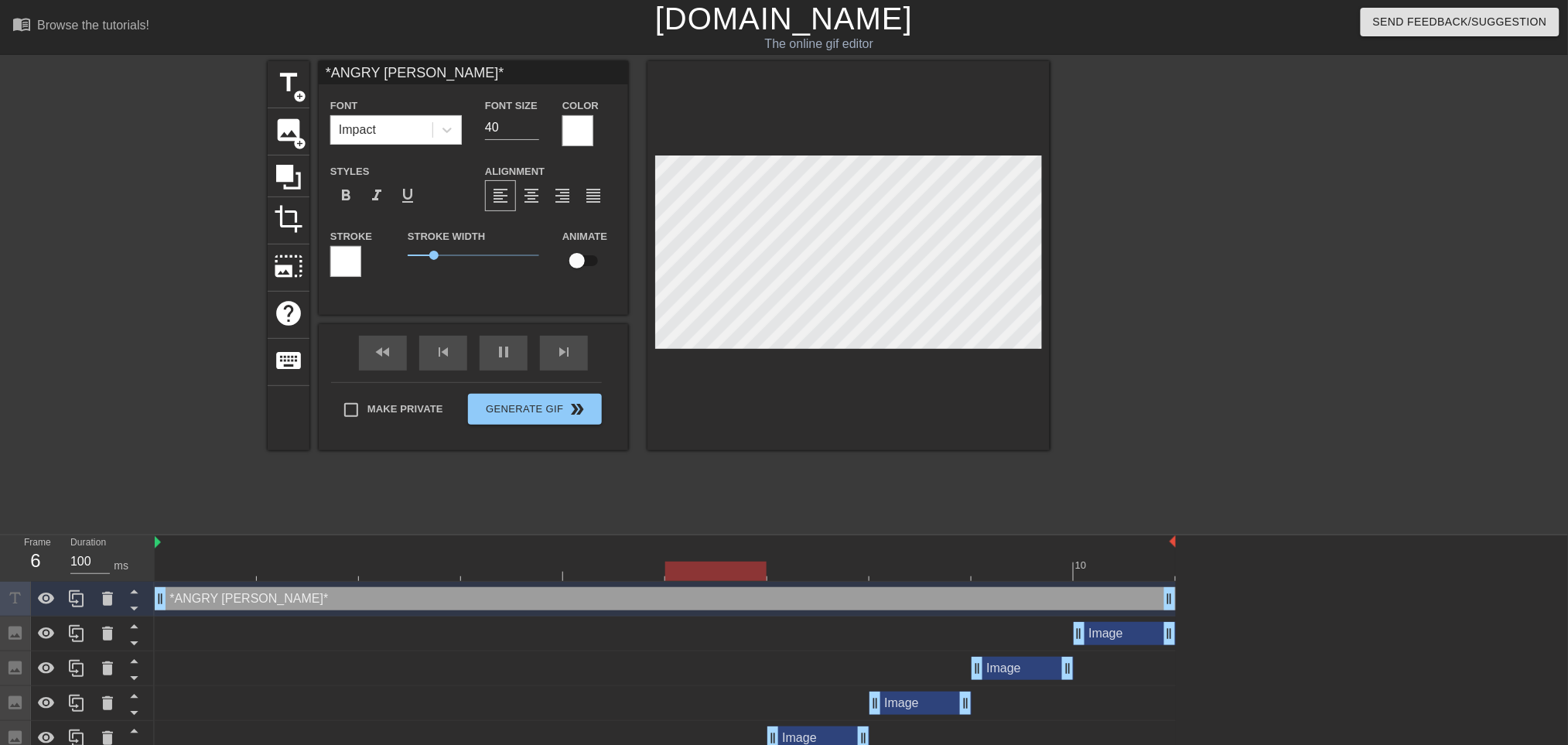 click at bounding box center (346, 261) 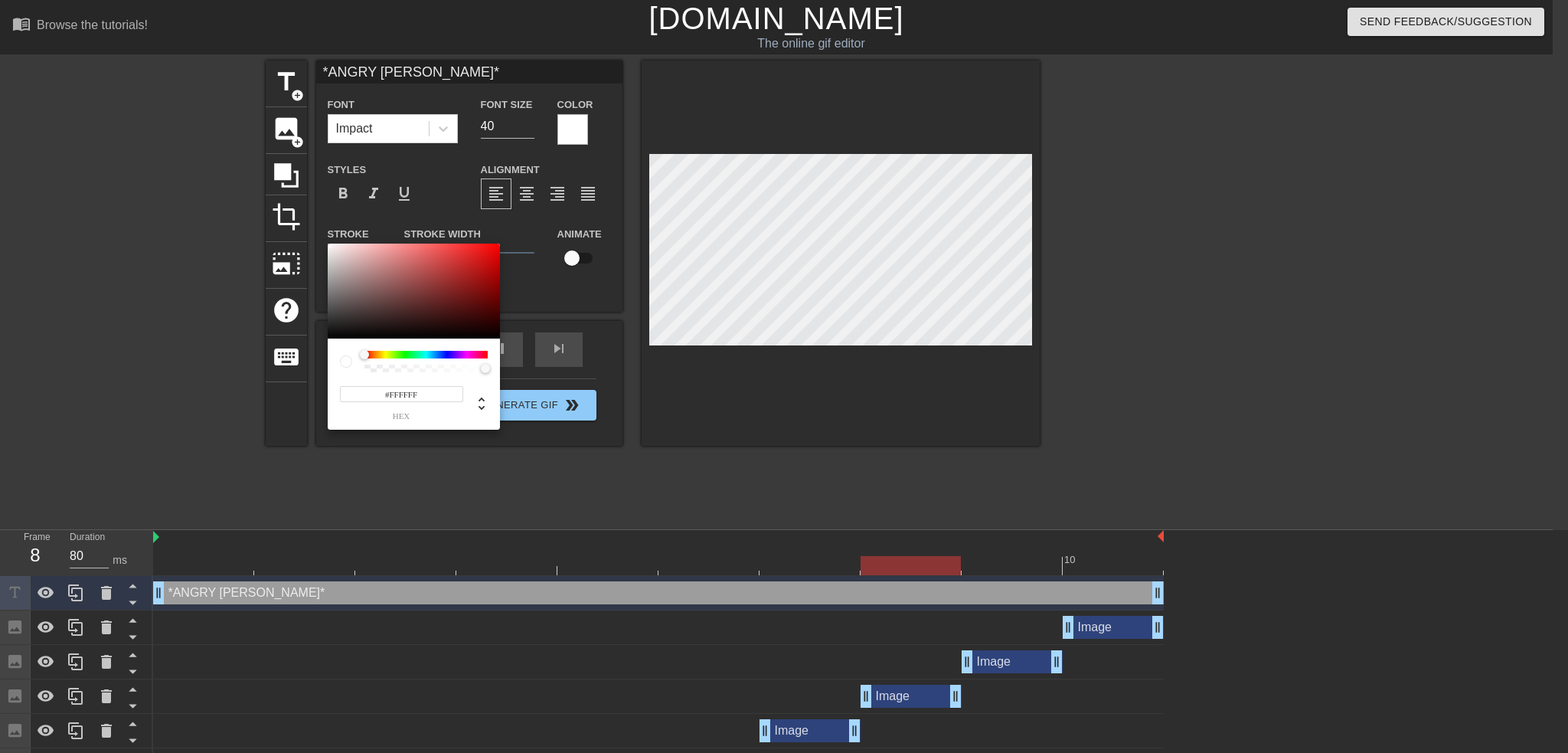 type on "100" 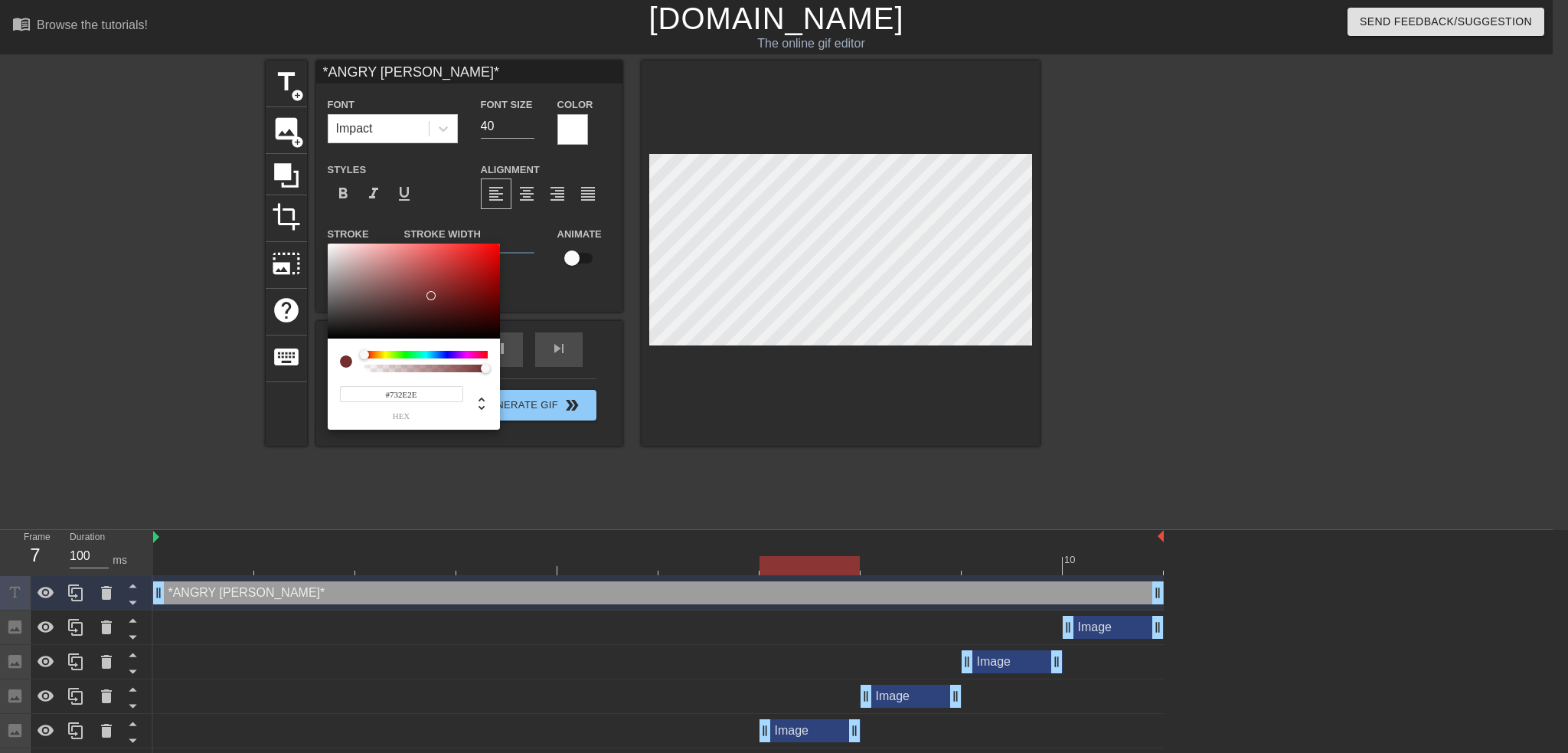 type on "#5E2D2D" 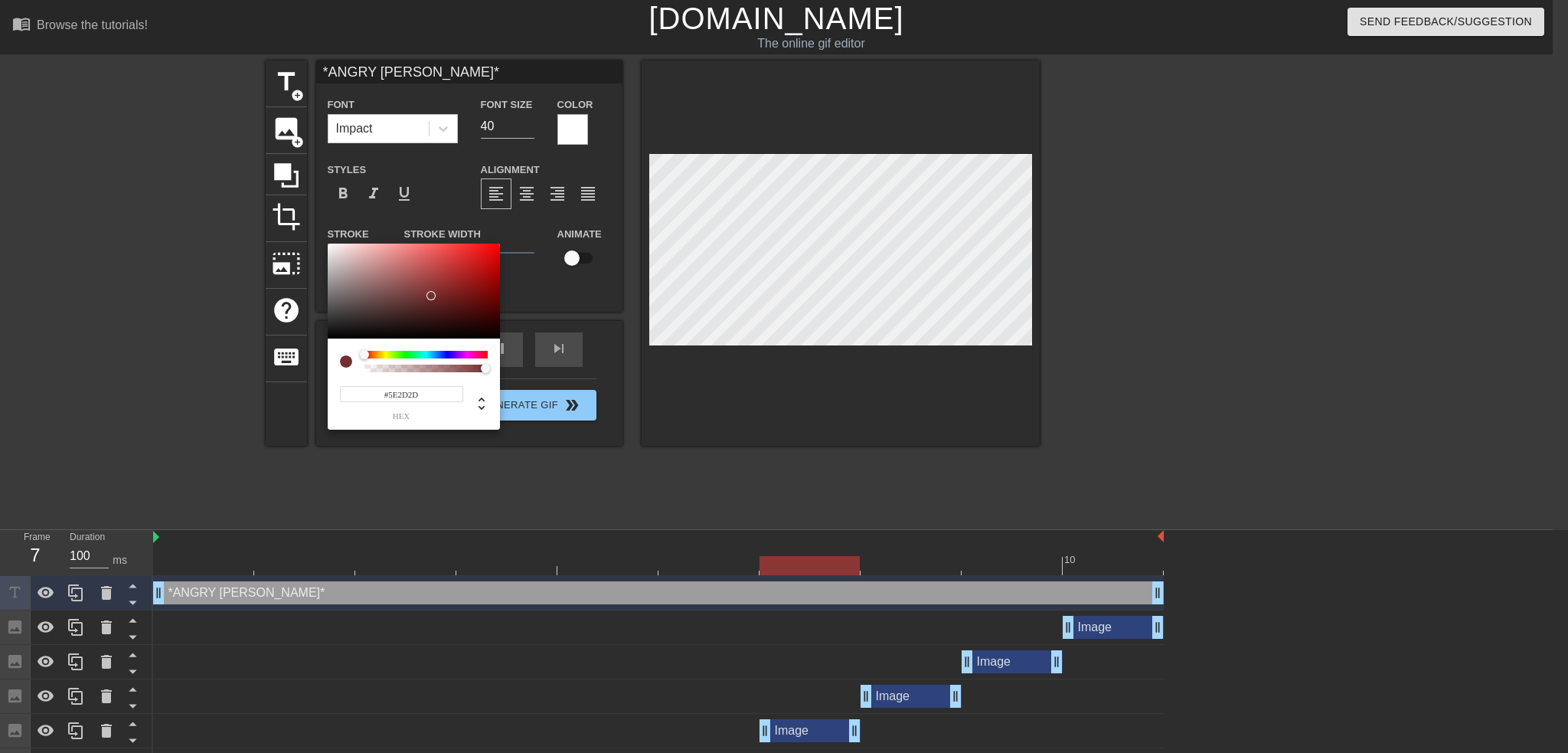 type on "80" 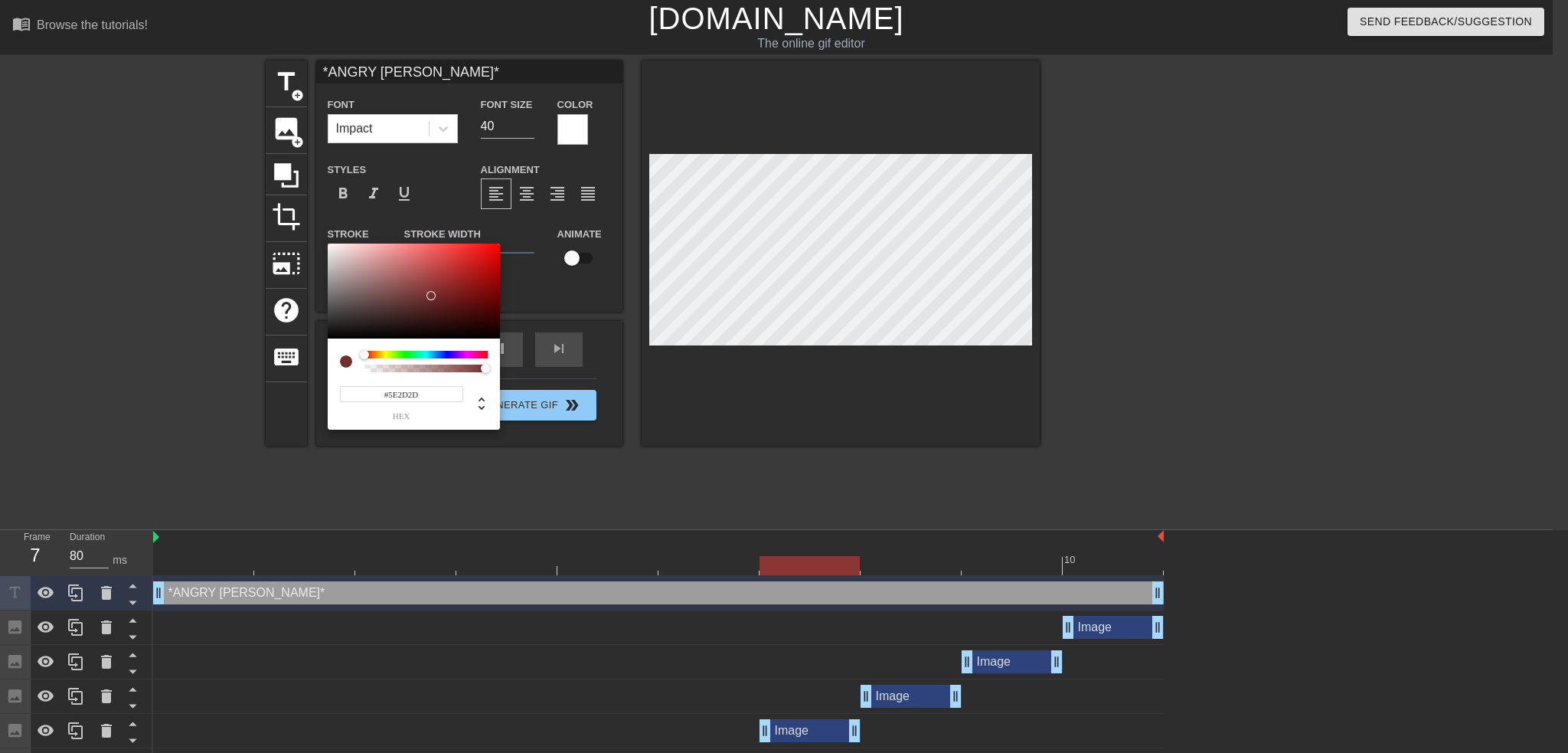 type on "#482A2A" 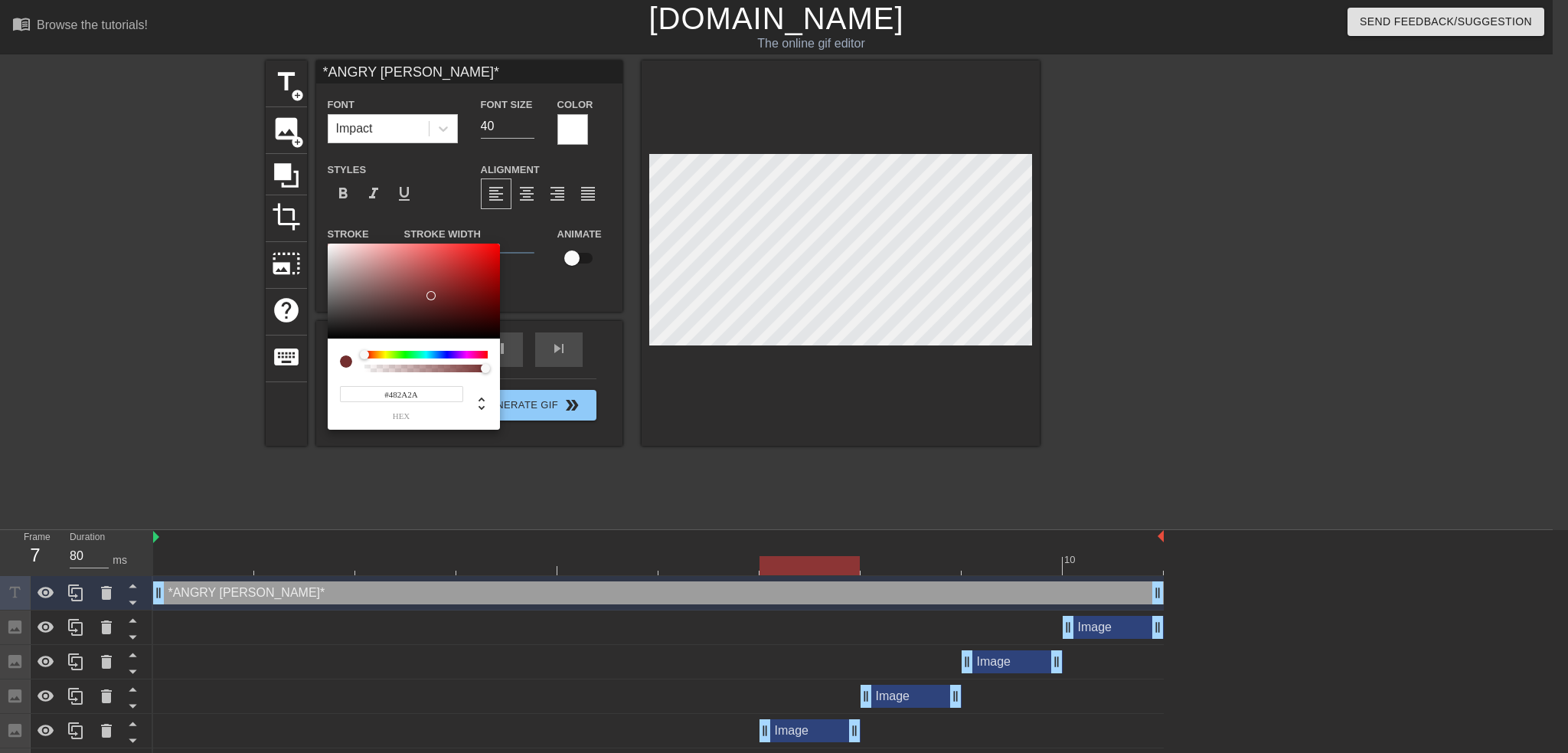 type on "100" 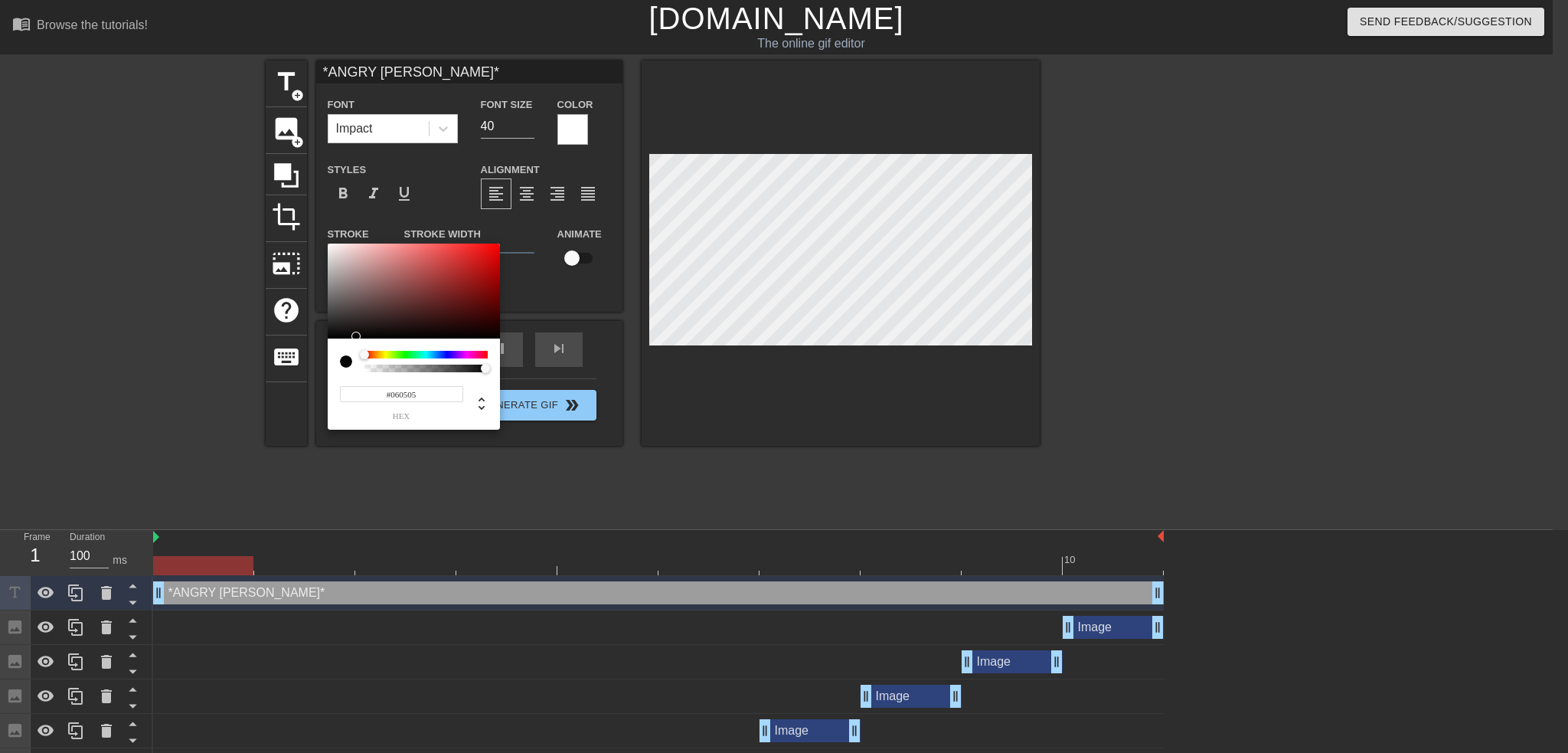 type on "#000000" 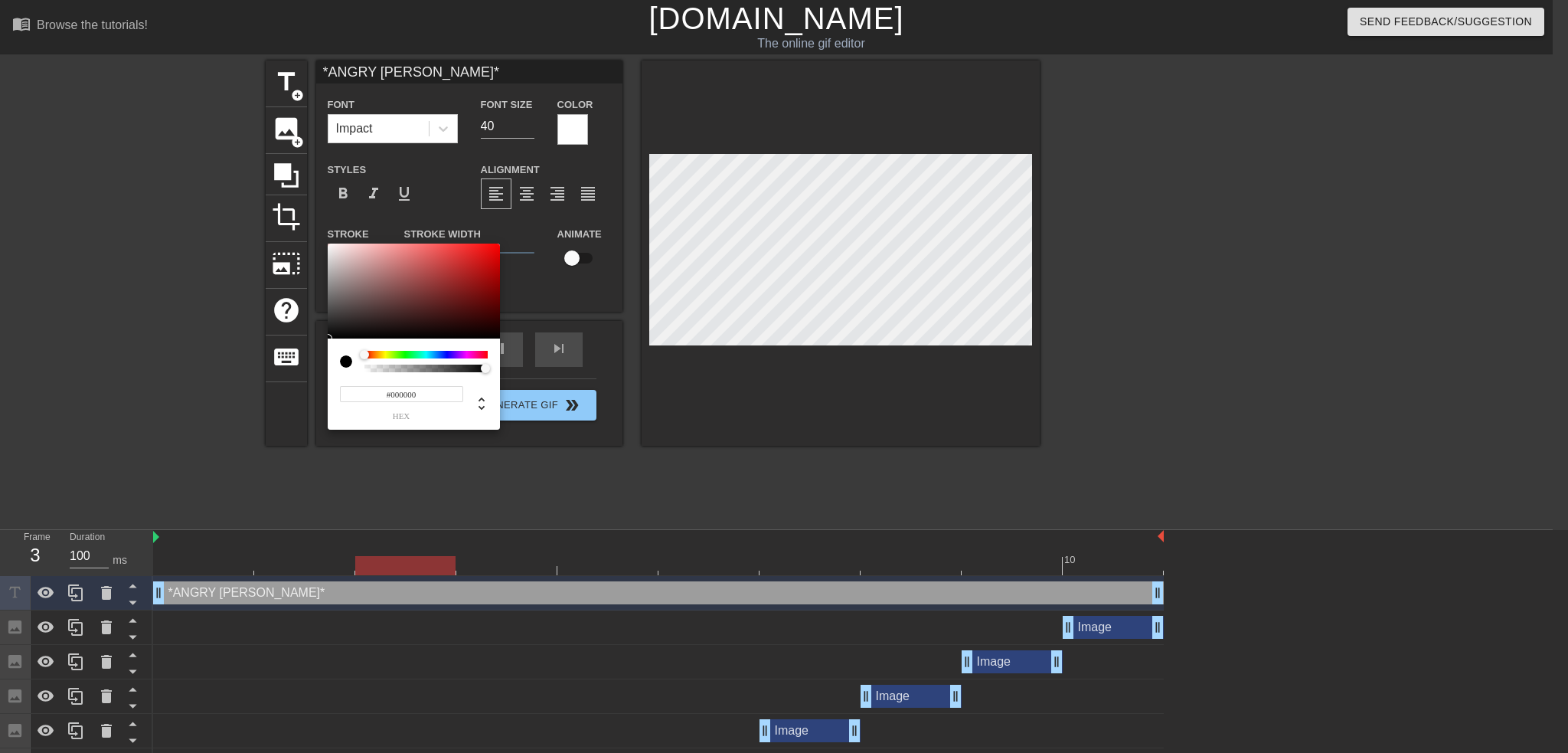 drag, startPoint x: 431, startPoint y: 296, endPoint x: 277, endPoint y: 398, distance: 184.716 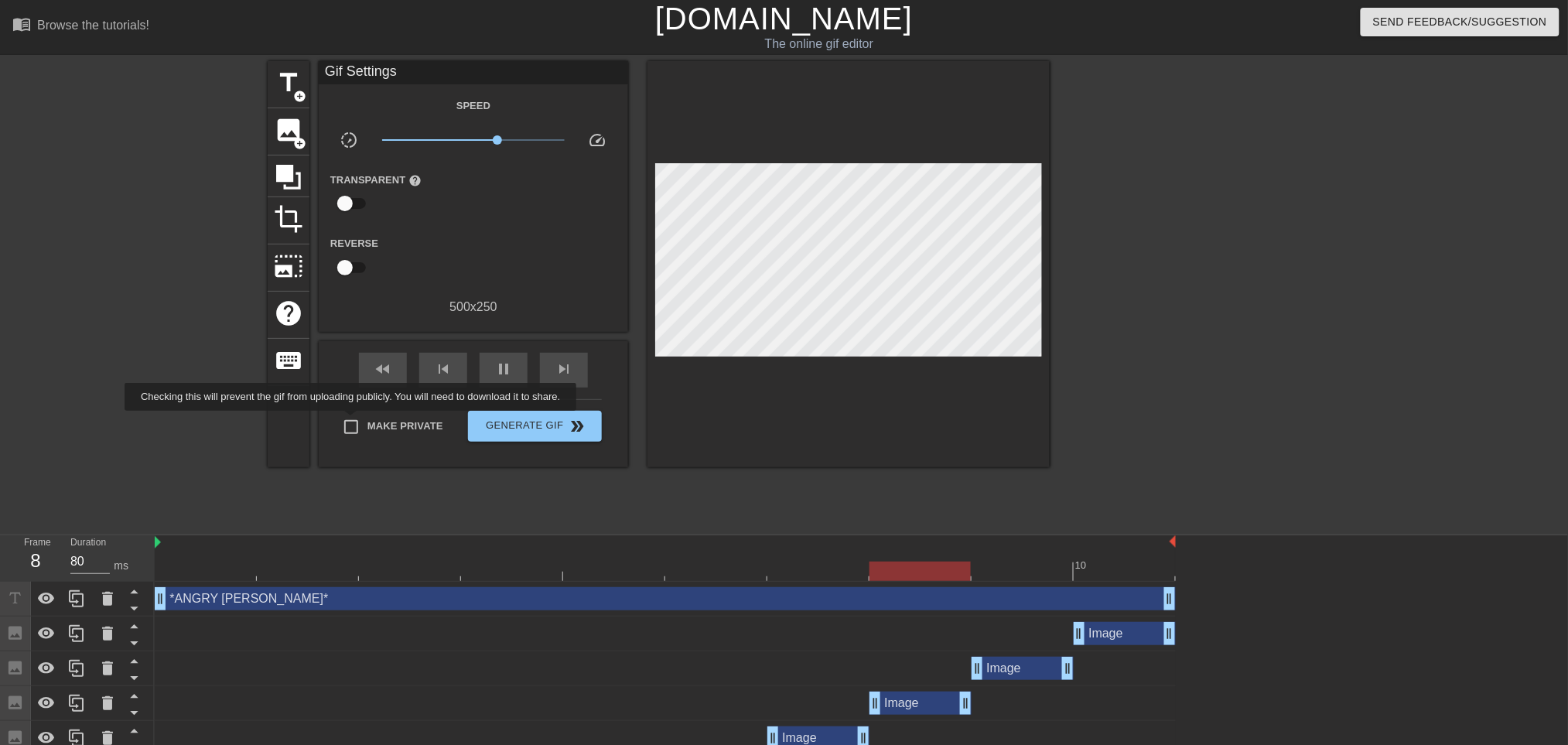 type on "100" 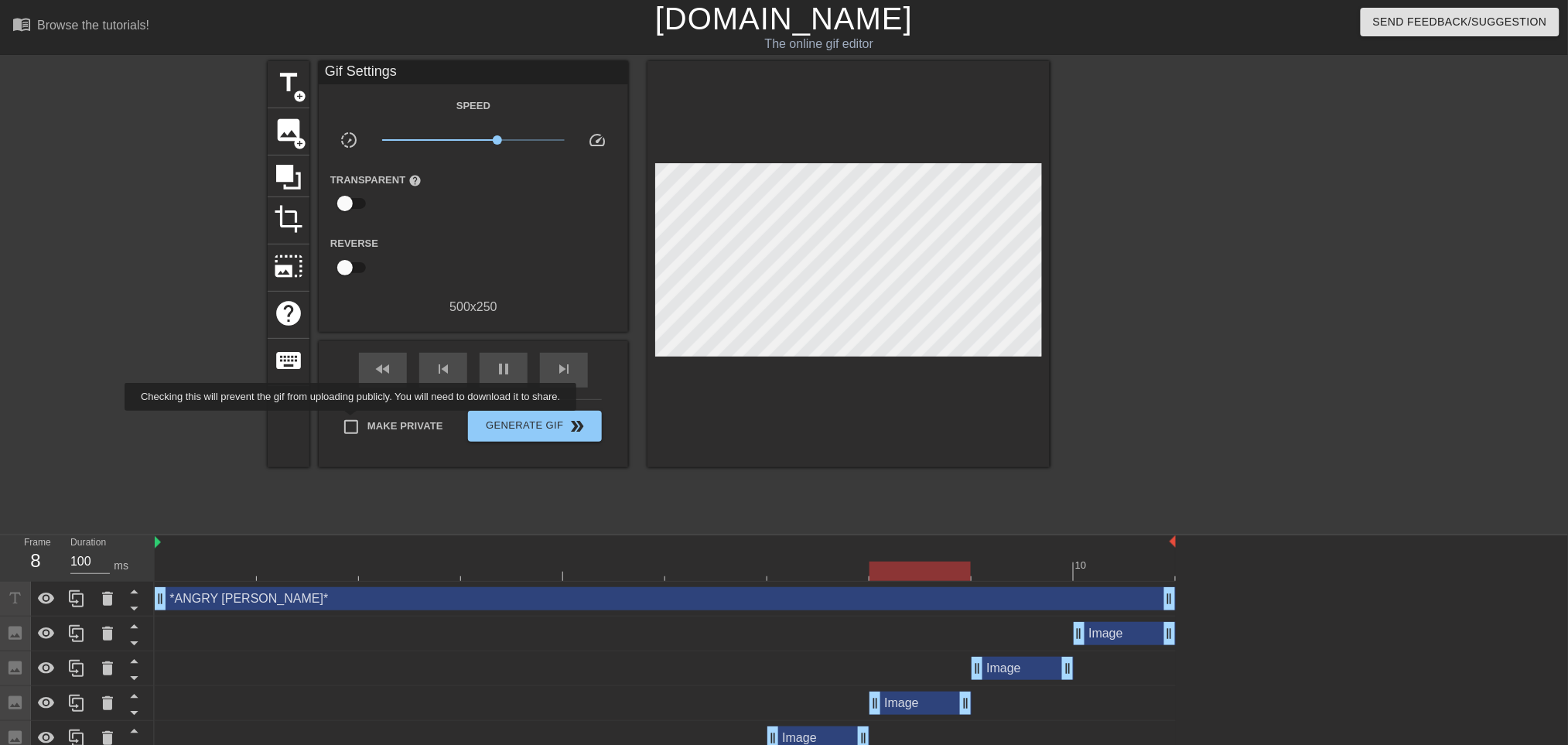 click on "Make Private" at bounding box center (351, 427) 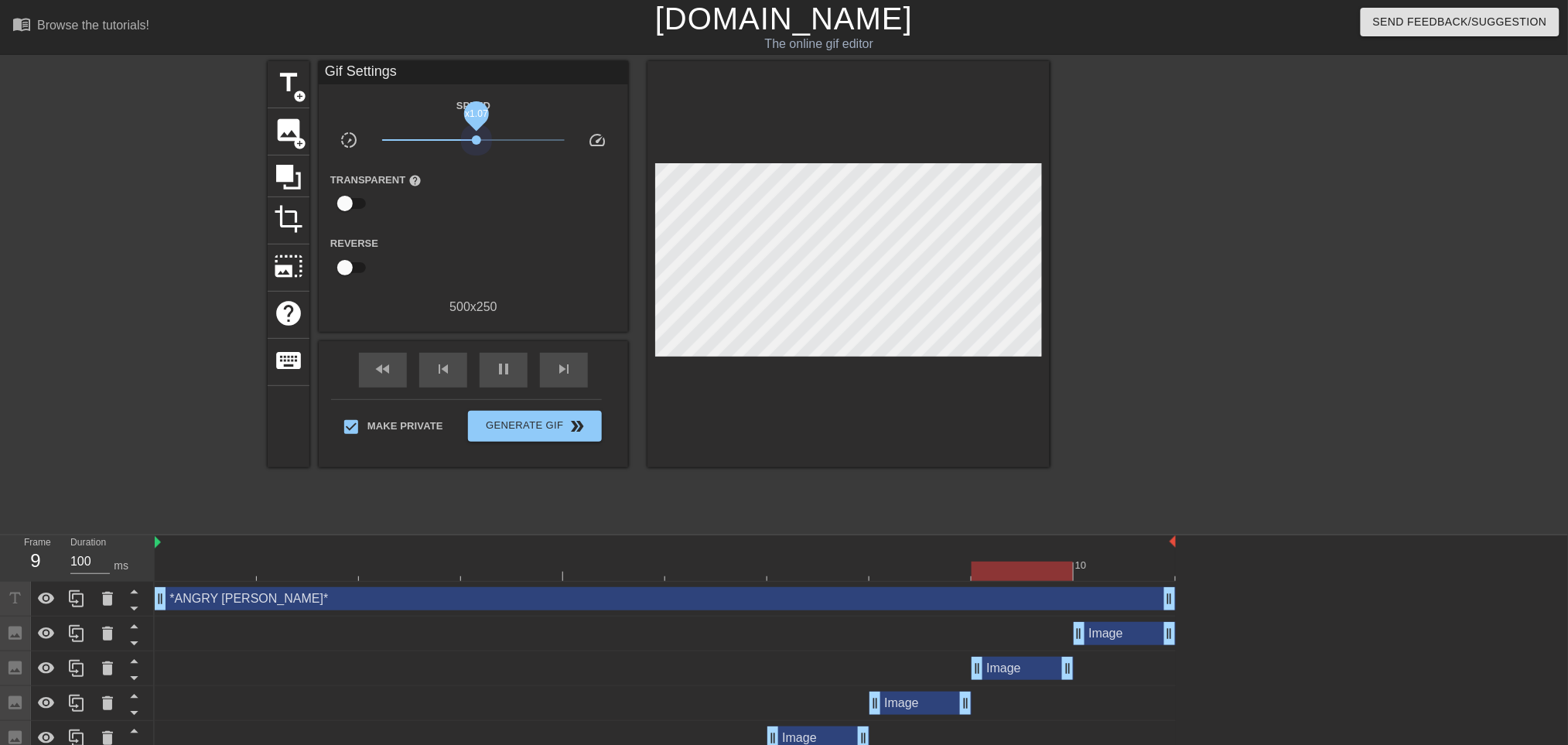 drag, startPoint x: 501, startPoint y: 143, endPoint x: 477, endPoint y: 146, distance: 24.18677 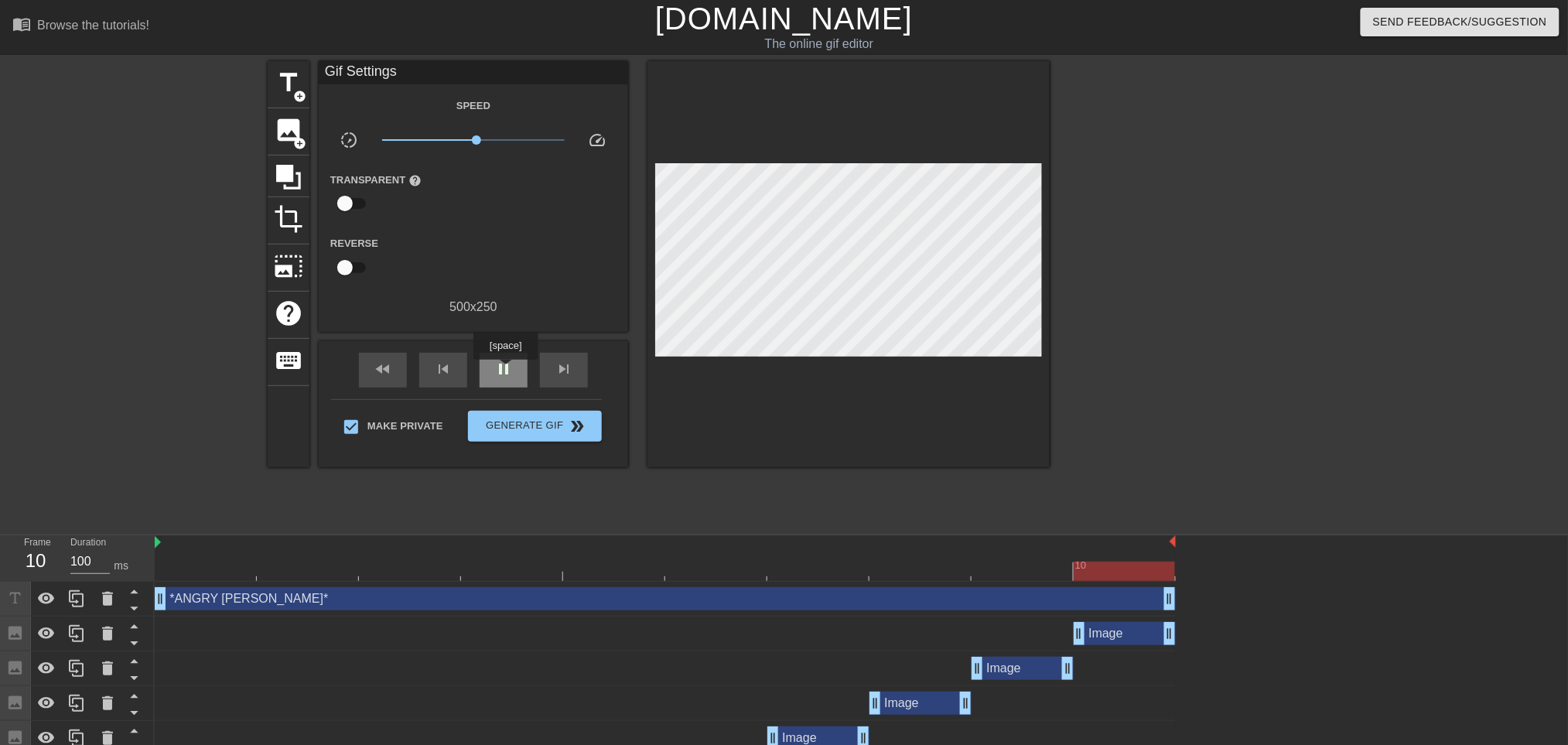 click on "pause" at bounding box center [504, 369] 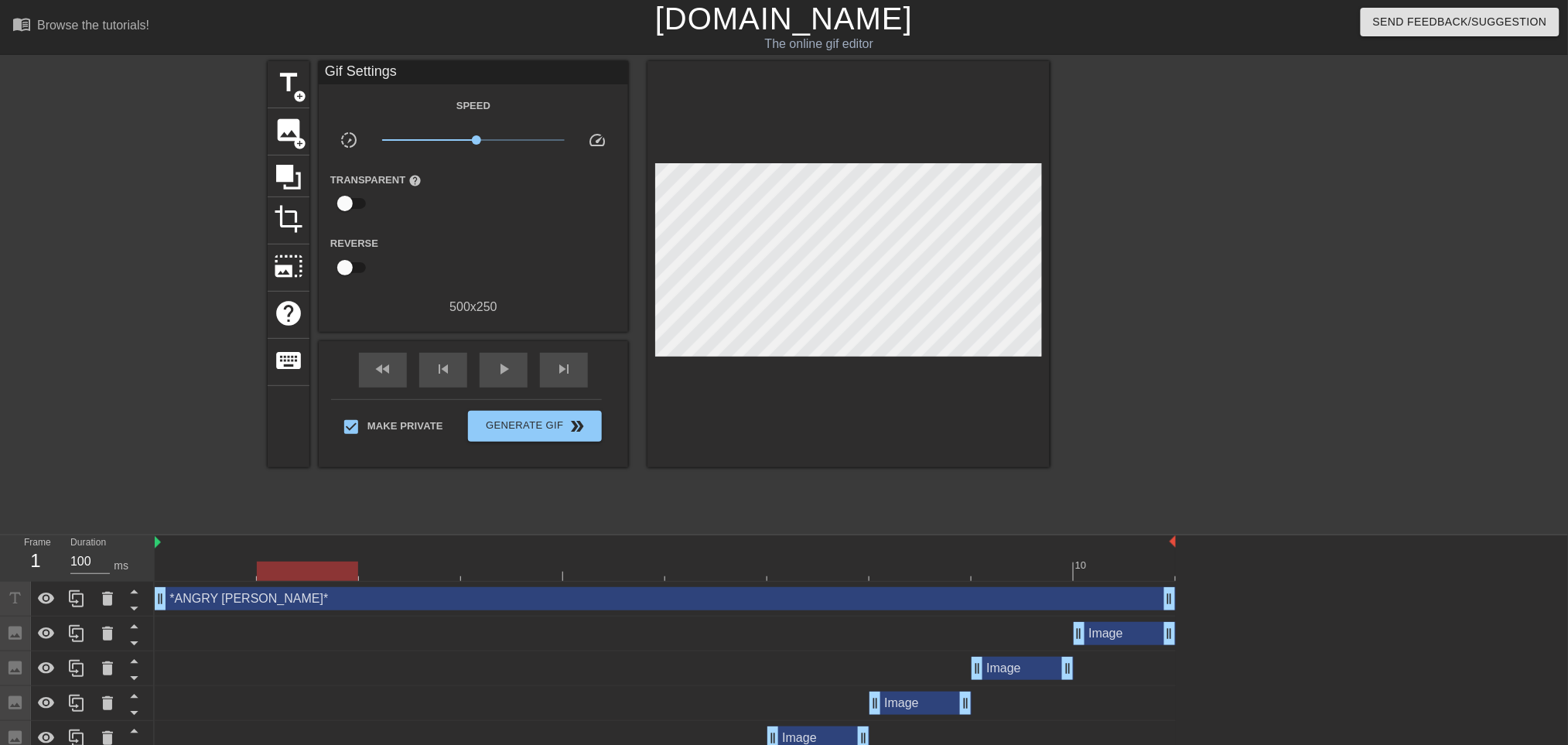 drag, startPoint x: 237, startPoint y: 572, endPoint x: 256, endPoint y: 570, distance: 19.104973 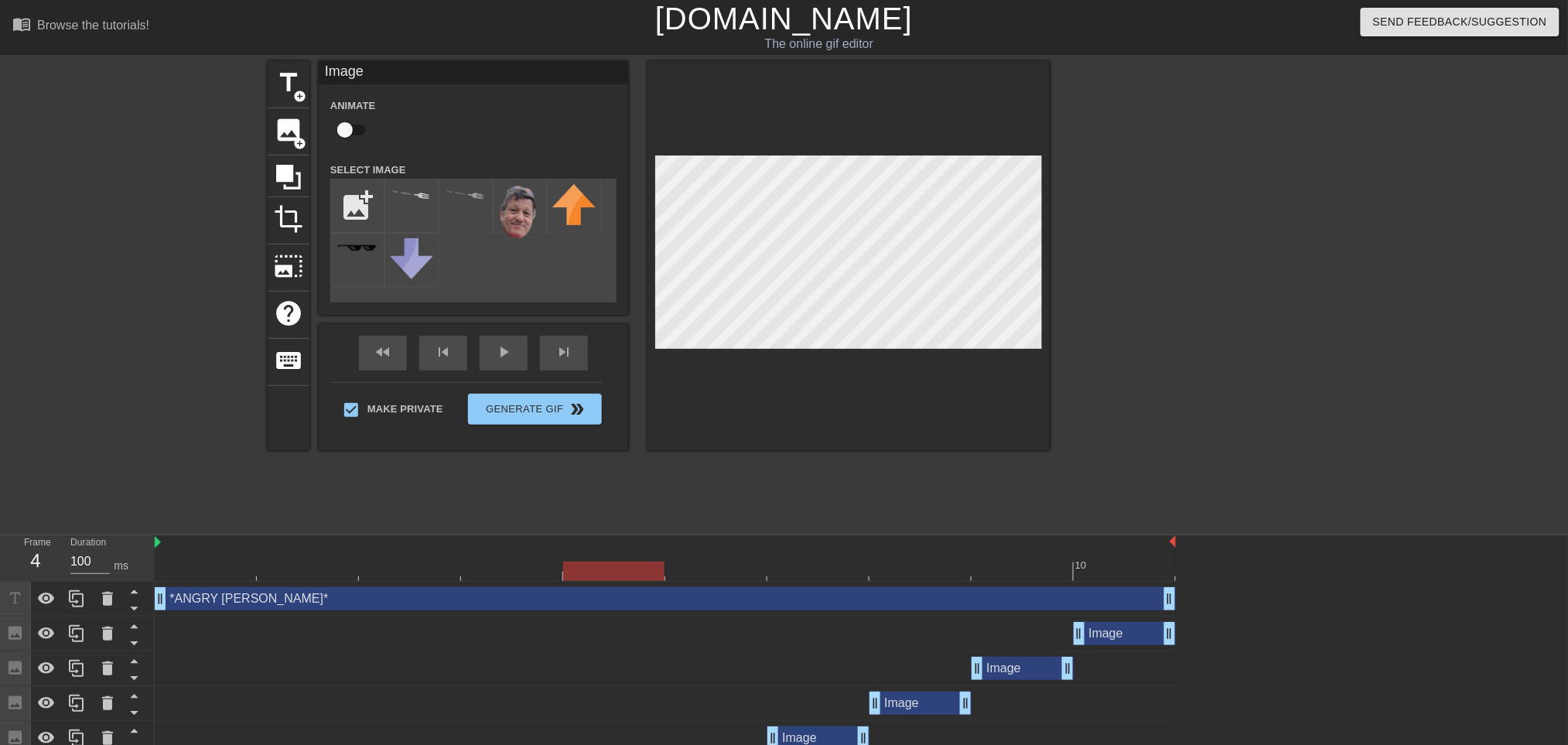 drag, startPoint x: 231, startPoint y: 575, endPoint x: 486, endPoint y: 582, distance: 255.0961 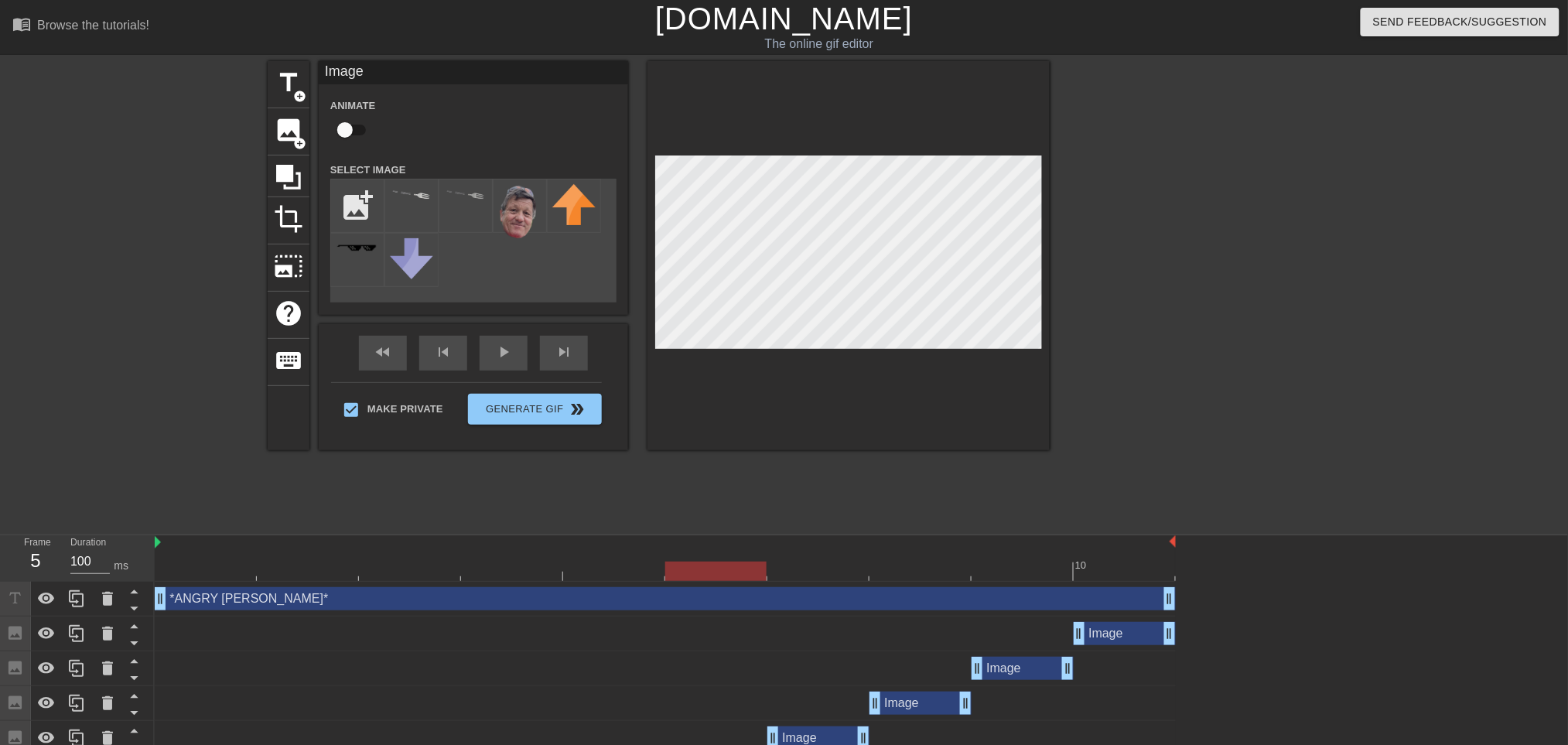 drag, startPoint x: 527, startPoint y: 573, endPoint x: 610, endPoint y: 601, distance: 87.59566 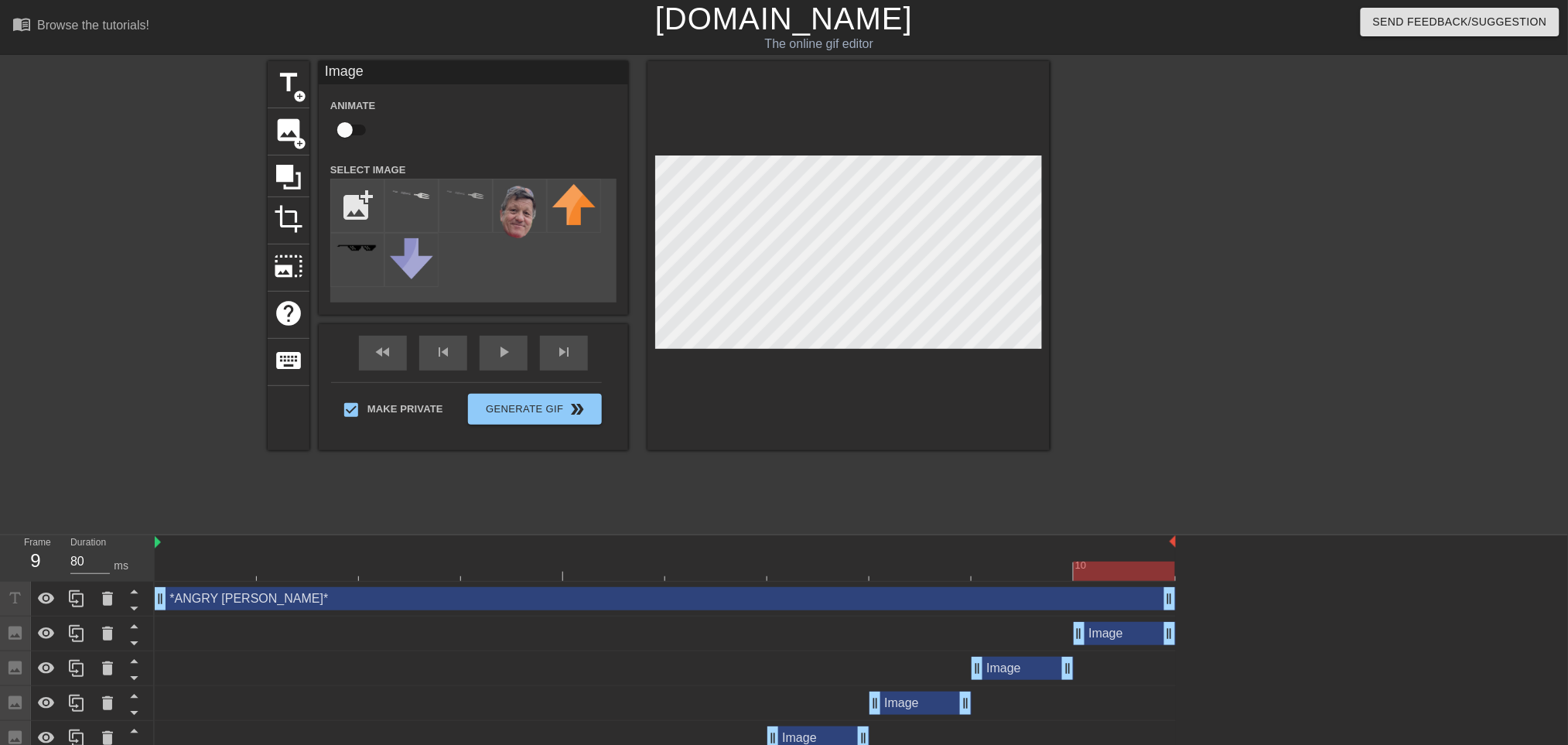 drag, startPoint x: 627, startPoint y: 571, endPoint x: 1034, endPoint y: 565, distance: 407.04422 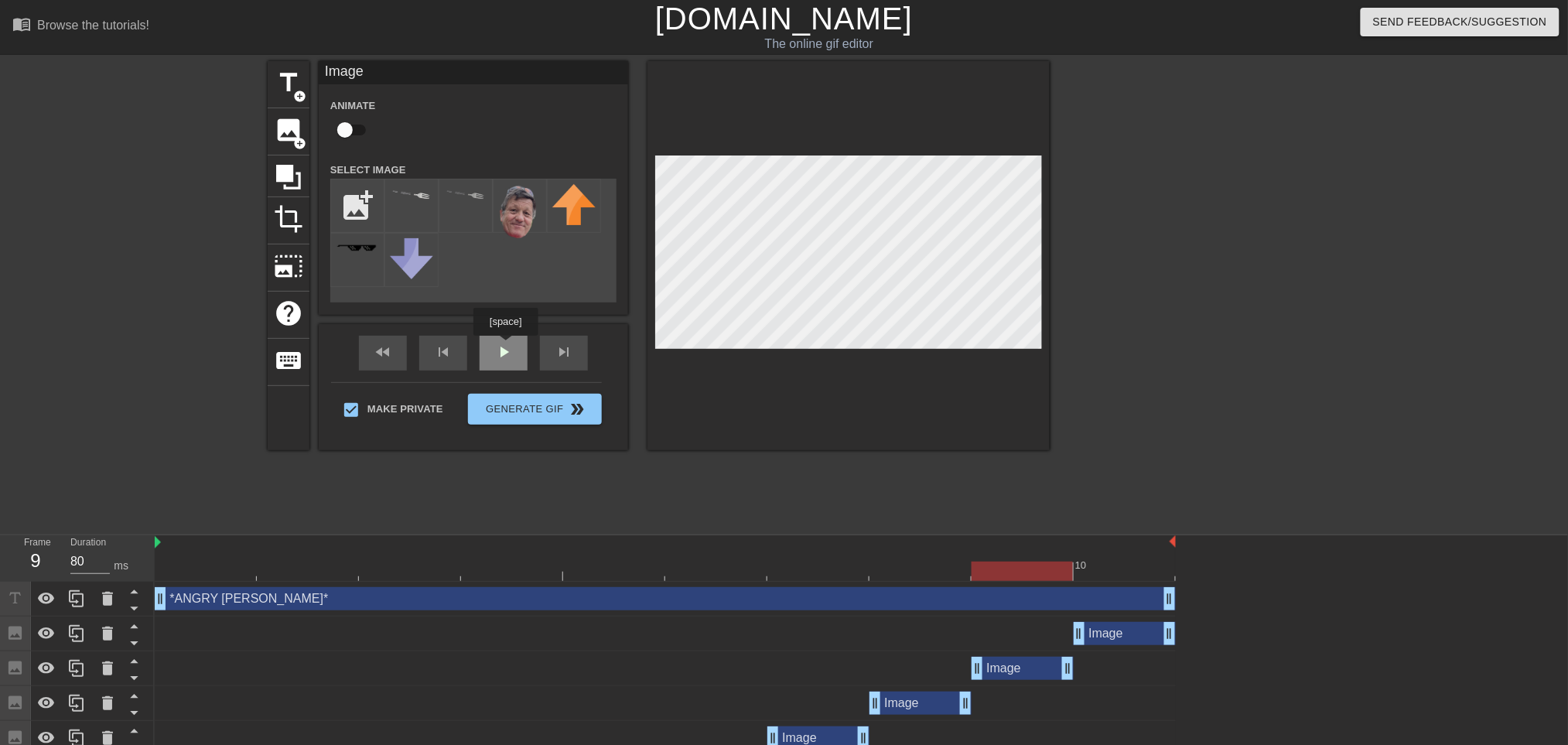 click on "fast_rewind skip_previous play_arrow skip_next" at bounding box center (473, 353) 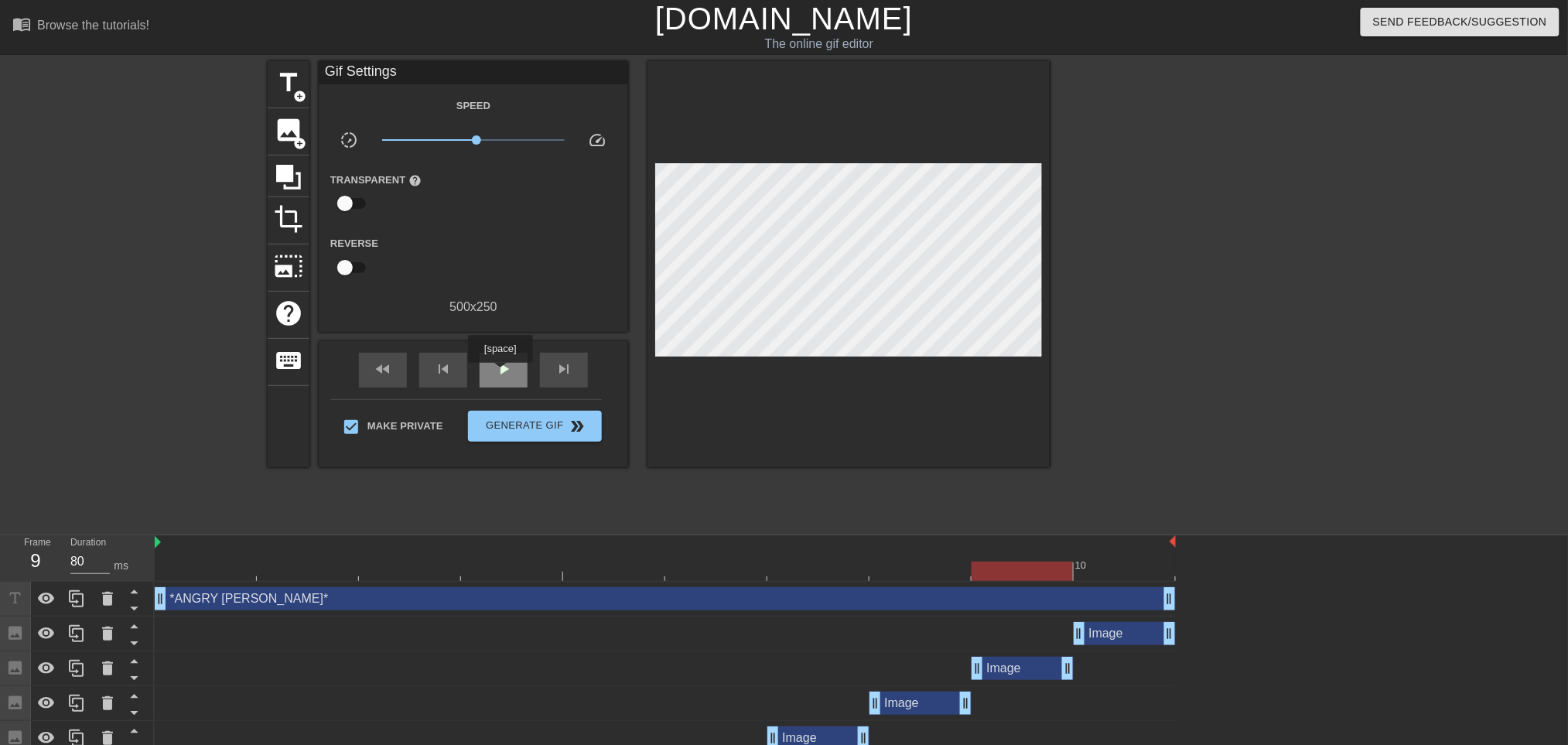 click on "play_arrow" at bounding box center (504, 369) 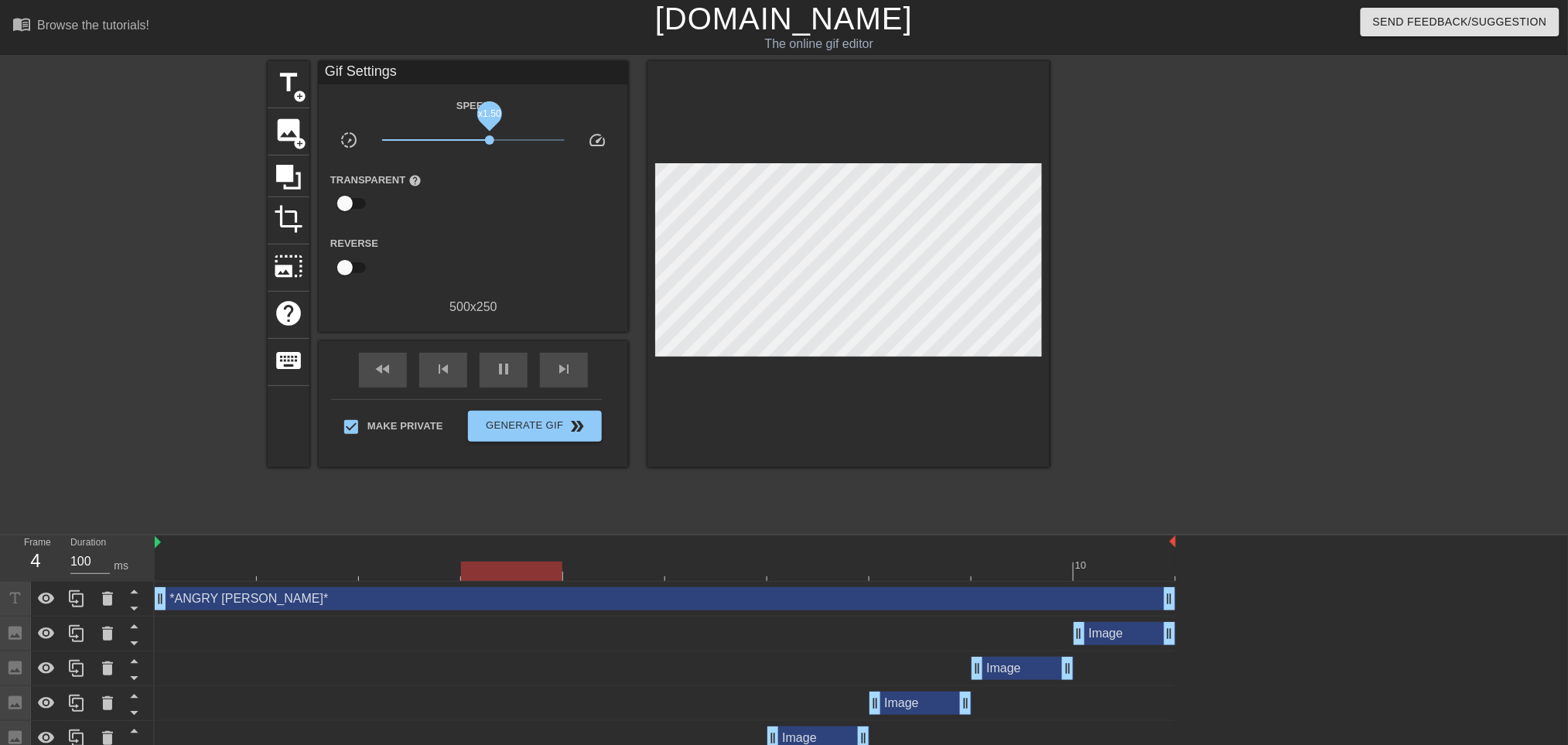 drag, startPoint x: 477, startPoint y: 133, endPoint x: 490, endPoint y: 135, distance: 13.152946 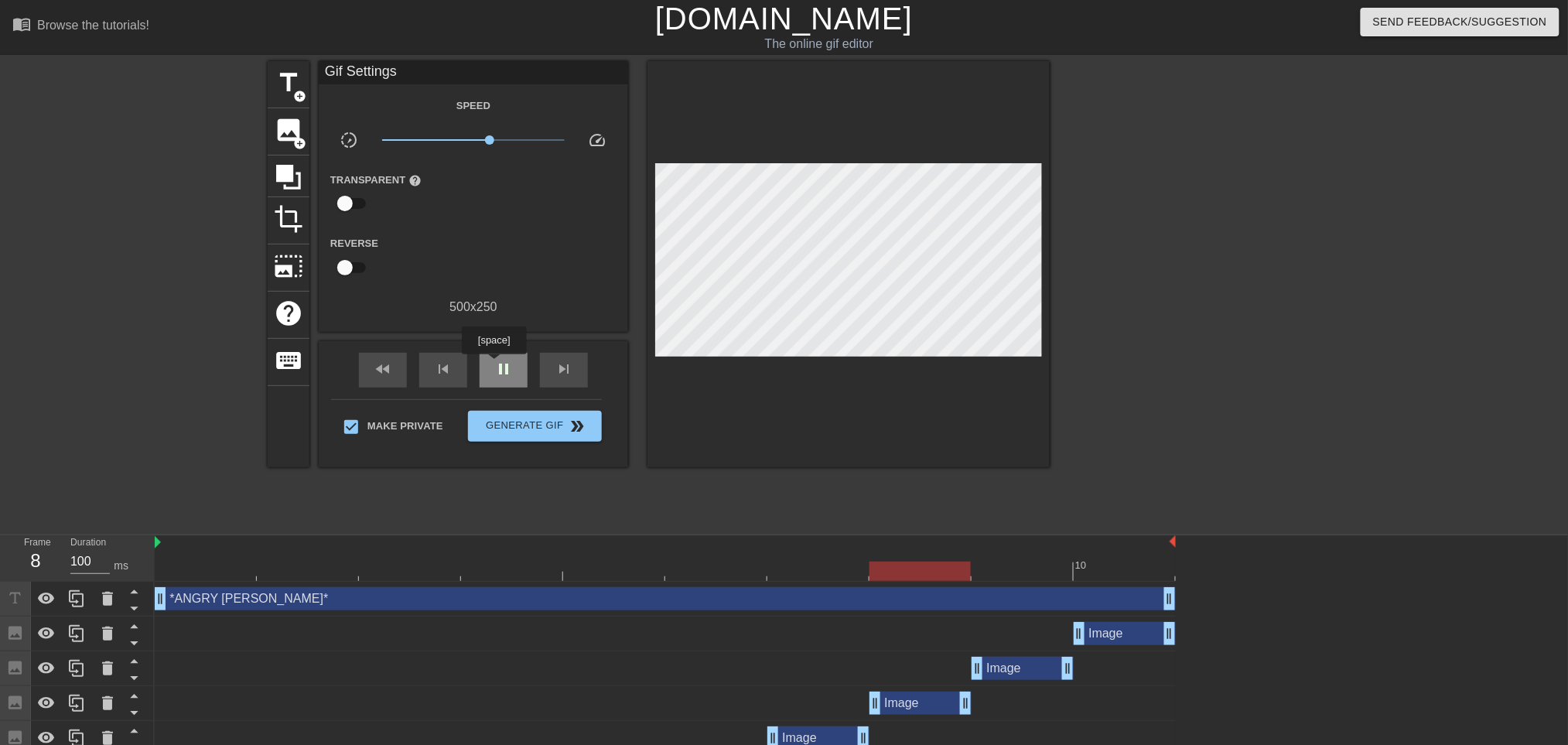 click on "pause" at bounding box center [504, 369] 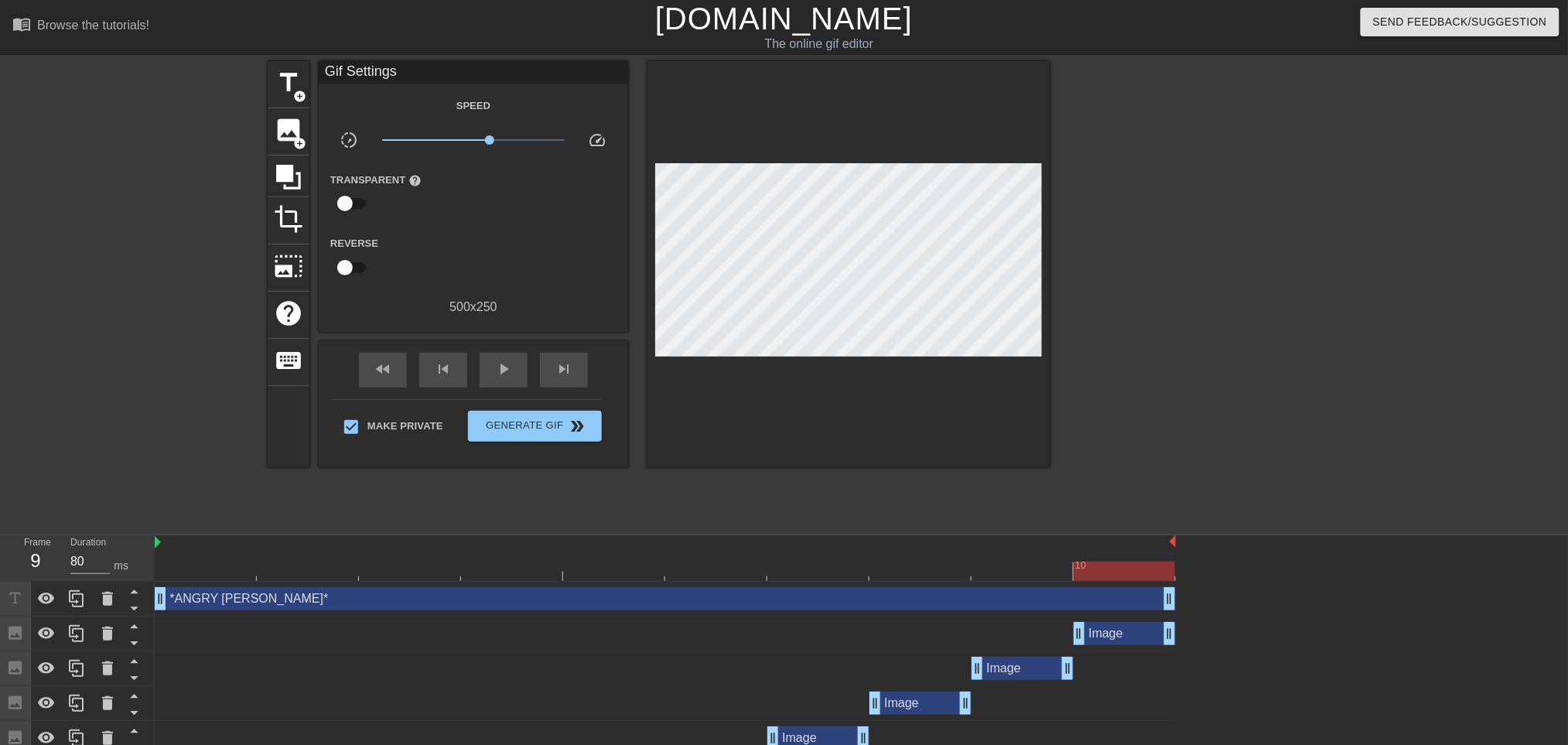 drag, startPoint x: 313, startPoint y: 570, endPoint x: 1044, endPoint y: 602, distance: 731.7 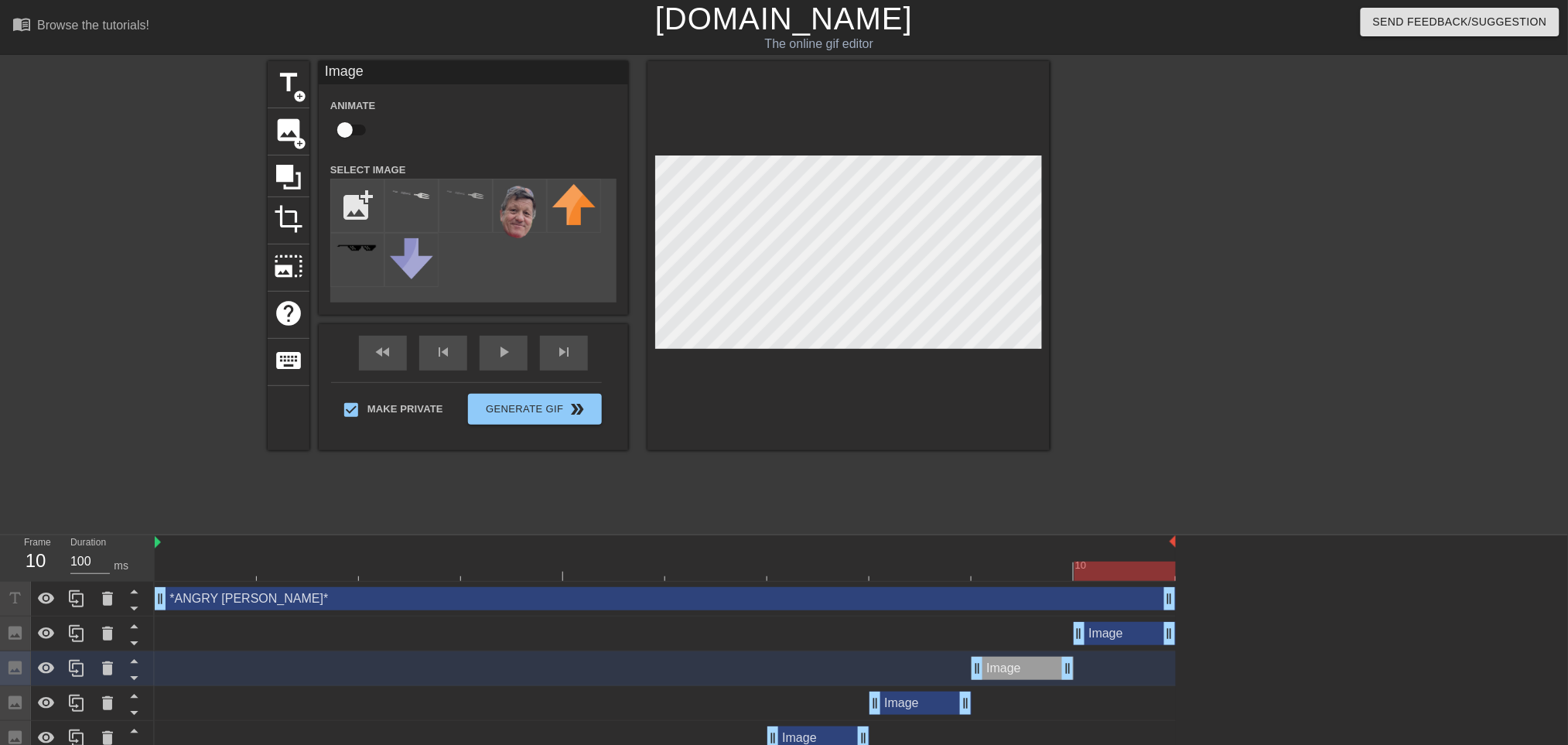 drag, startPoint x: 1031, startPoint y: 563, endPoint x: 1111, endPoint y: 564, distance: 80.00625 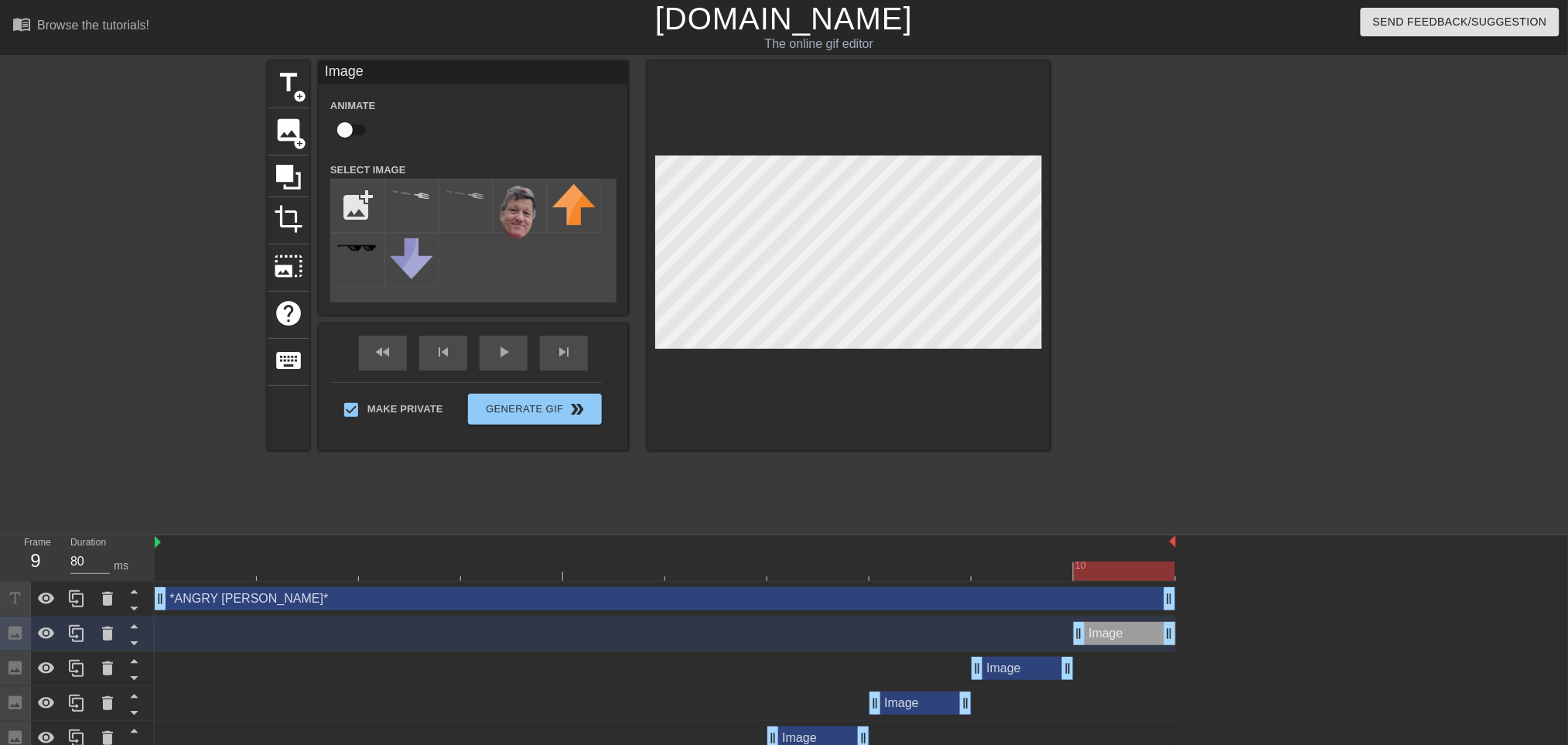 drag, startPoint x: 1102, startPoint y: 564, endPoint x: 1061, endPoint y: 568, distance: 41.19466 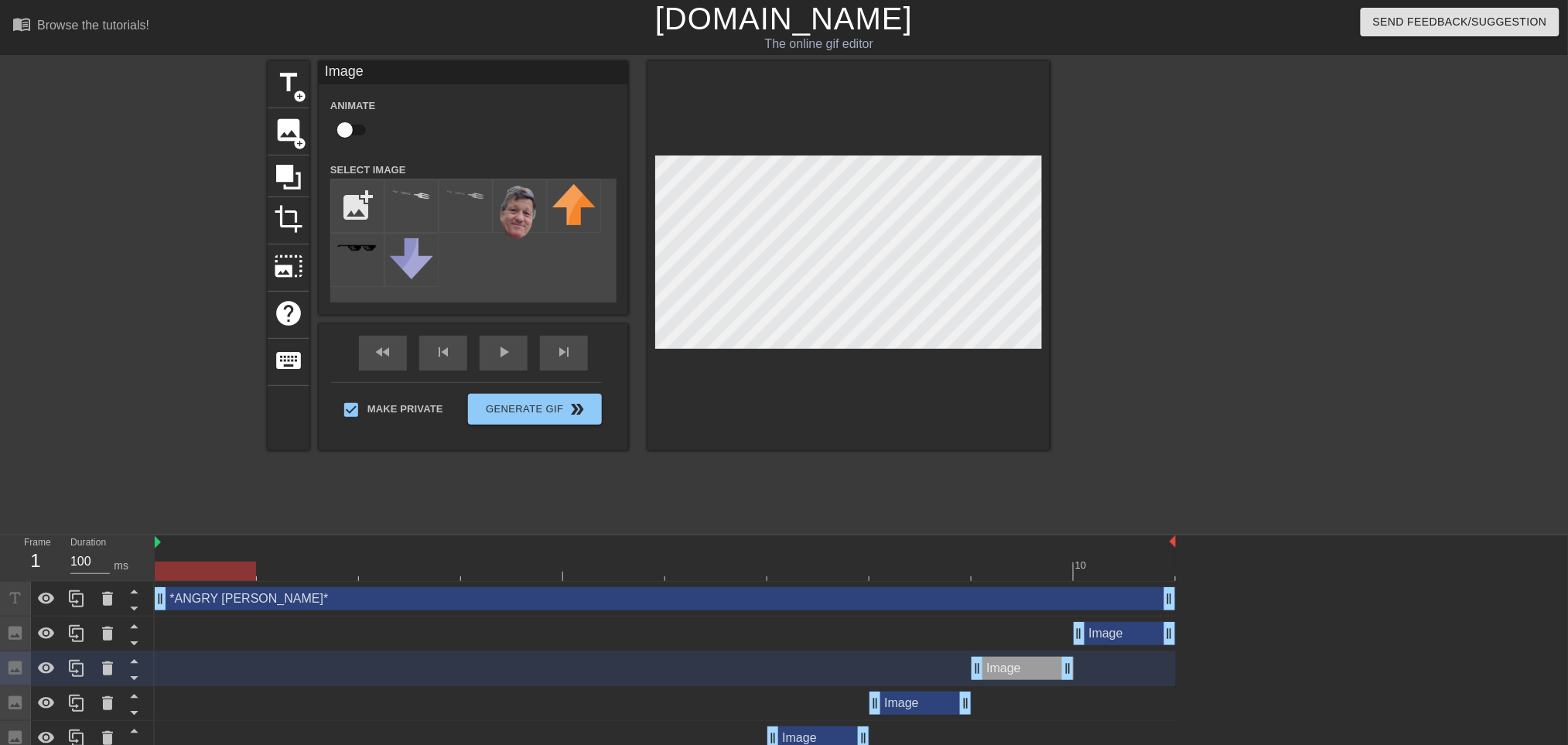 drag, startPoint x: 1019, startPoint y: 566, endPoint x: 129, endPoint y: 562, distance: 890.009 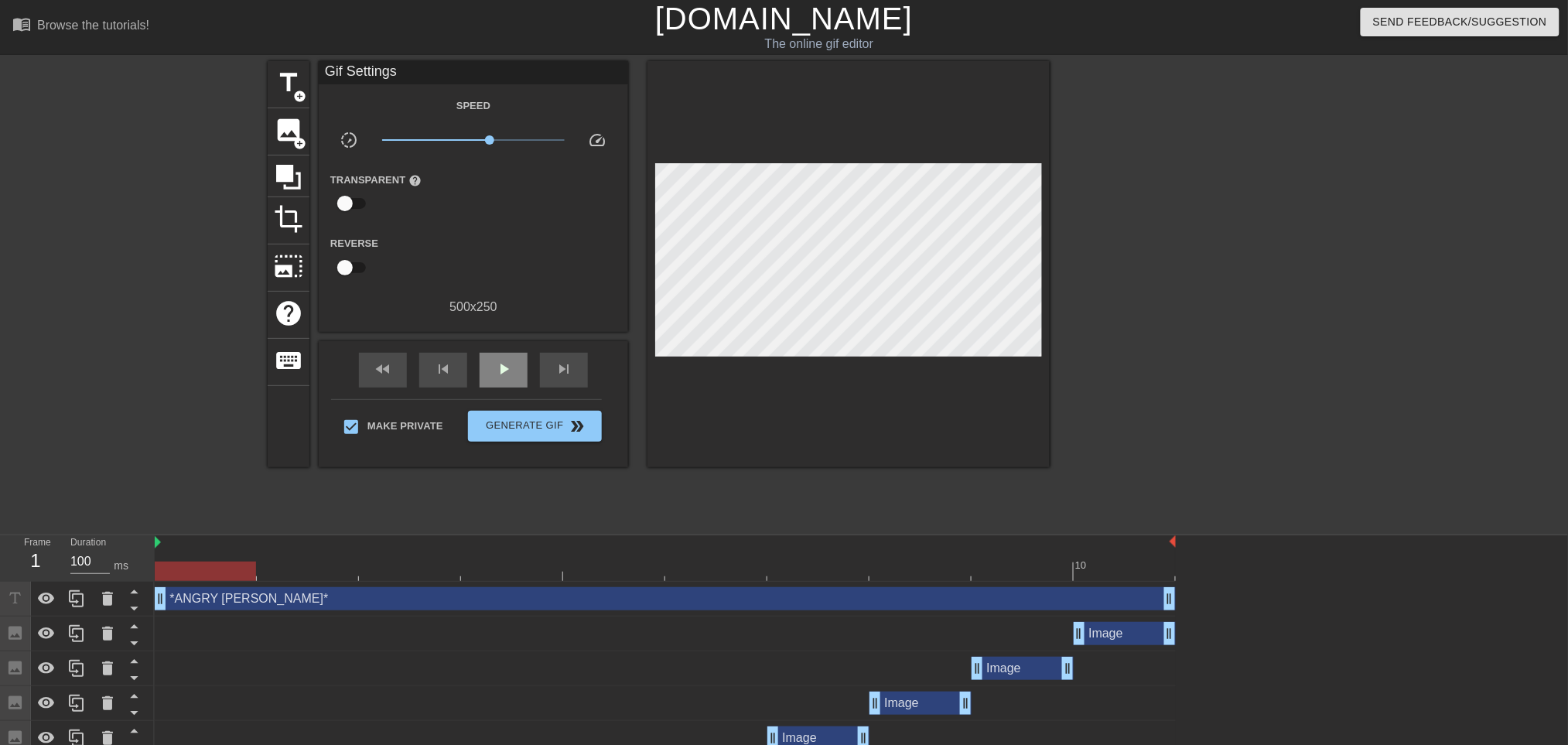 click on "fast_rewind skip_previous play_arrow skip_next" at bounding box center (473, 370) 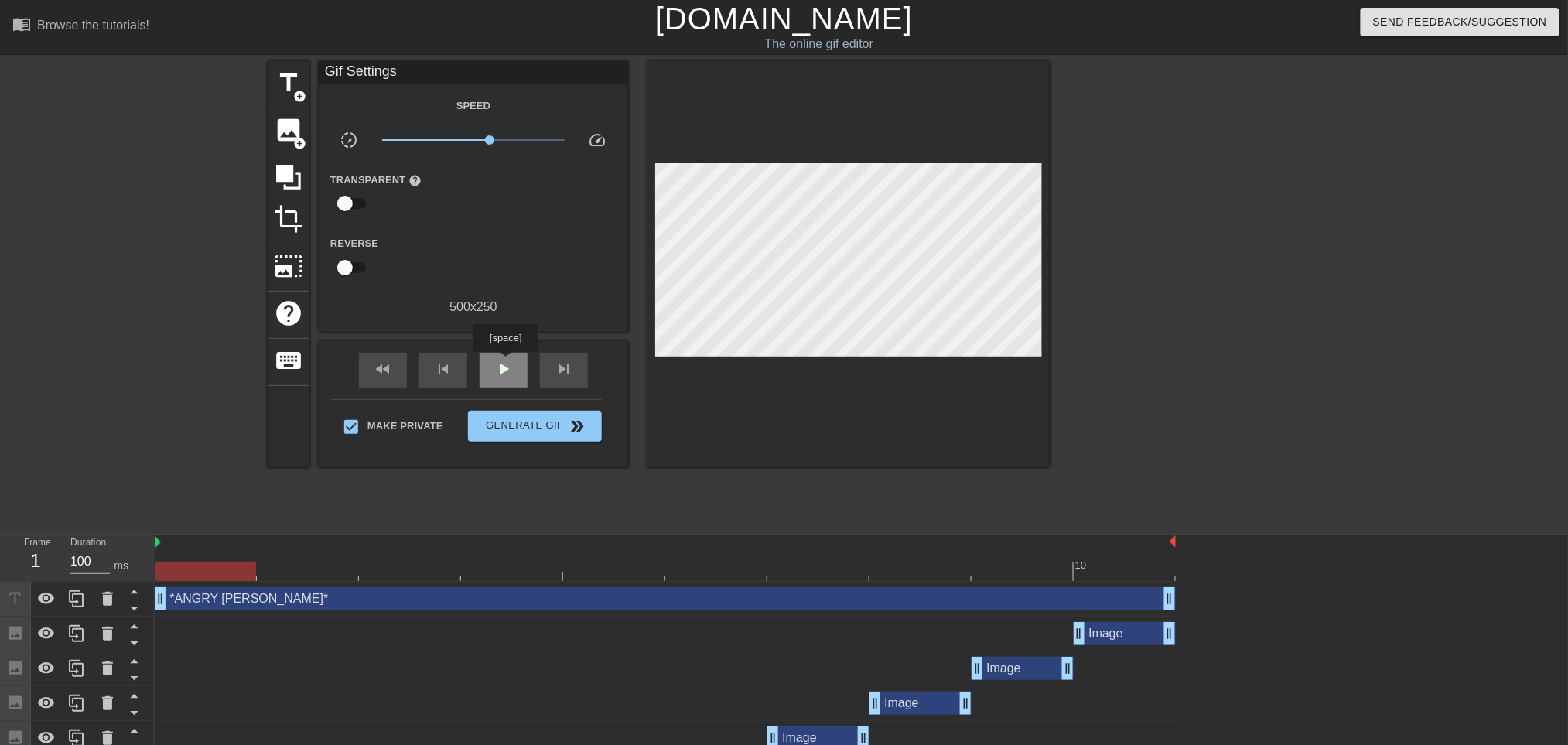 click on "play_arrow" at bounding box center (504, 369) 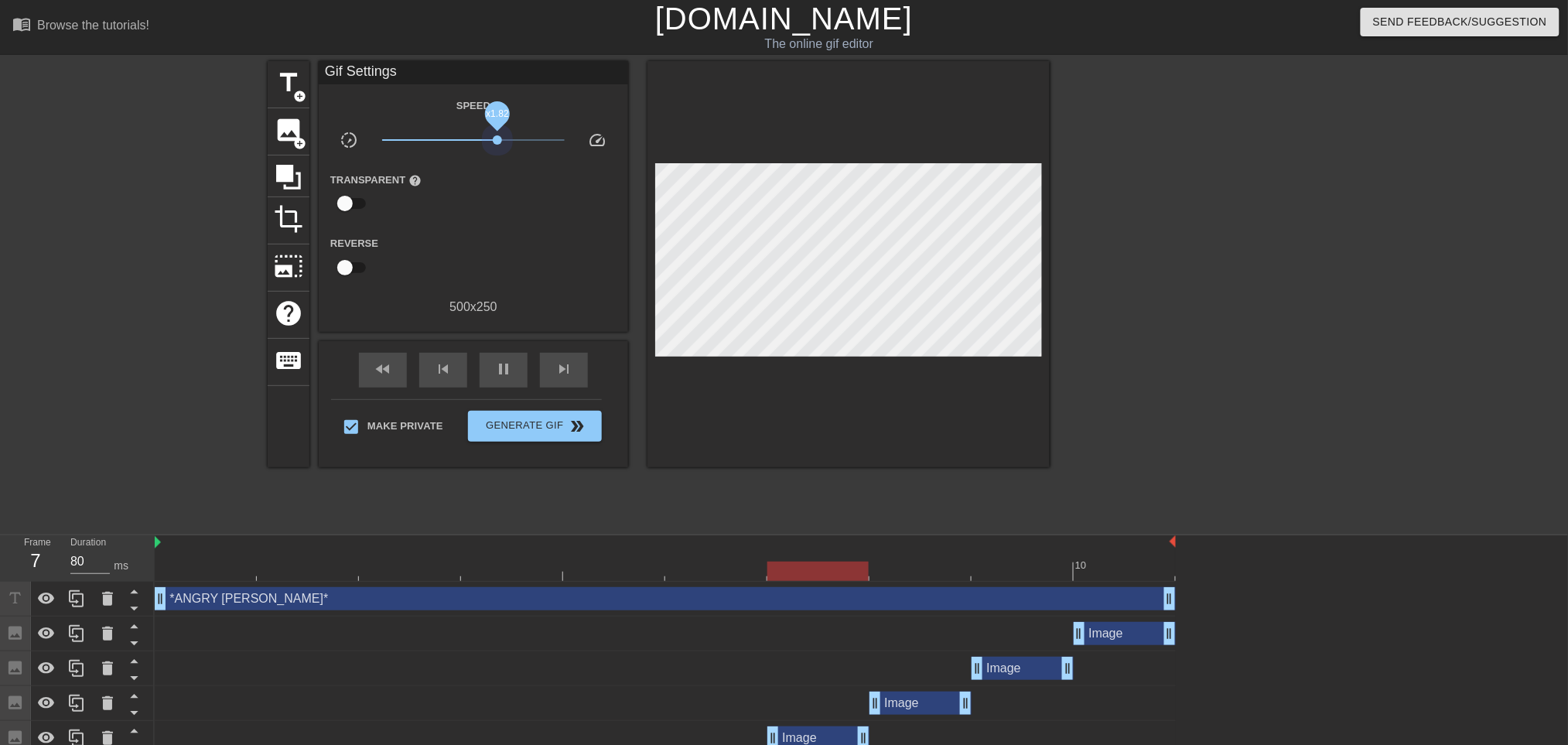 drag, startPoint x: 487, startPoint y: 146, endPoint x: 497, endPoint y: 146, distance: 10 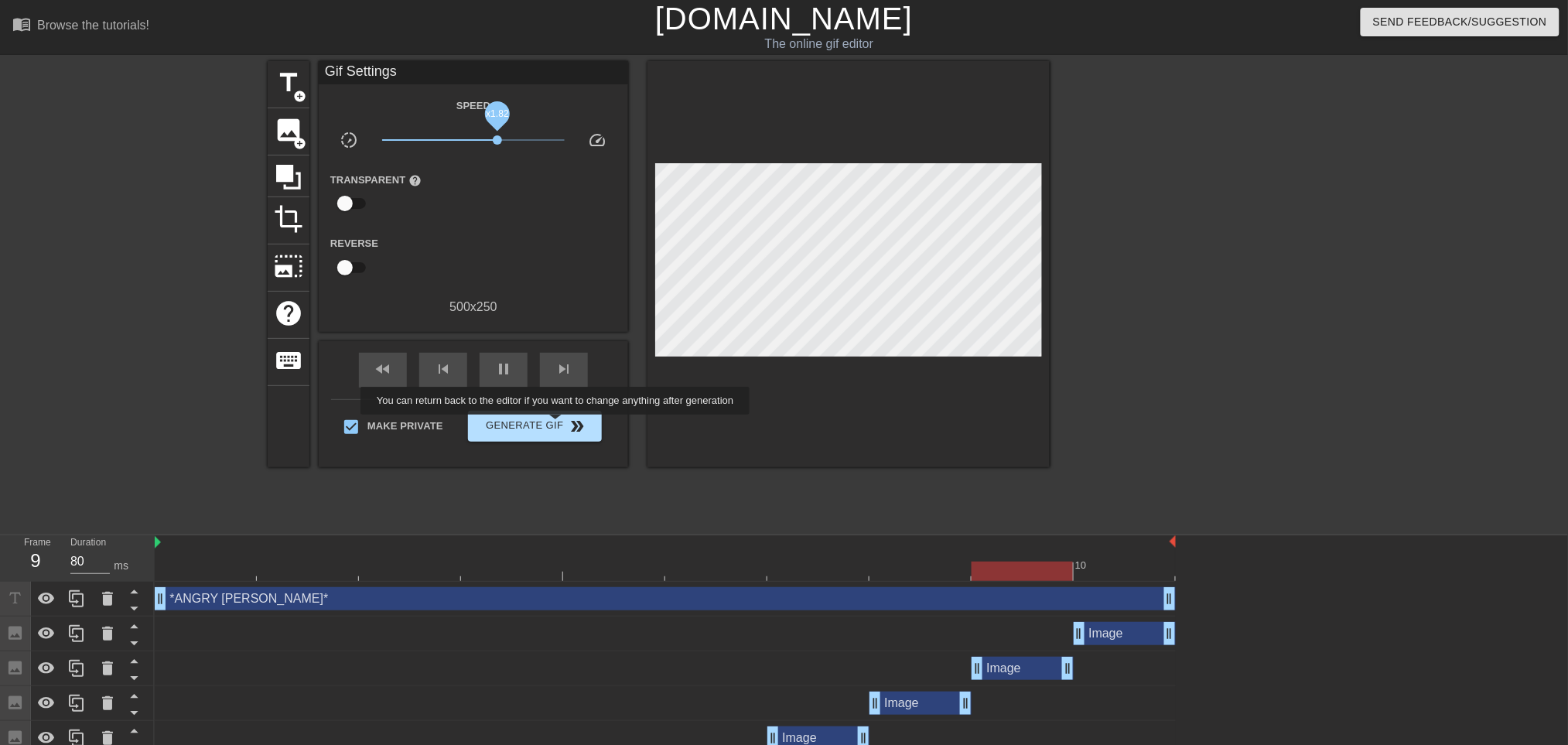 type on "100" 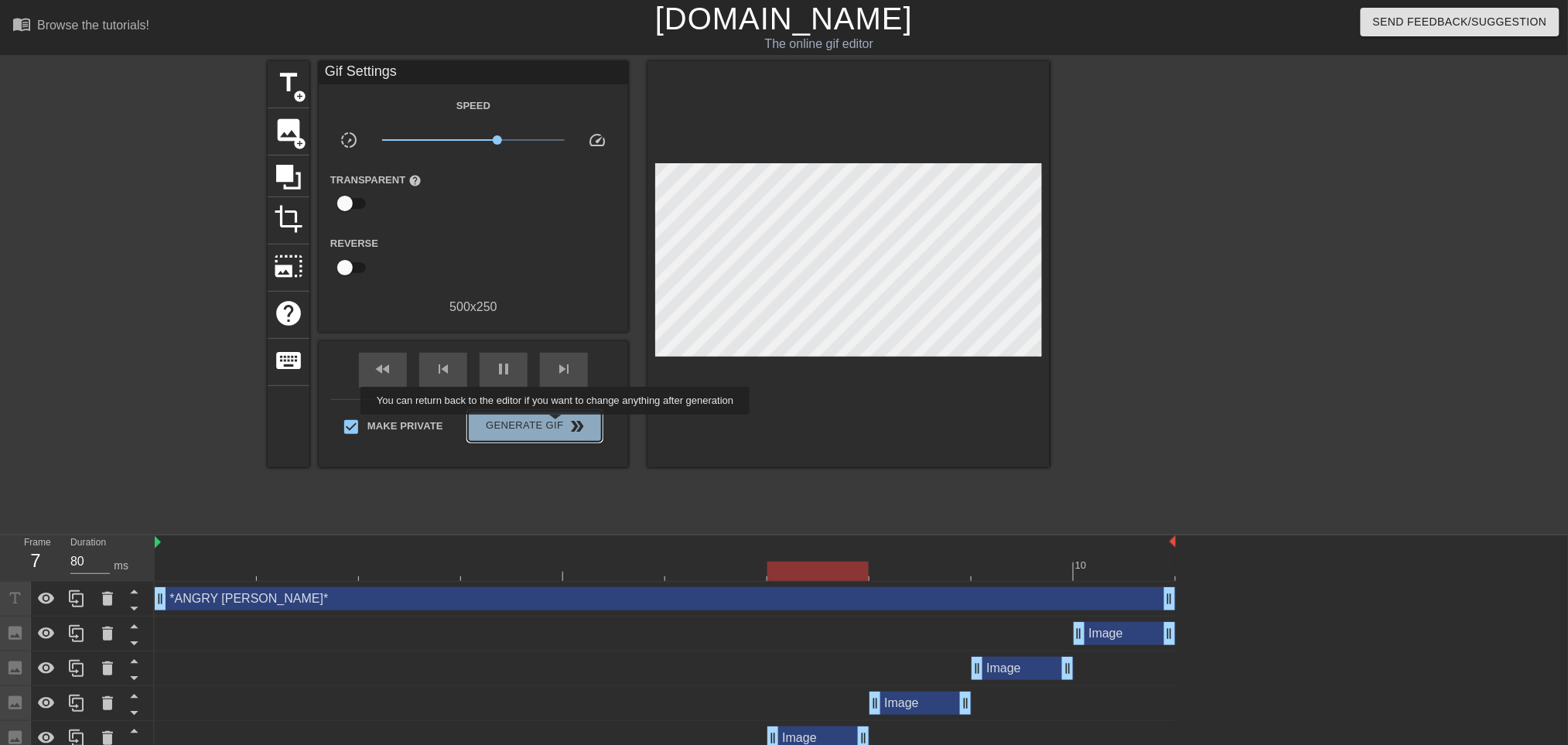 click on "Generate Gif double_arrow" at bounding box center (535, 426) 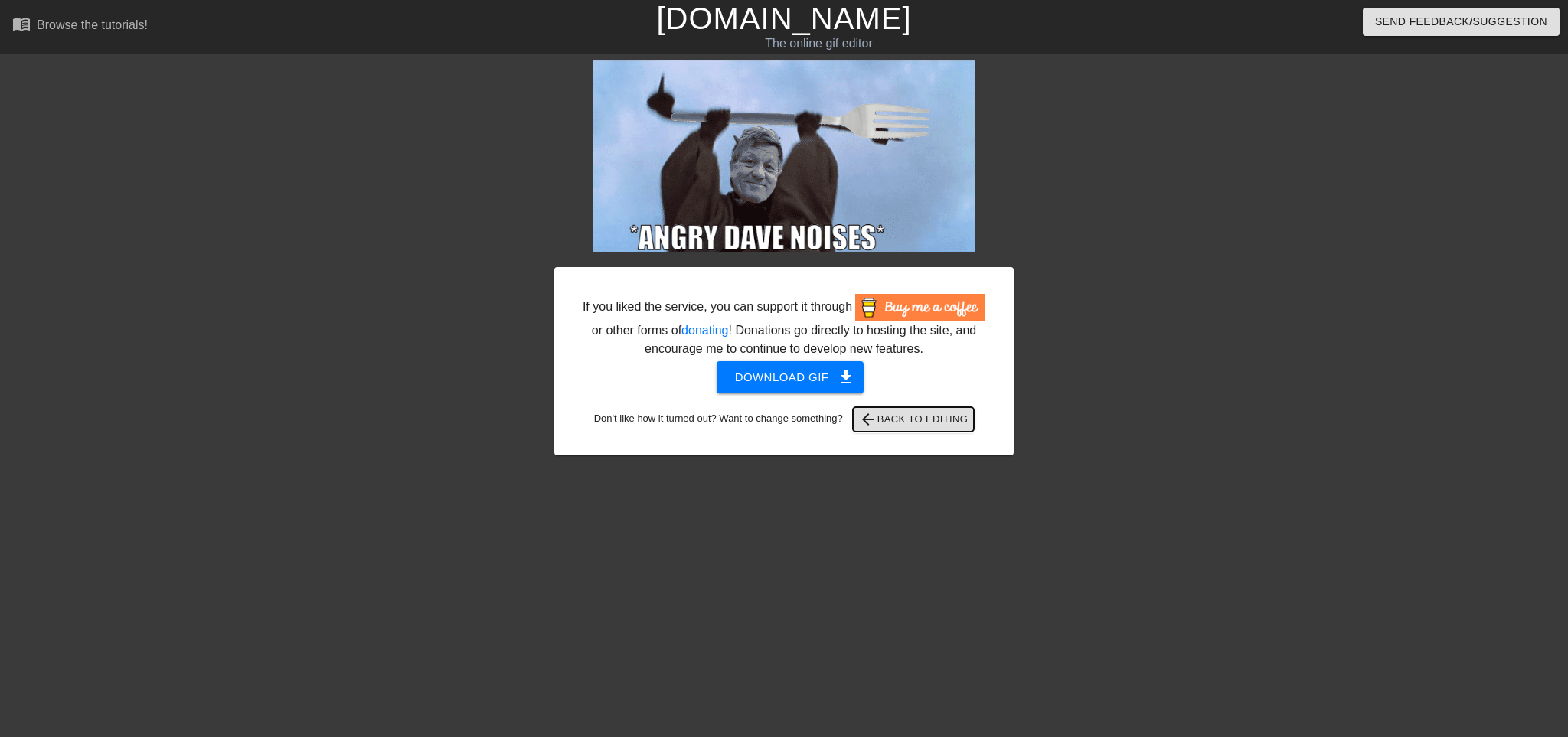 click on "arrow_back Back to Editing" at bounding box center [913, 419] 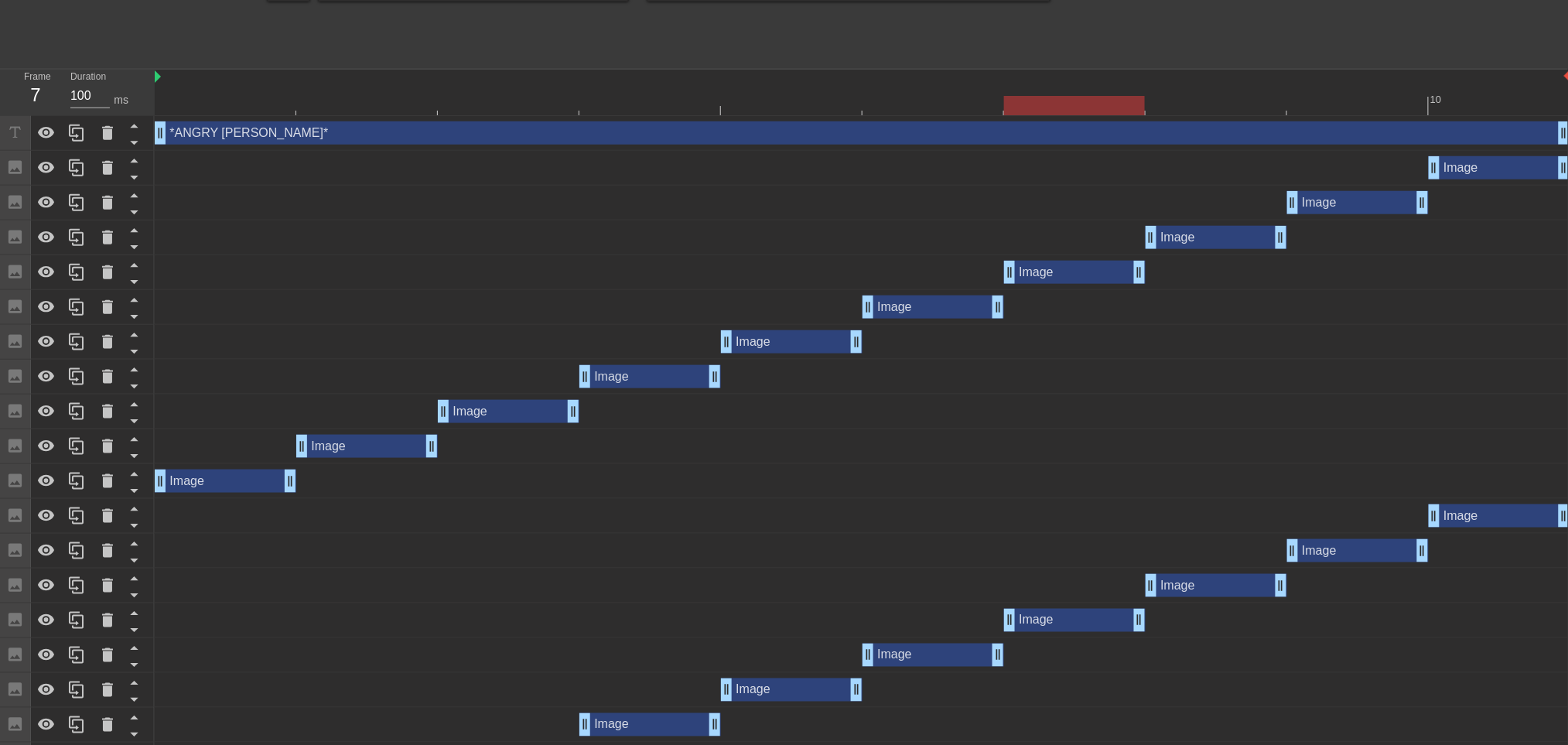 scroll, scrollTop: 466, scrollLeft: 0, axis: vertical 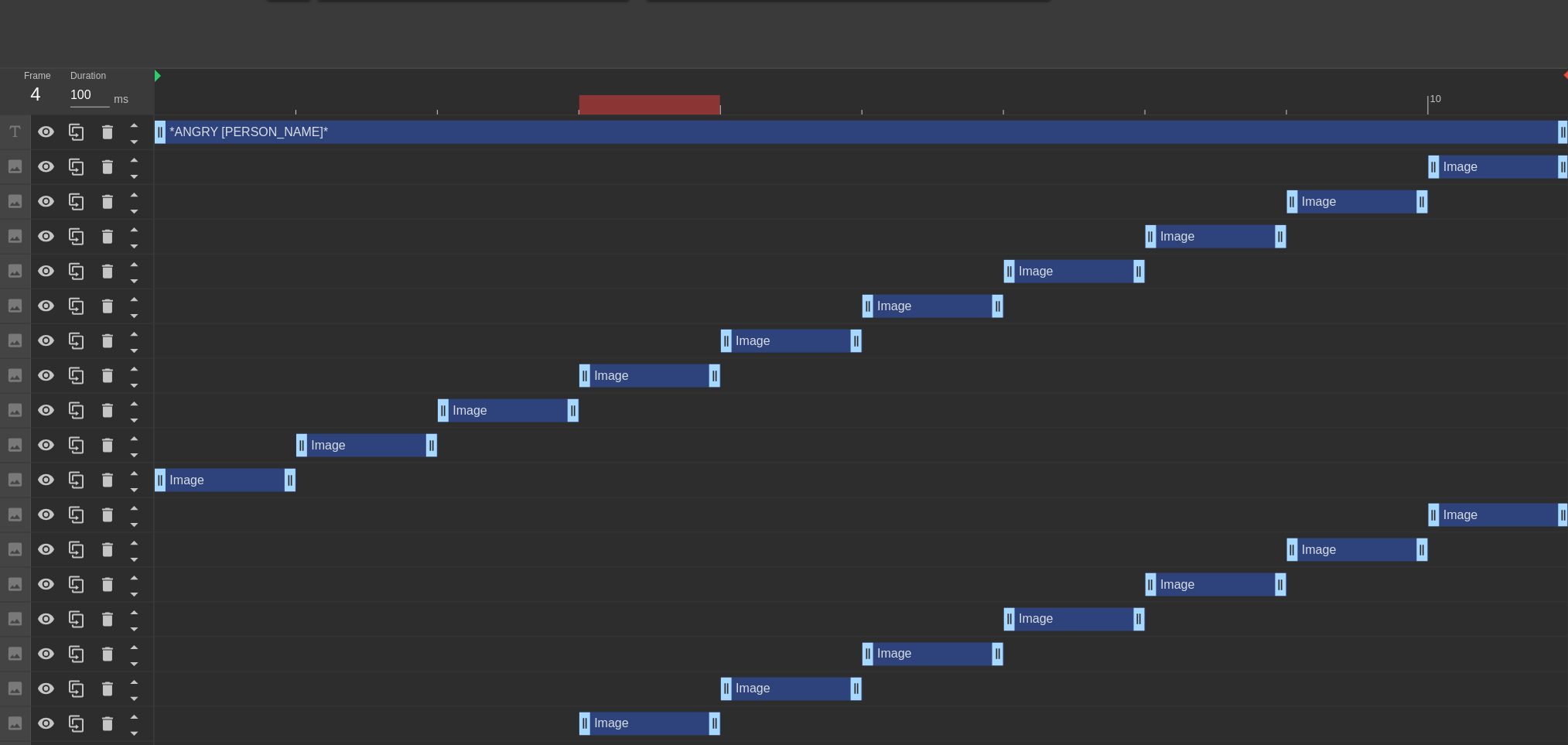 click on "Image drag_handle drag_handle" at bounding box center [225, 480] 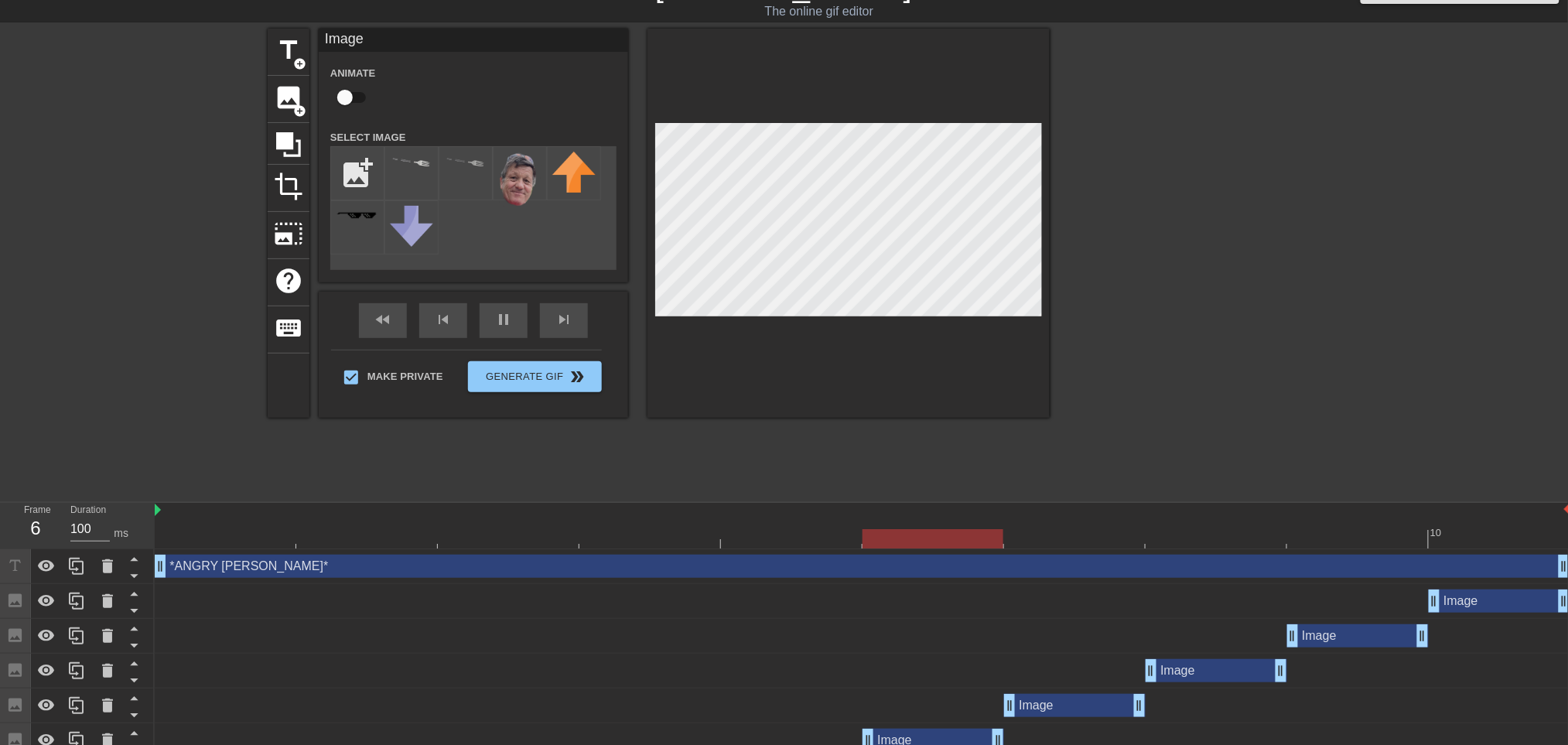scroll, scrollTop: 0, scrollLeft: 0, axis: both 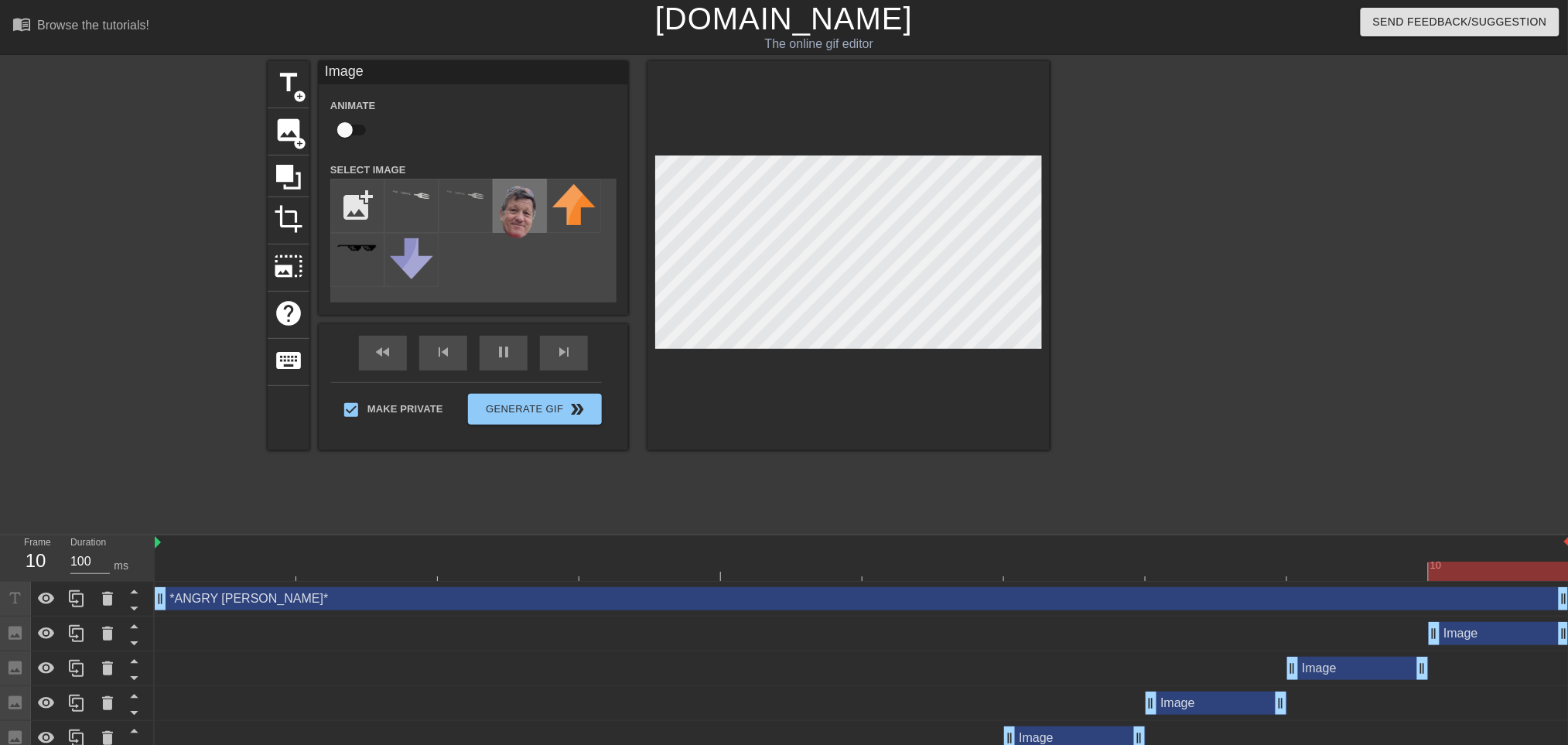 click at bounding box center [520, 213] 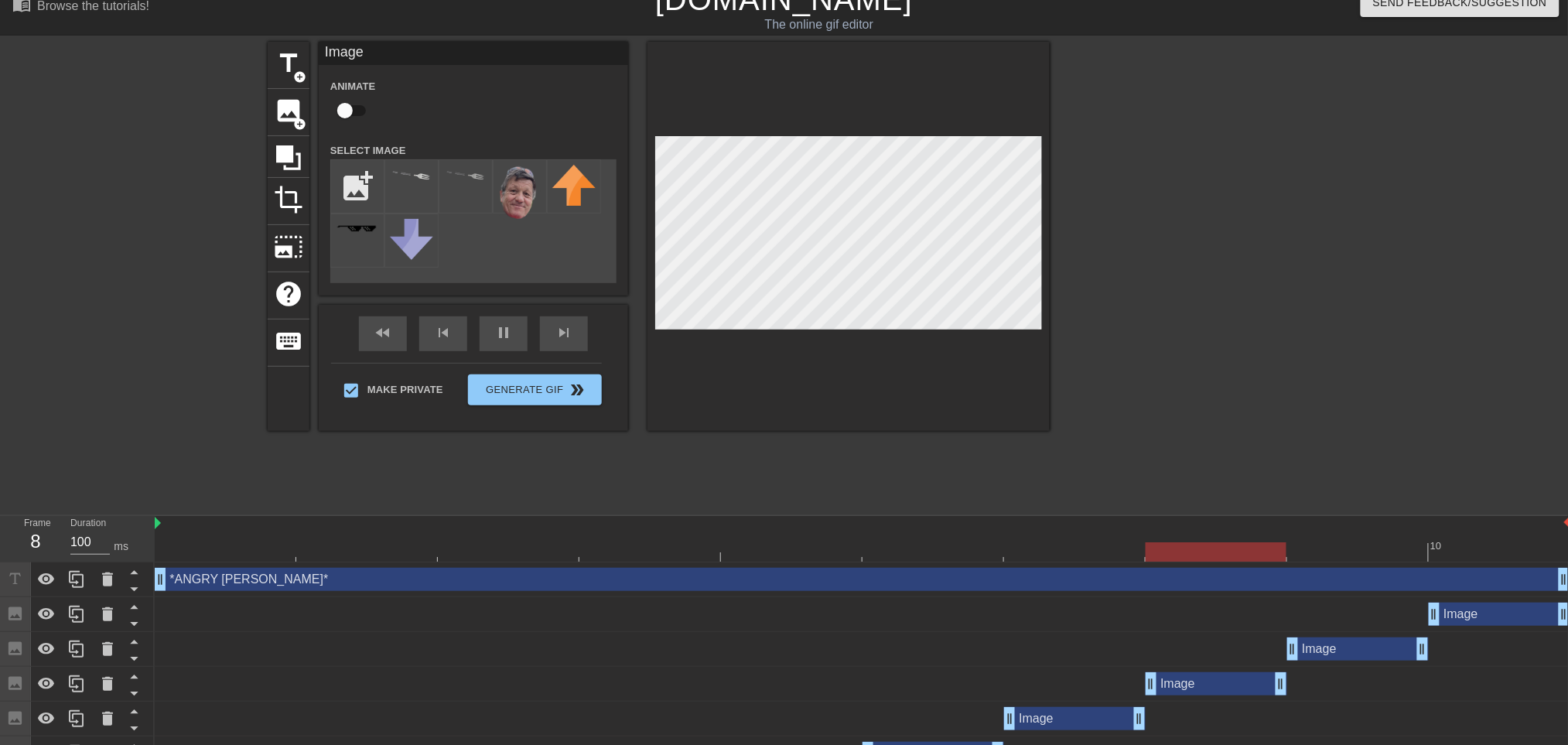 scroll, scrollTop: 0, scrollLeft: 0, axis: both 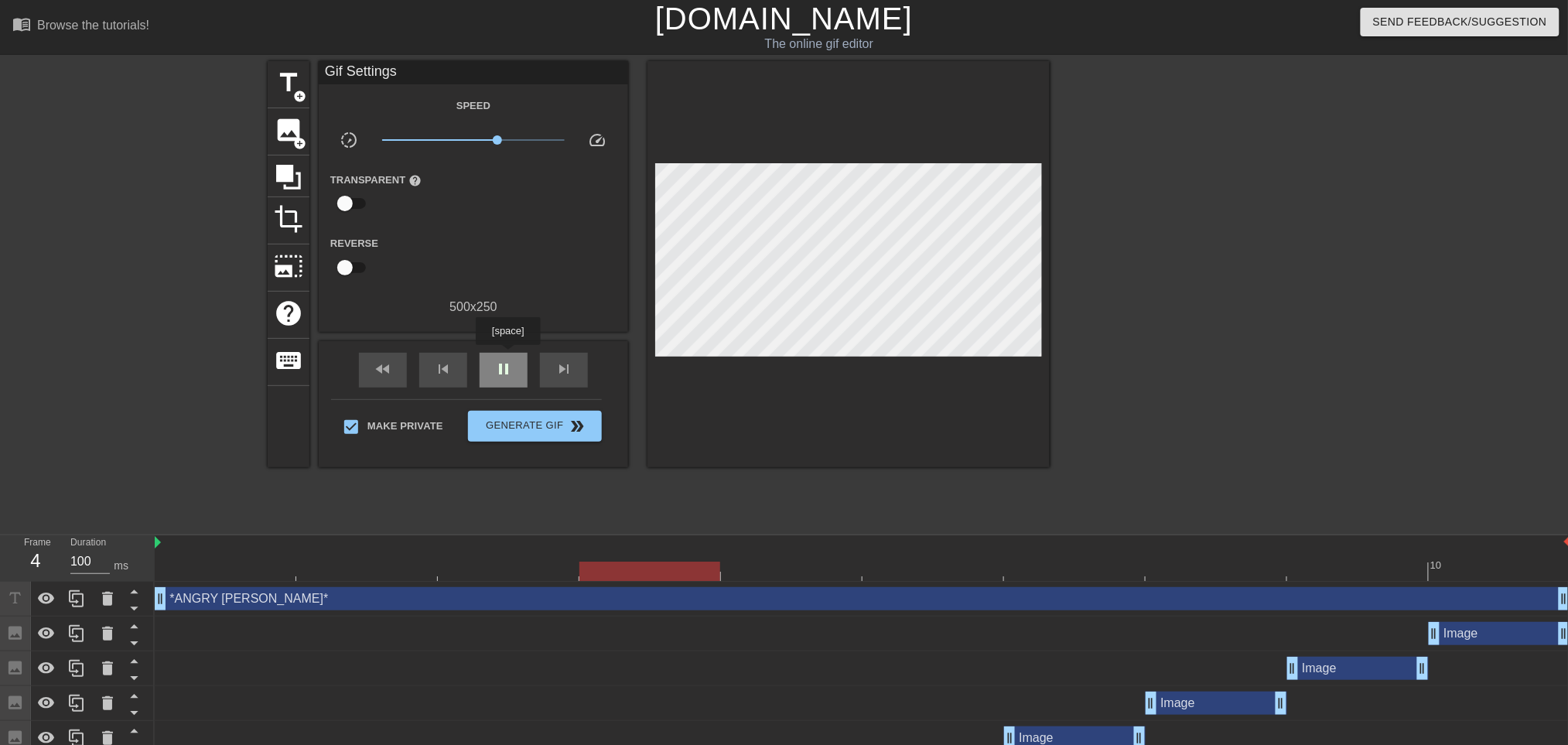click on "pause" at bounding box center [504, 370] 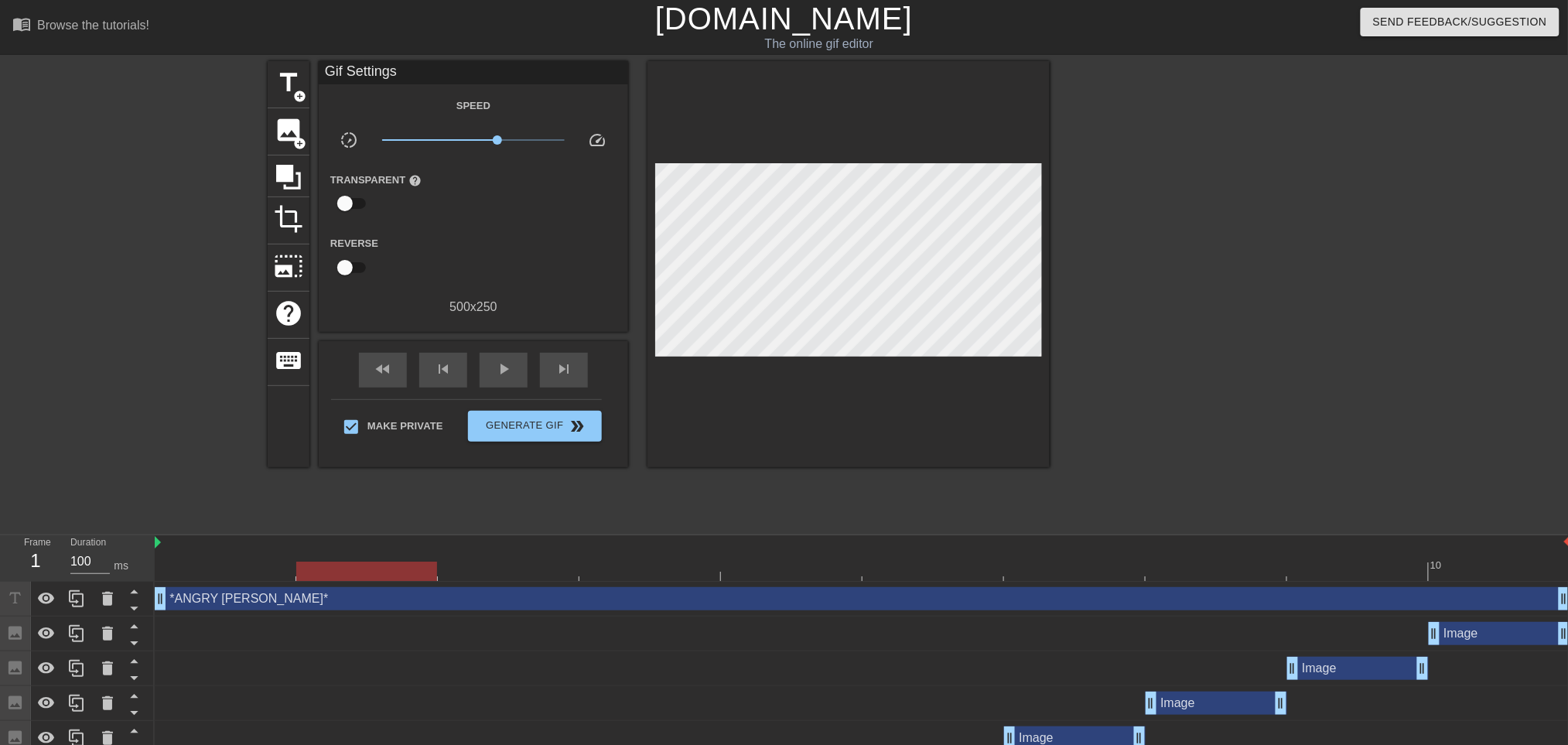 drag, startPoint x: 786, startPoint y: 568, endPoint x: 334, endPoint y: 549, distance: 452.3992 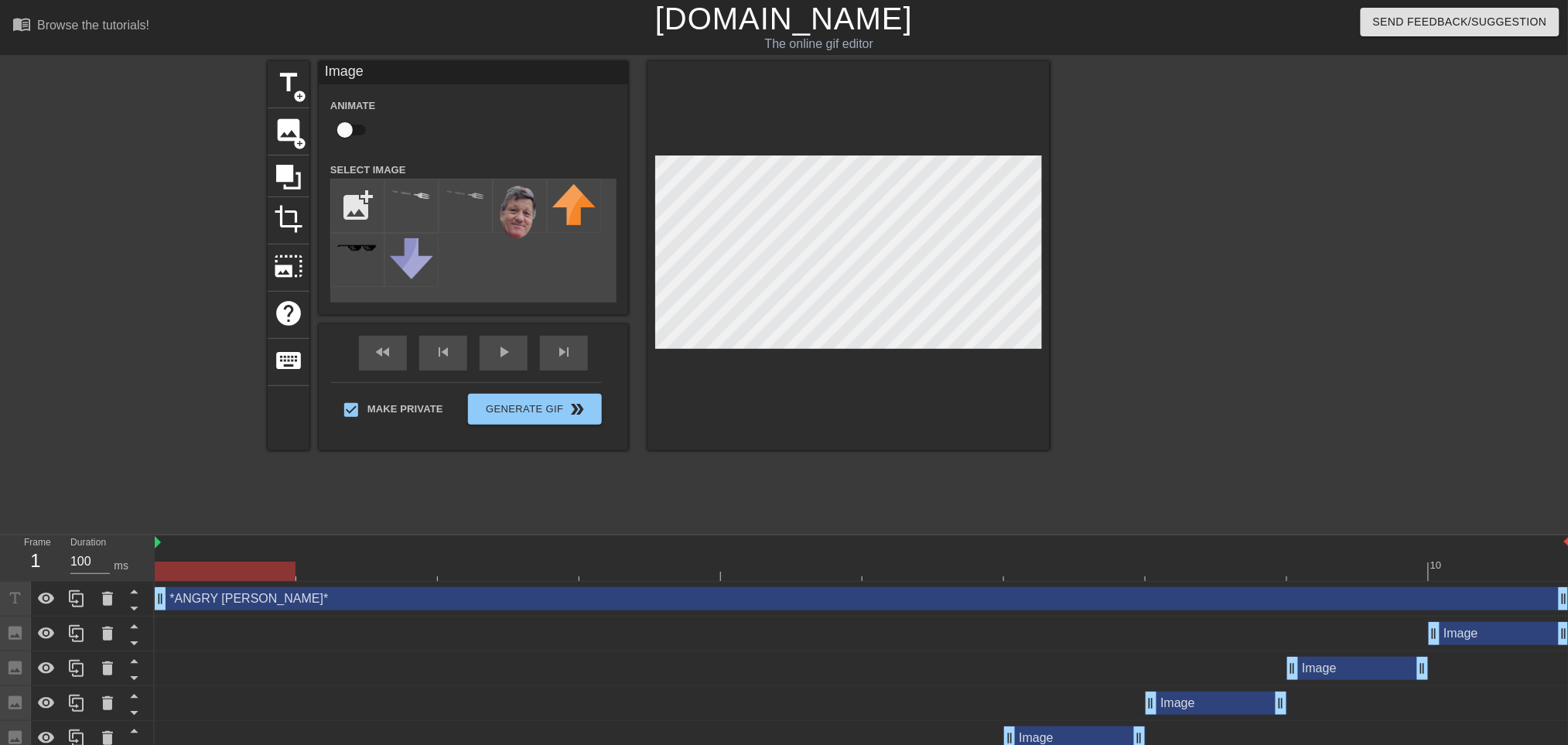 click on "title add_circle image add_circle crop photo_size_select_large help keyboard Image Animate Select Image add_photo_alternate fast_rewind skip_previous play_arrow skip_next Make Private Generate Gif double_arrow" at bounding box center [658, 293] 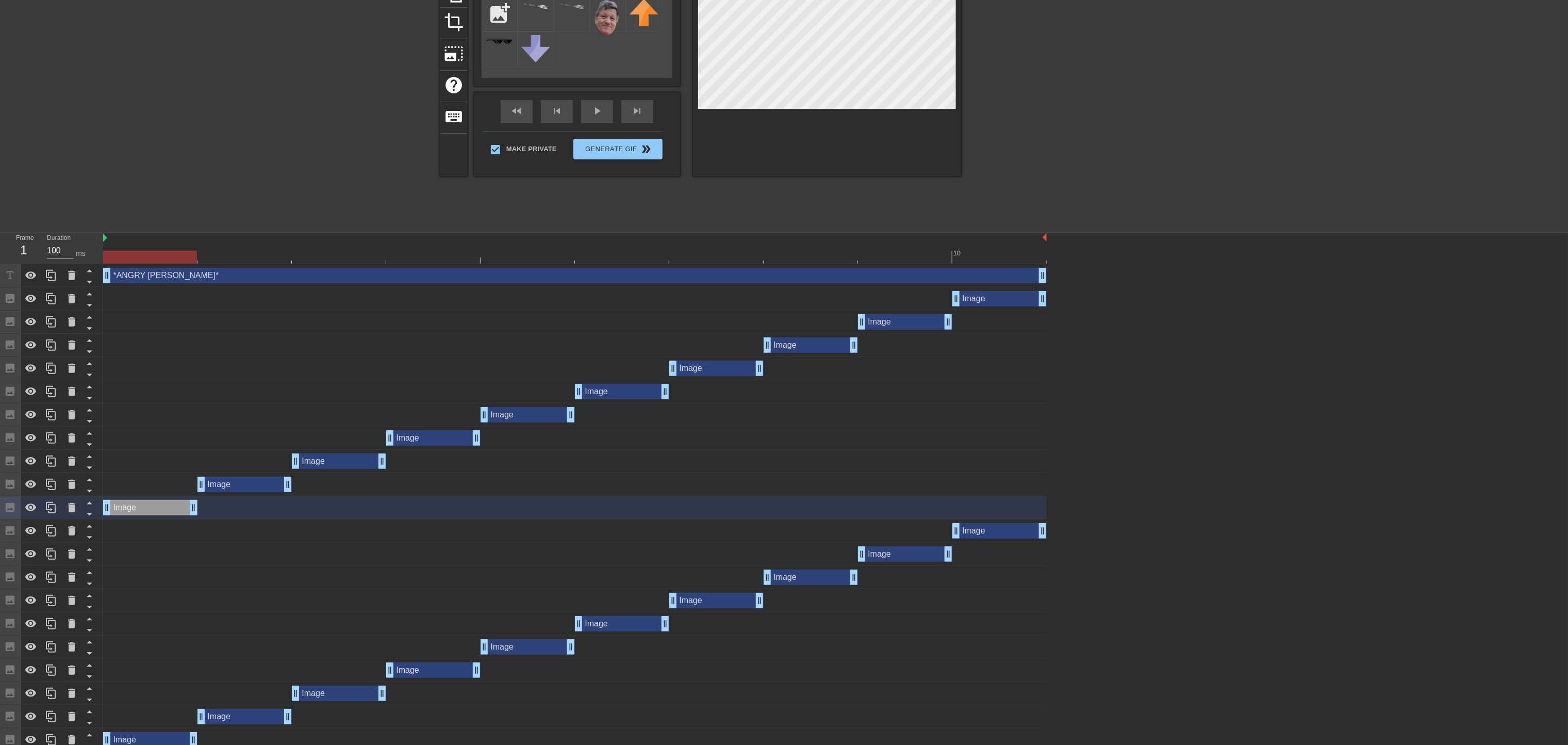 scroll, scrollTop: 132, scrollLeft: 0, axis: vertical 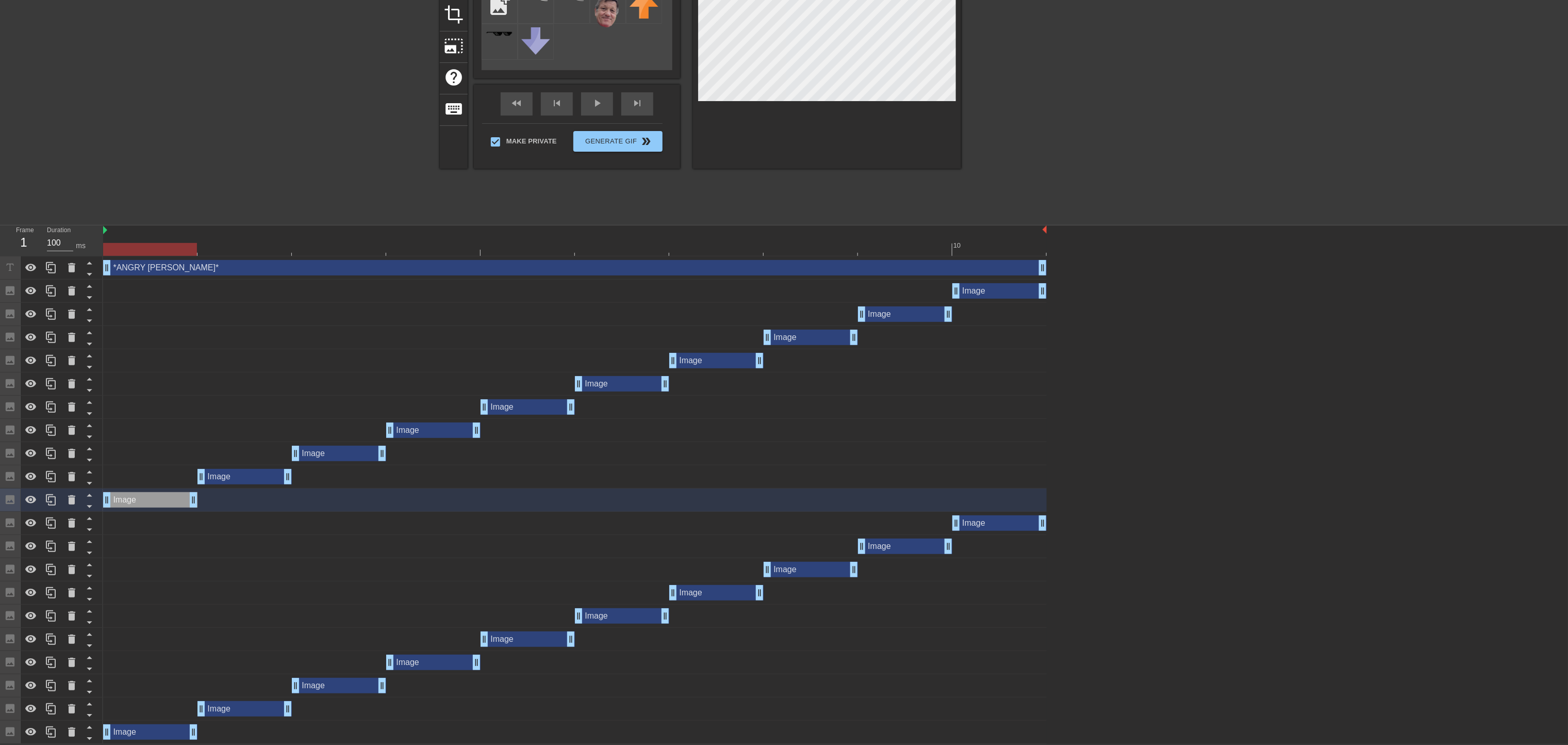 click on "Image drag_handle drag_handle" at bounding box center [150, 500] 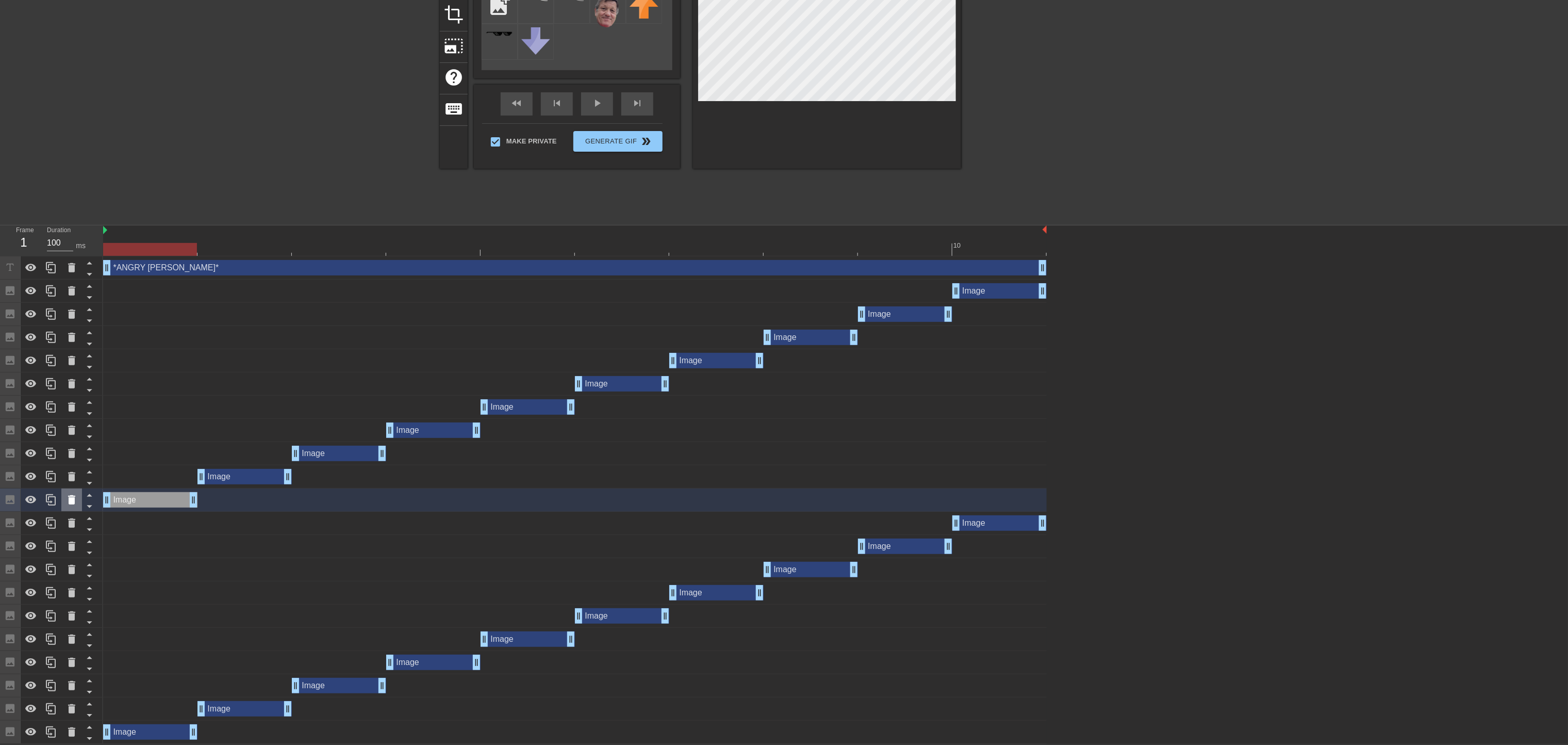 click 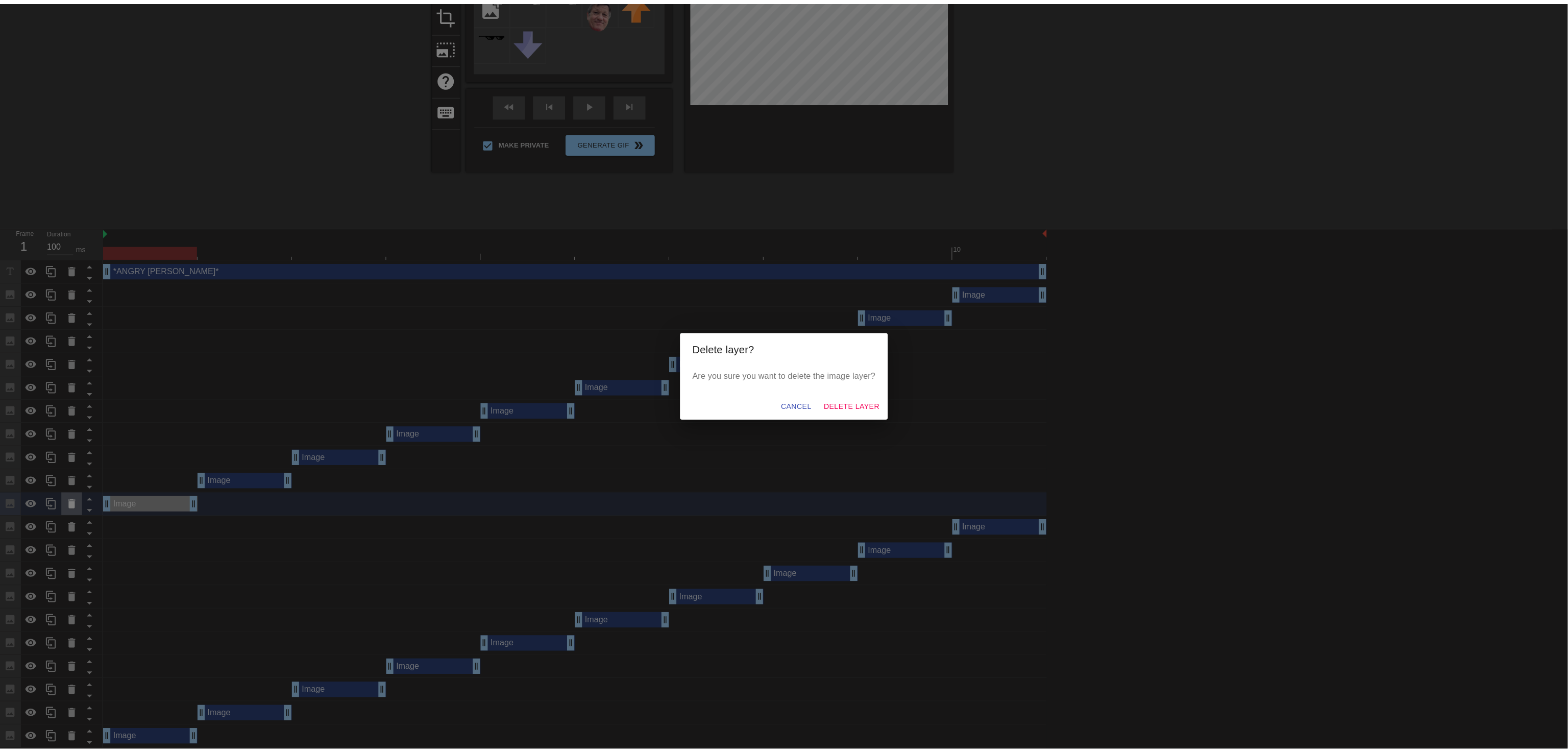 scroll, scrollTop: 115, scrollLeft: 0, axis: vertical 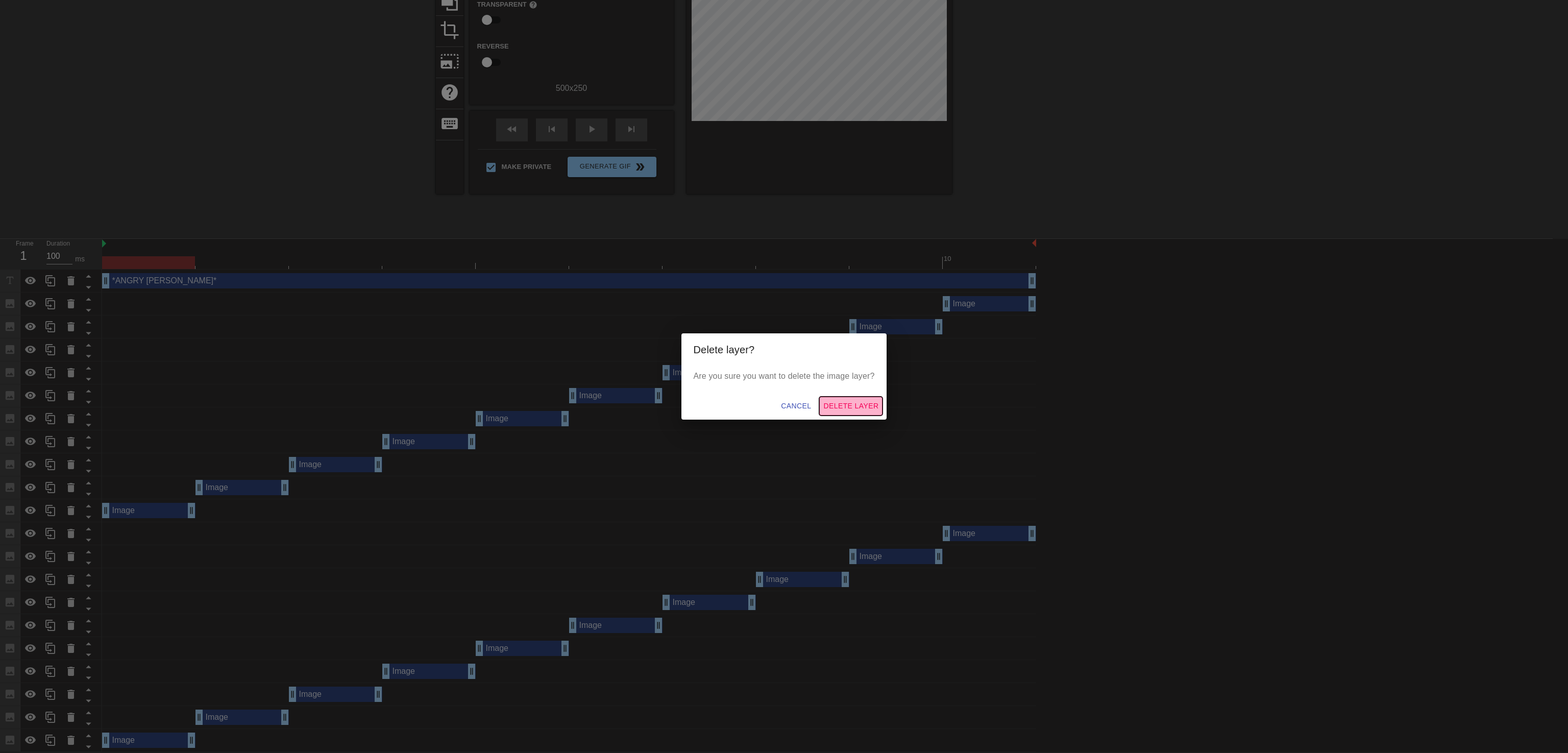 click on "Delete Layer" at bounding box center (851, 406) 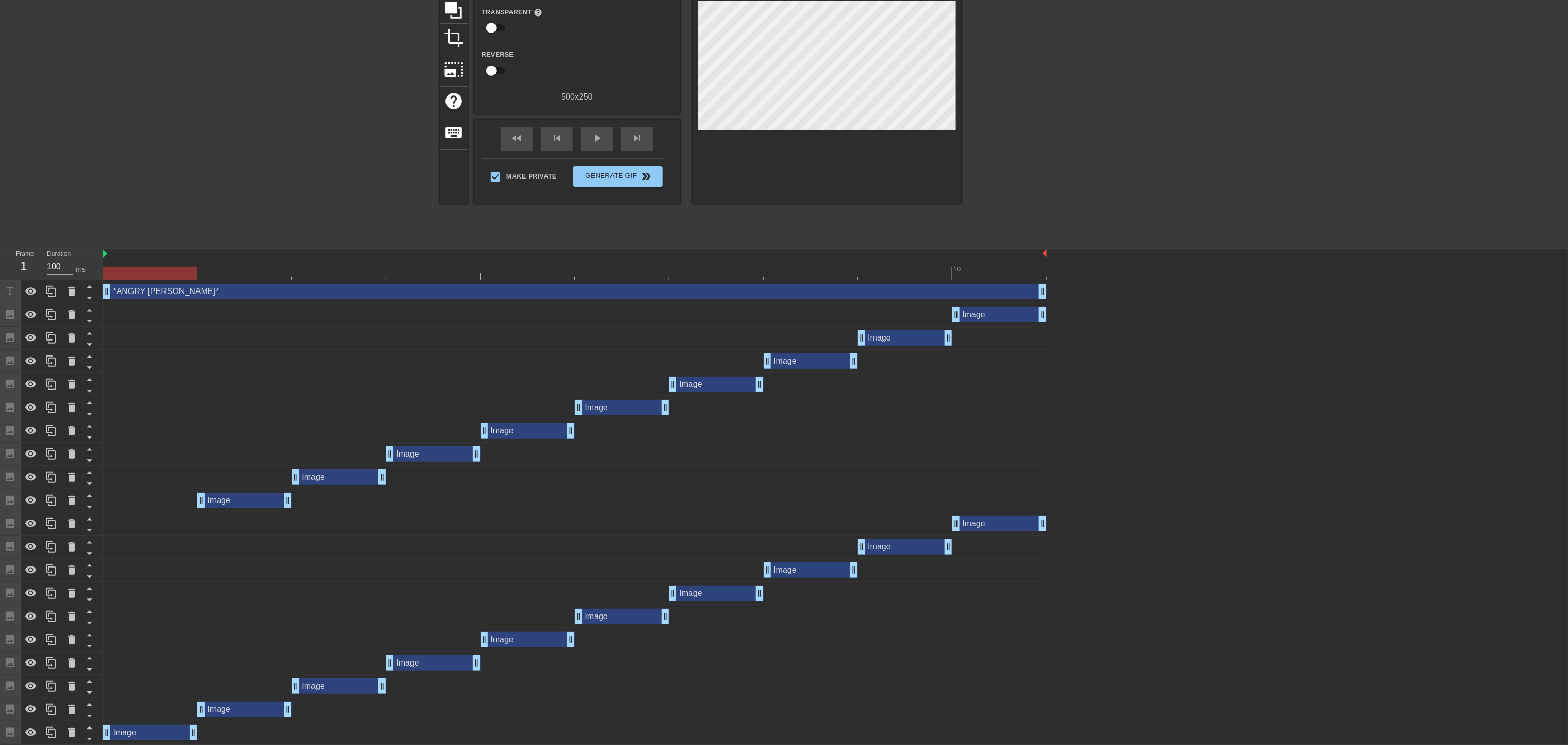 scroll, scrollTop: 109, scrollLeft: 0, axis: vertical 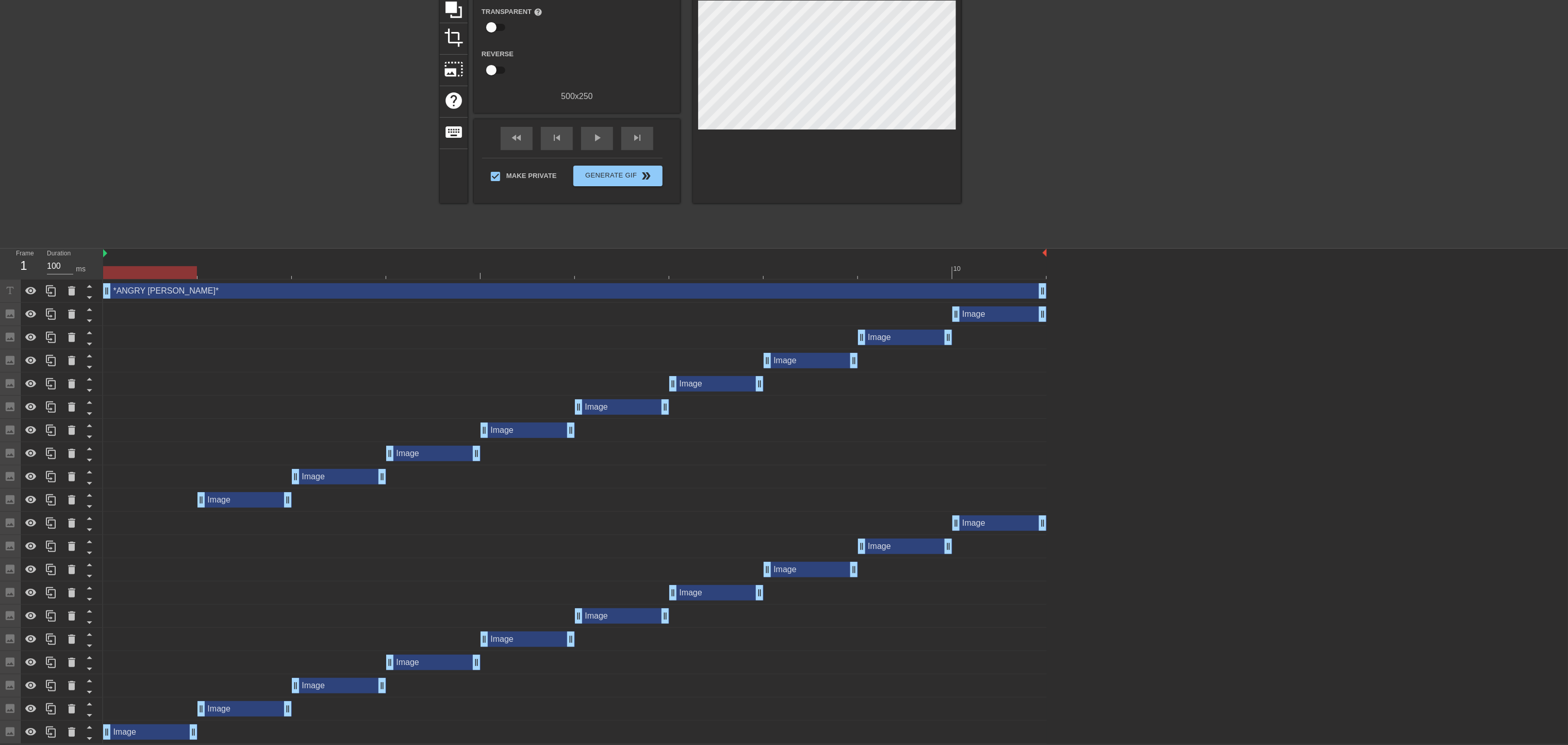 drag, startPoint x: 152, startPoint y: 277, endPoint x: 171, endPoint y: 285, distance: 20.615528 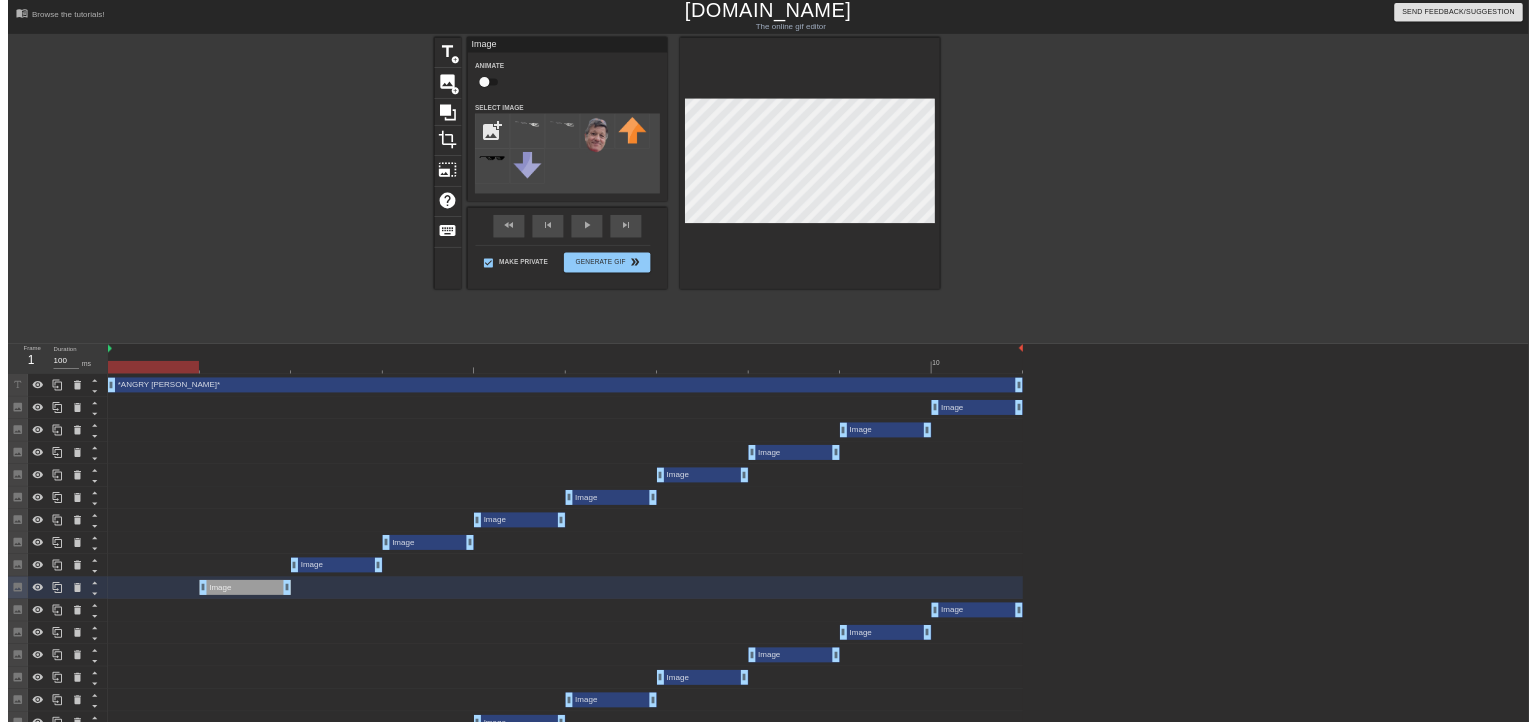 scroll, scrollTop: 0, scrollLeft: 0, axis: both 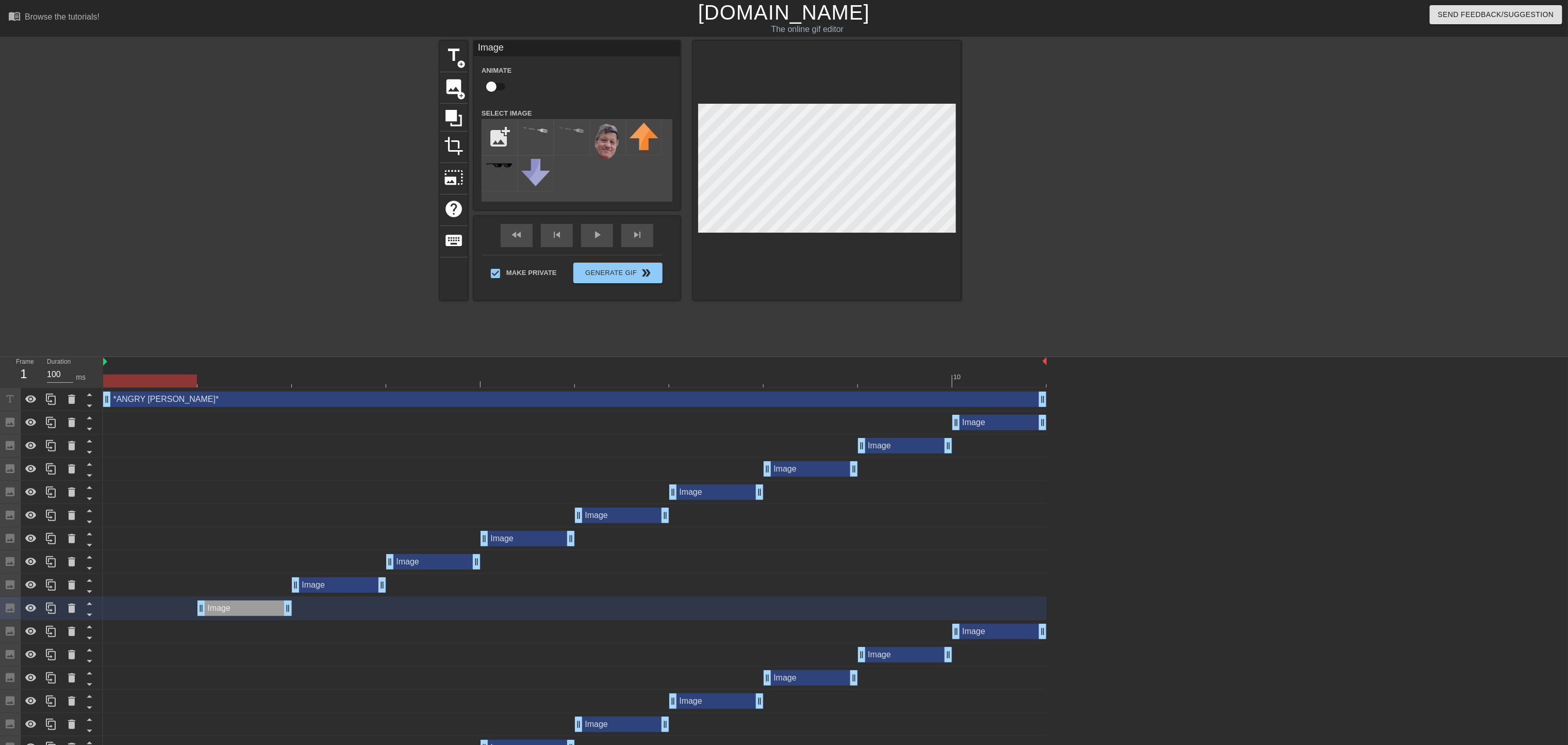 click on "Image drag_handle drag_handle" at bounding box center (339, 585) 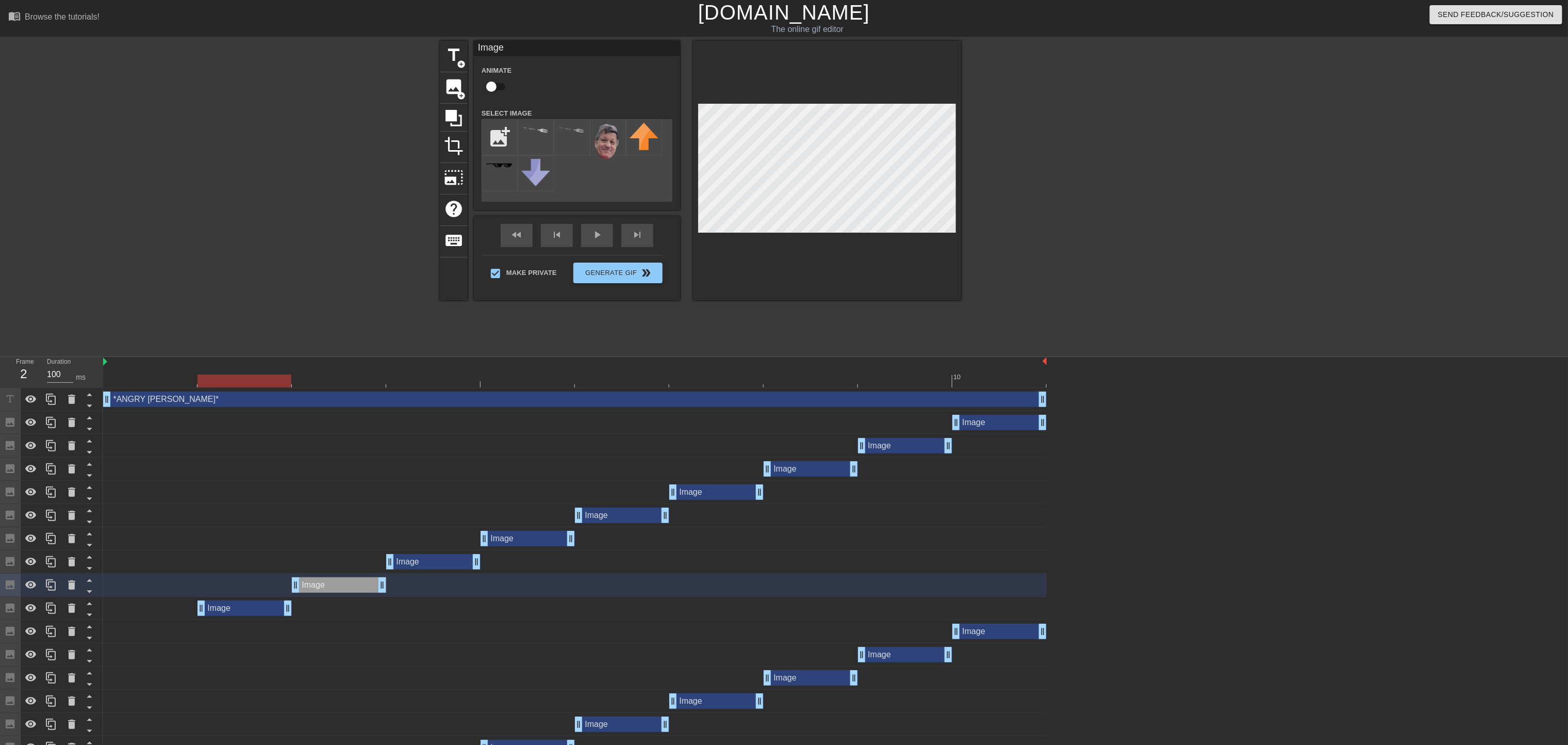 drag, startPoint x: 167, startPoint y: 377, endPoint x: 240, endPoint y: 381, distance: 73.10951 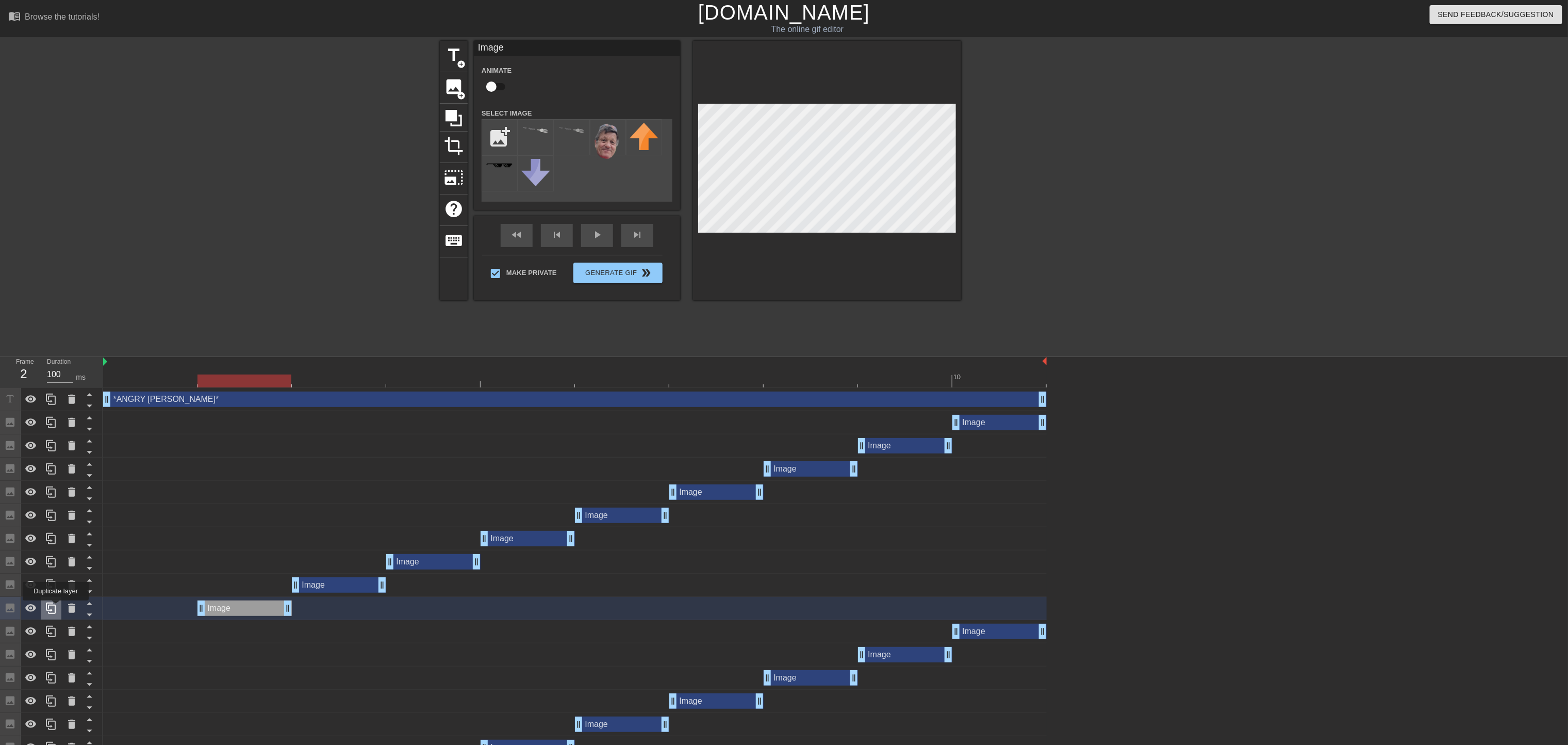 click 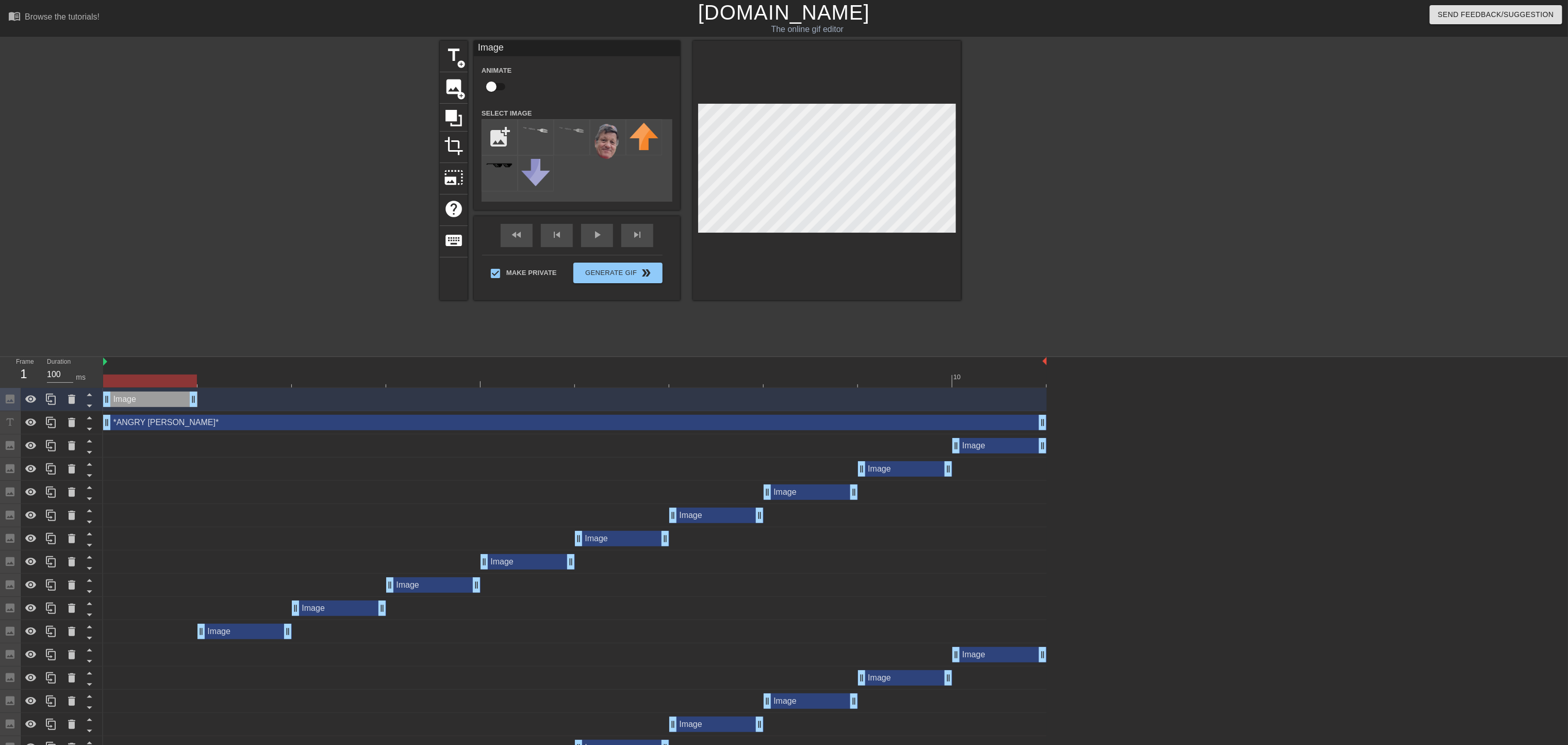 drag, startPoint x: 227, startPoint y: 398, endPoint x: 154, endPoint y: 669, distance: 280.6599 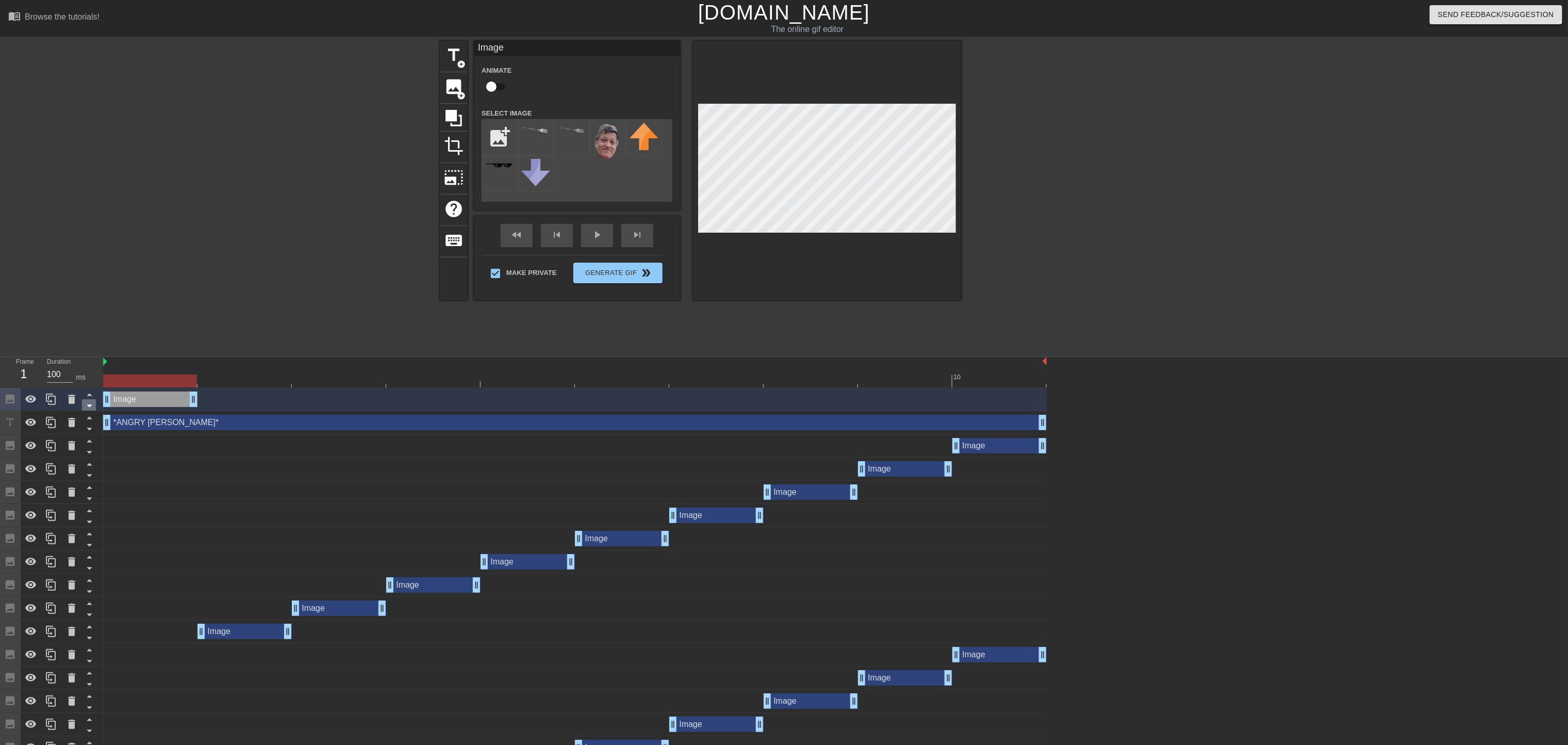 click 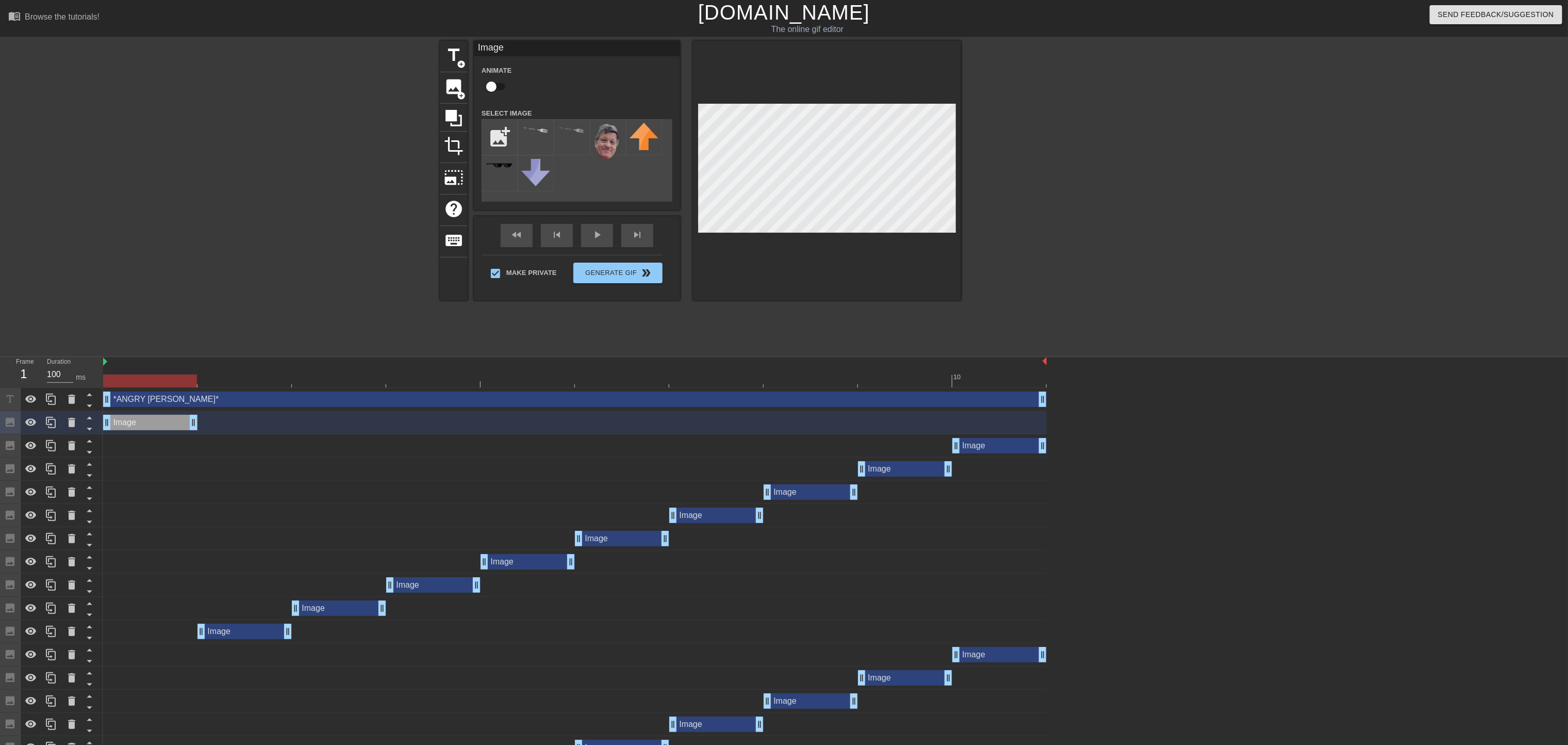 click 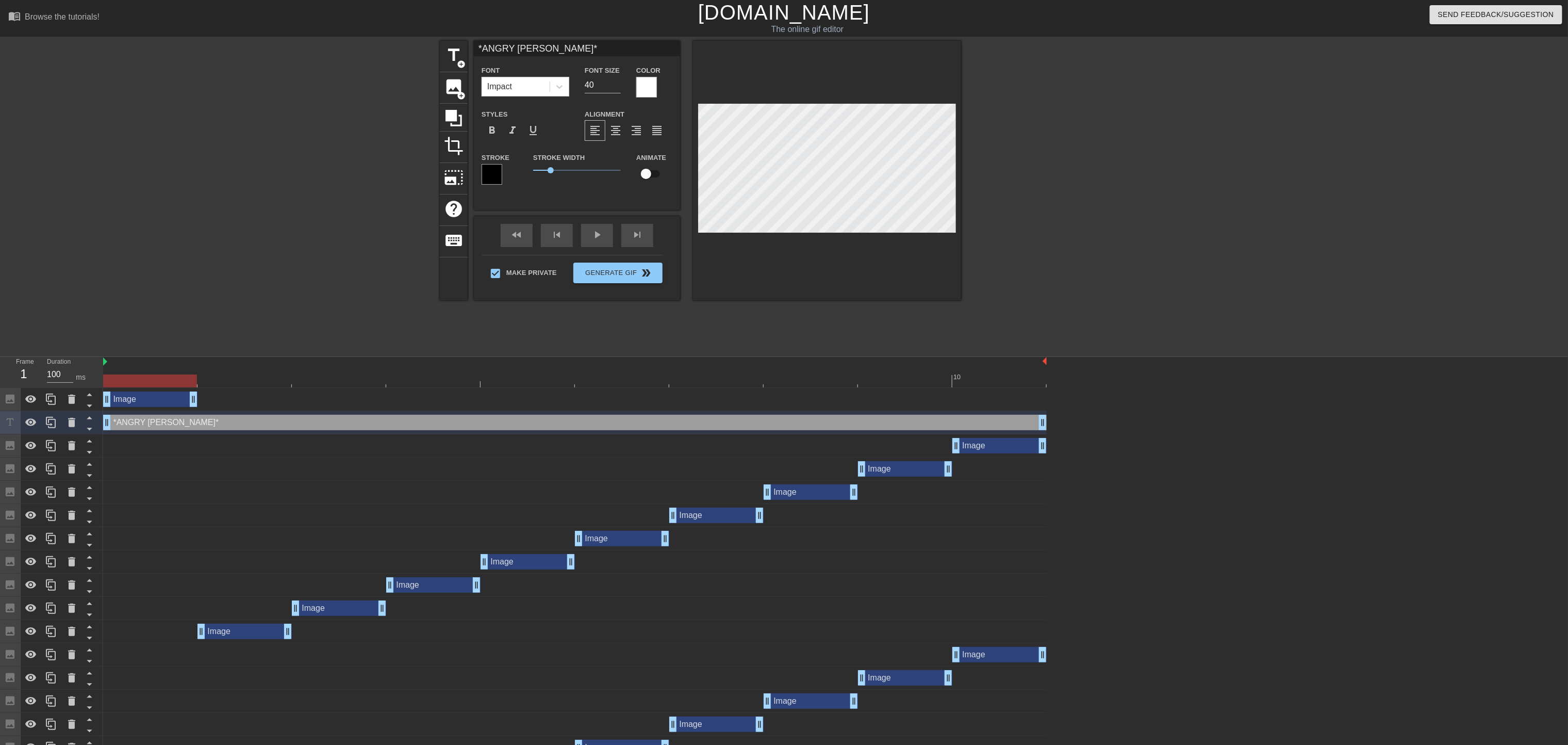 click 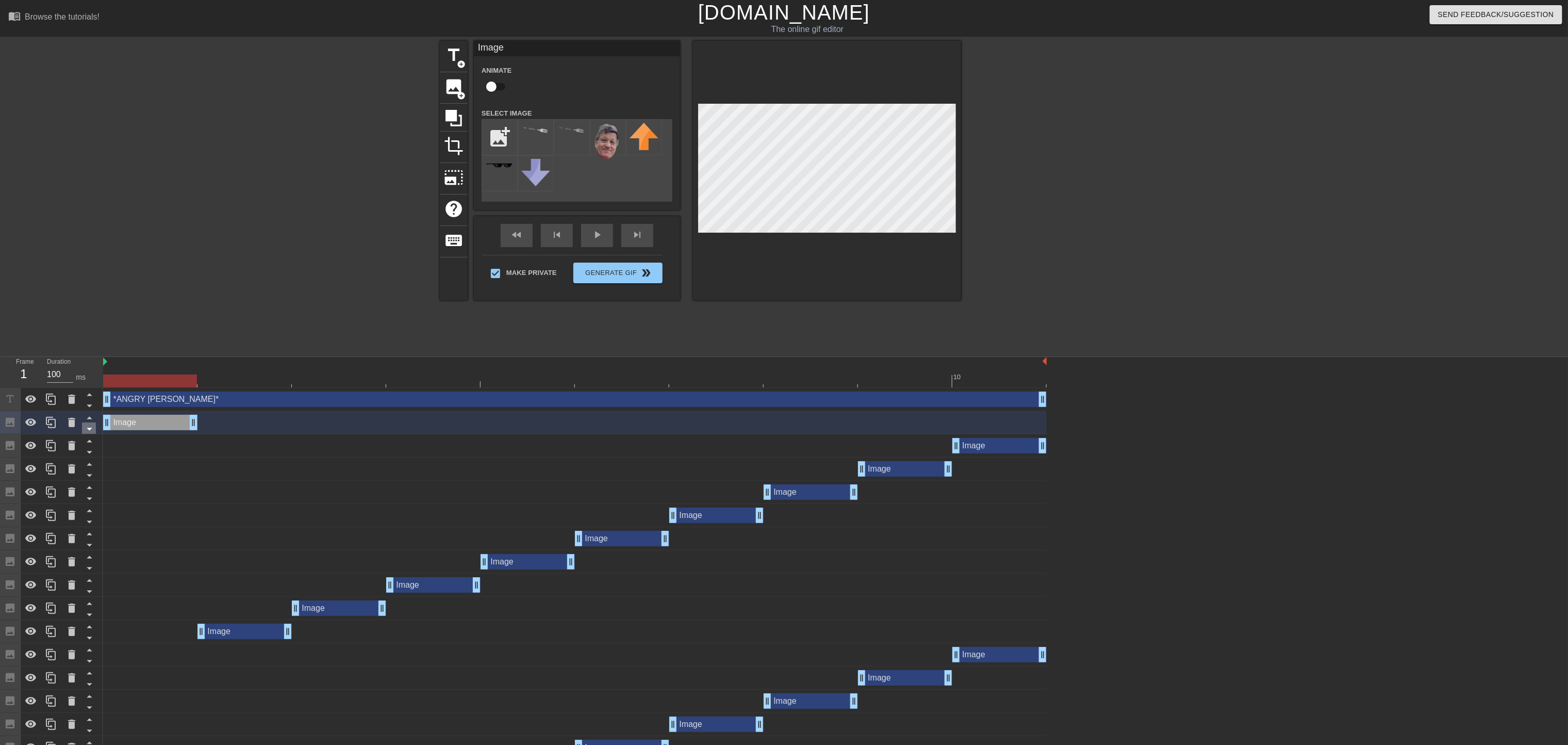click 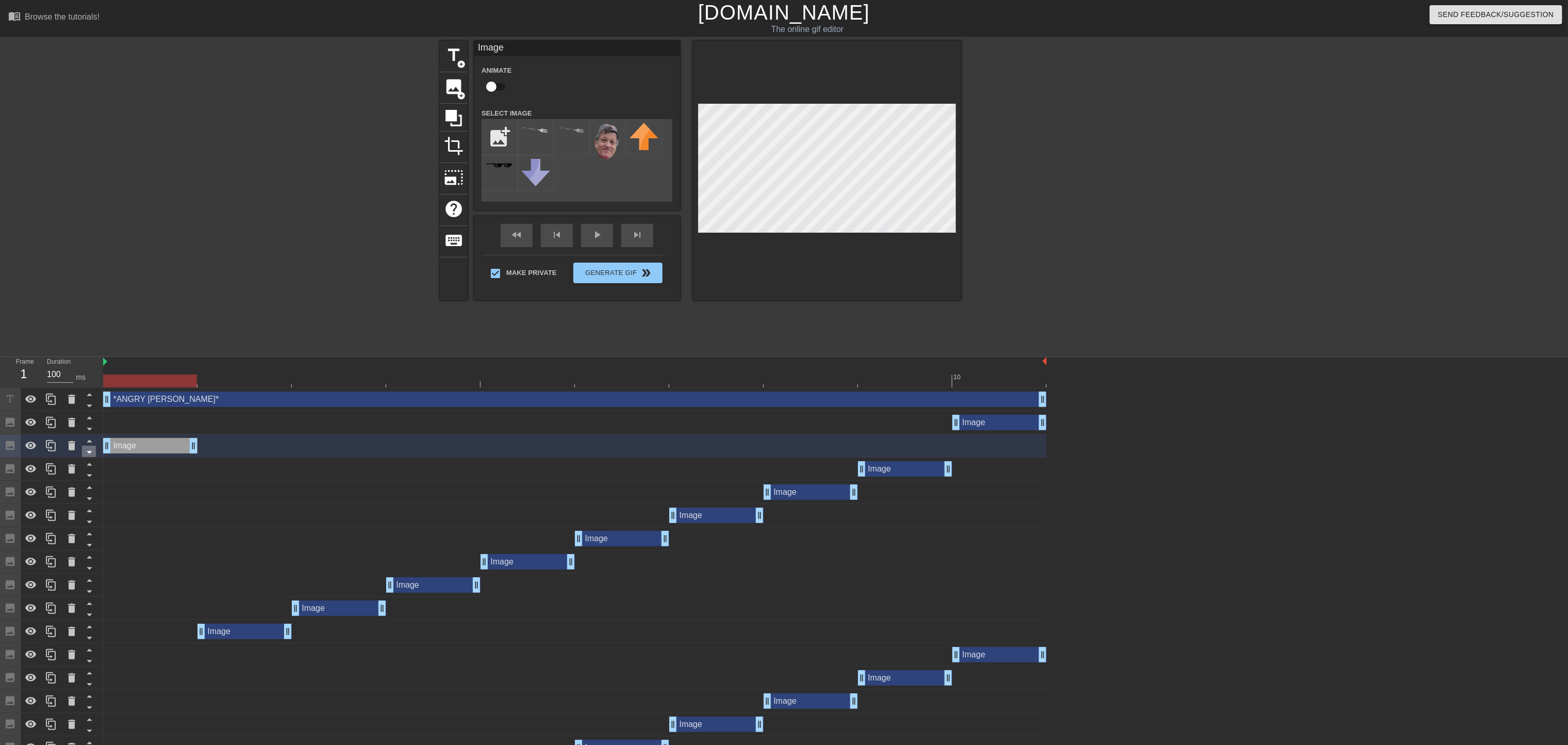 click 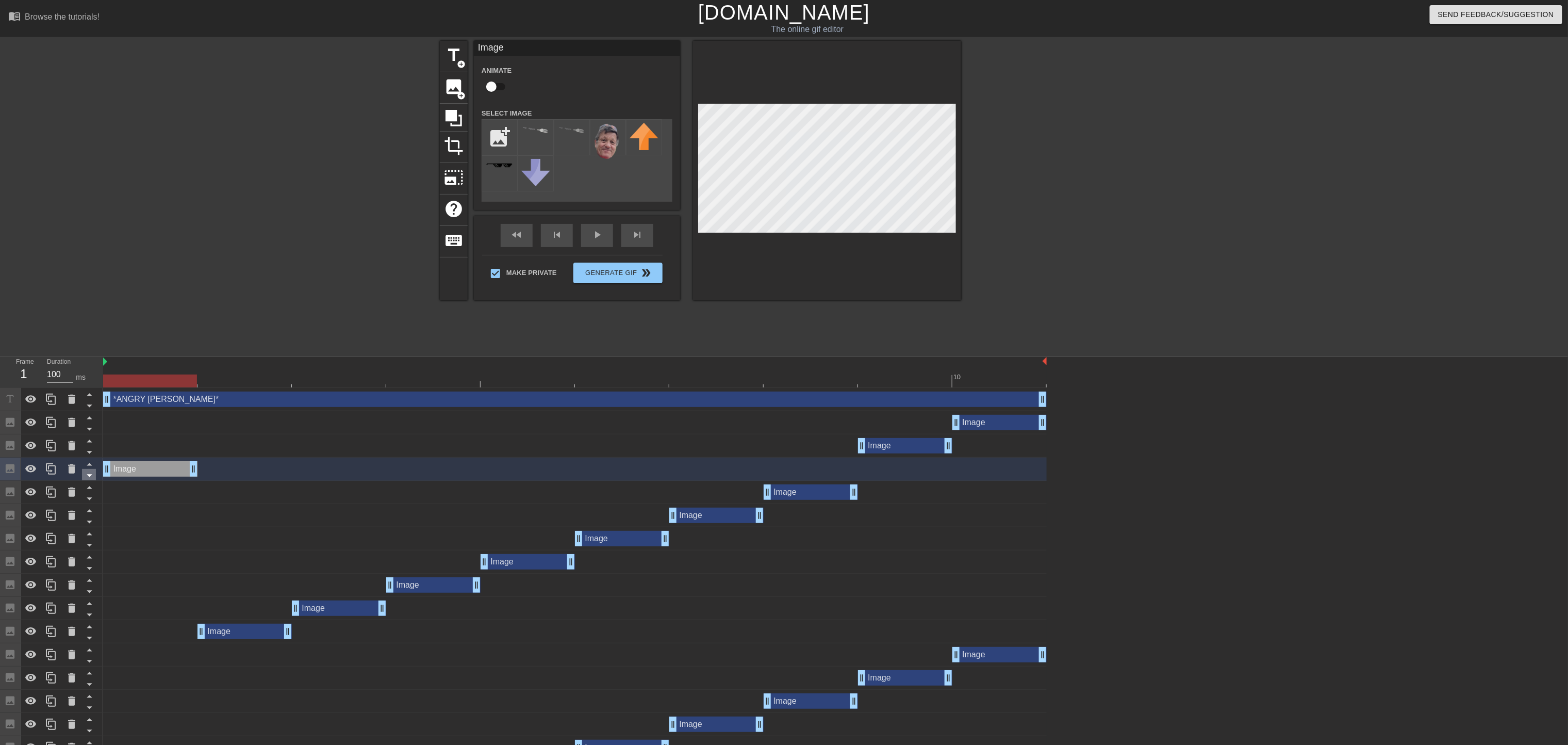 click 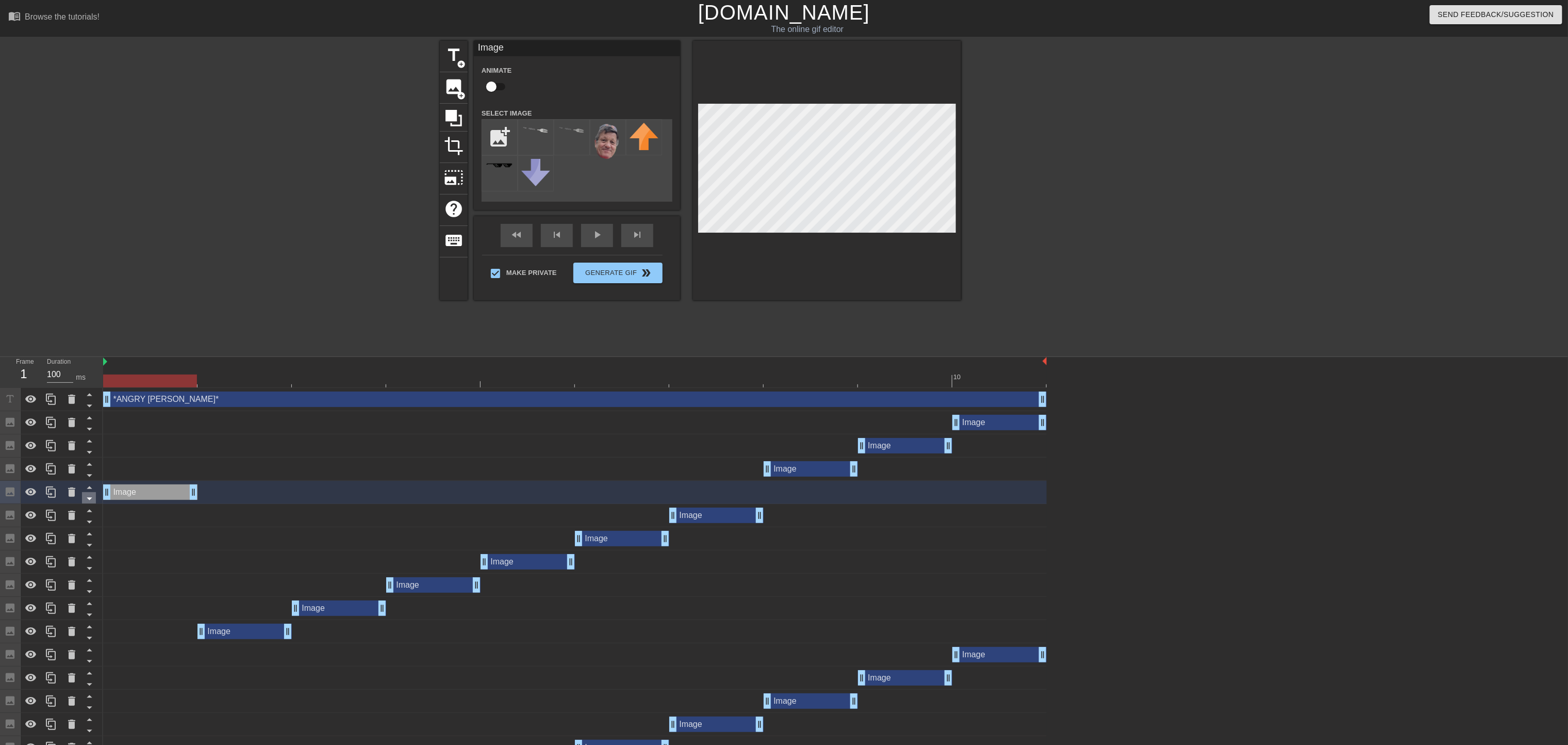 click 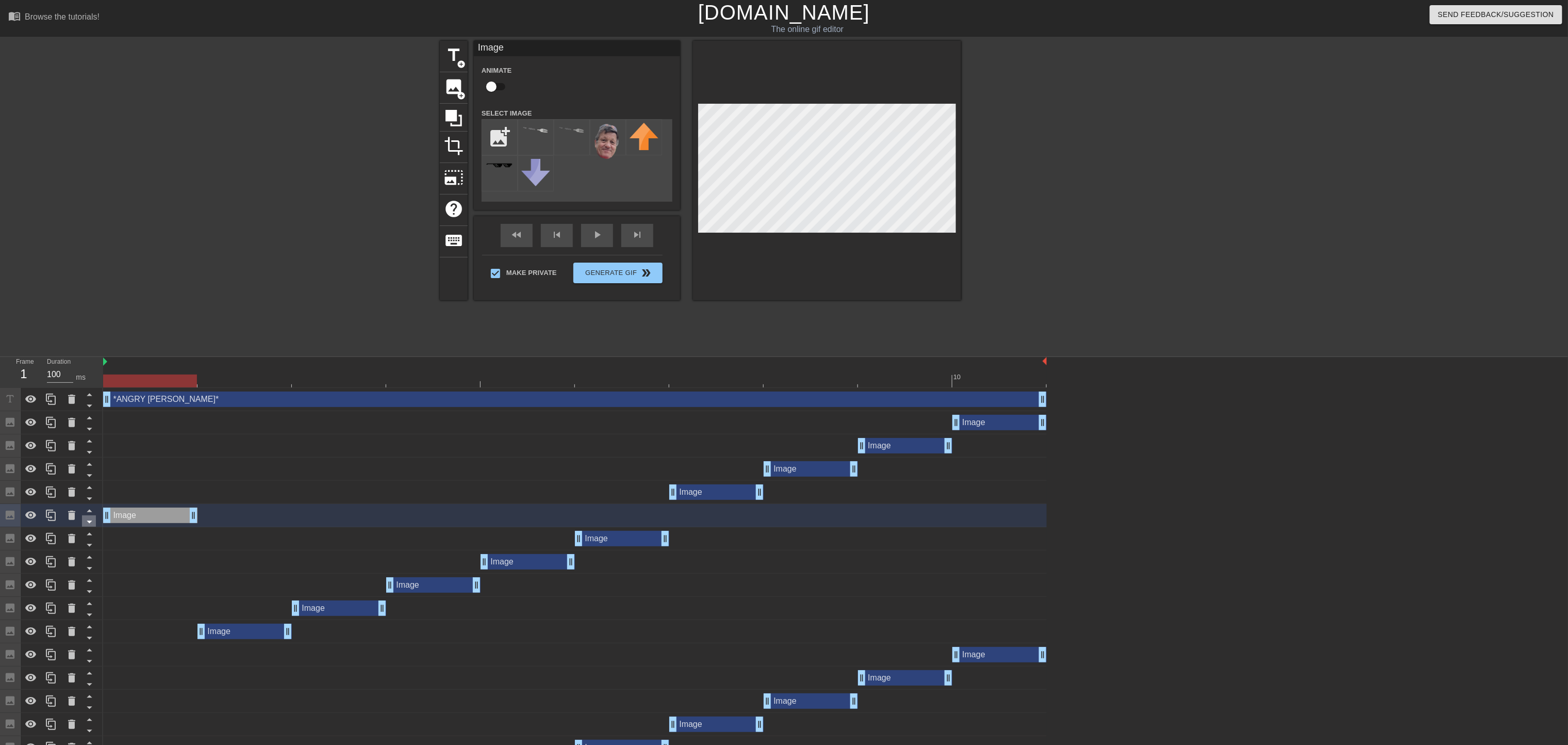 click 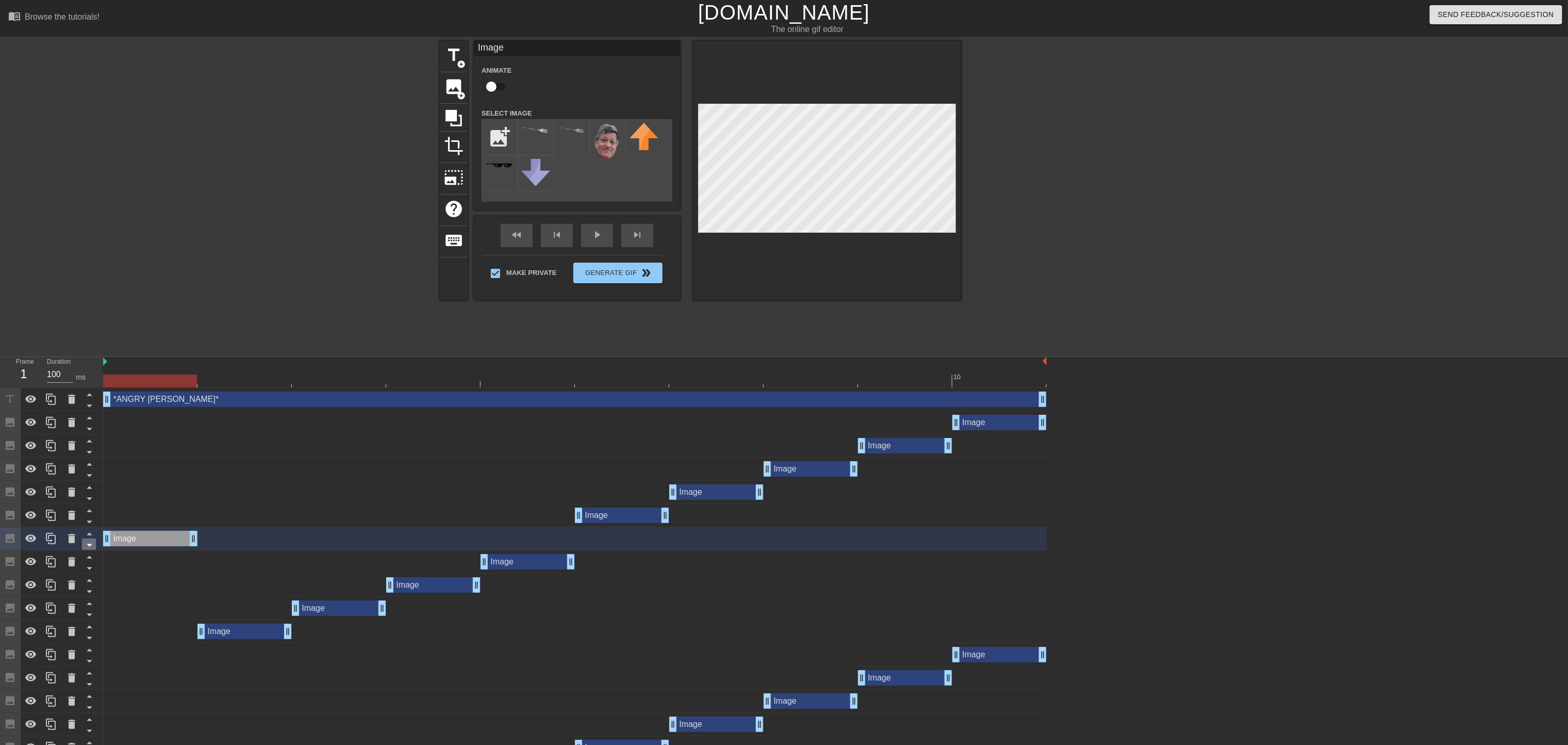 click 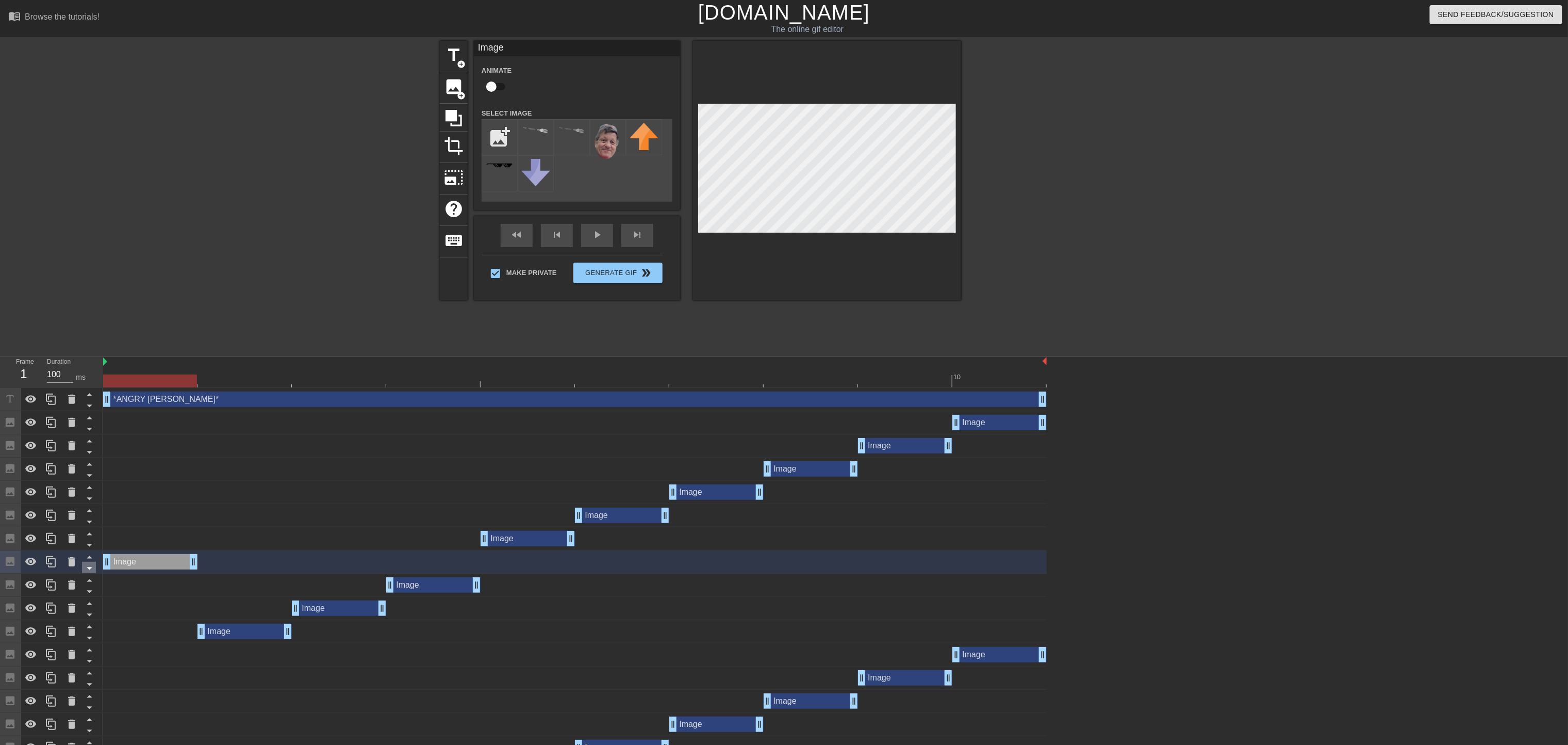 click 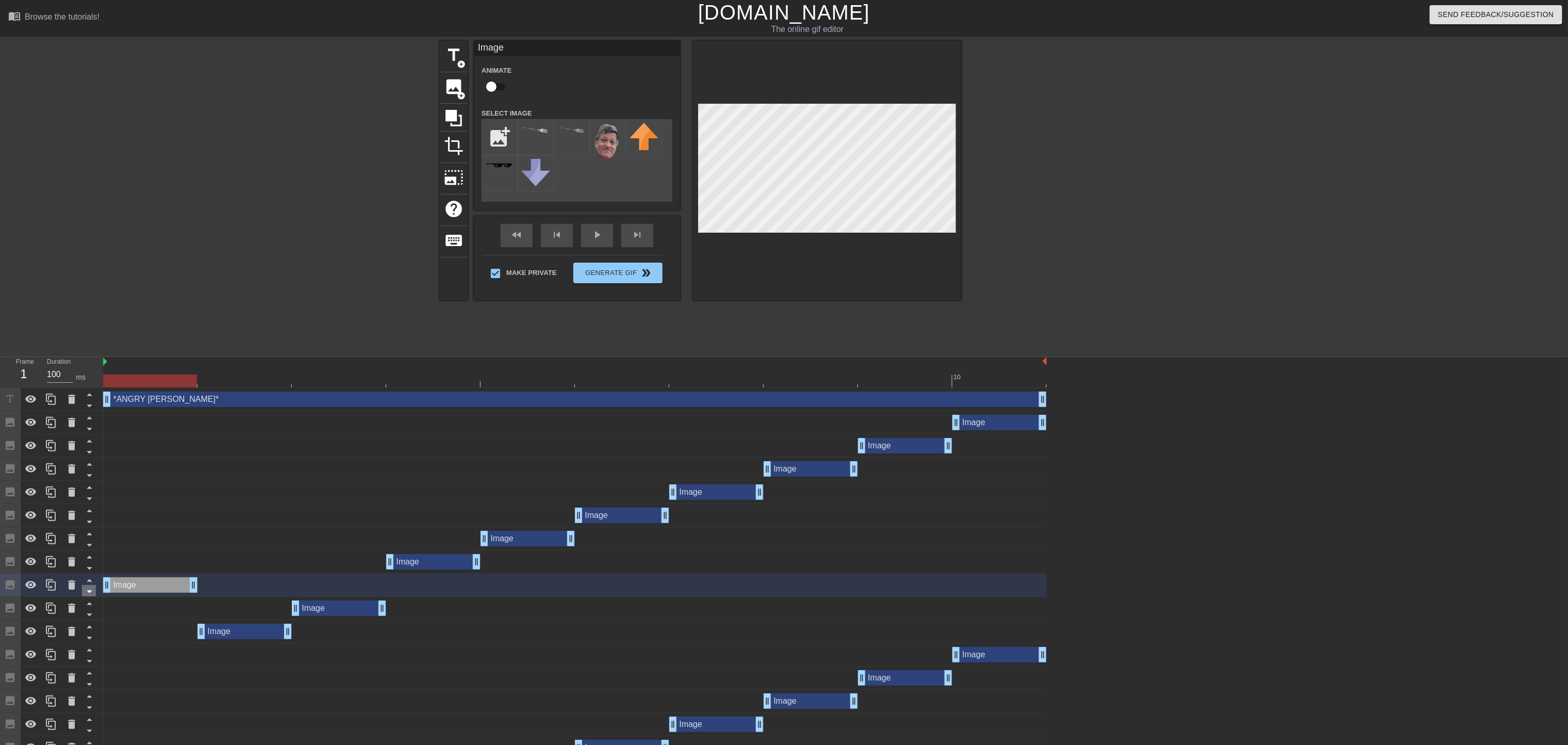 click 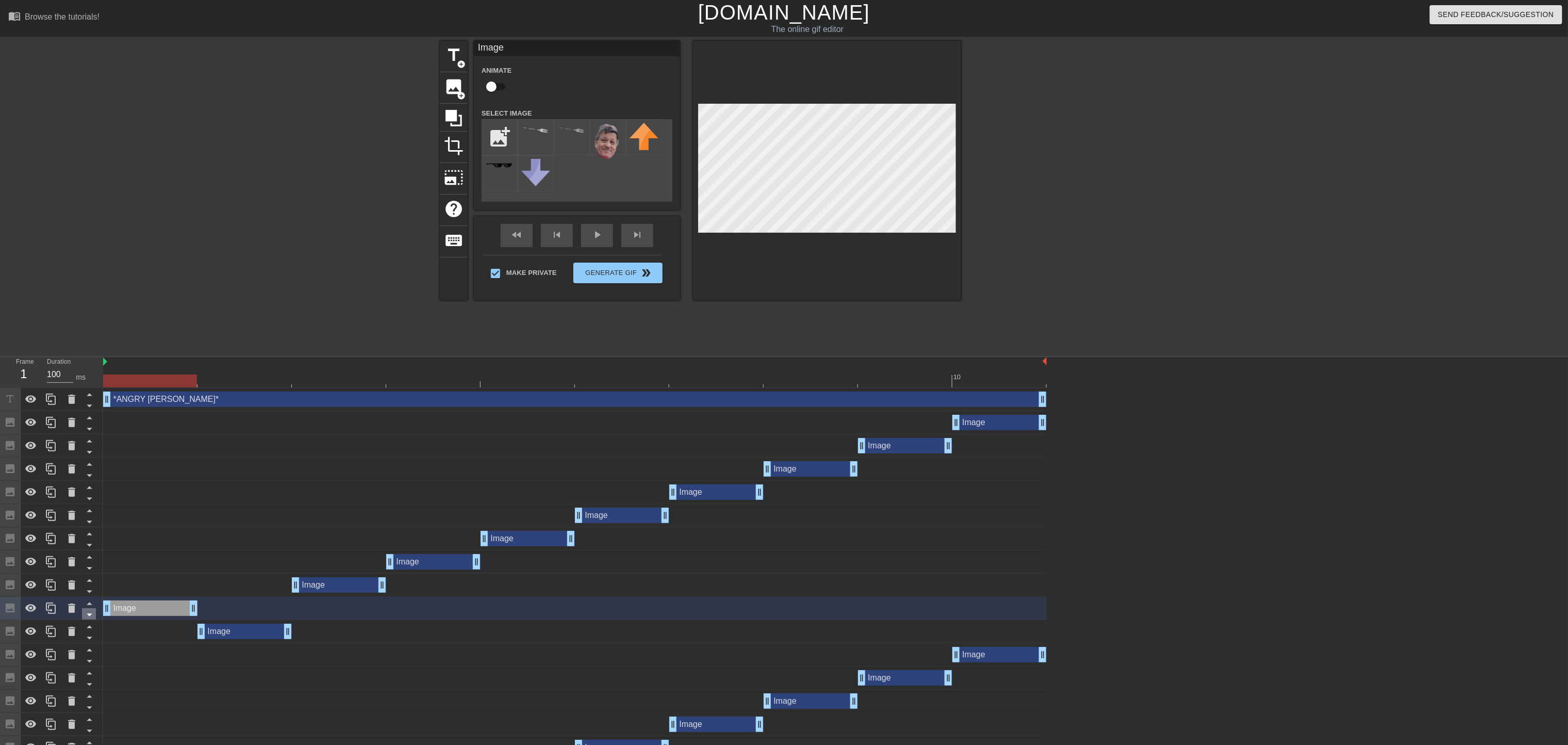 click at bounding box center [89, 614] 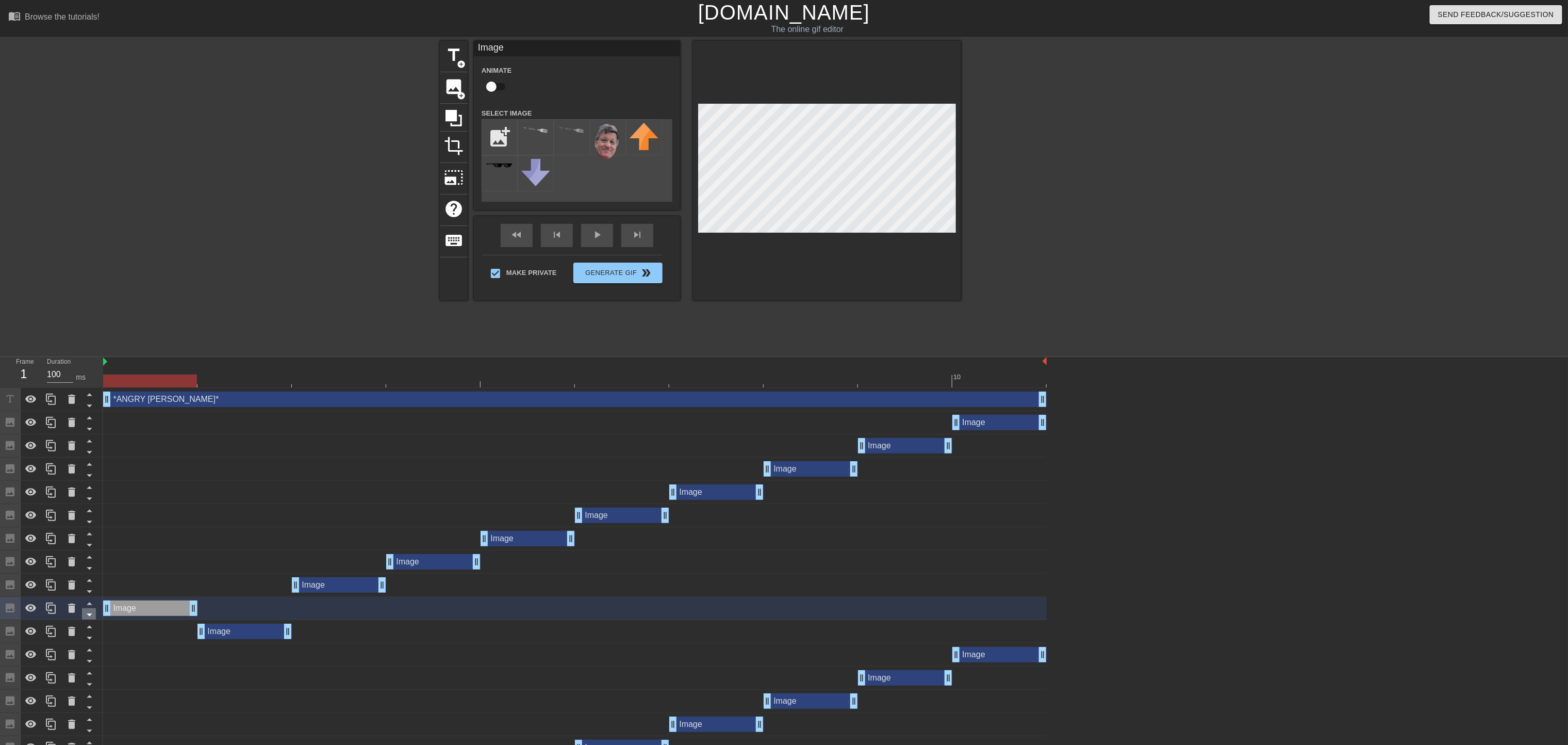 click 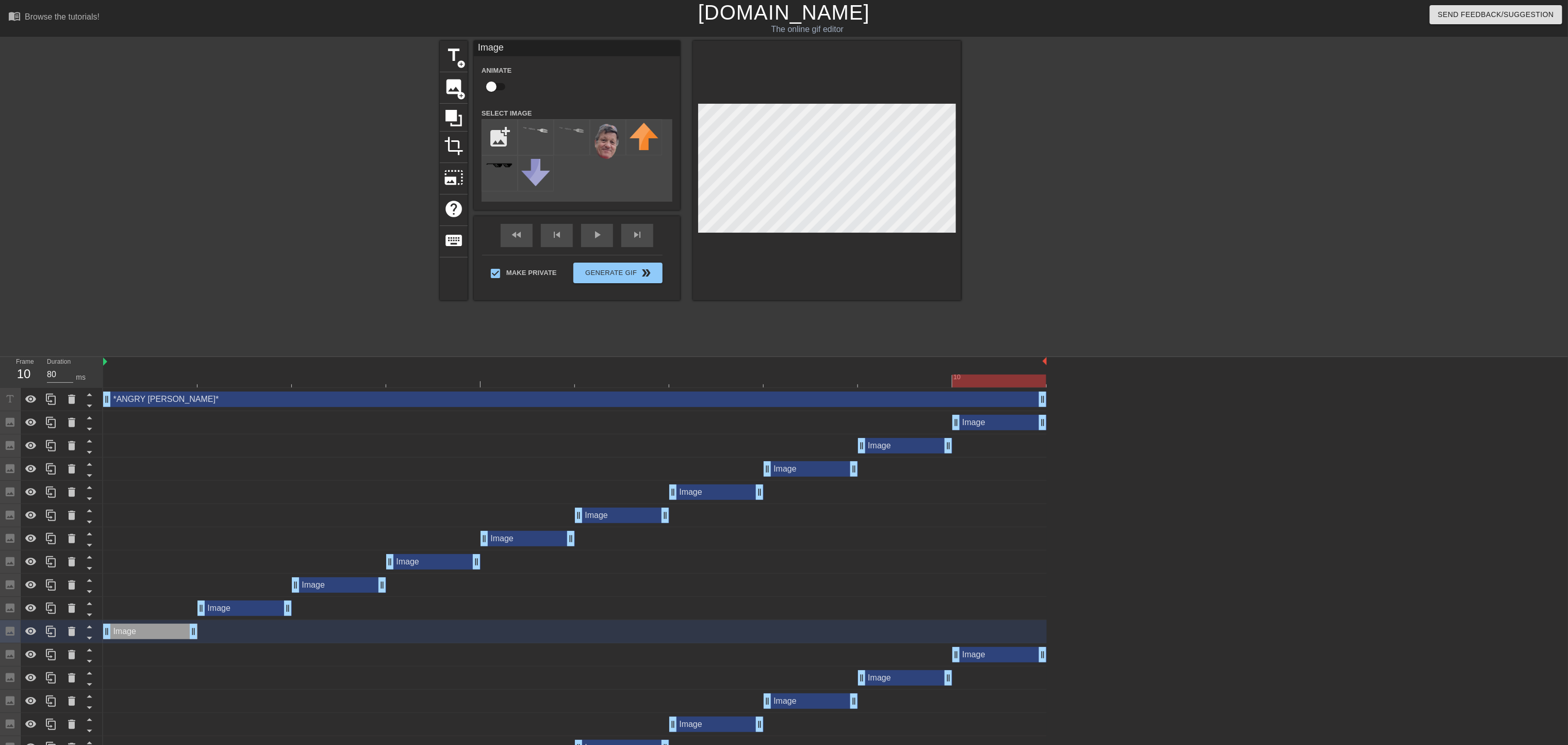 type on "100" 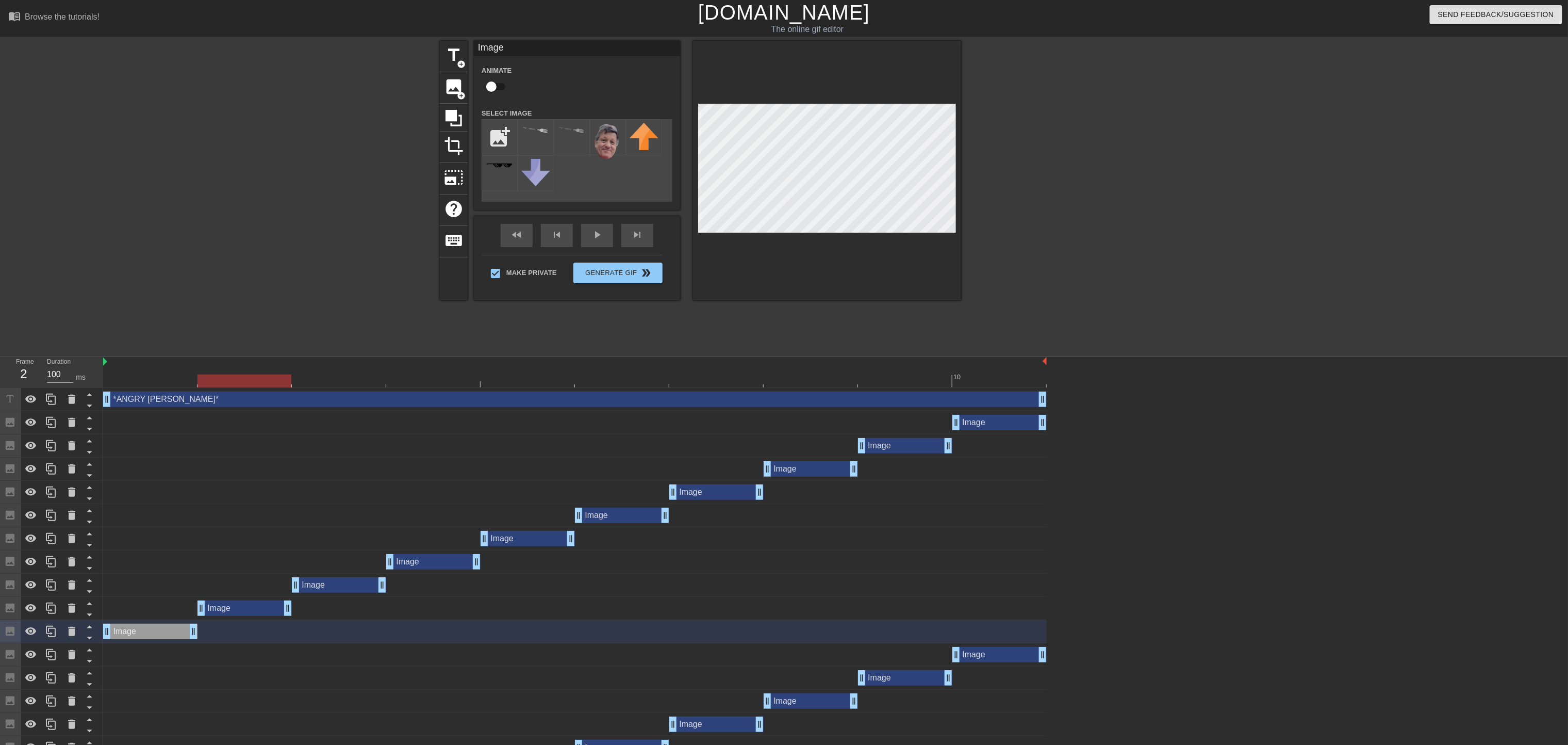 drag, startPoint x: 174, startPoint y: 382, endPoint x: 232, endPoint y: 321, distance: 84.17244 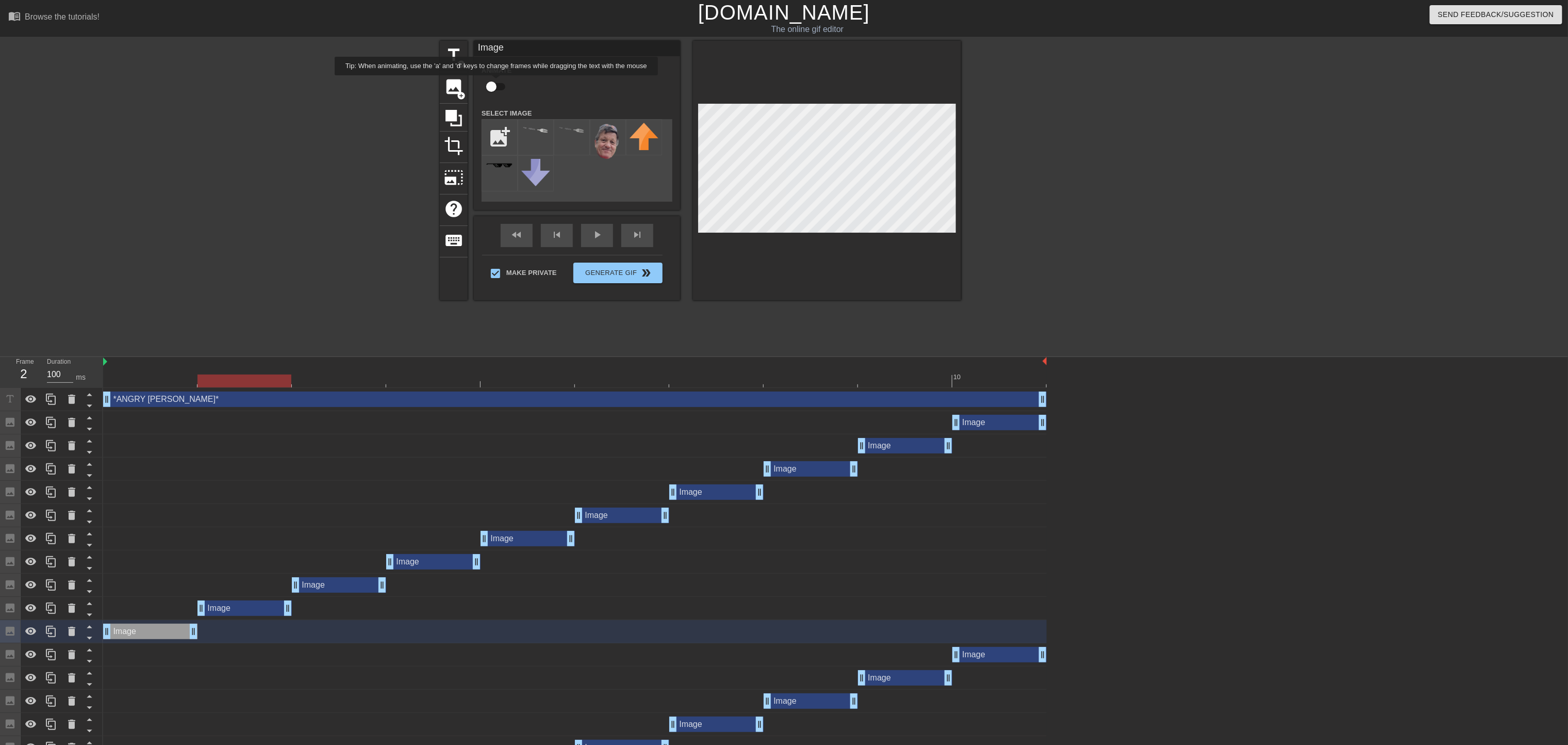 click at bounding box center [491, 87] 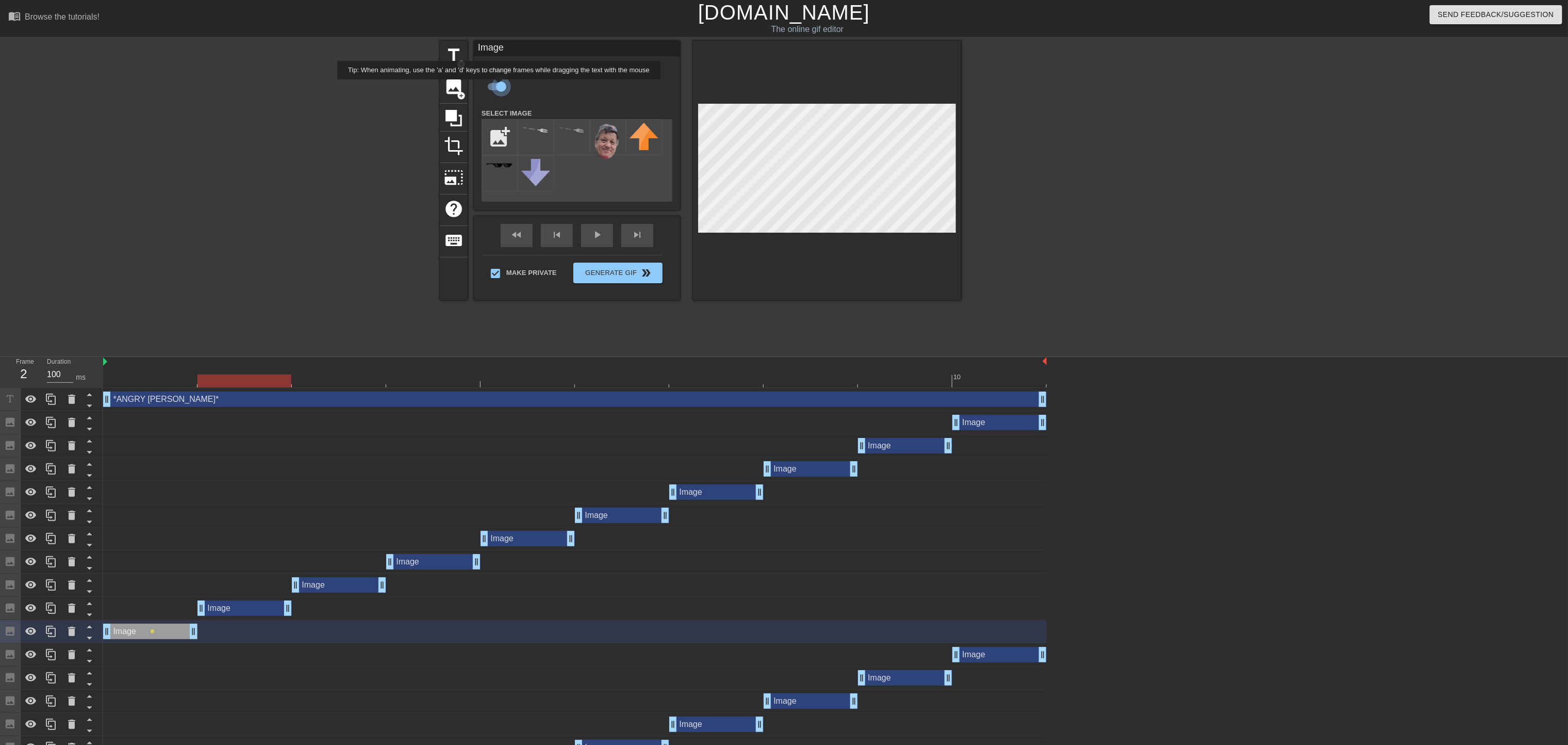 click at bounding box center (501, 87) 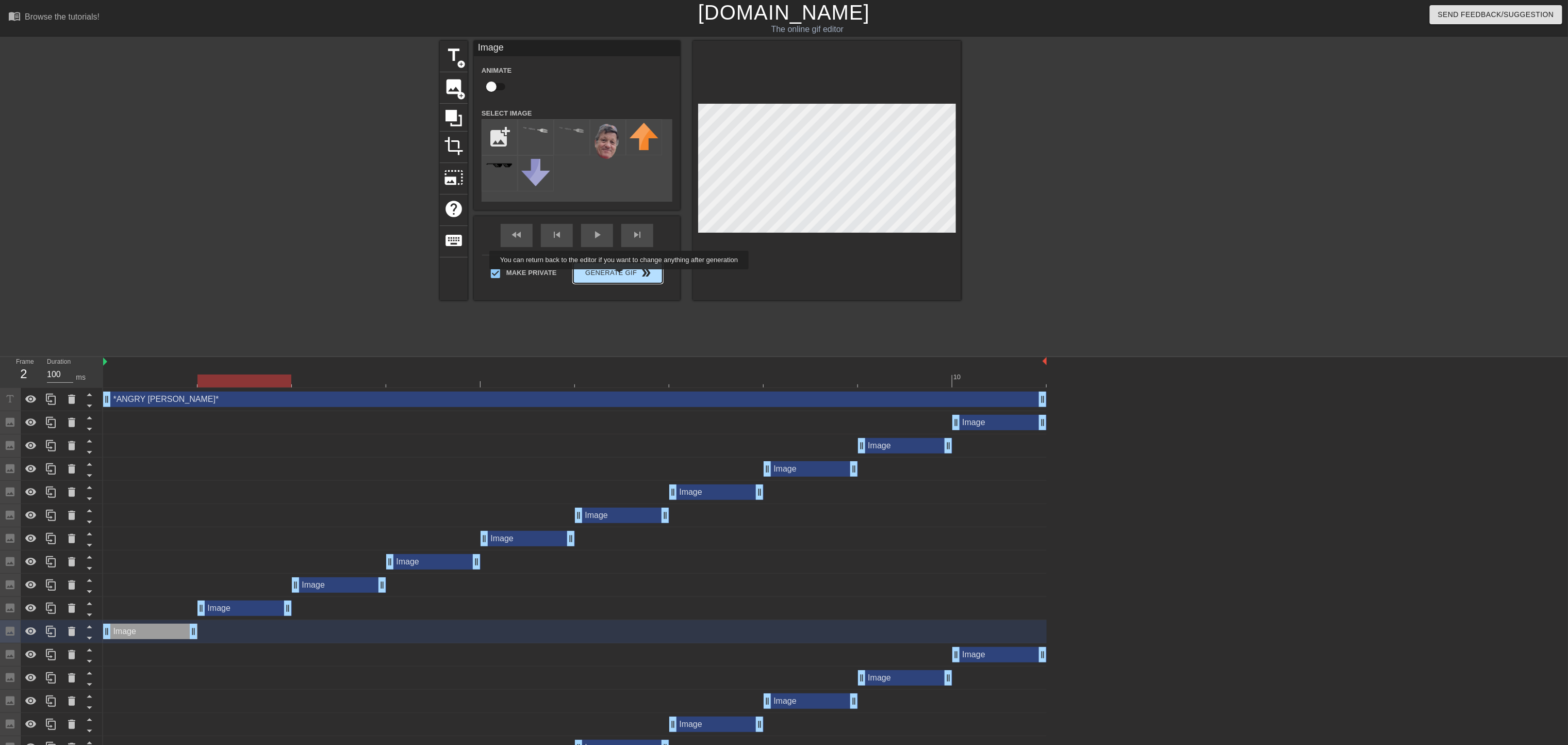 click on "Generate Gif double_arrow" at bounding box center (618, 273) 